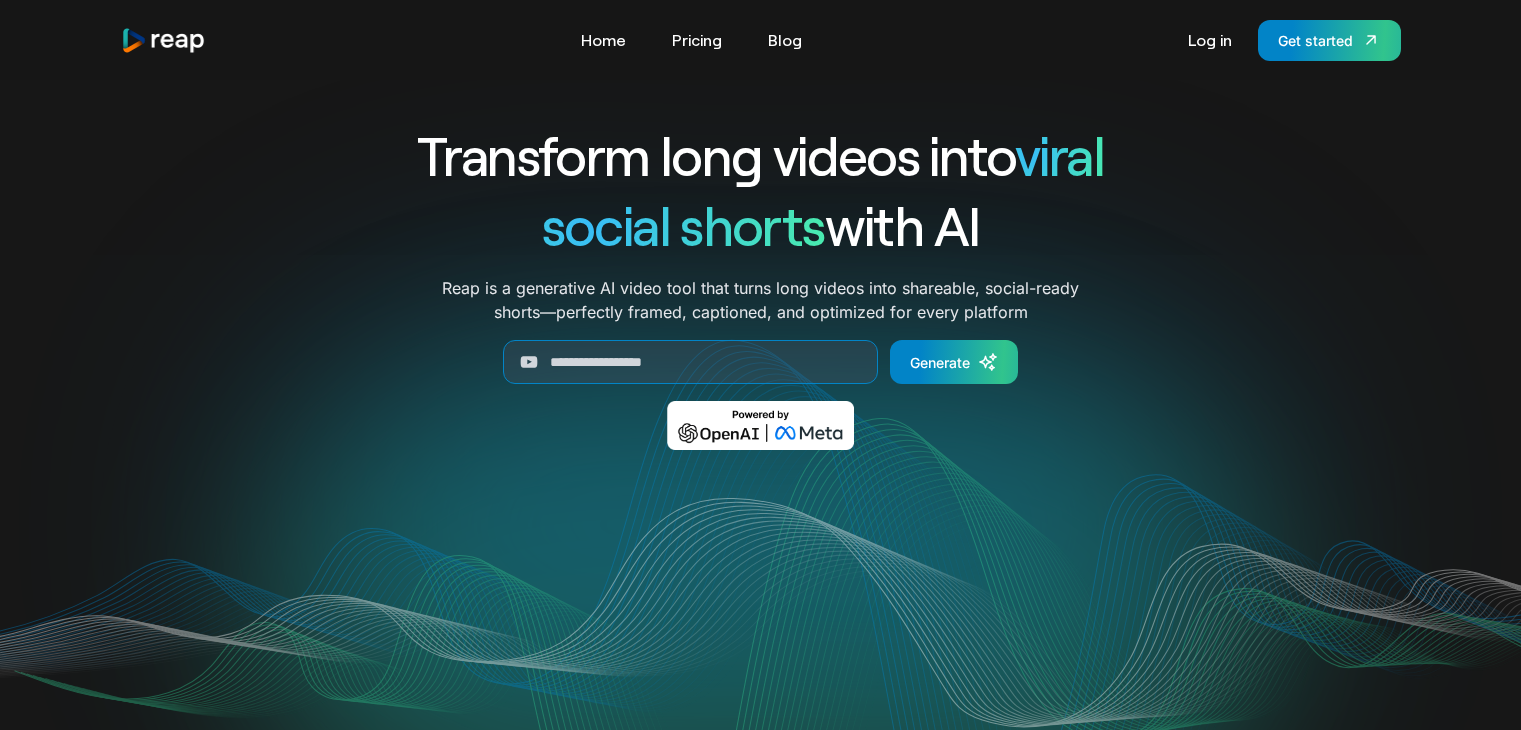 scroll, scrollTop: 0, scrollLeft: 0, axis: both 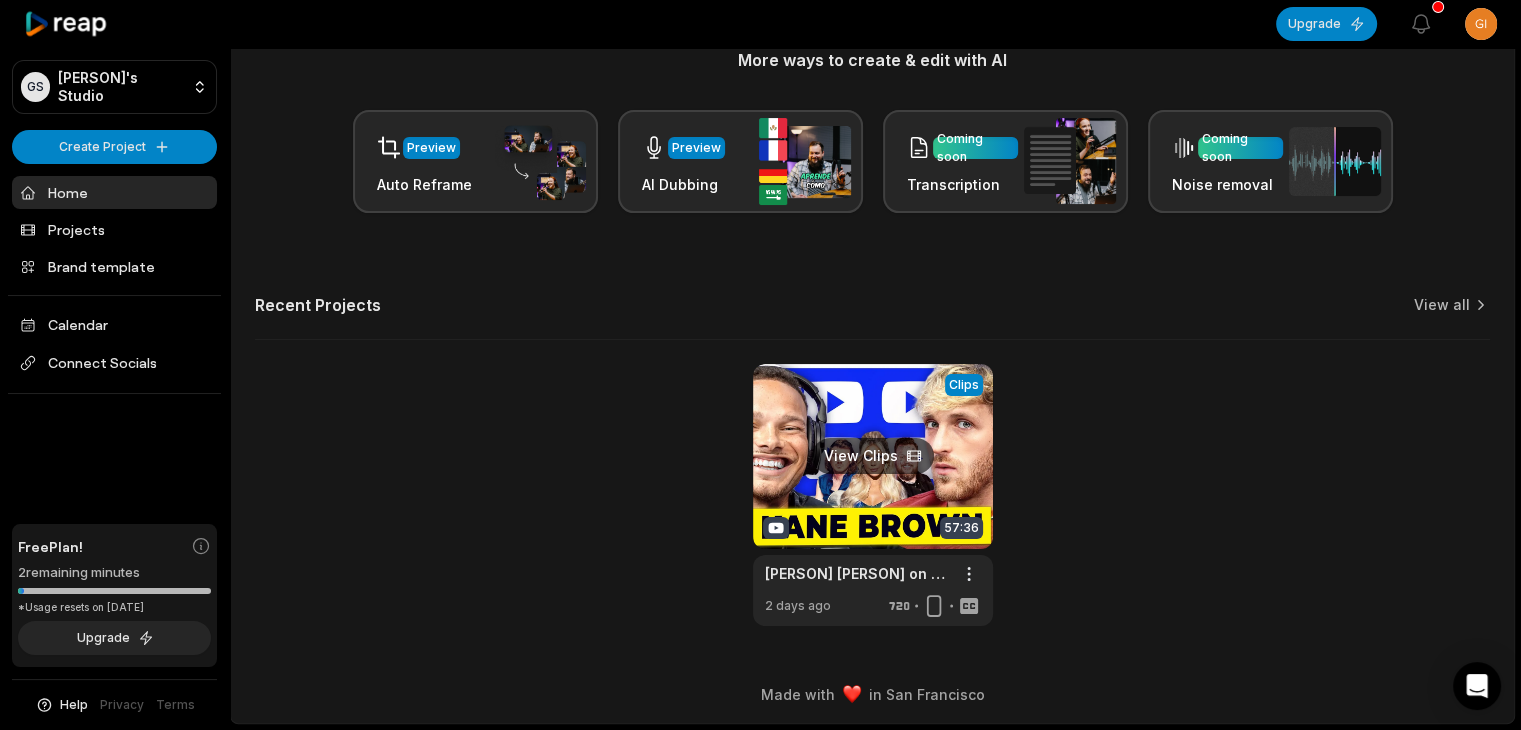 click at bounding box center (873, 495) 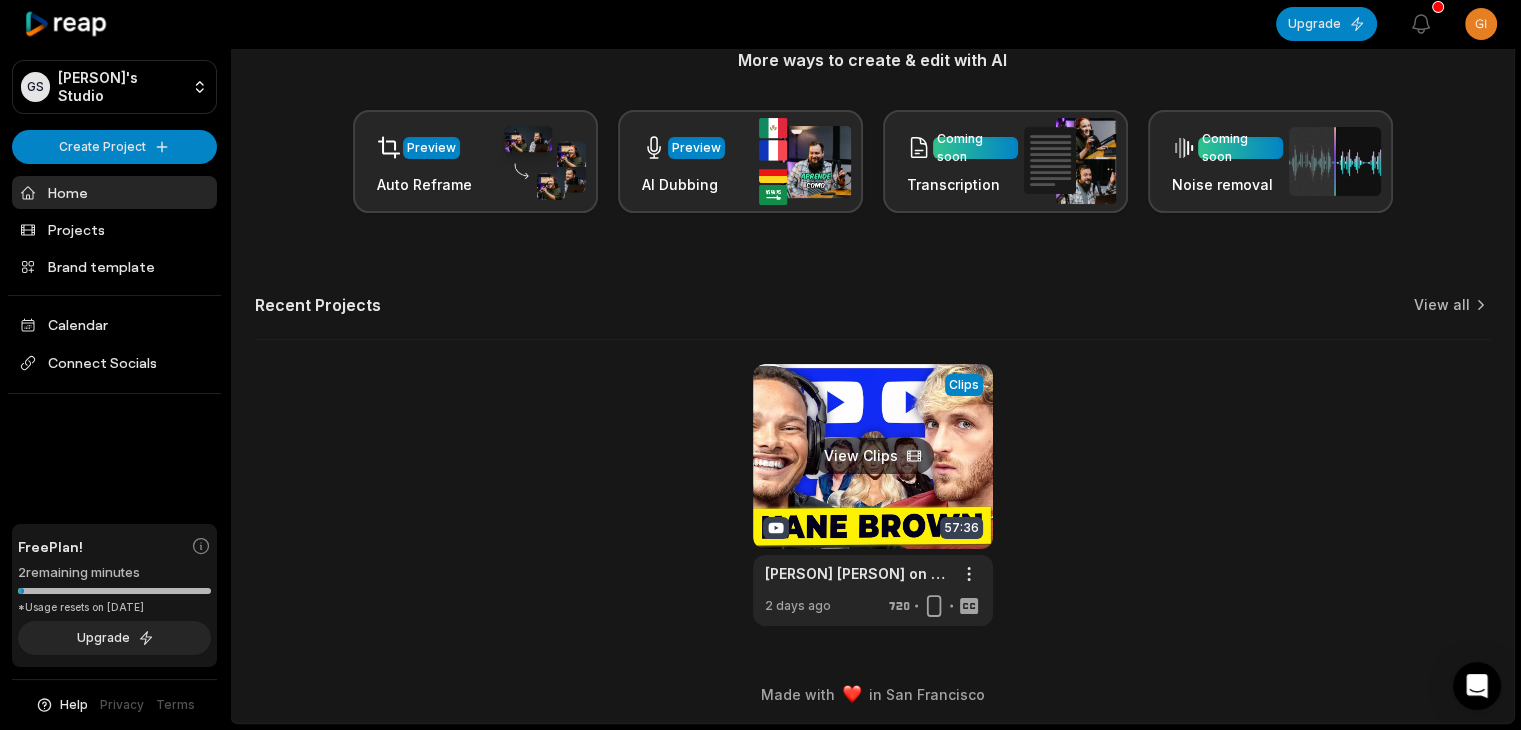 click at bounding box center (873, 495) 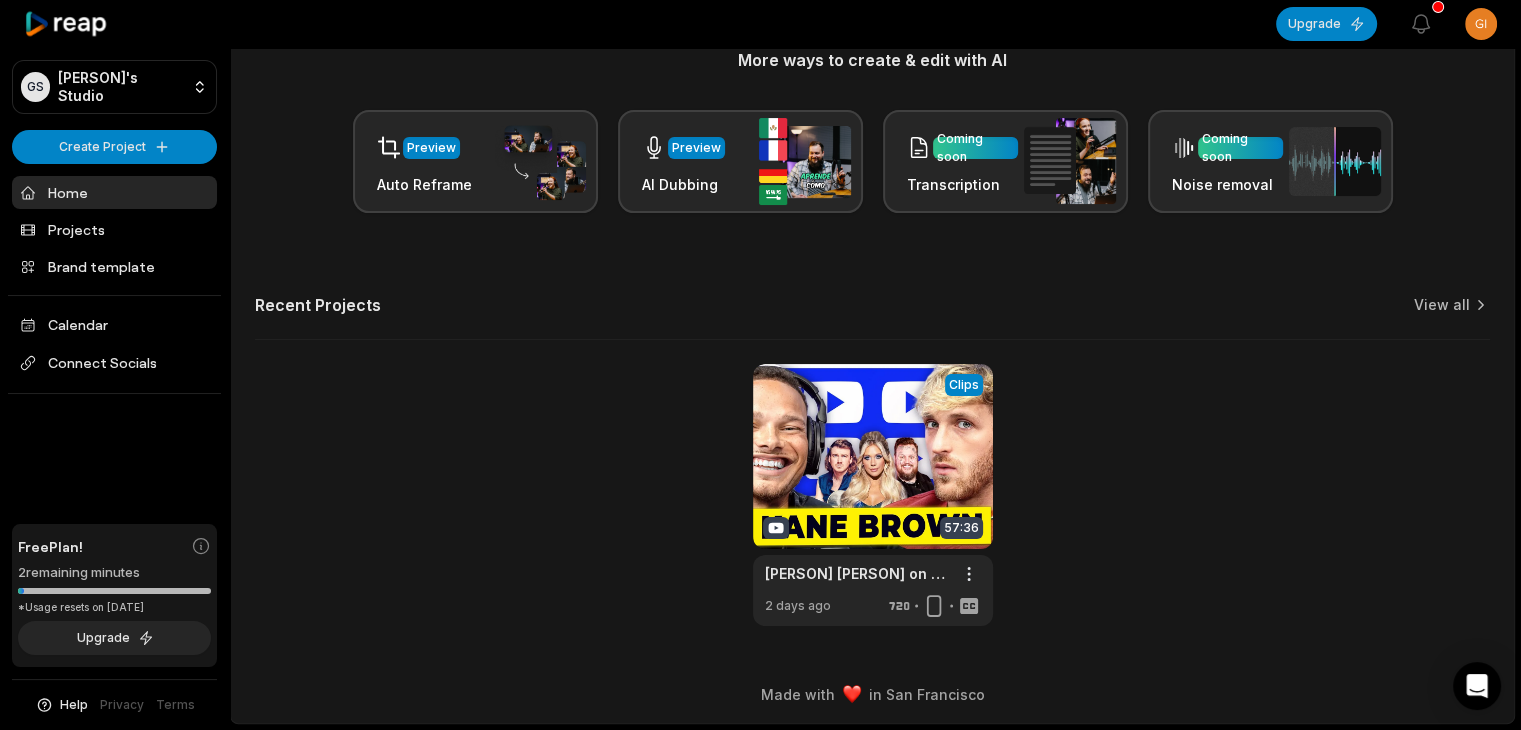scroll, scrollTop: 0, scrollLeft: 0, axis: both 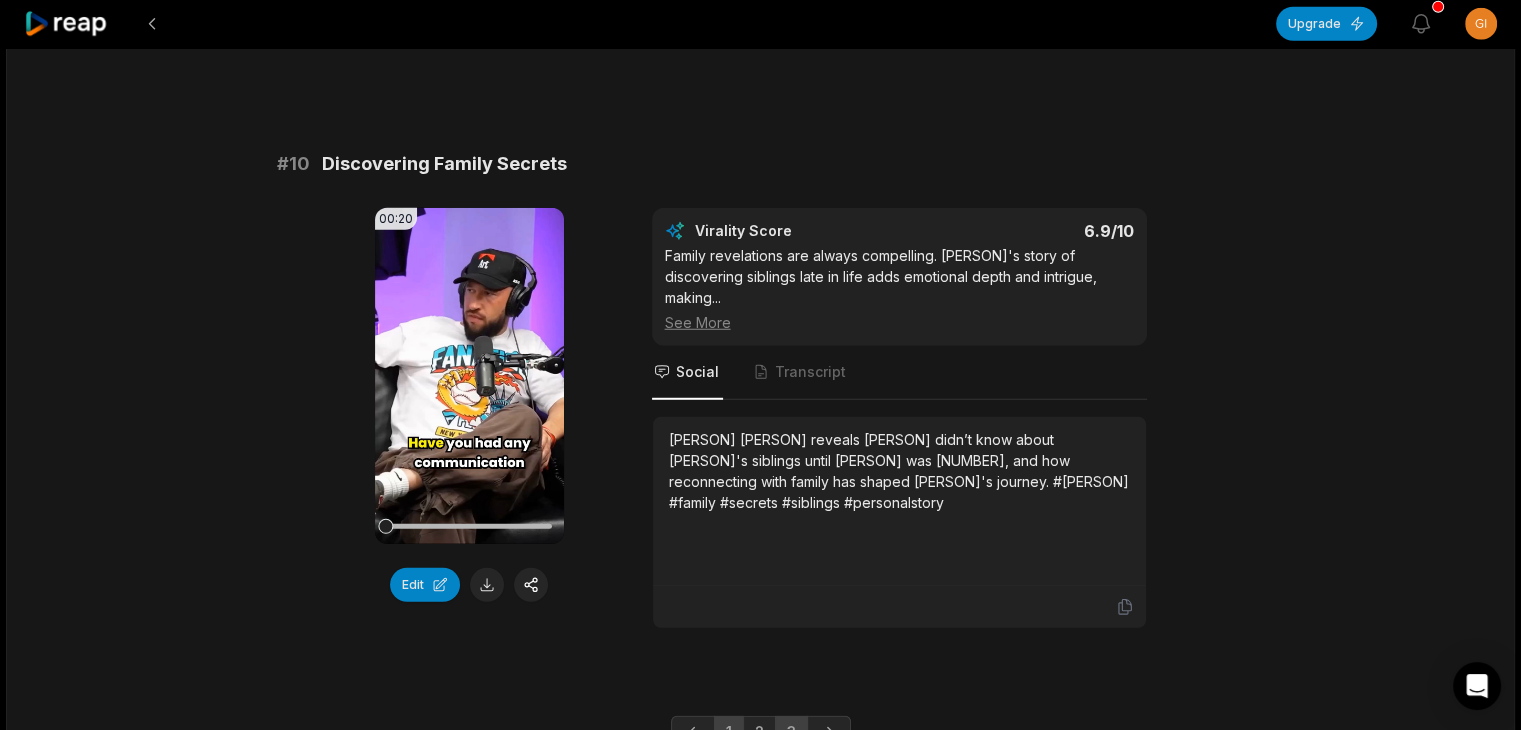 click on "3" at bounding box center (791, 732) 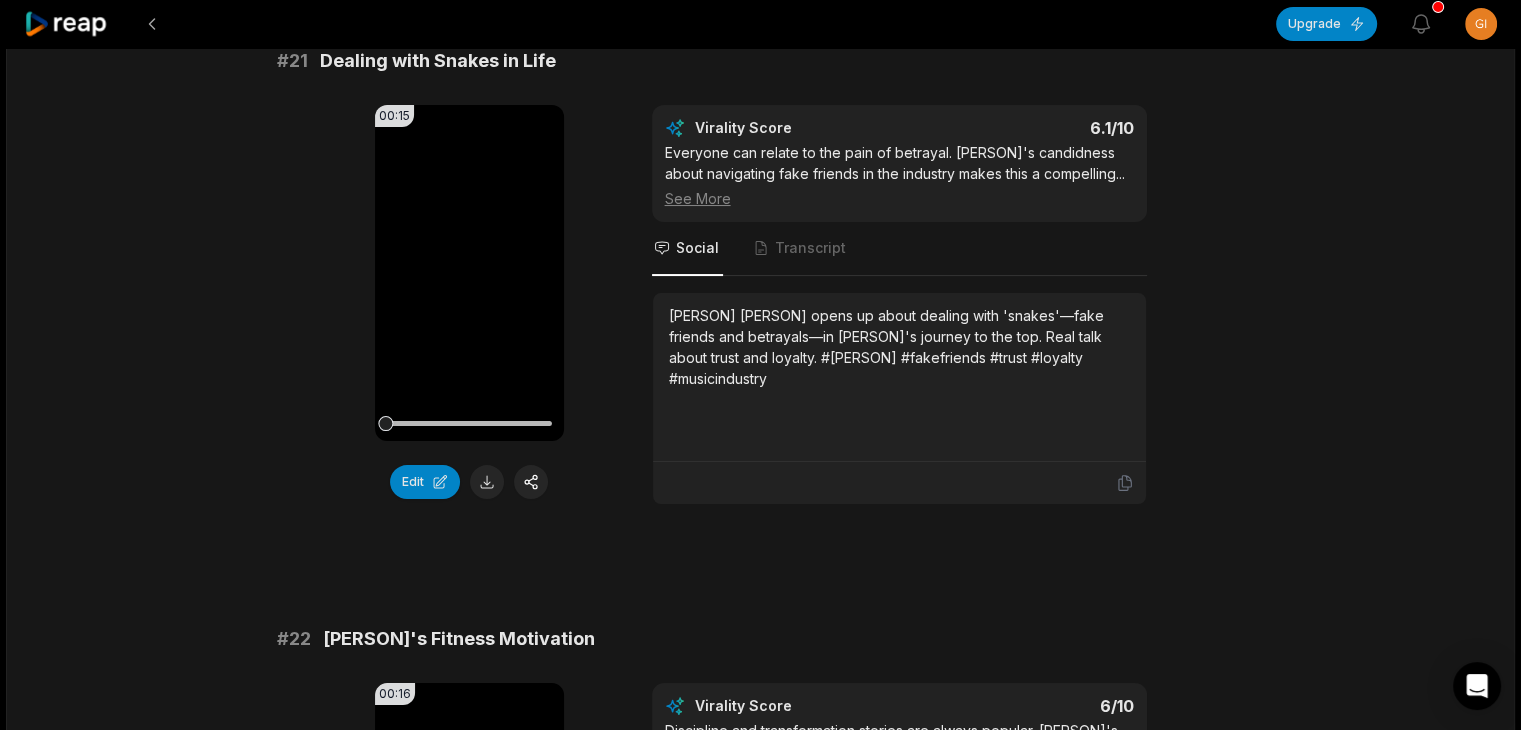 scroll, scrollTop: 300, scrollLeft: 0, axis: vertical 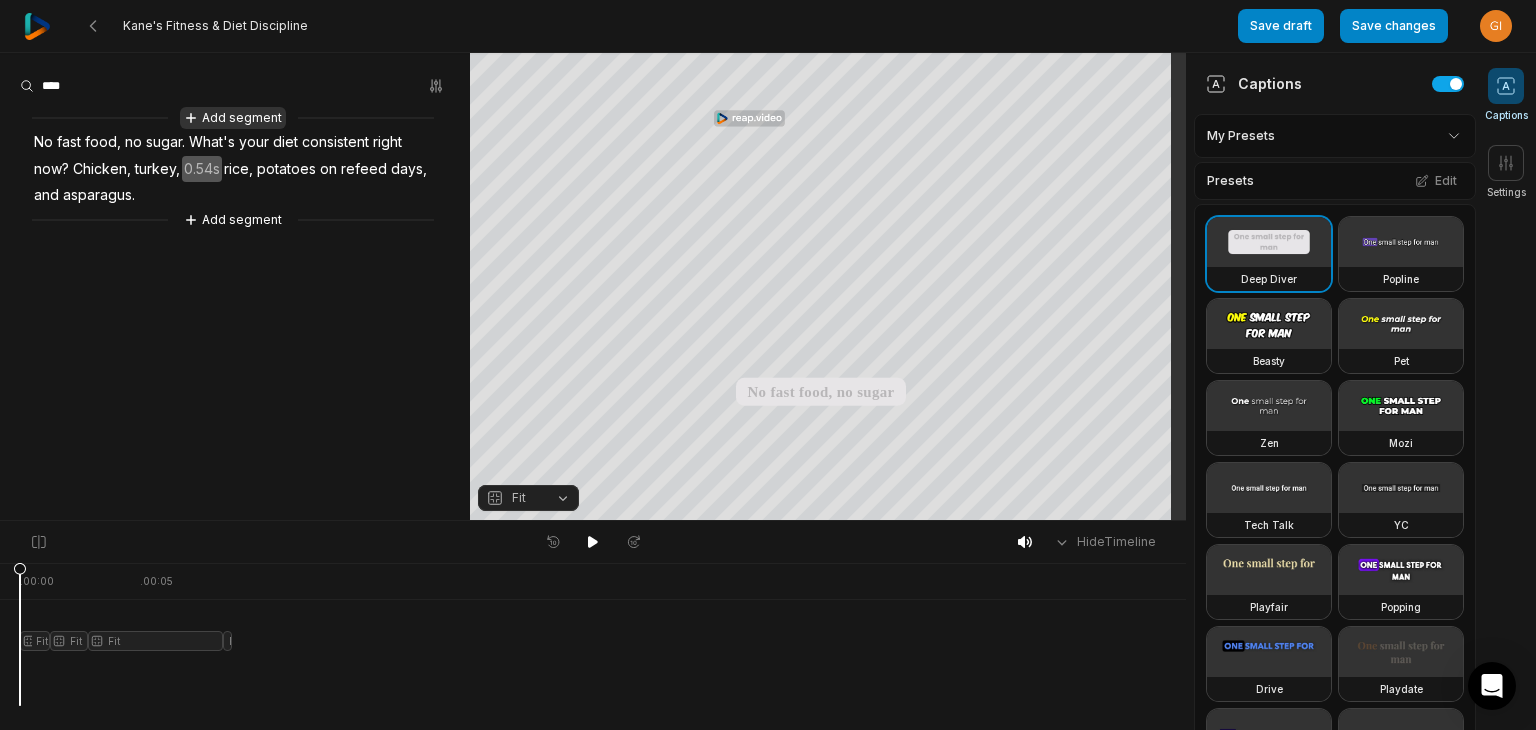 click on "Add segment" at bounding box center (233, 118) 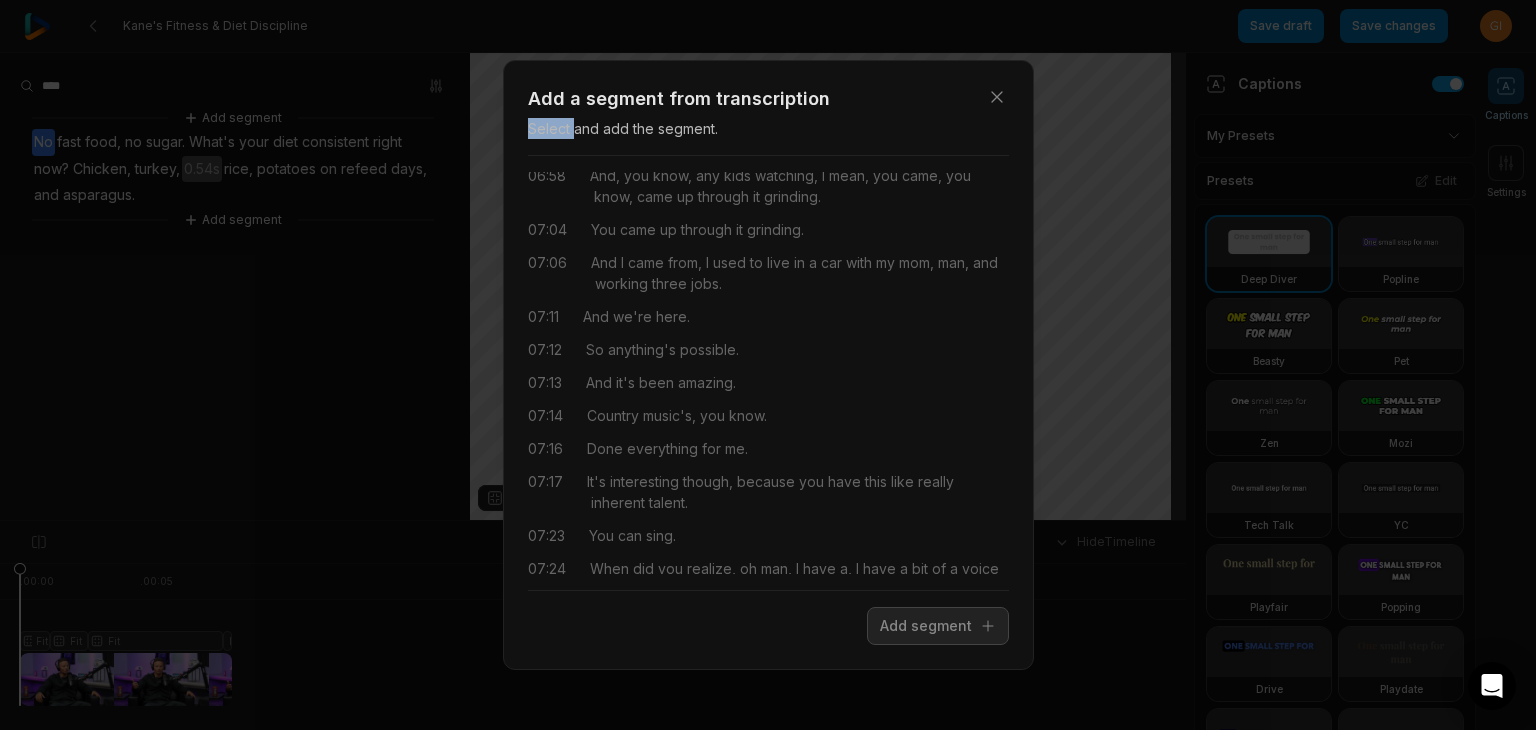 scroll, scrollTop: 8792, scrollLeft: 0, axis: vertical 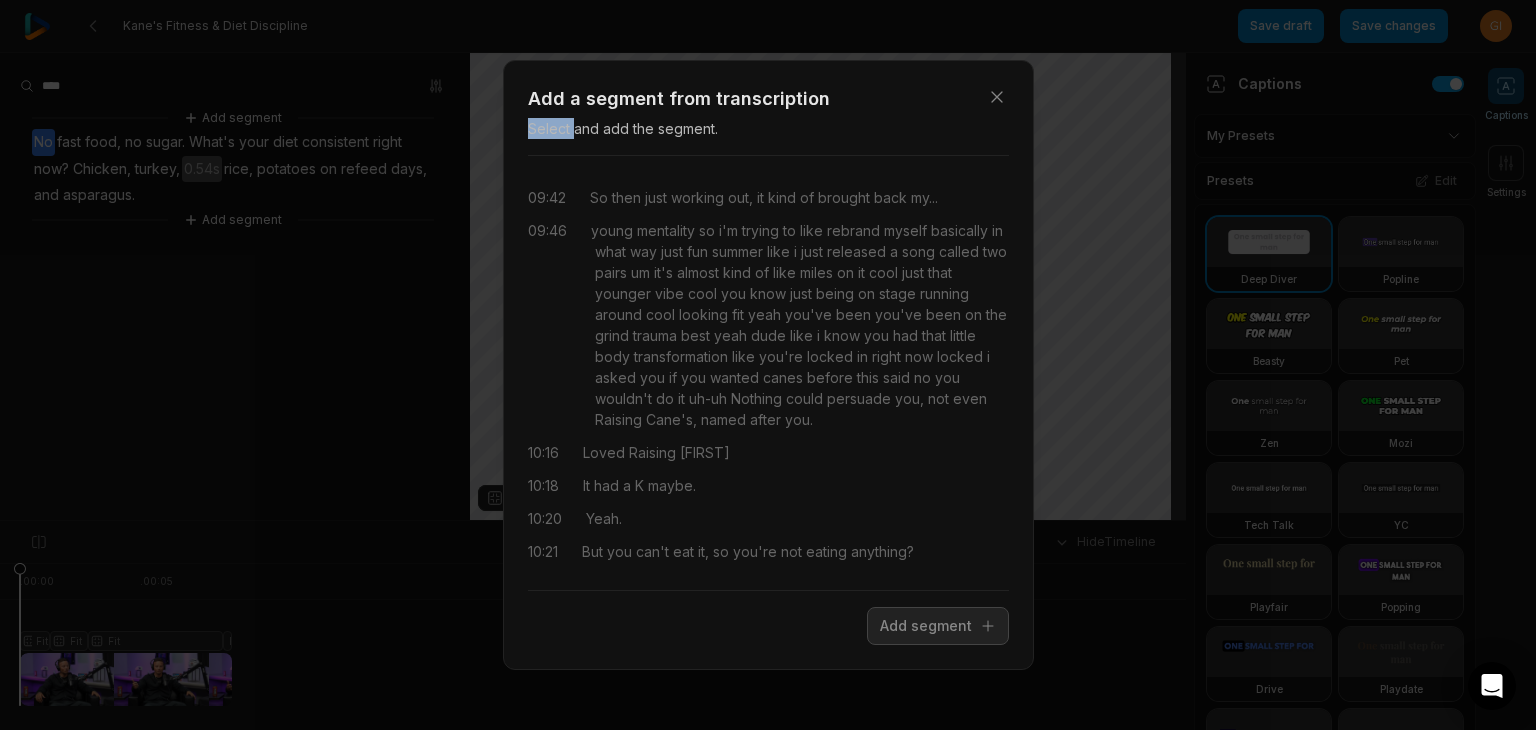 drag, startPoint x: 1002, startPoint y: 199, endPoint x: 992, endPoint y: 587, distance: 388.12885 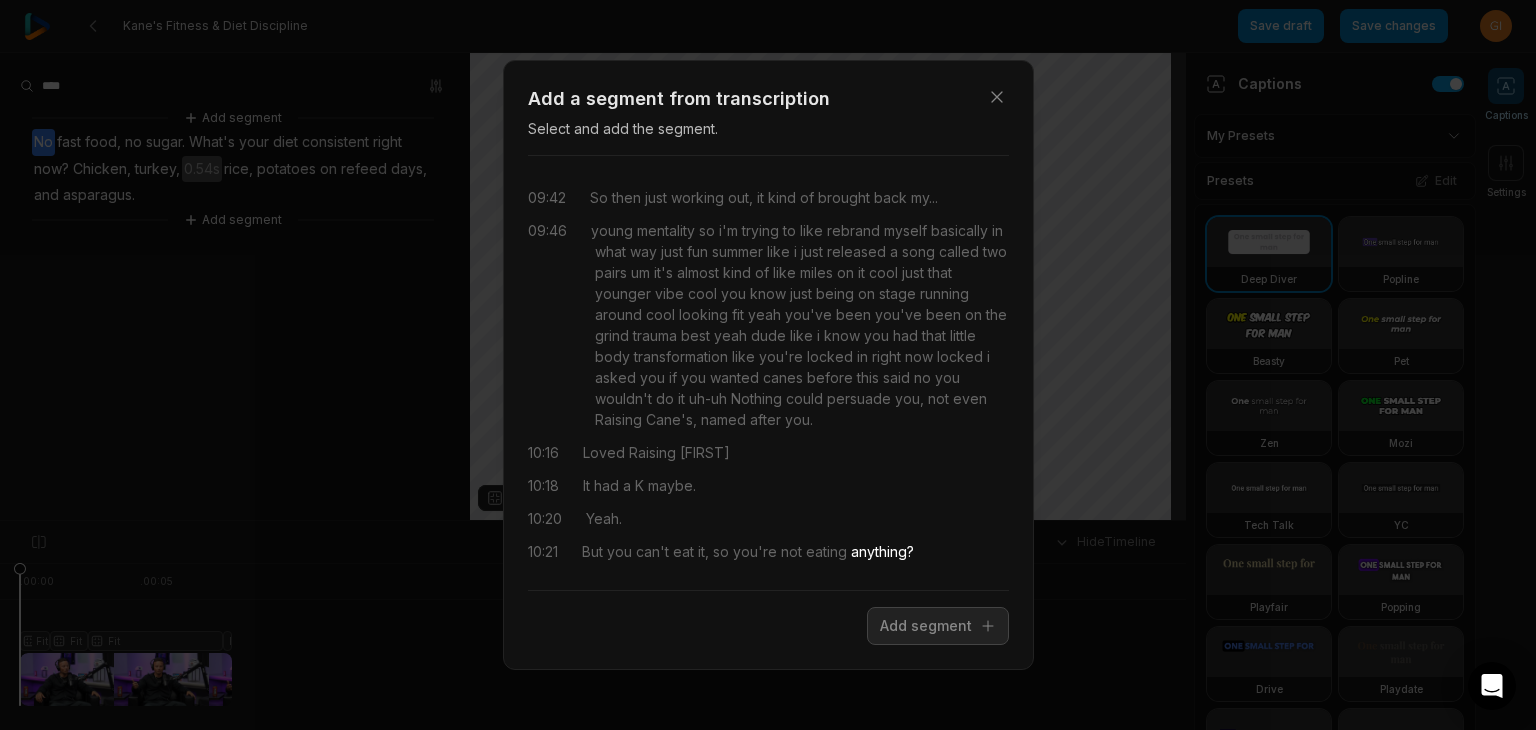 scroll, scrollTop: 8792, scrollLeft: 0, axis: vertical 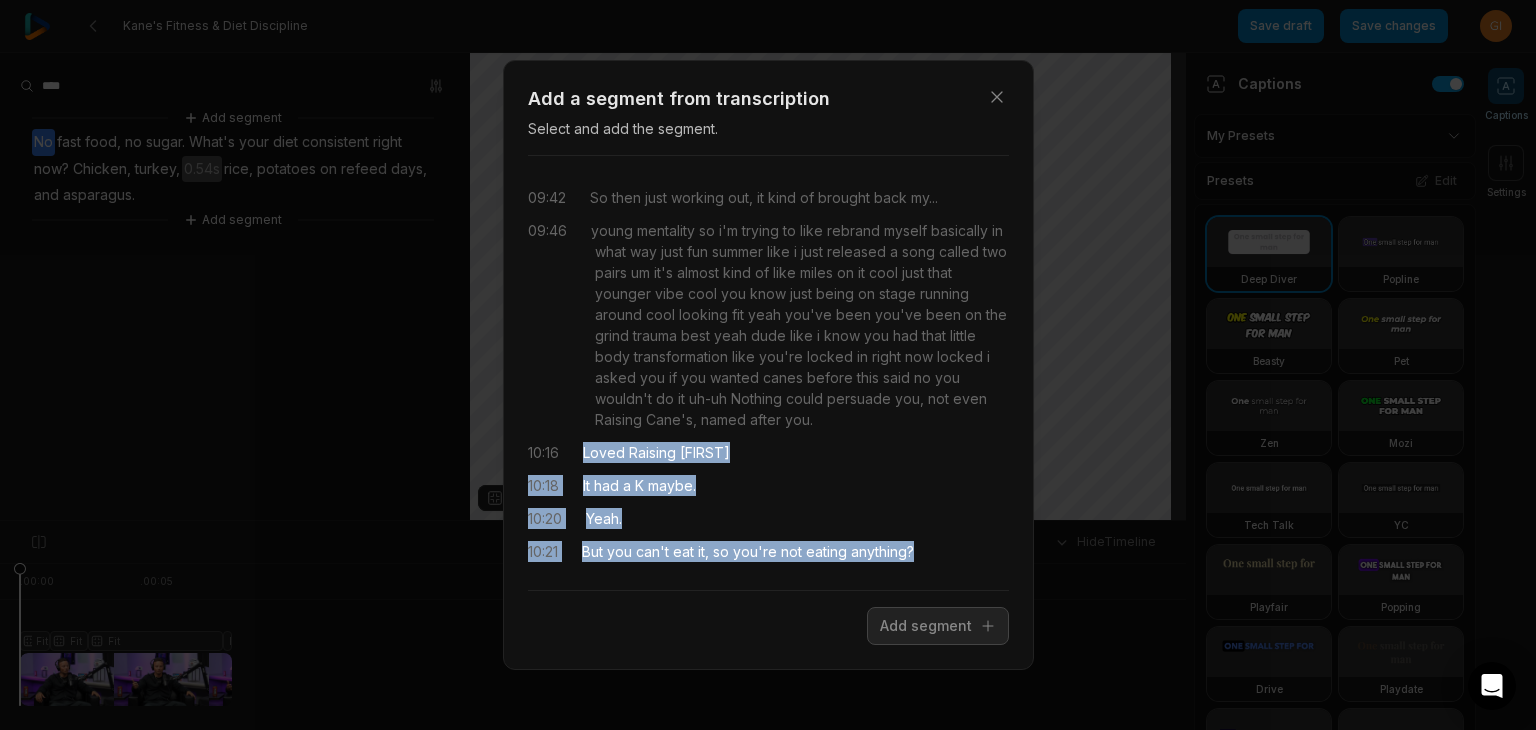 drag, startPoint x: 576, startPoint y: 445, endPoint x: 918, endPoint y: 567, distance: 363.1088 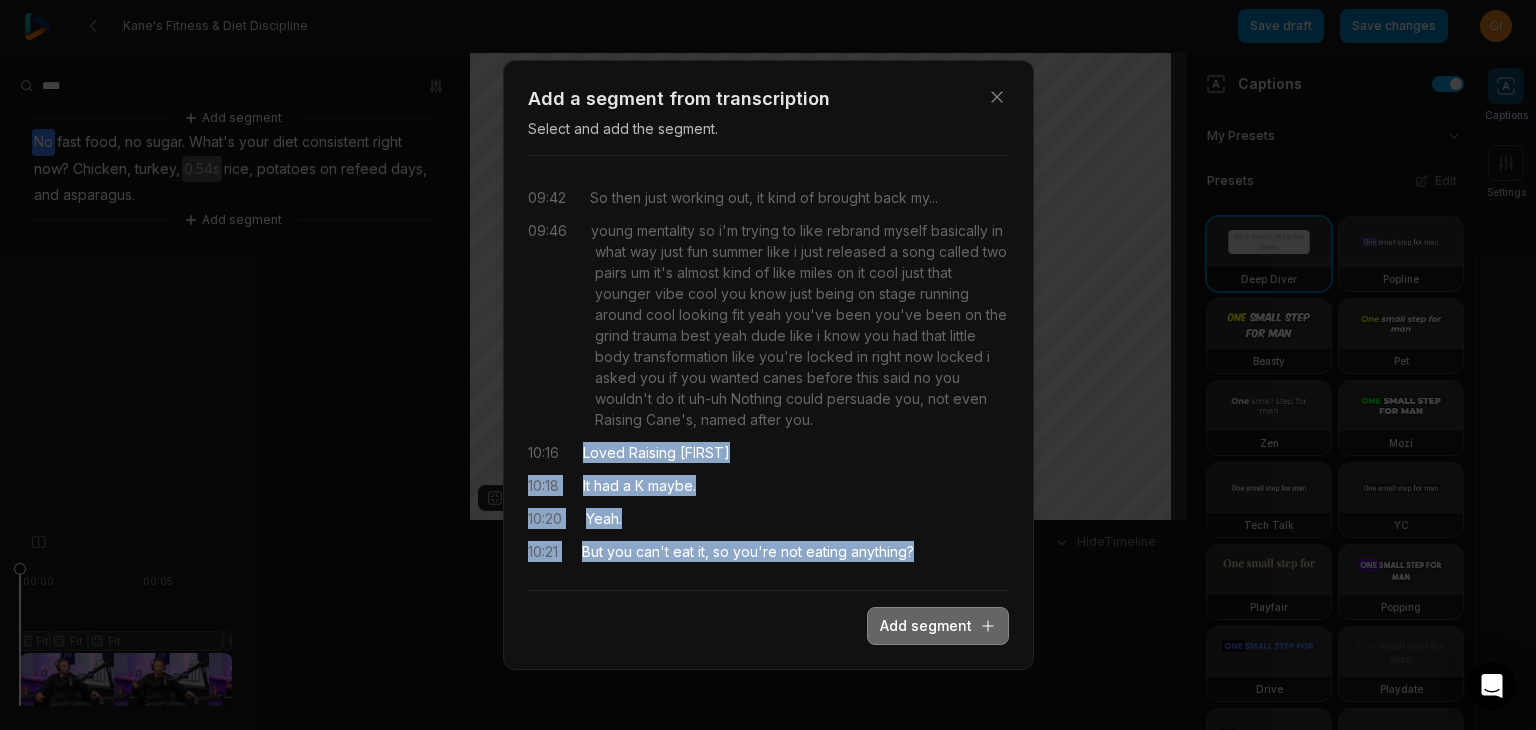 click on "Add segment" at bounding box center [938, 626] 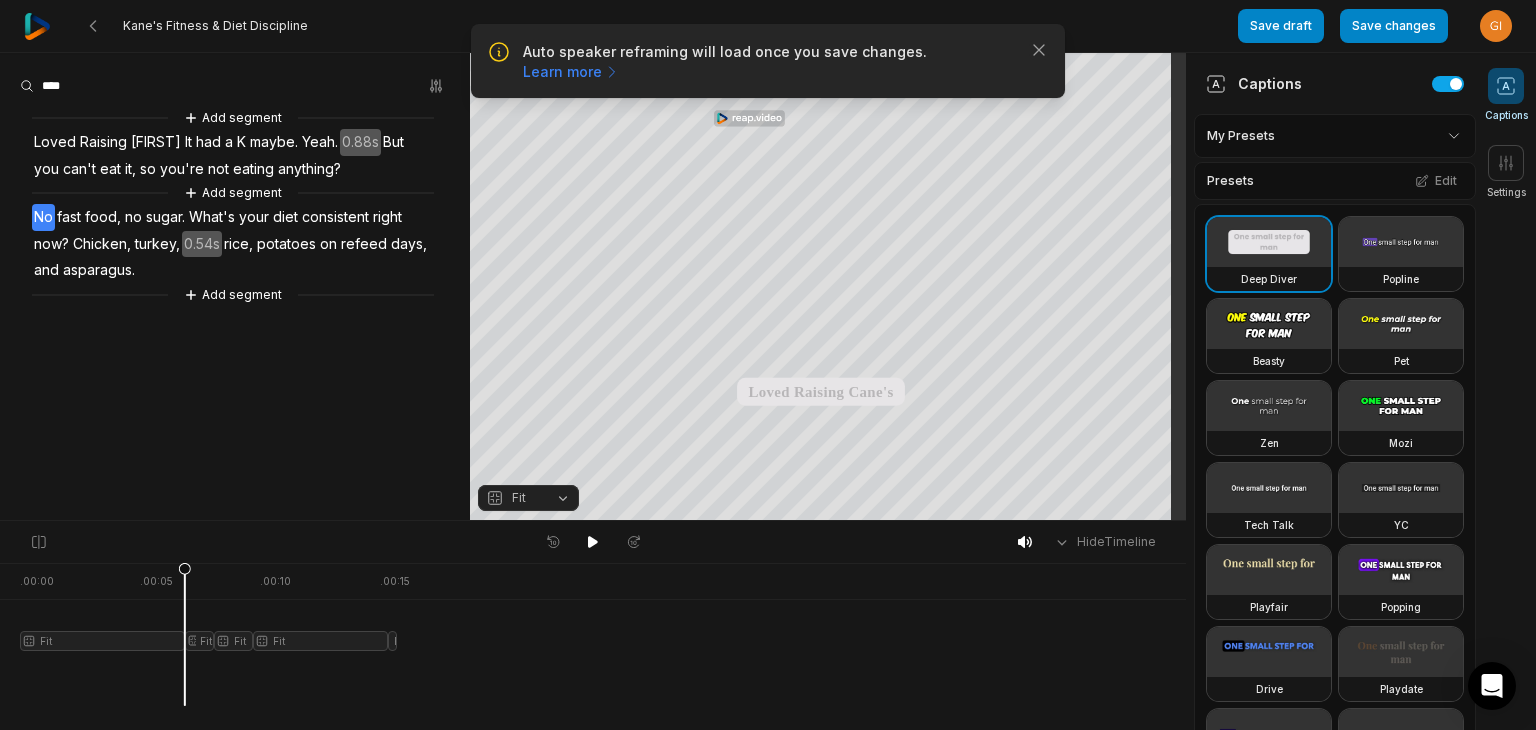 scroll, scrollTop: 0, scrollLeft: 0, axis: both 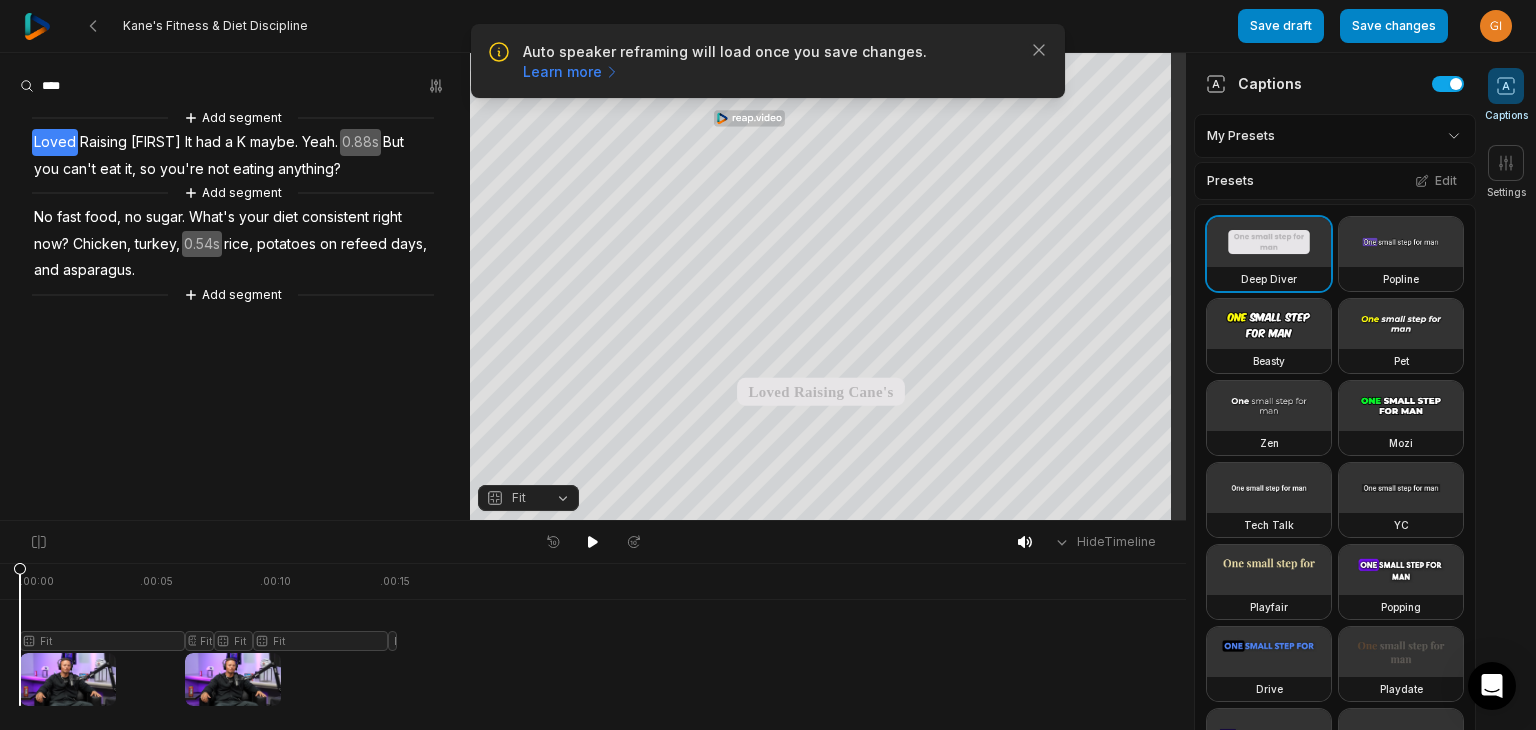 drag, startPoint x: 190, startPoint y: 565, endPoint x: 0, endPoint y: 580, distance: 190.59119 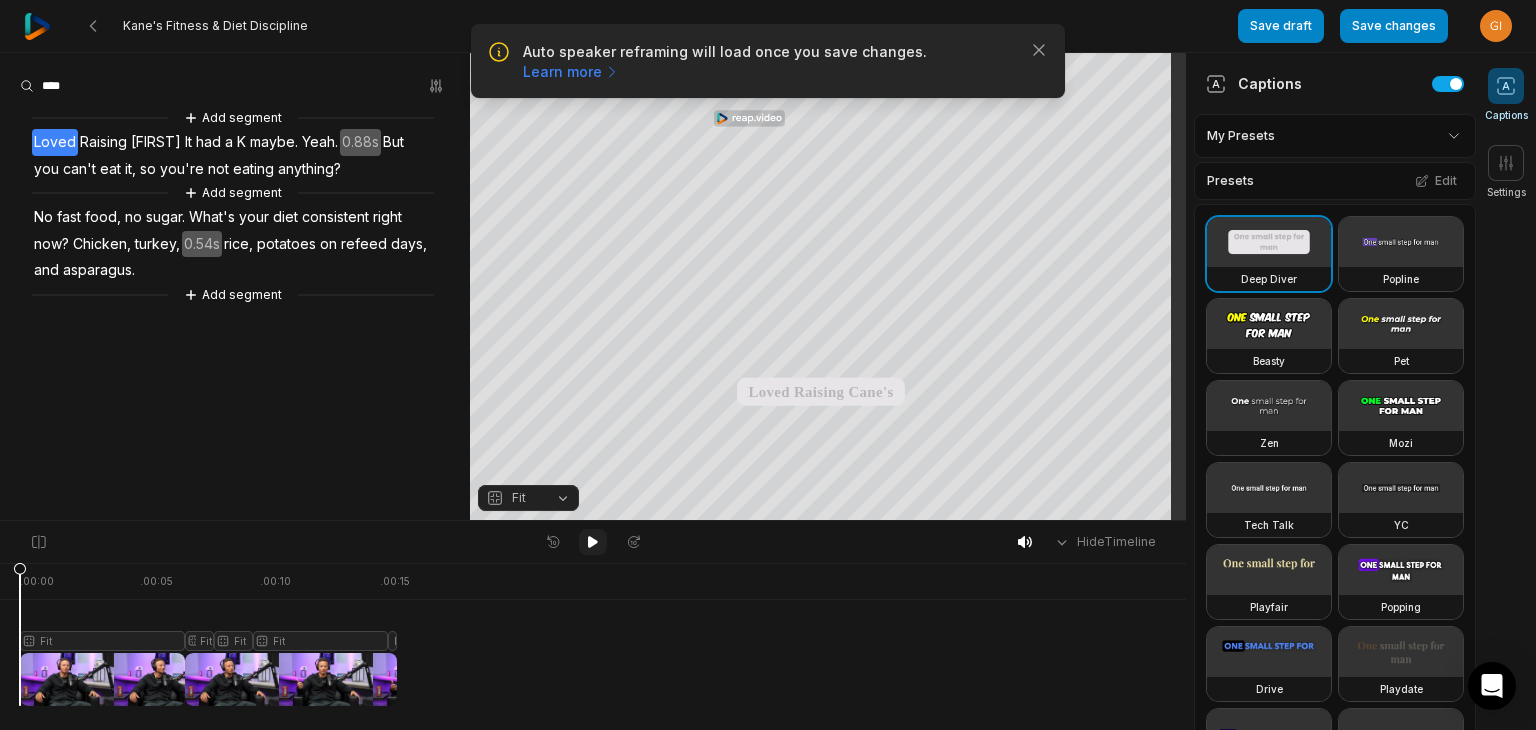click at bounding box center [593, 542] 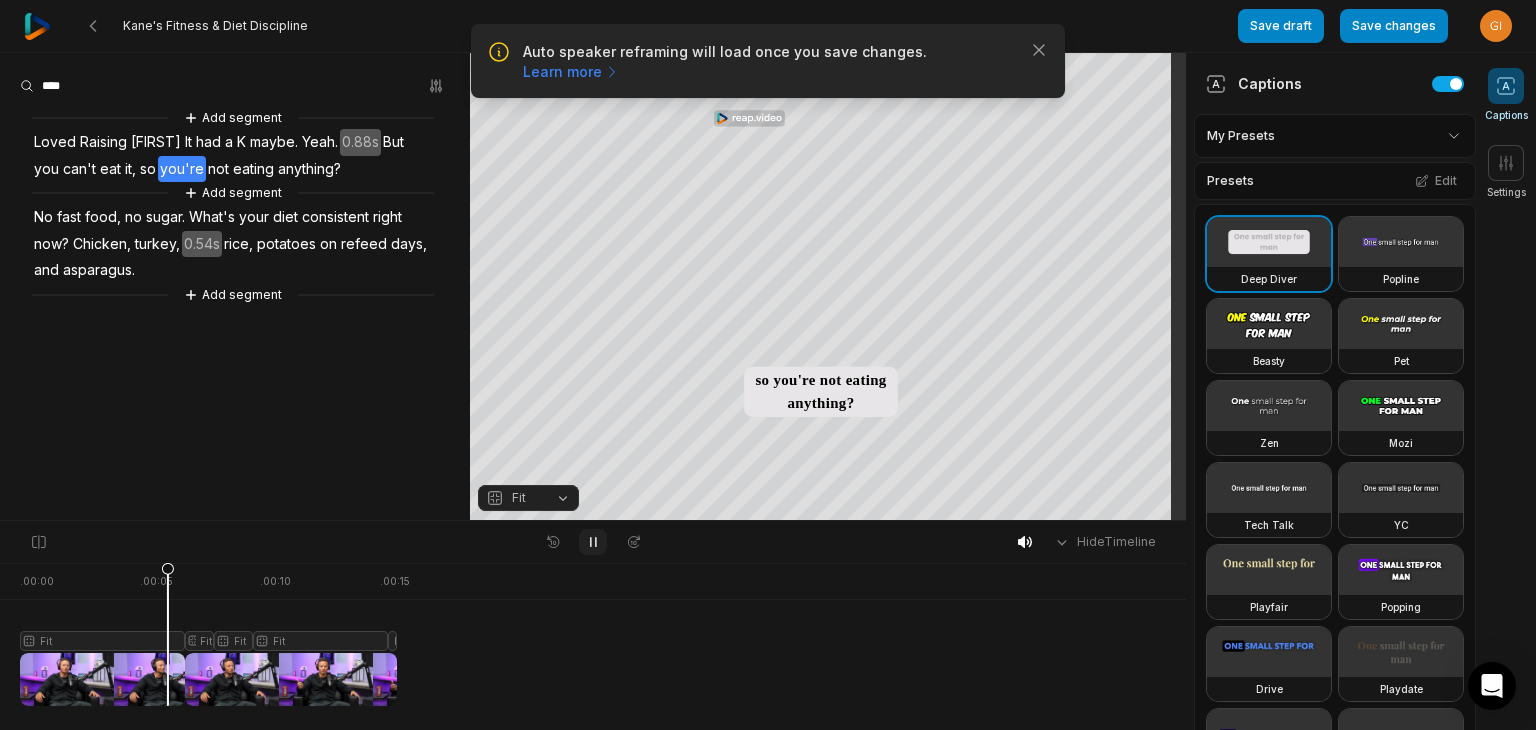 click 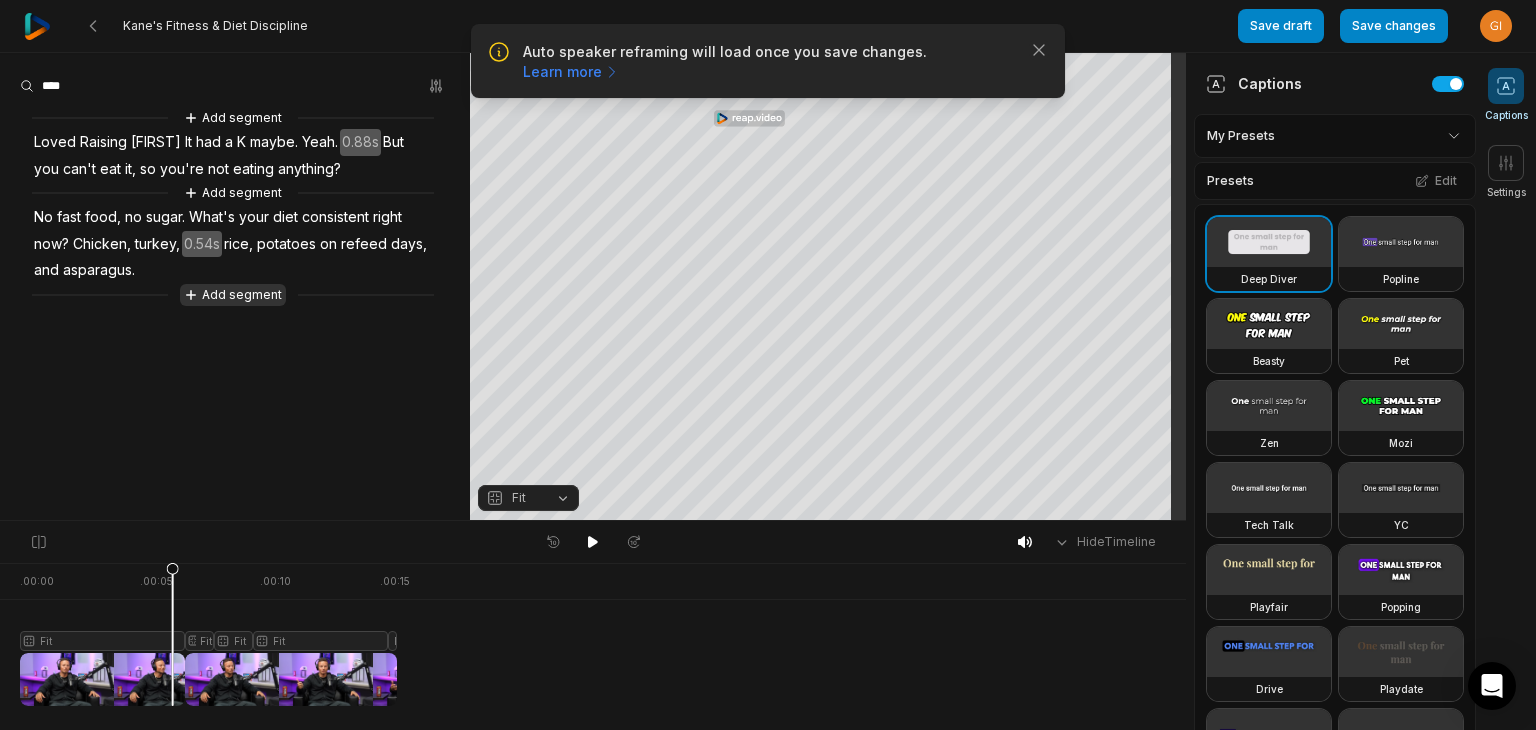 click on "Add segment" at bounding box center (233, 295) 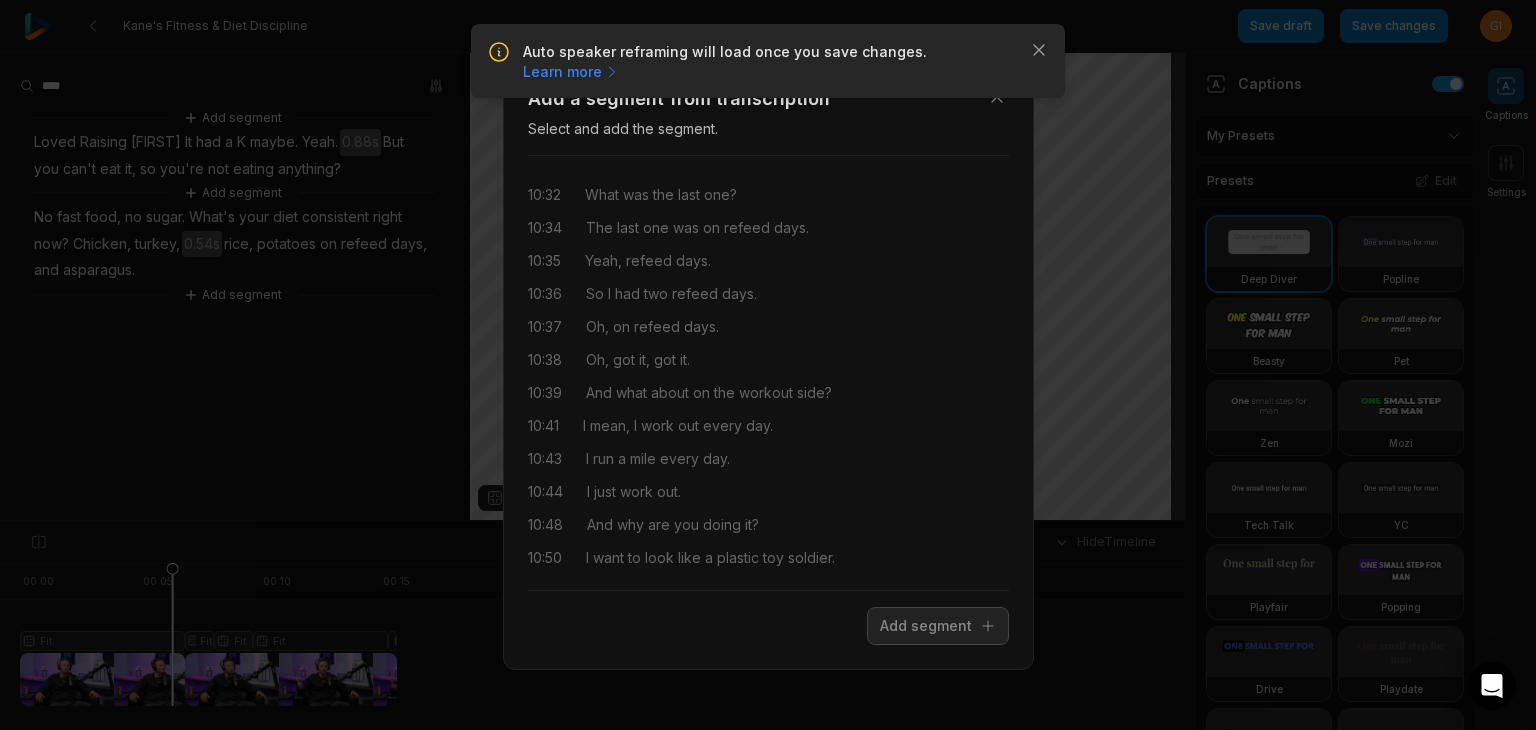 click on "Close Add a segment from transcription Select and add the segment. 10:32 What   was   the   last   one? 10:34 The   last   one   was   on   refeed   days. 10:35 Yeah,   refeed   days. 10:36 So   I   had   two   refeed   days. 10:37 Oh,   on   refeed   days. 10:38 Oh,   got   it,   got   it. 10:39 And   what   about   on   the   workout   side? 10:41 I   mean,   I   work   out   every   day. 10:43 I   run   a   mile   every   day. 10:44 I   just   work   out. 10:48 And   why   are   you   doing   it? 10:50 I   want   to   look   like   a   plastic   toy   soldier. 10:52 Really? 10:52 Yeah. 10:53 Like   him? 10:54 Yeah. 10:56 But   he's   bigger. 10:57 I'm   like   lean. 10:59 yeah   i   mean   you're   lean   too   i   don't   know   what   does   that   mean   but   no   no   no   no   no   bigger   guy   you   know   i'm   not   as   lean   as   you   you're   you're   you're   definitely   lean   but   i   just" at bounding box center [768, 365] 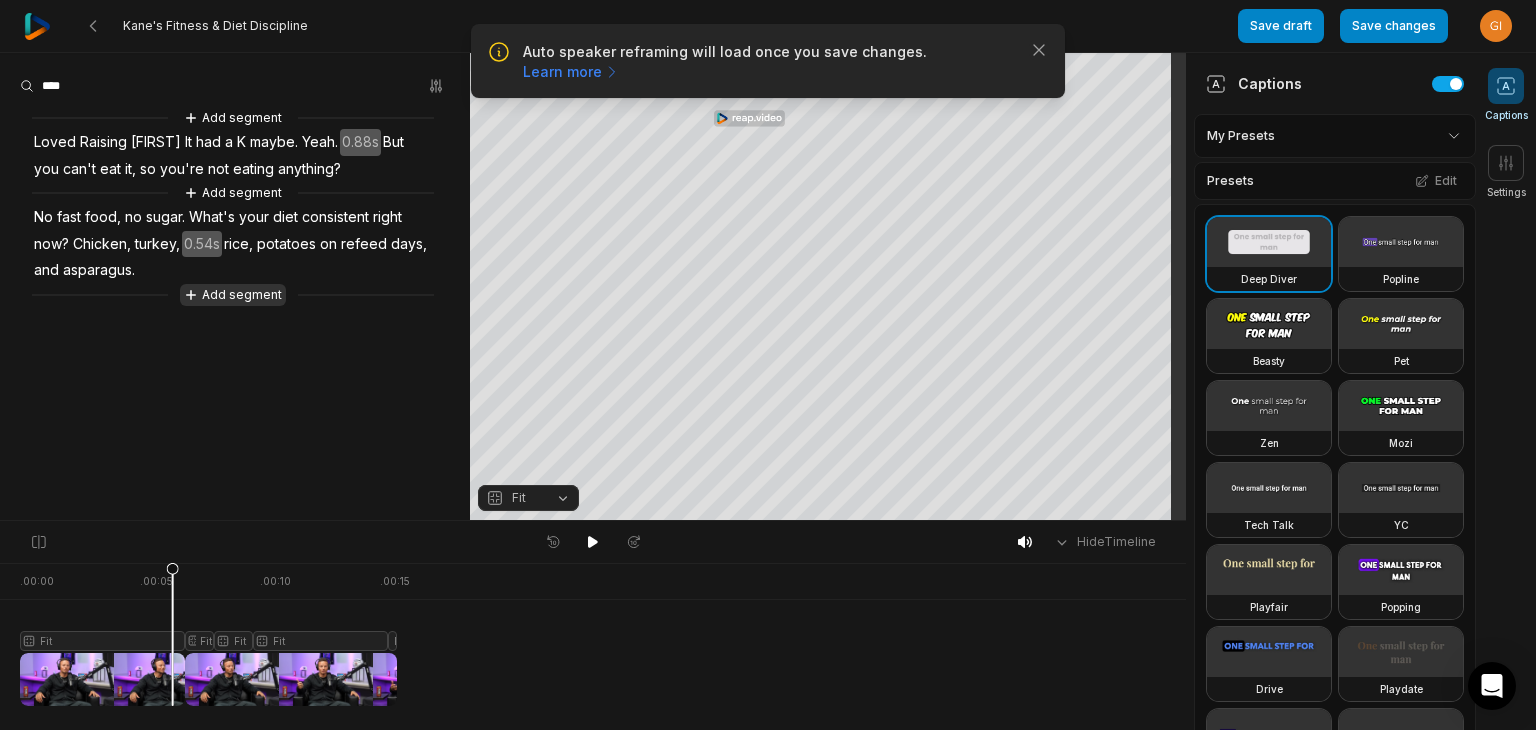click on "Add segment" at bounding box center [233, 295] 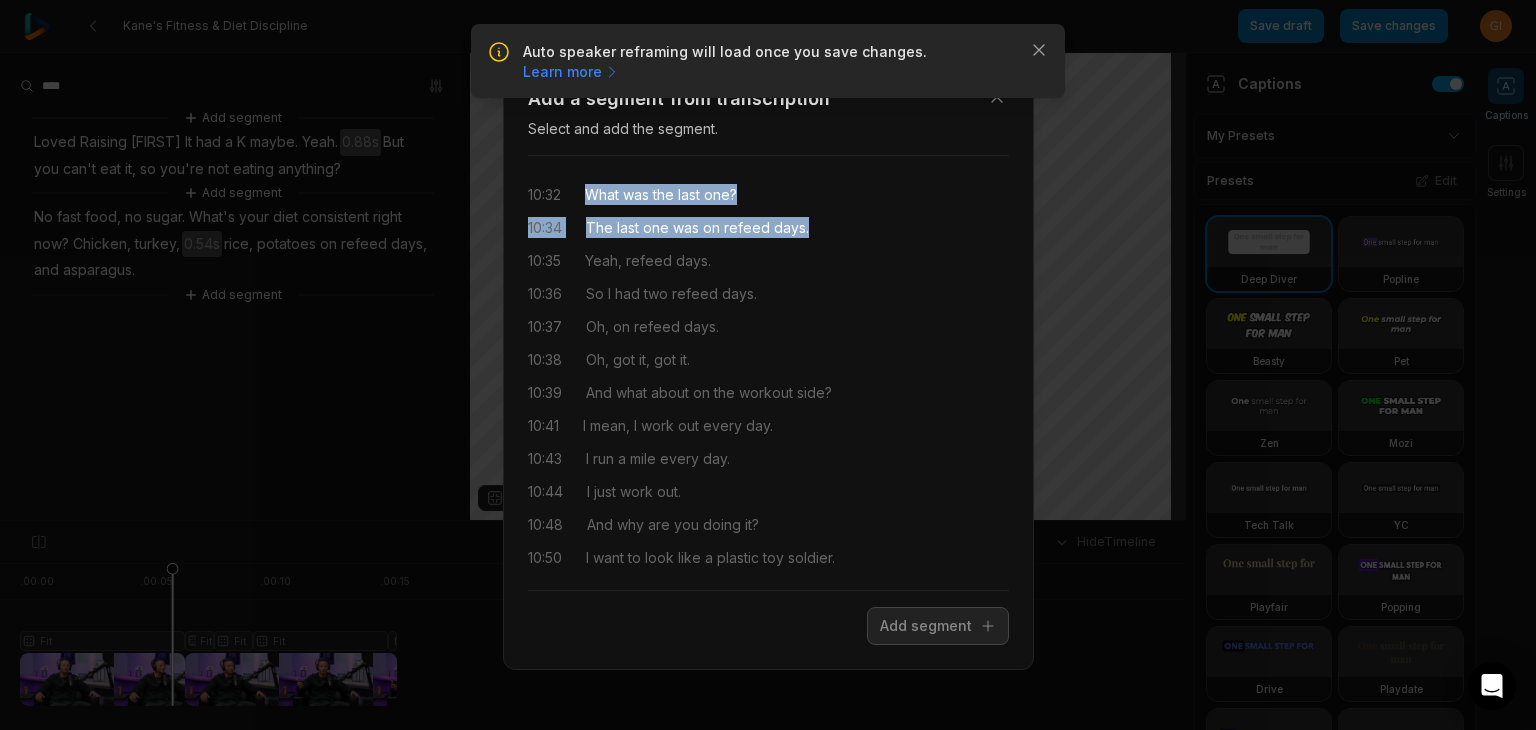 drag, startPoint x: 591, startPoint y: 193, endPoint x: 824, endPoint y: 222, distance: 234.79779 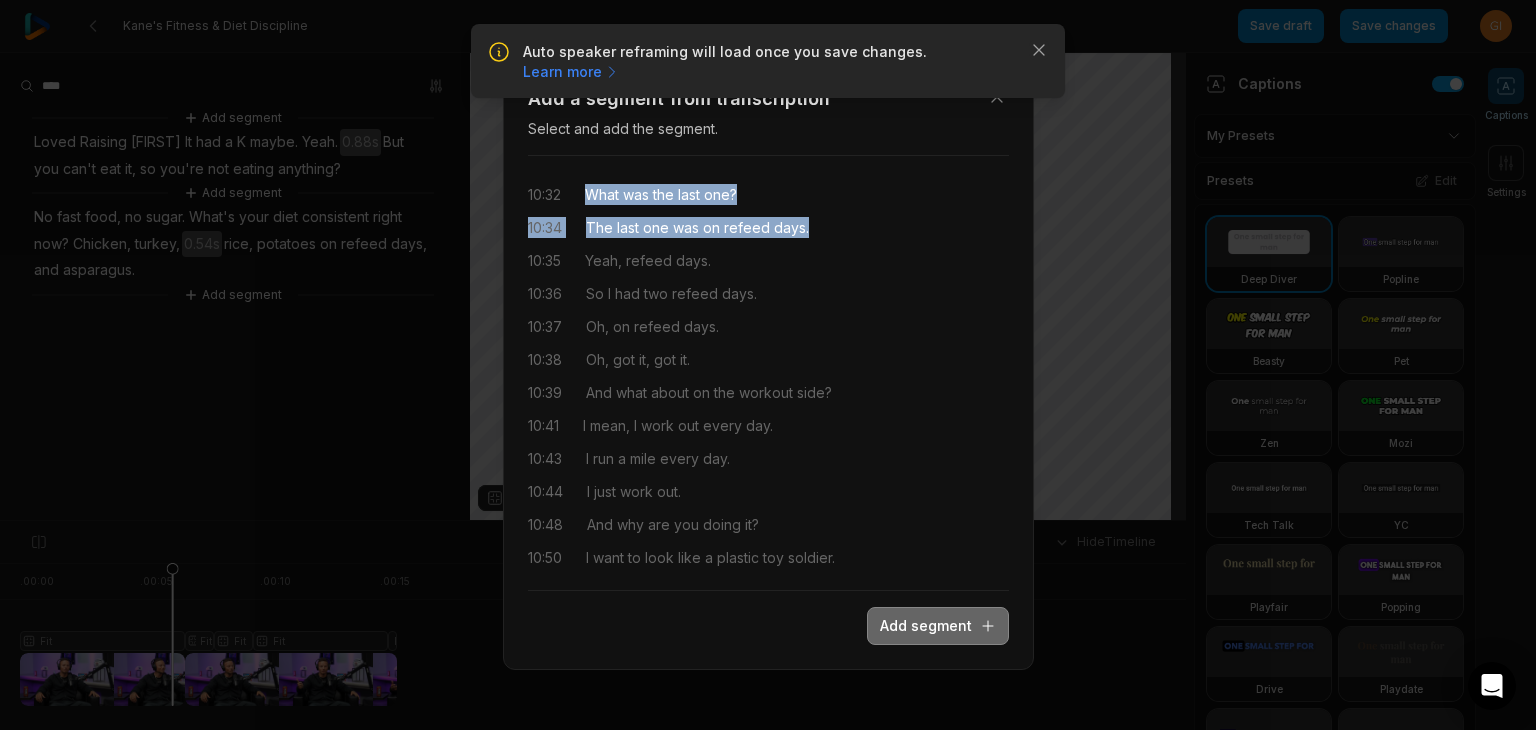 click on "Add segment" at bounding box center [938, 626] 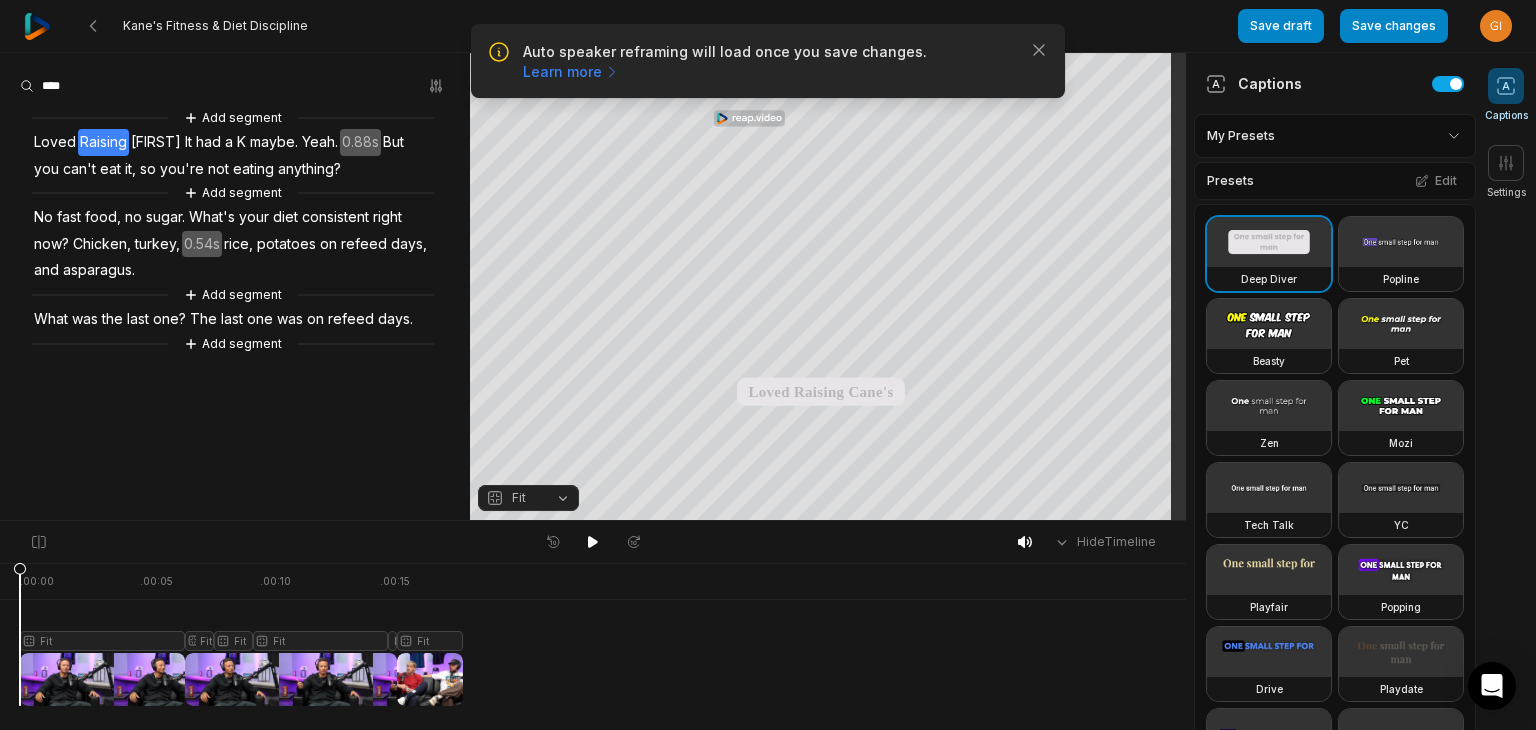 drag, startPoint x: 170, startPoint y: 571, endPoint x: 0, endPoint y: 592, distance: 171.29214 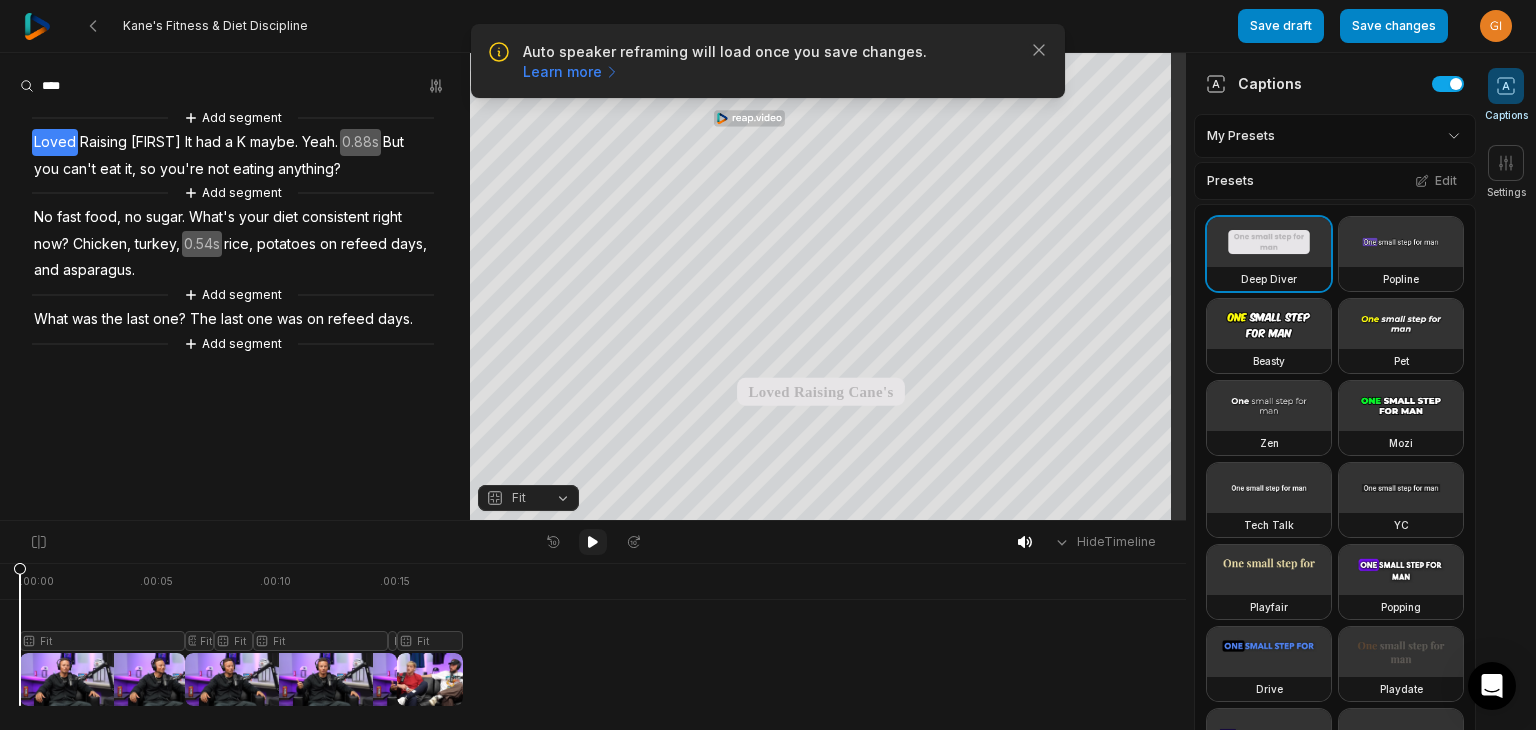 click at bounding box center (593, 542) 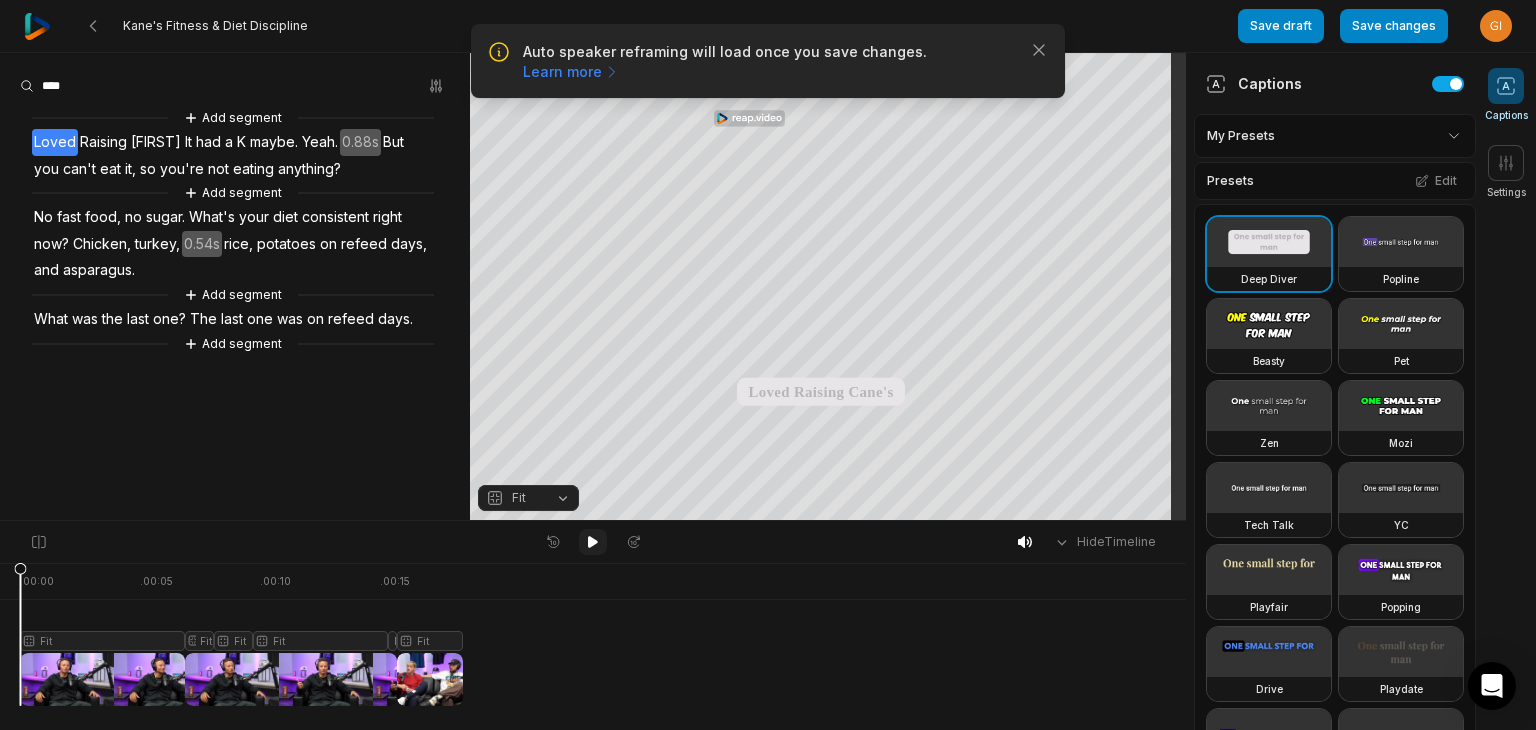 click at bounding box center (593, 542) 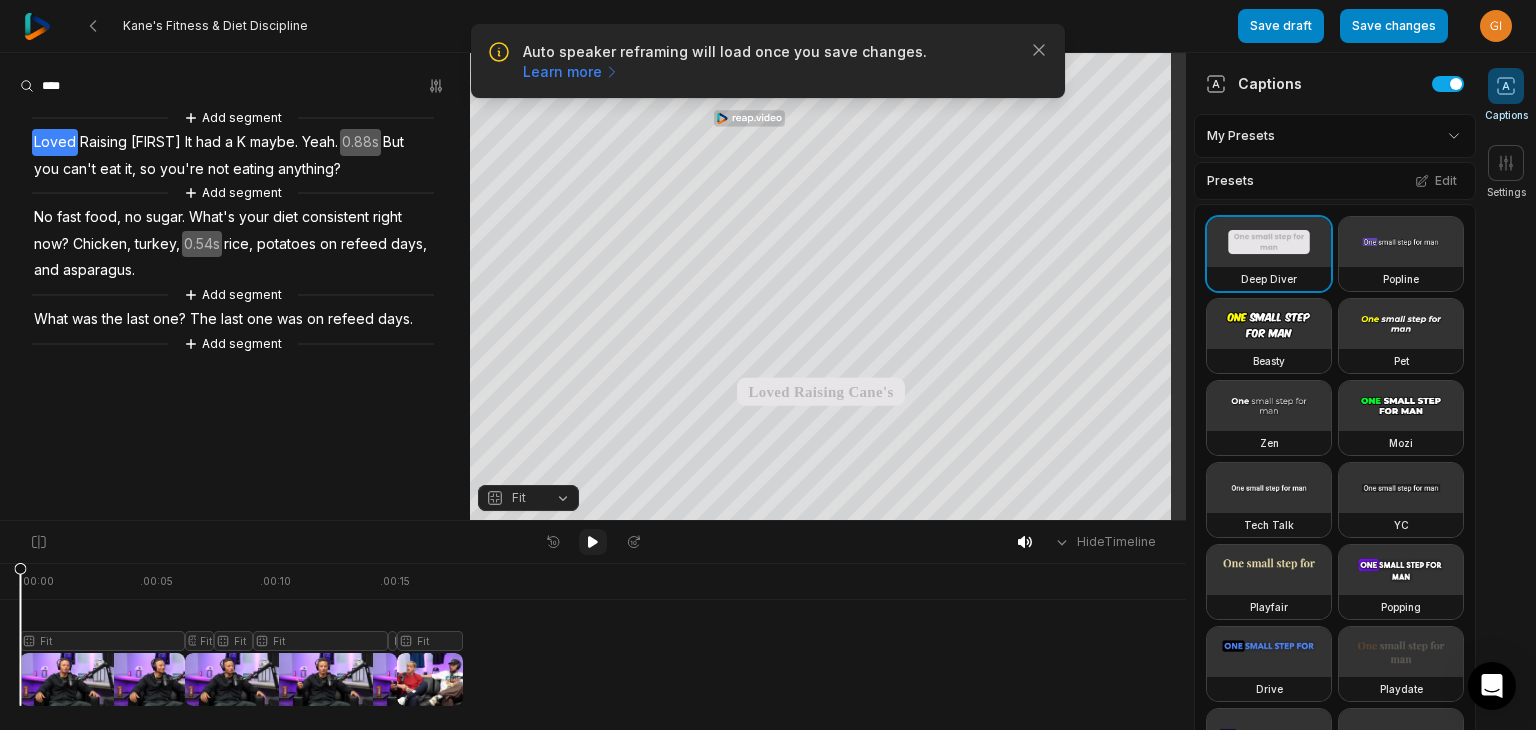 click 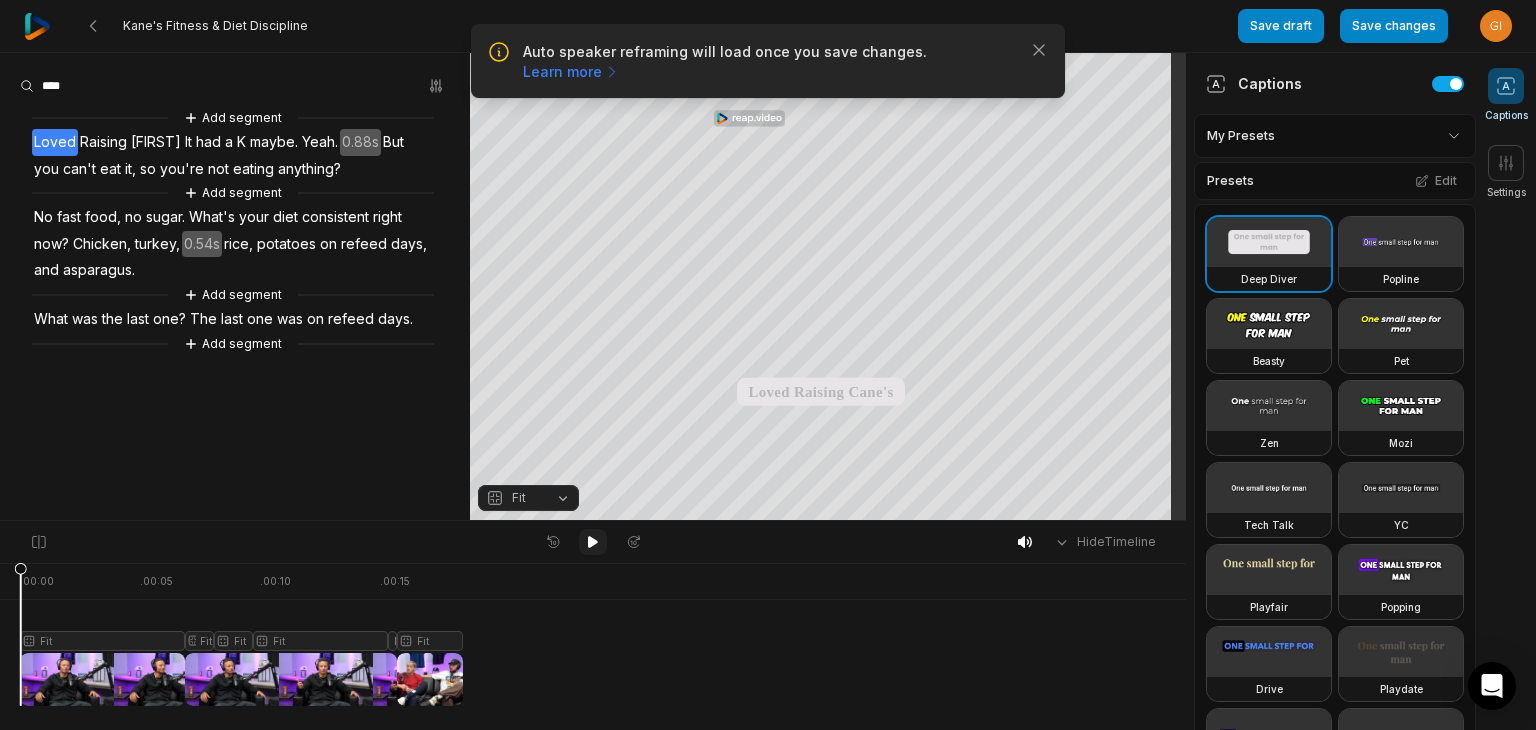 click 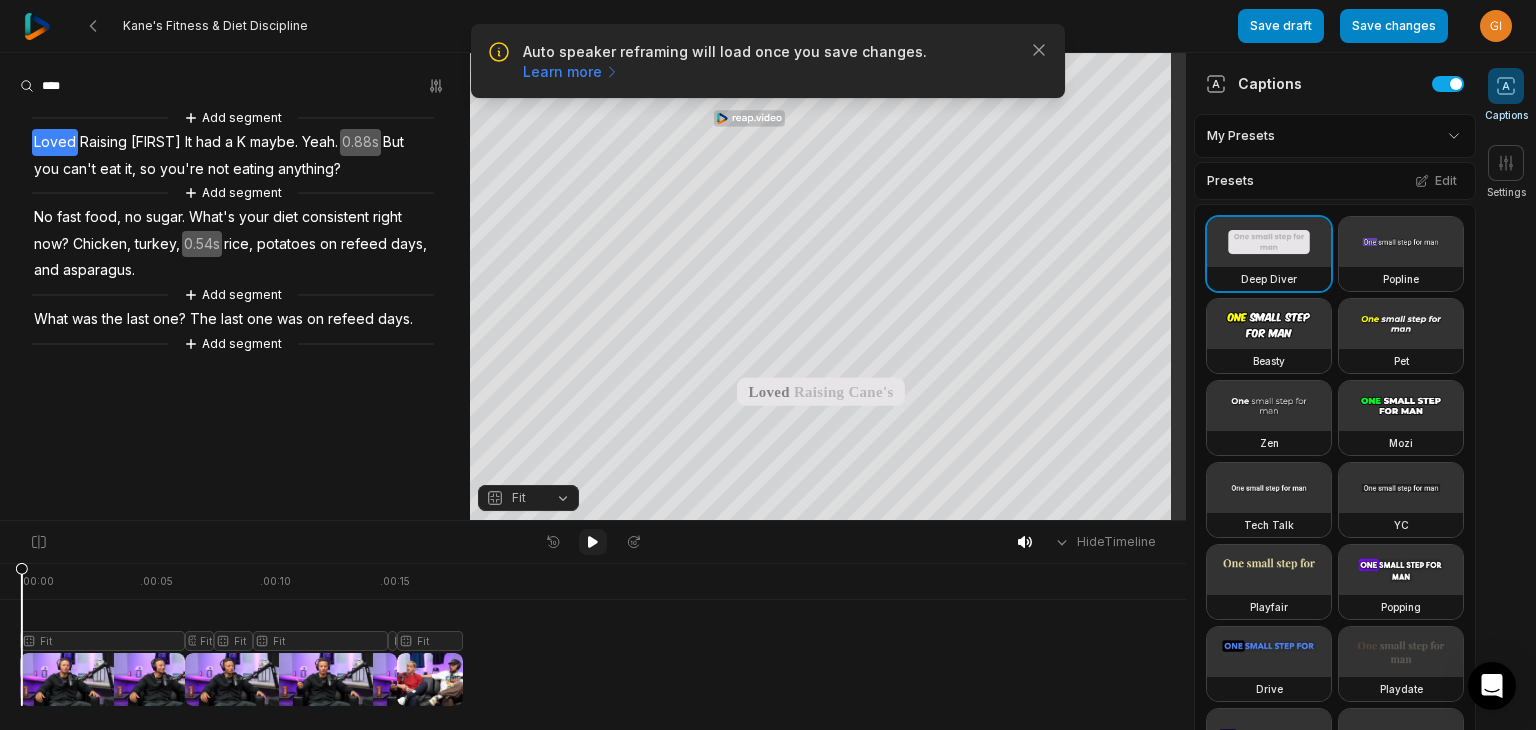 click 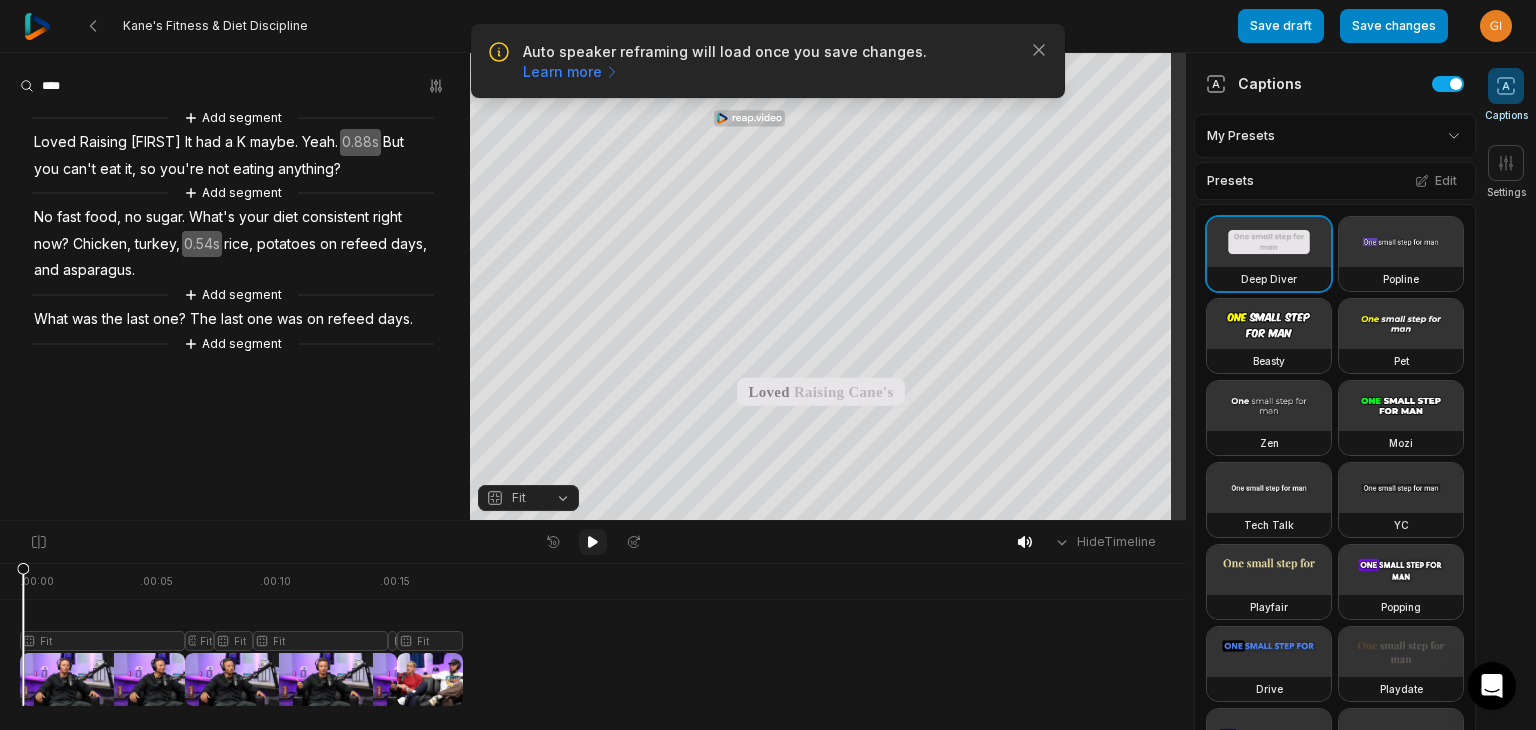 click 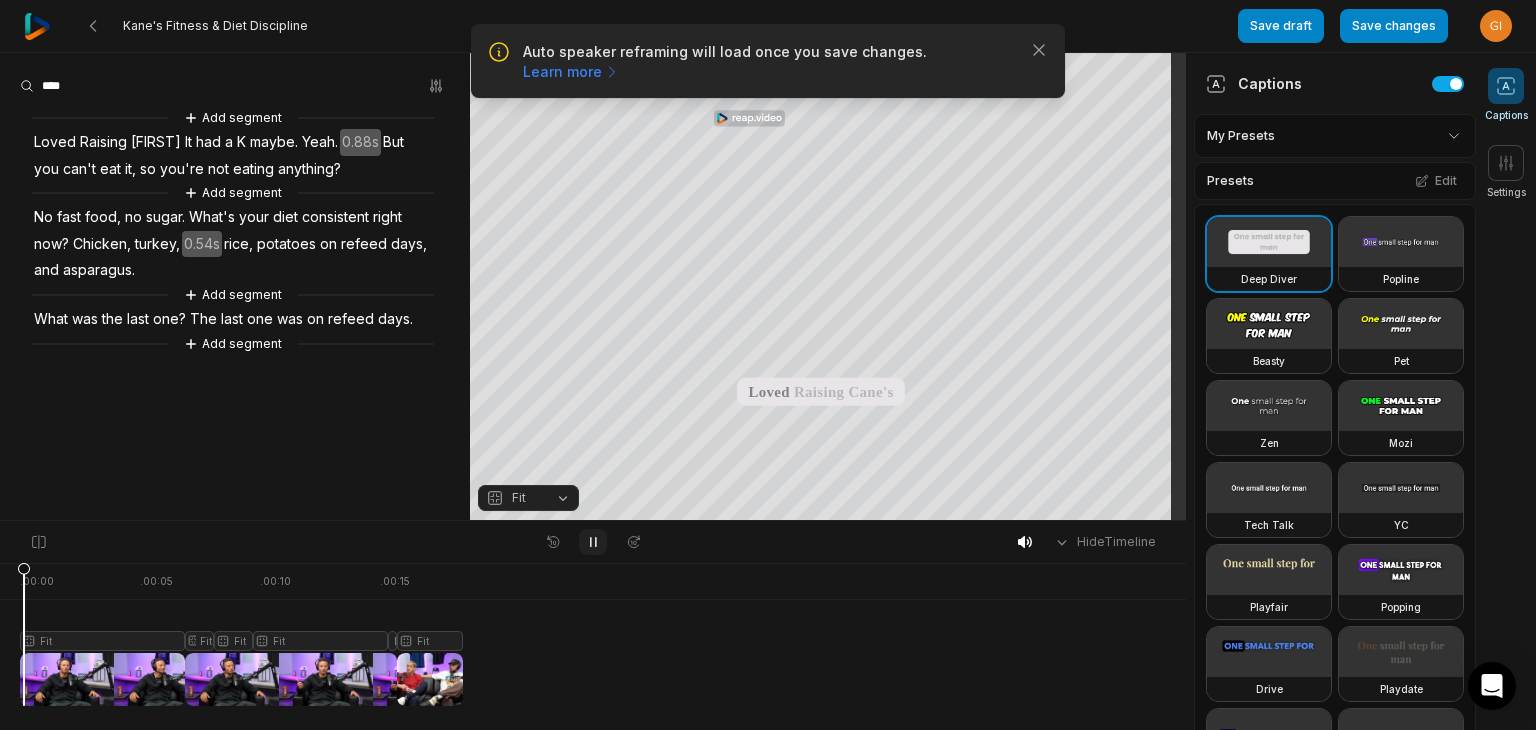 click 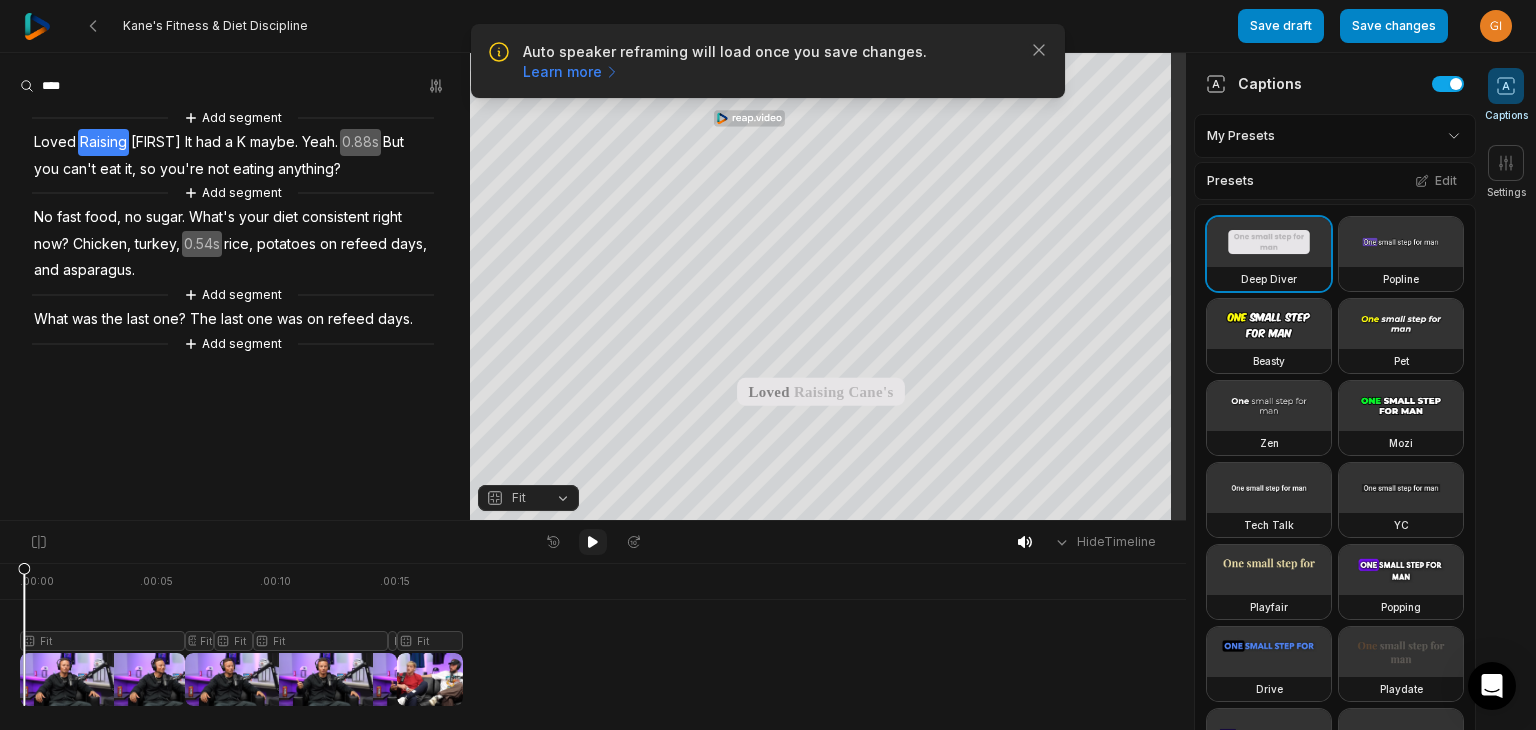 click 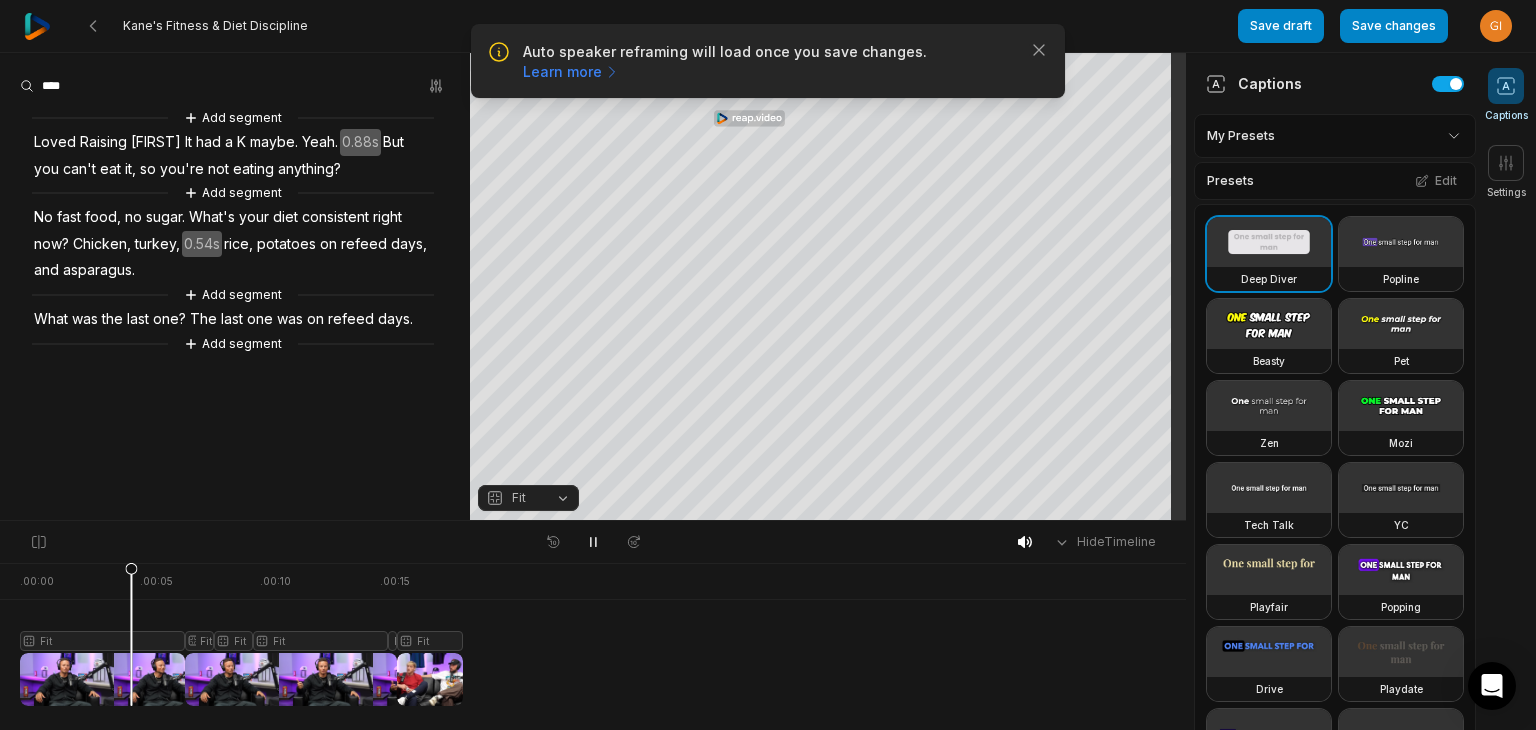 click at bounding box center [241, 634] 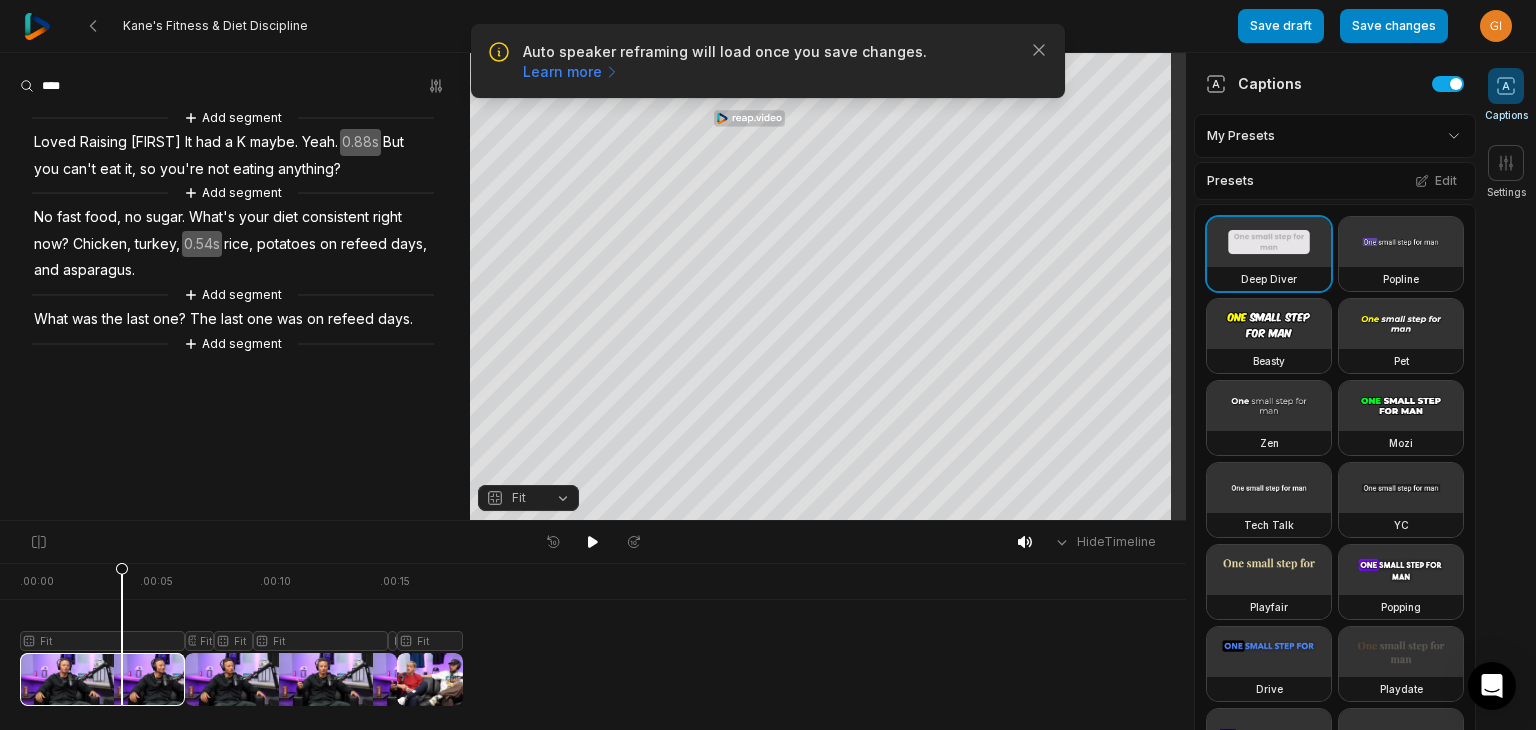 click at bounding box center (241, 634) 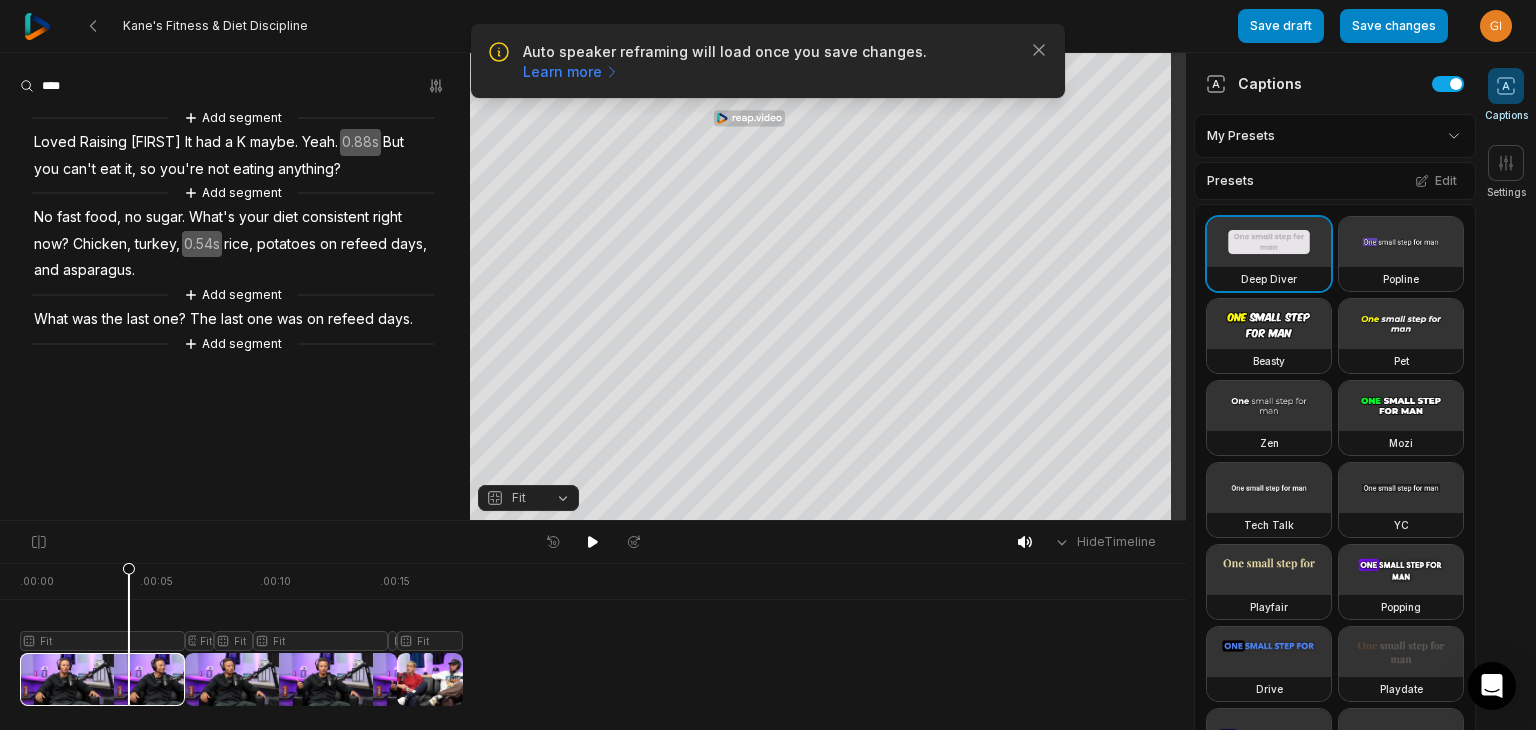 click at bounding box center [241, 634] 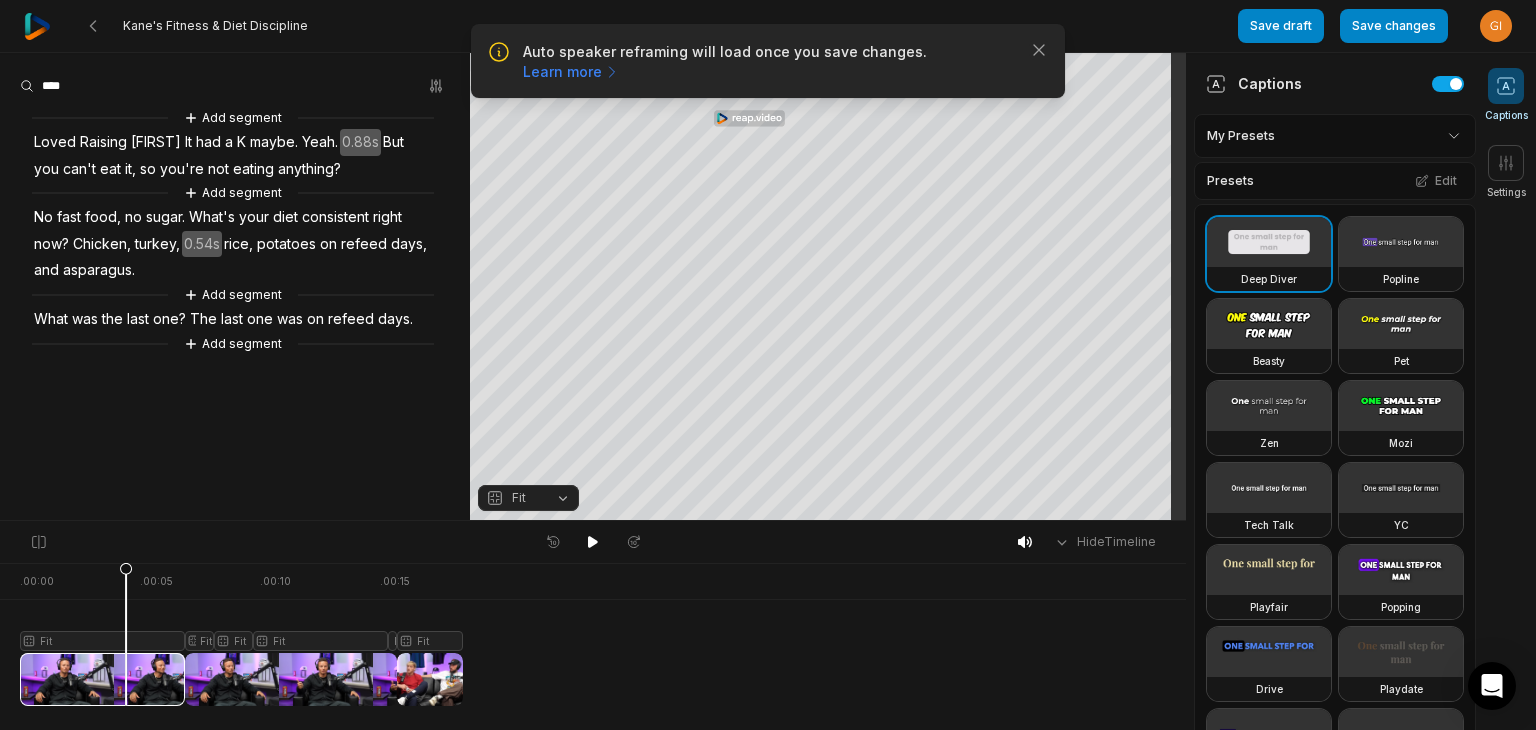 click 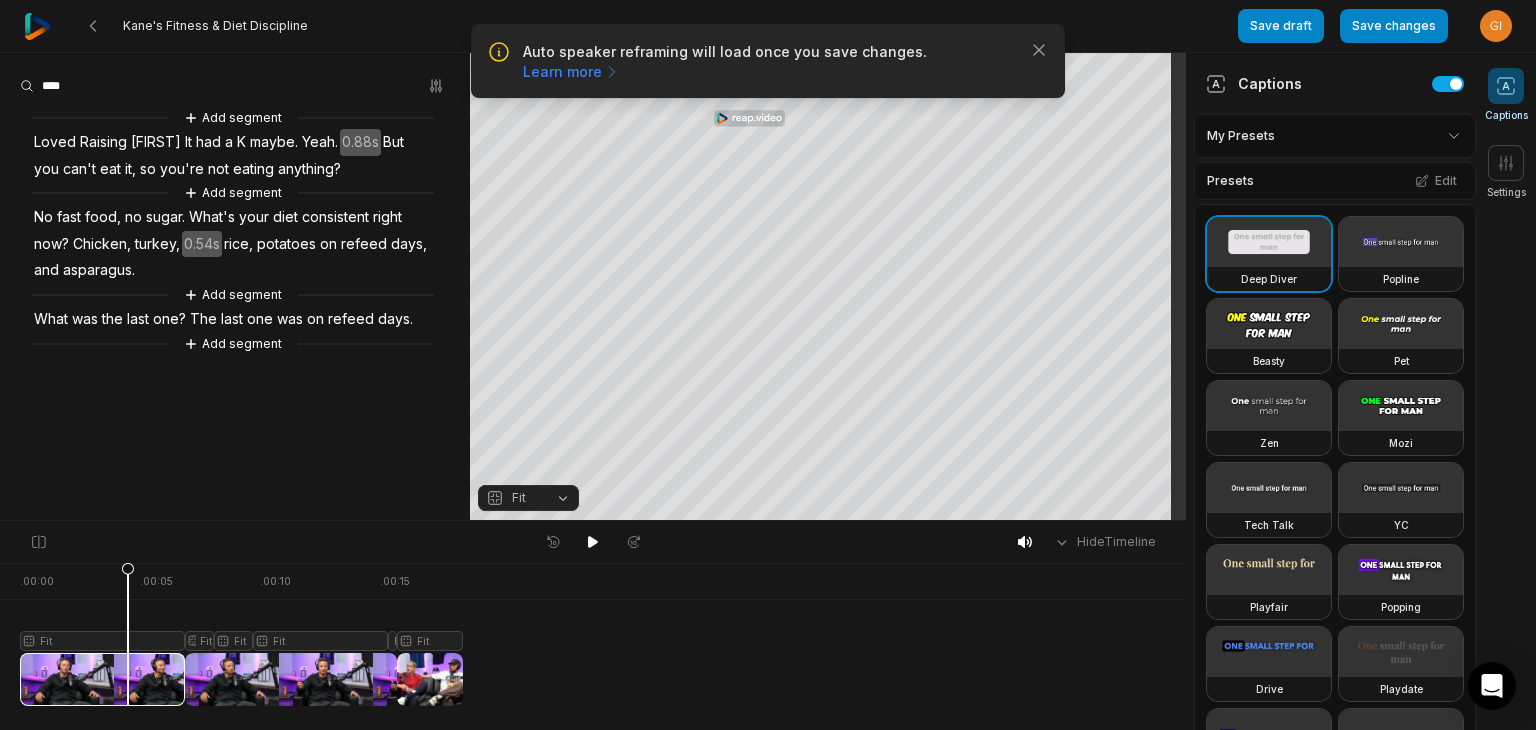 click 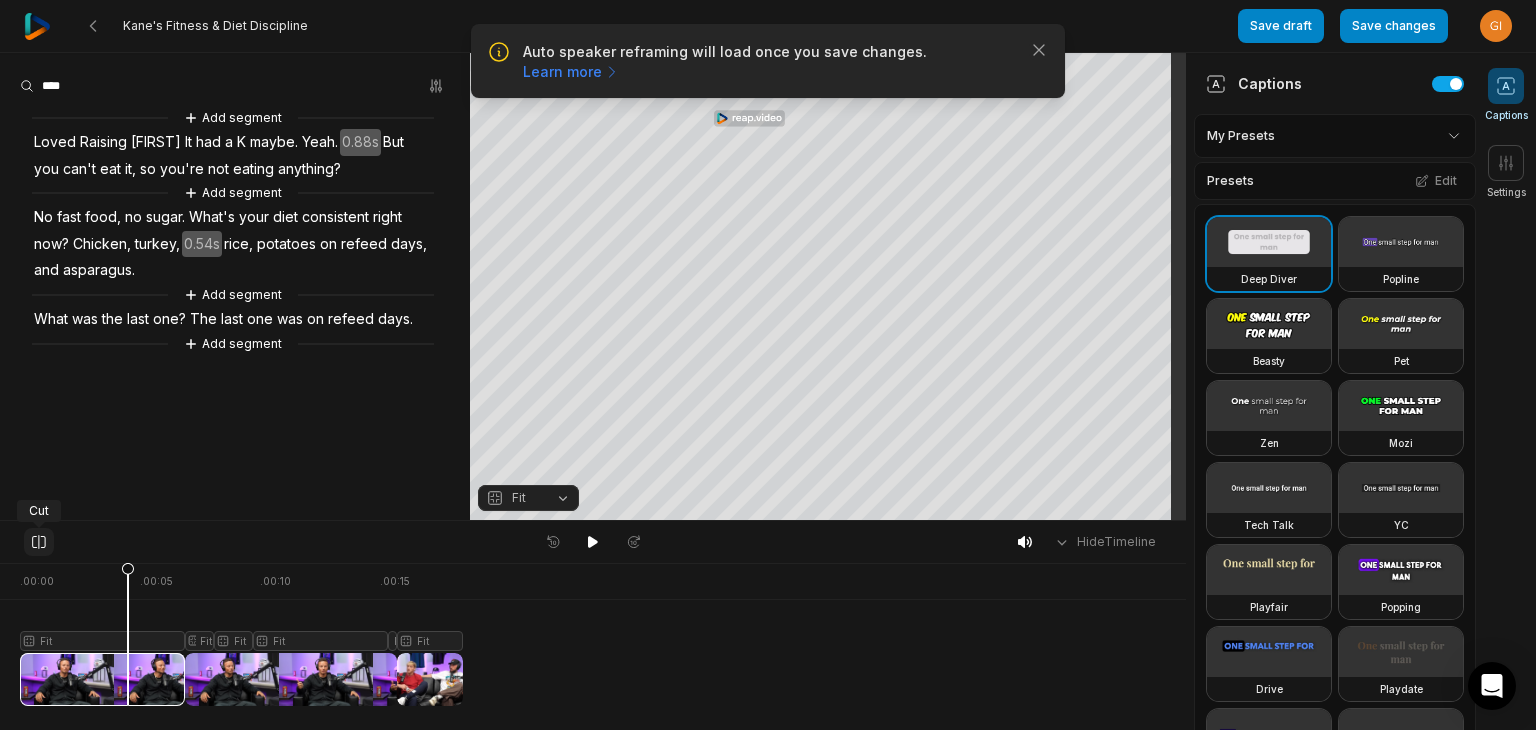 click 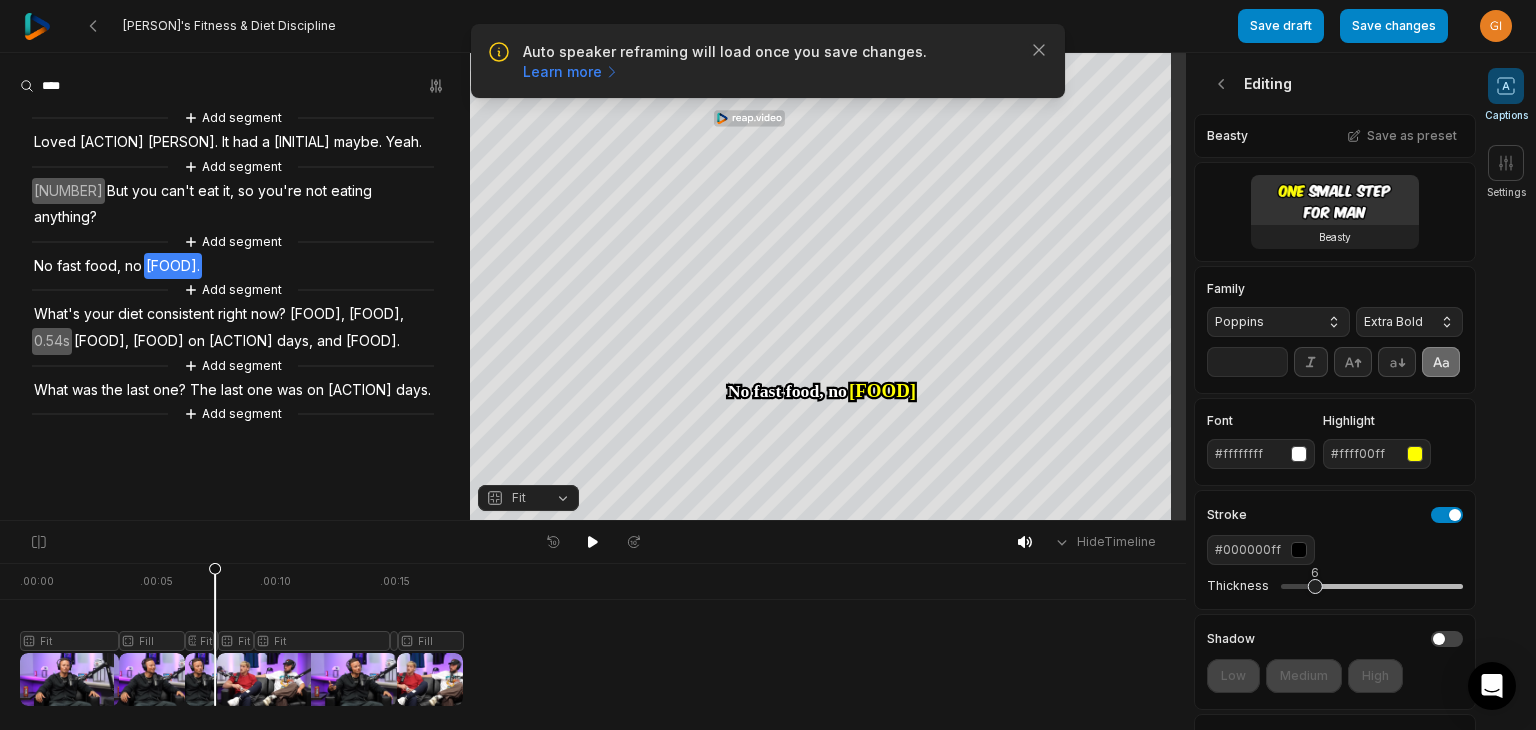 scroll, scrollTop: 0, scrollLeft: 0, axis: both 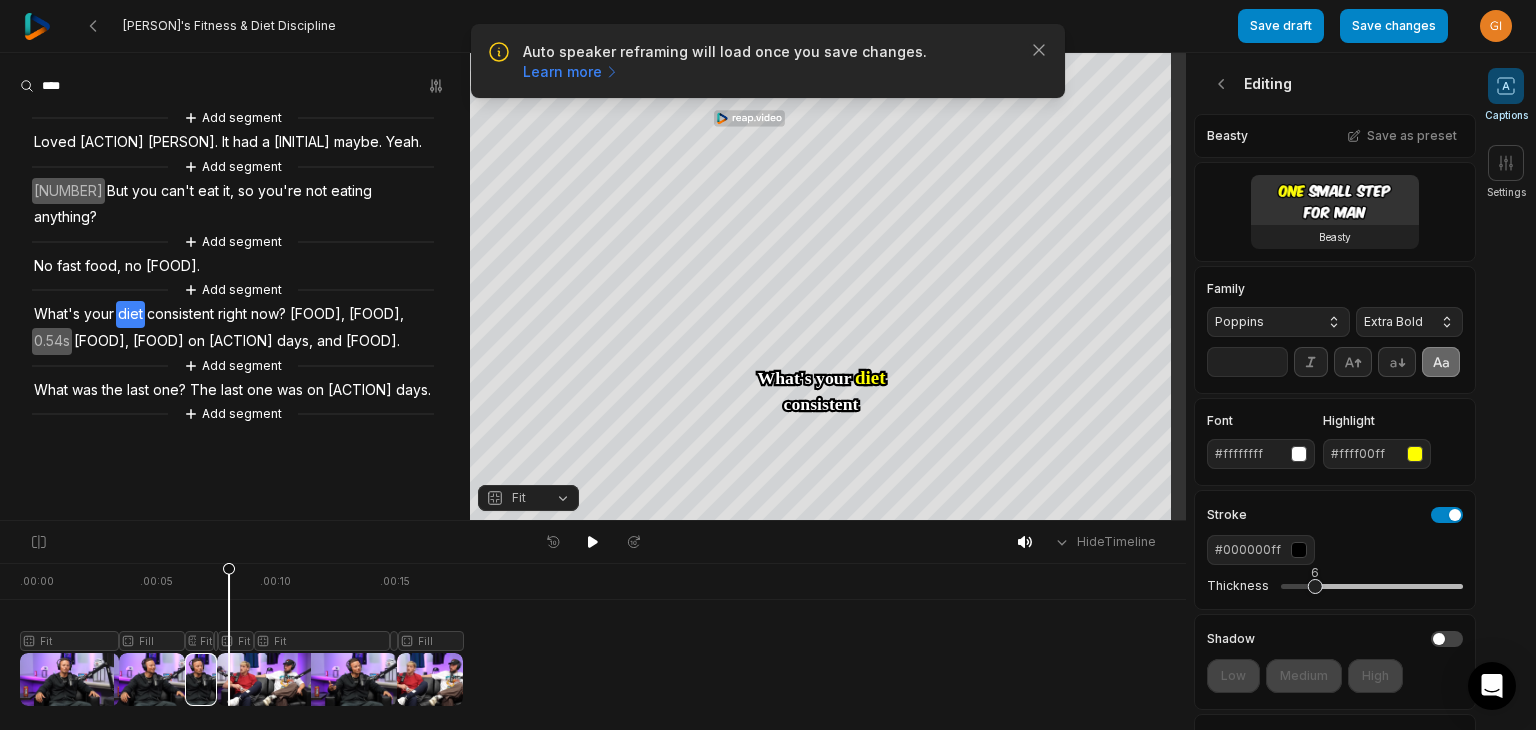 click at bounding box center [241, 634] 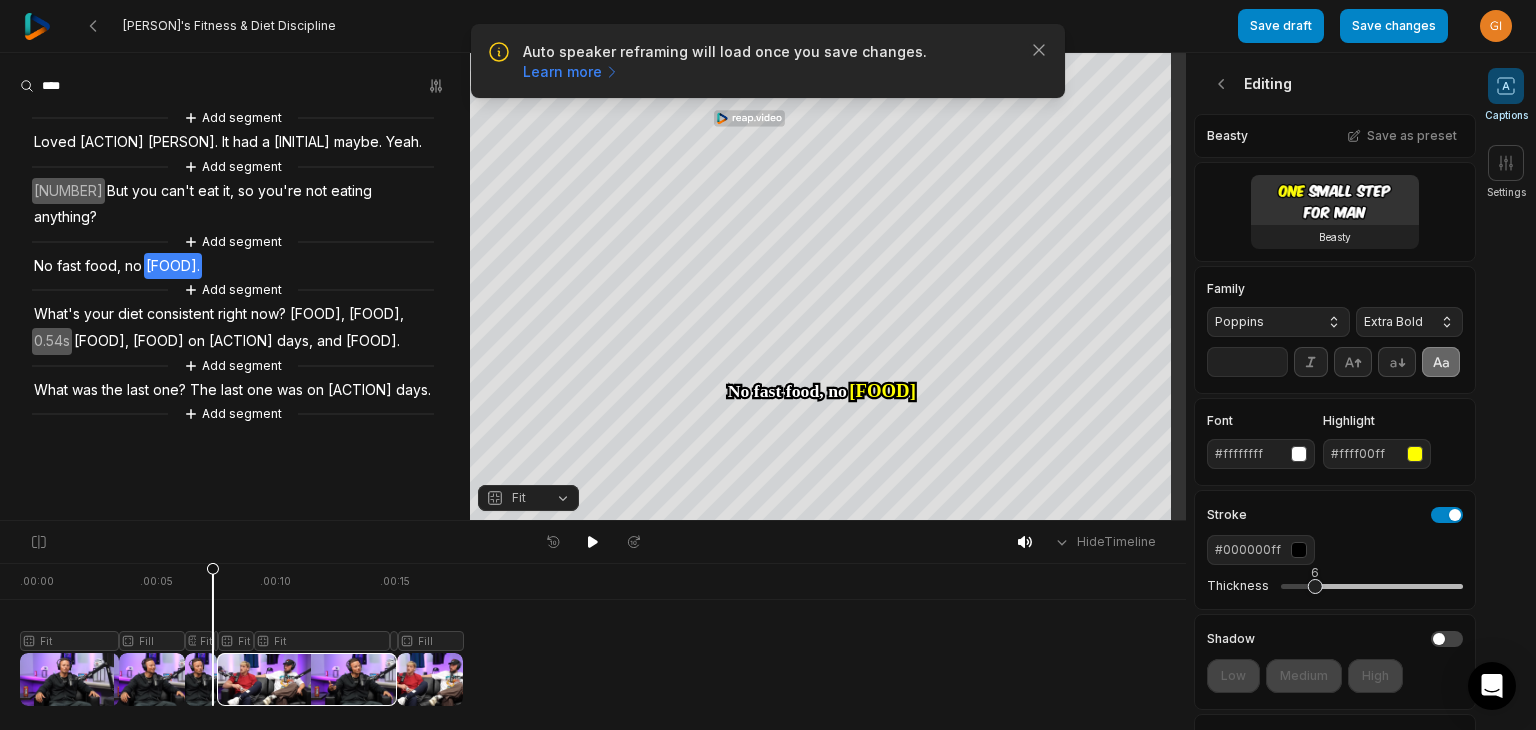 click at bounding box center [241, 634] 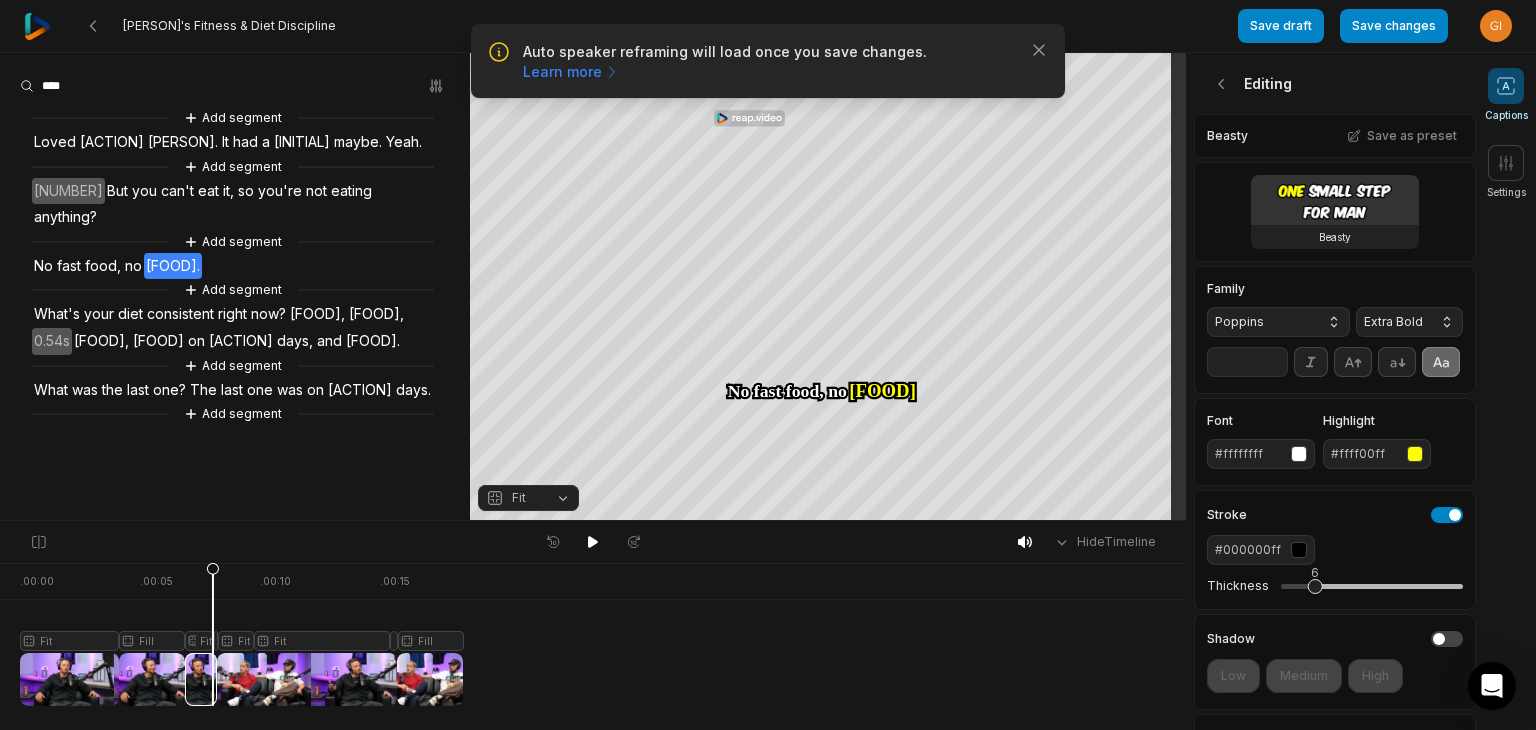 click at bounding box center [241, 634] 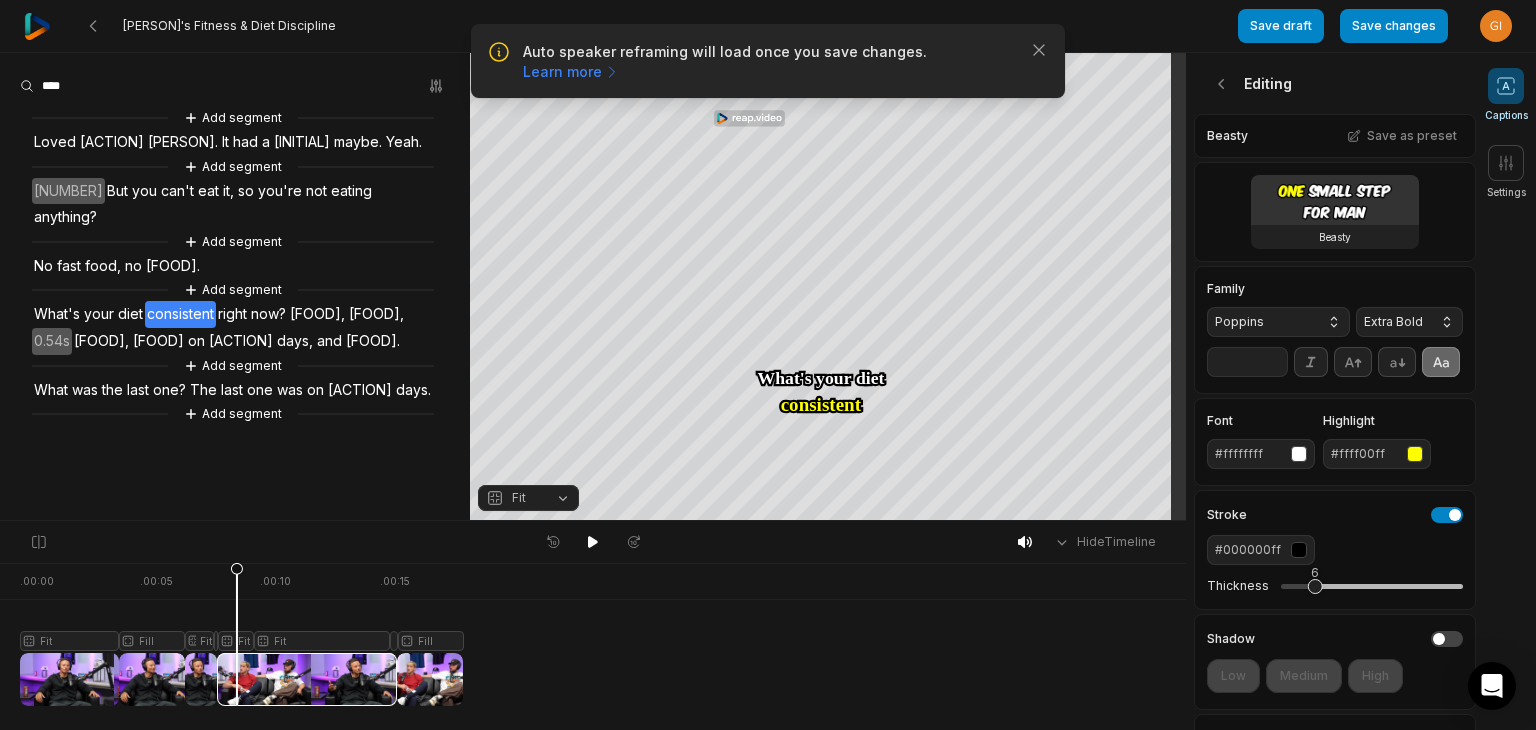 click 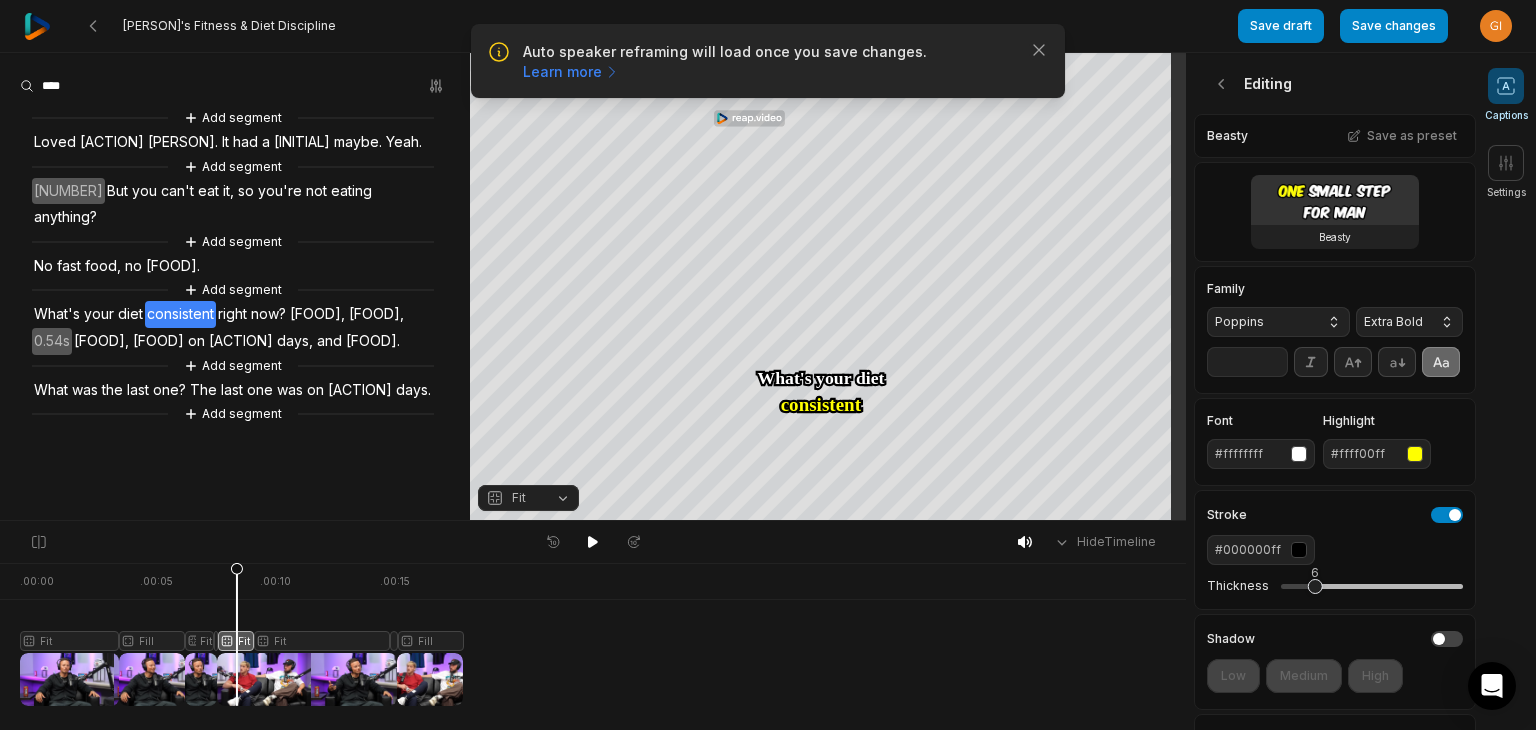 click at bounding box center (241, 634) 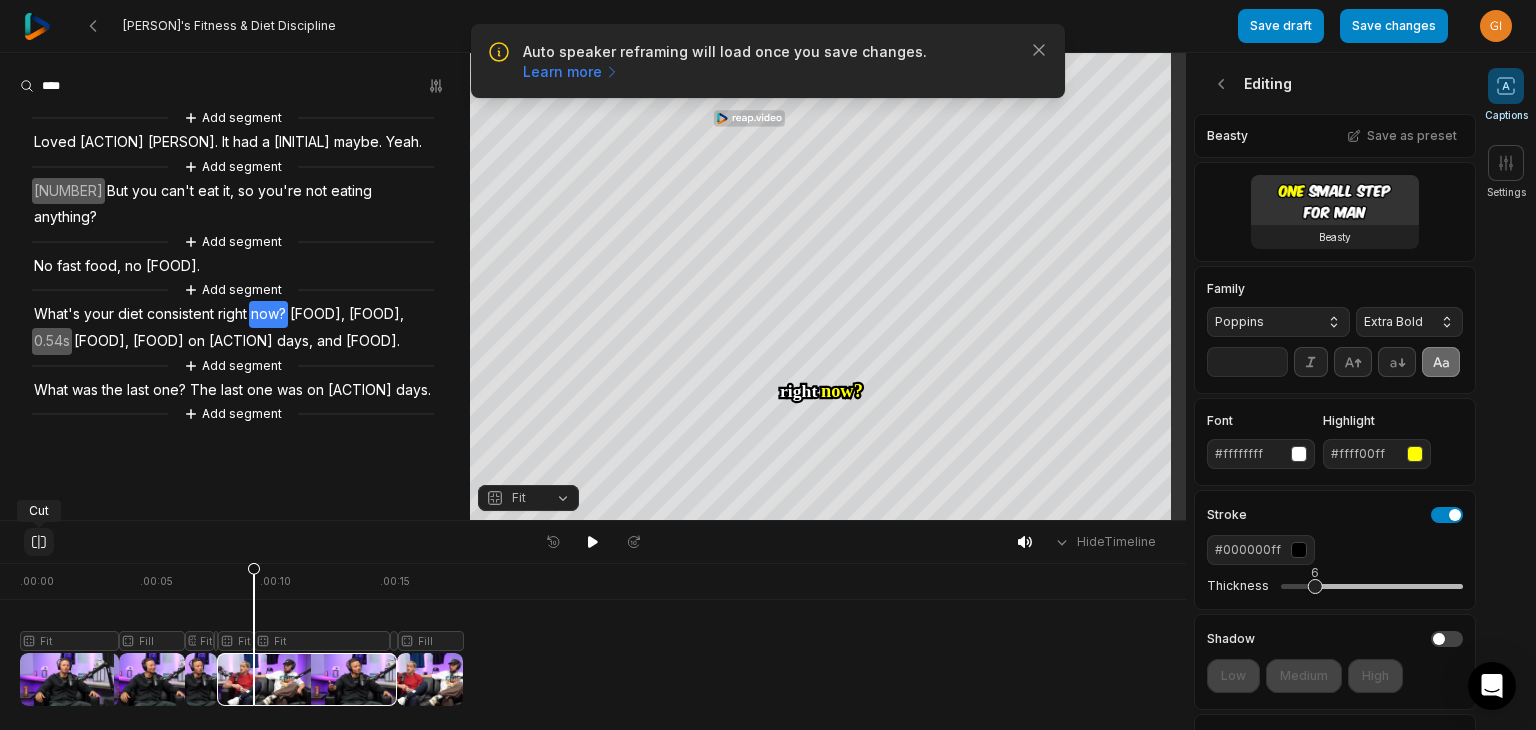 click at bounding box center [39, 542] 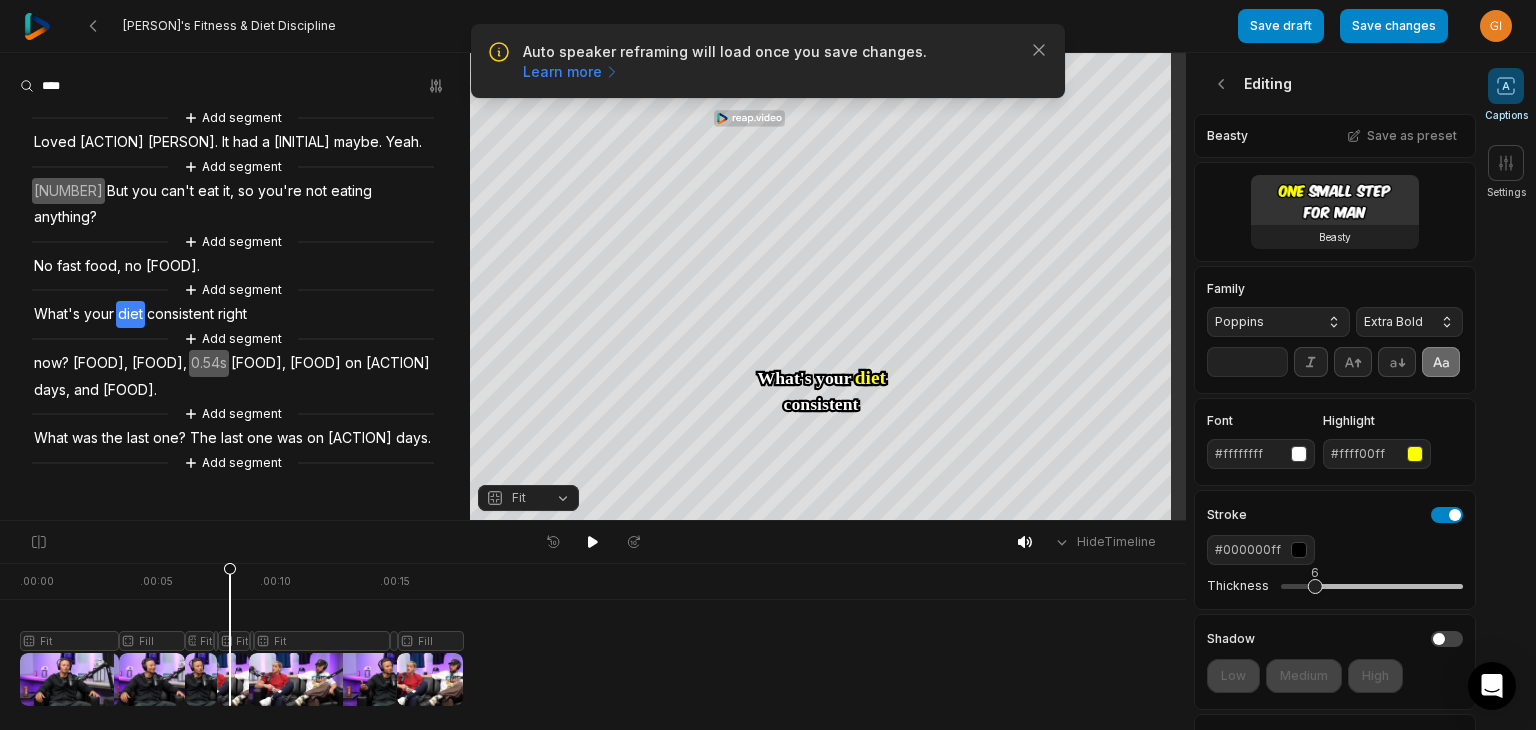 click at bounding box center [241, 634] 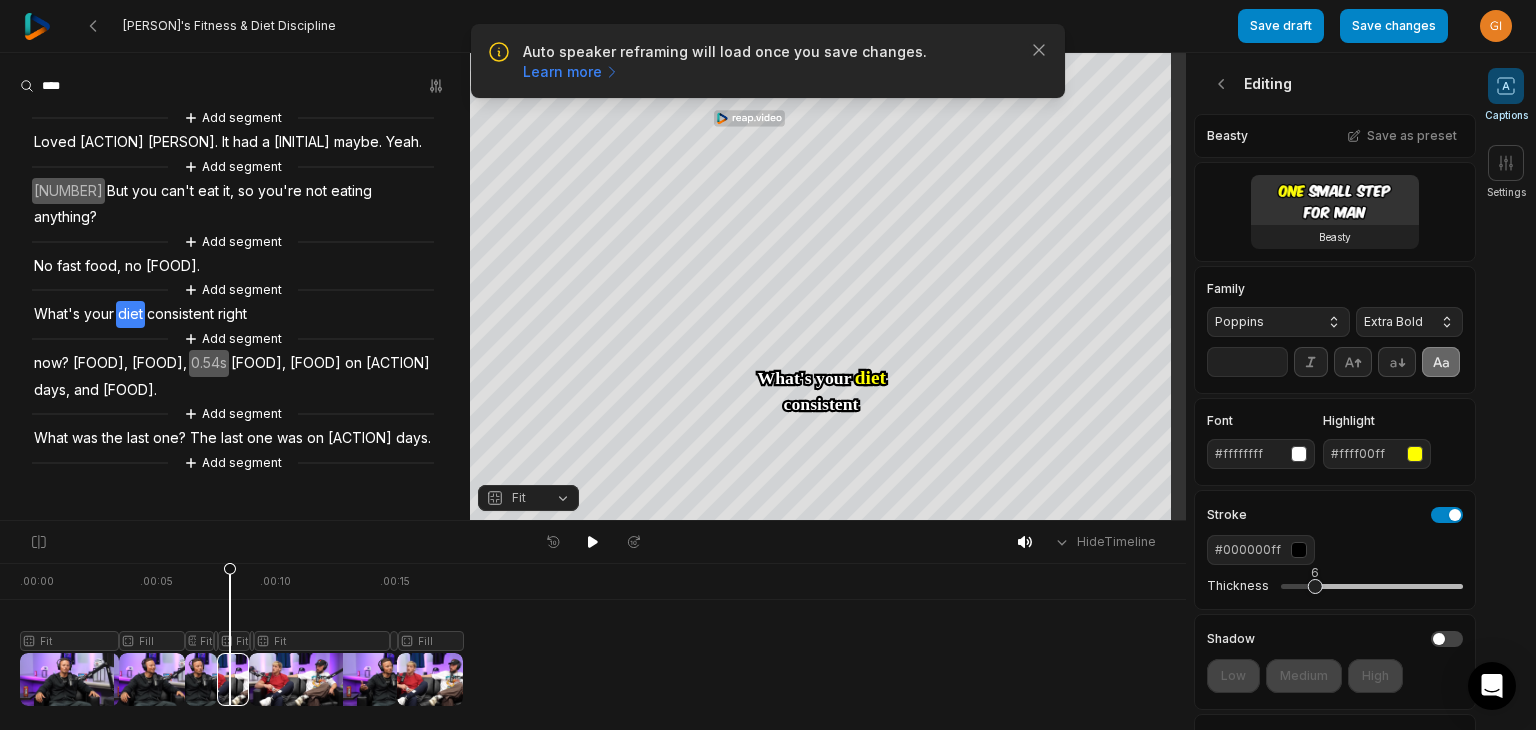 click on "Fit" at bounding box center (528, 498) 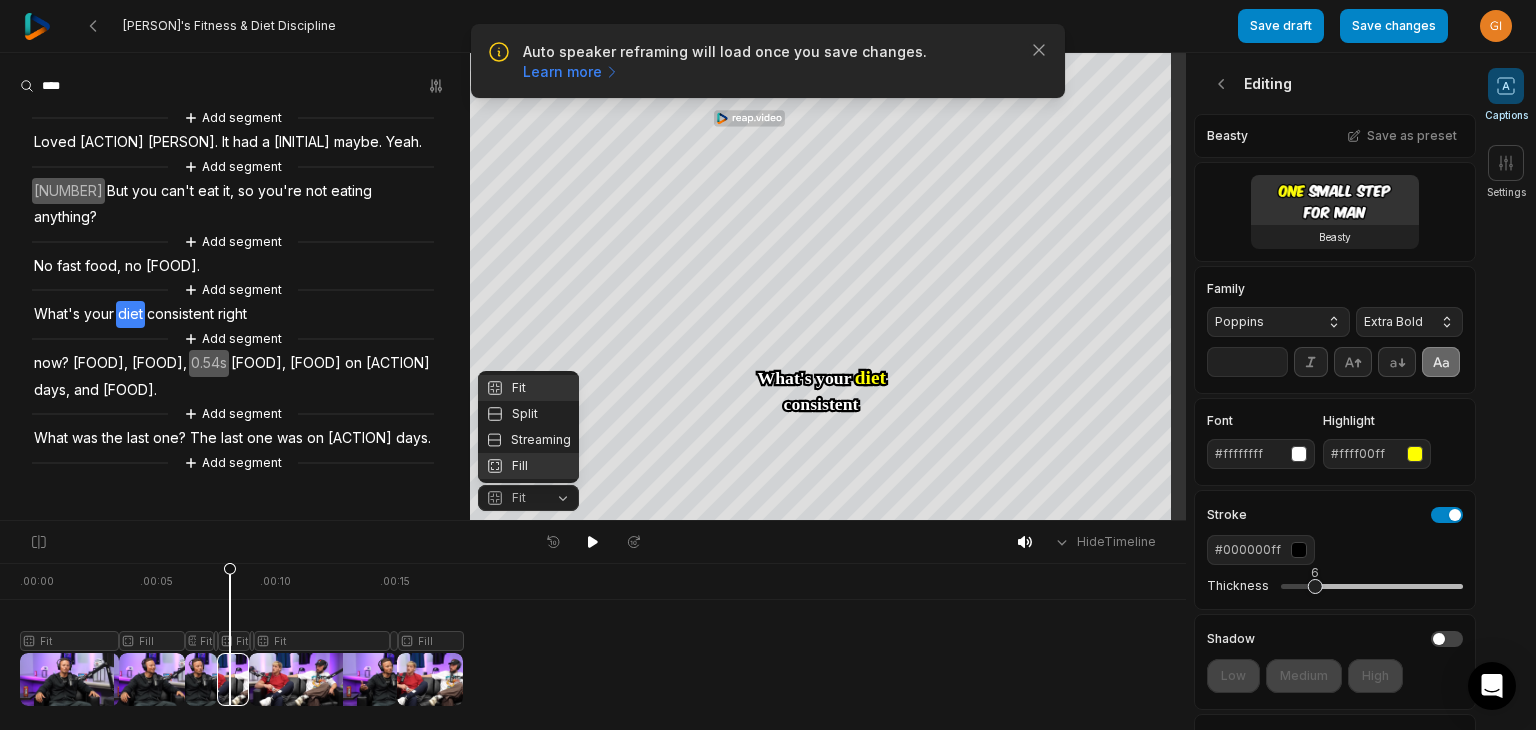 click on "Fill" at bounding box center [528, 466] 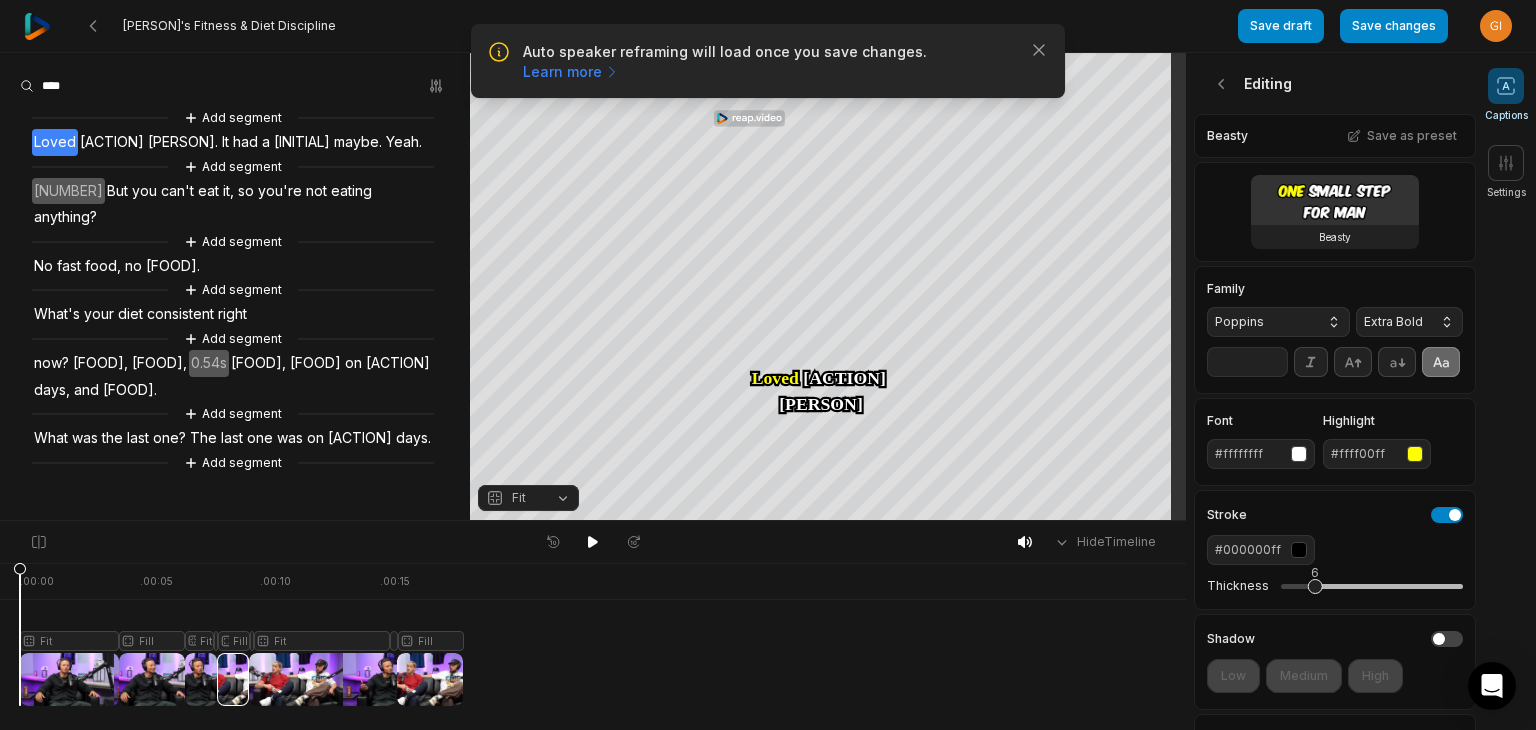 drag, startPoint x: 232, startPoint y: 570, endPoint x: 2, endPoint y: 609, distance: 233.2831 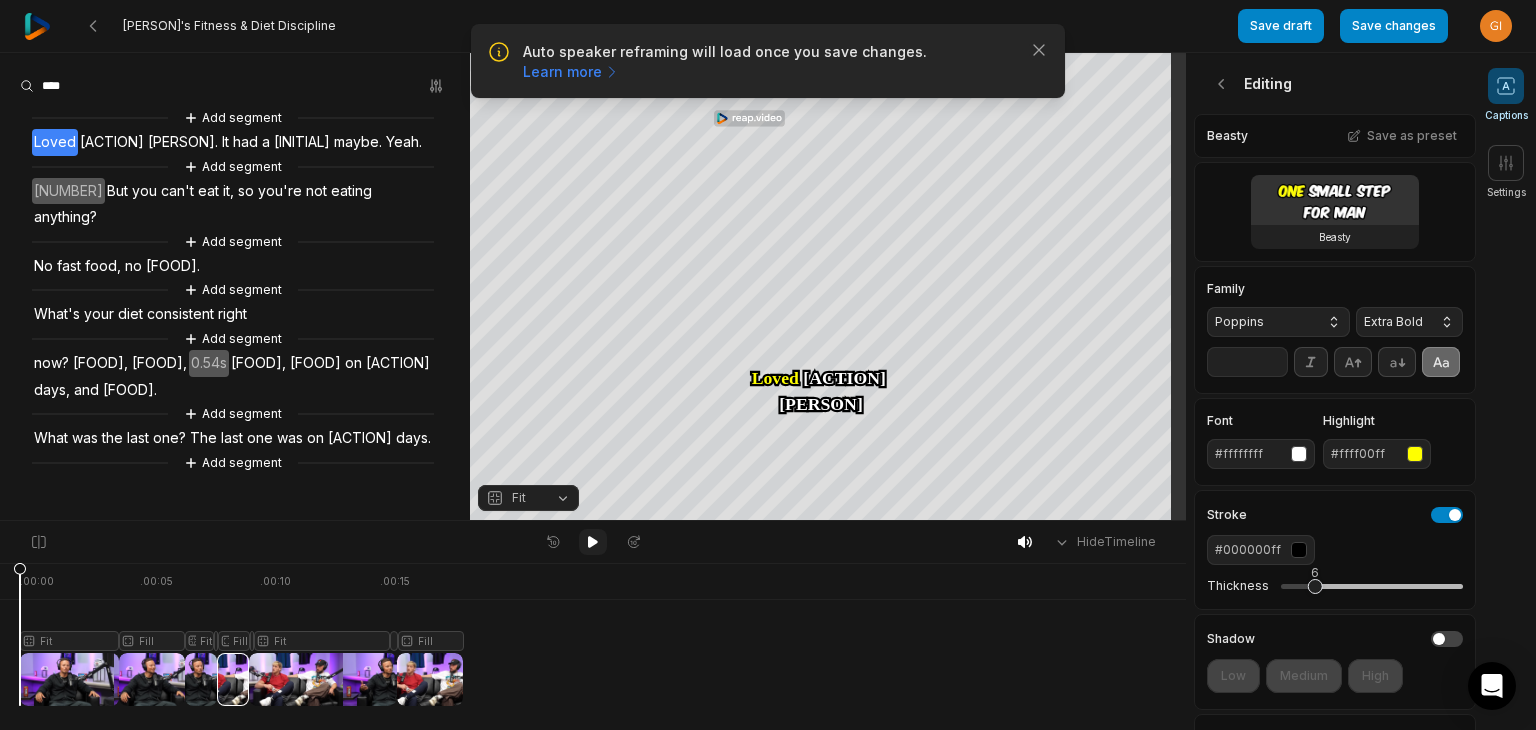 click 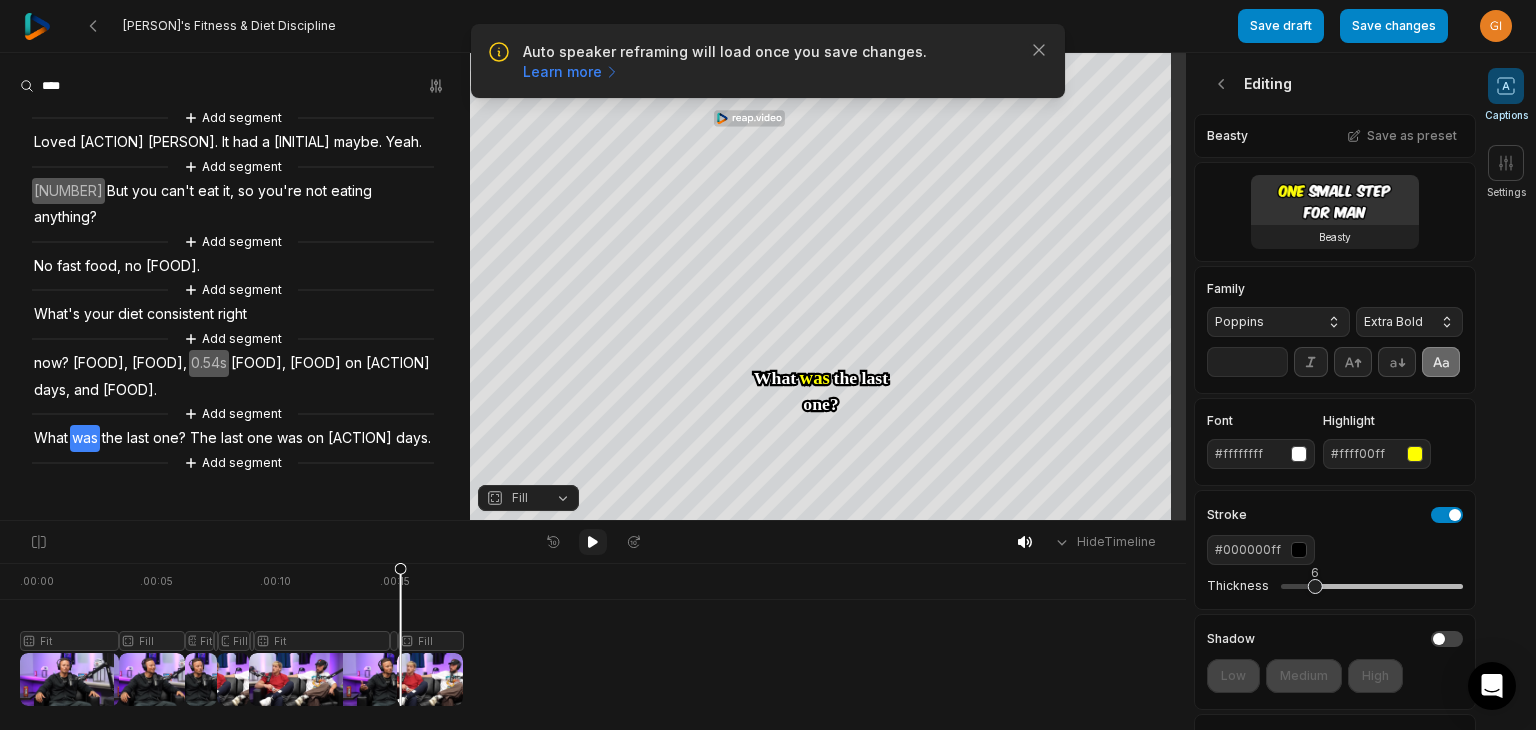 click 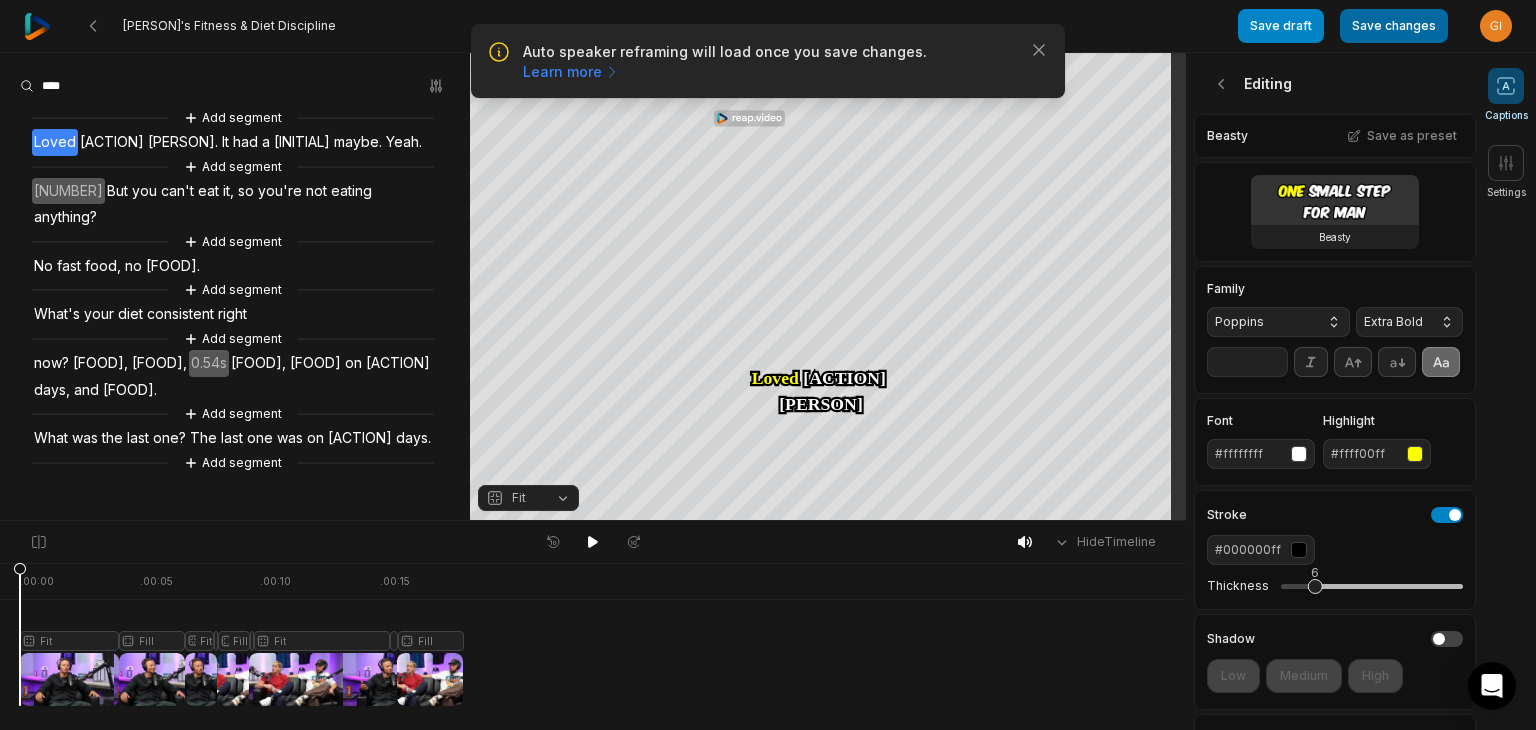 click on "Save changes" at bounding box center [1394, 26] 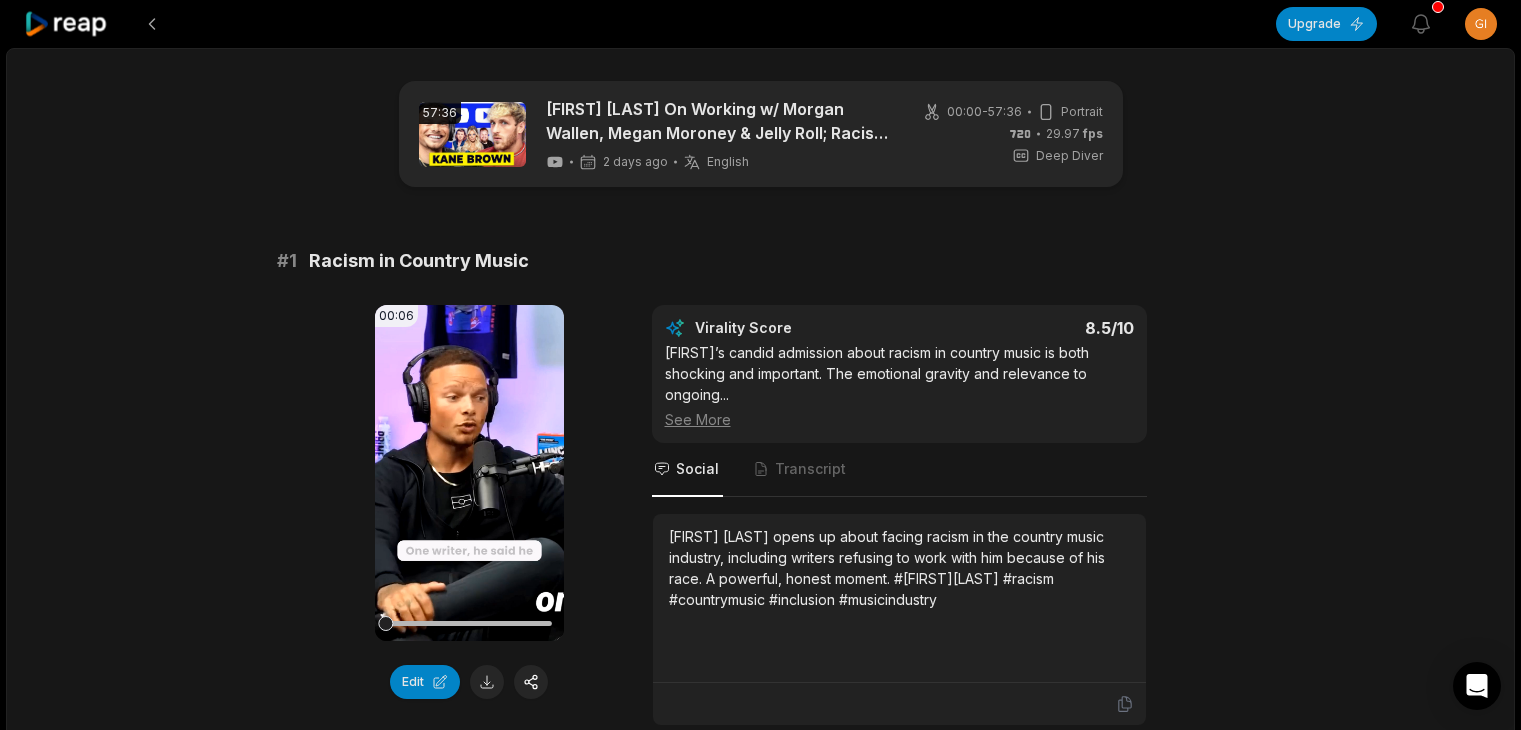 scroll, scrollTop: 4200, scrollLeft: 0, axis: vertical 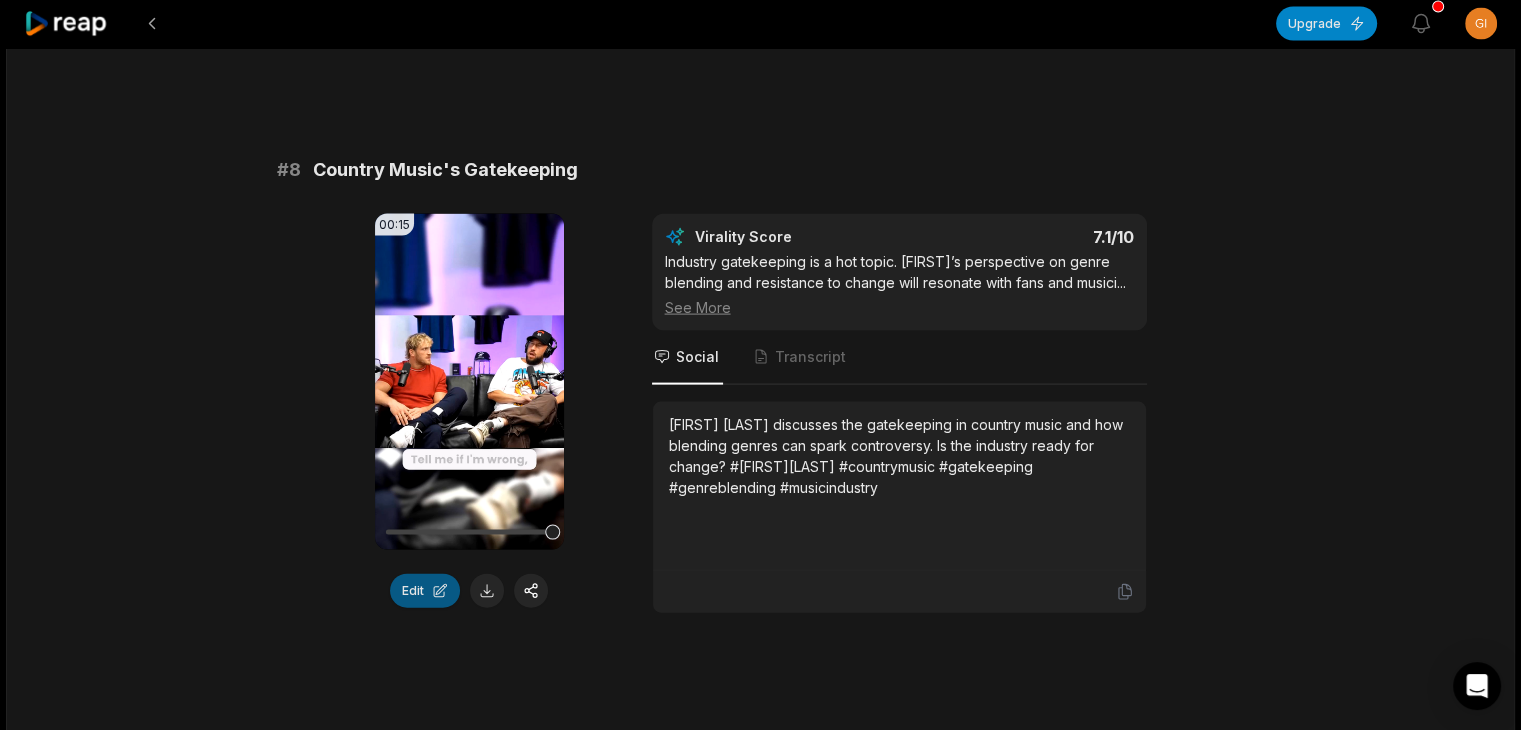 click on "Edit" at bounding box center [425, 591] 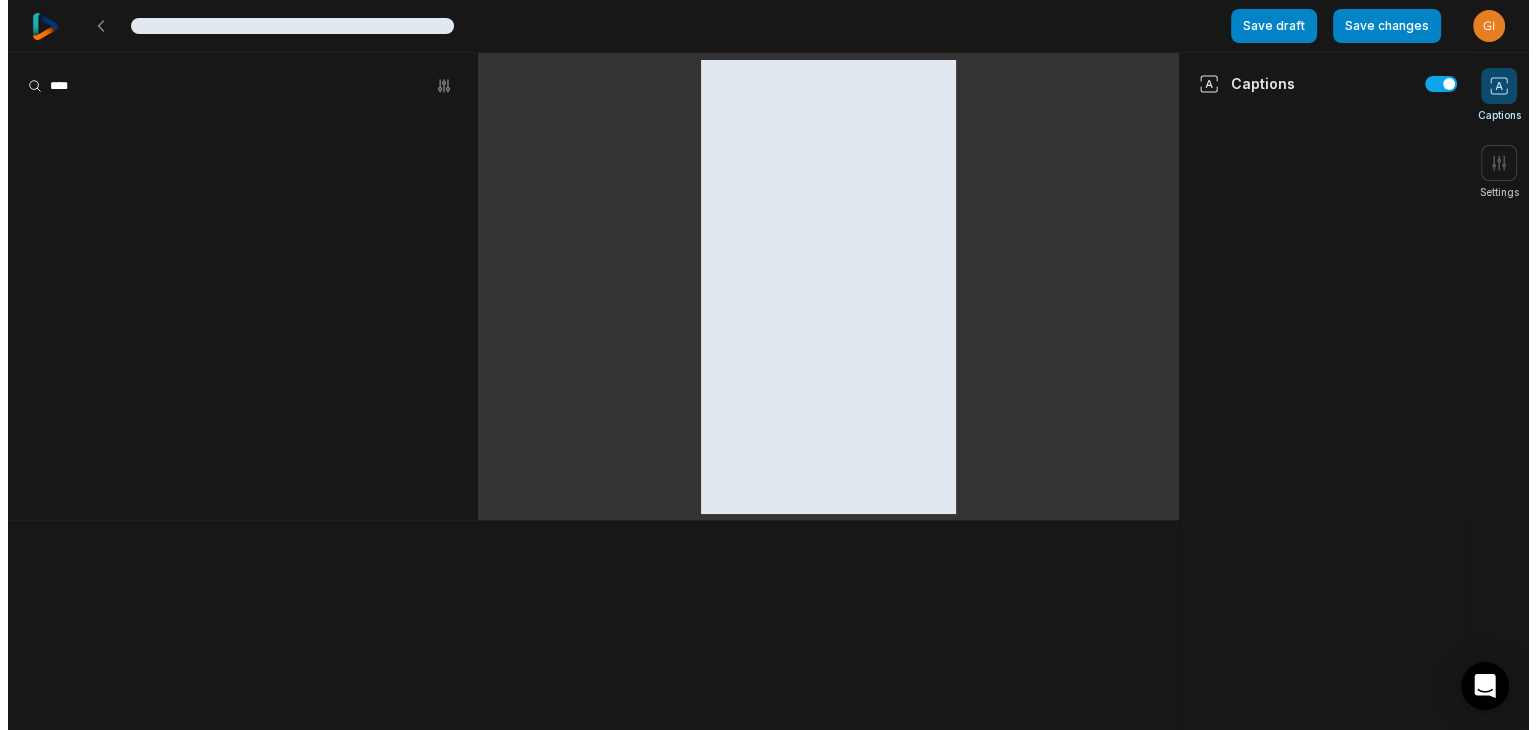 scroll, scrollTop: 0, scrollLeft: 0, axis: both 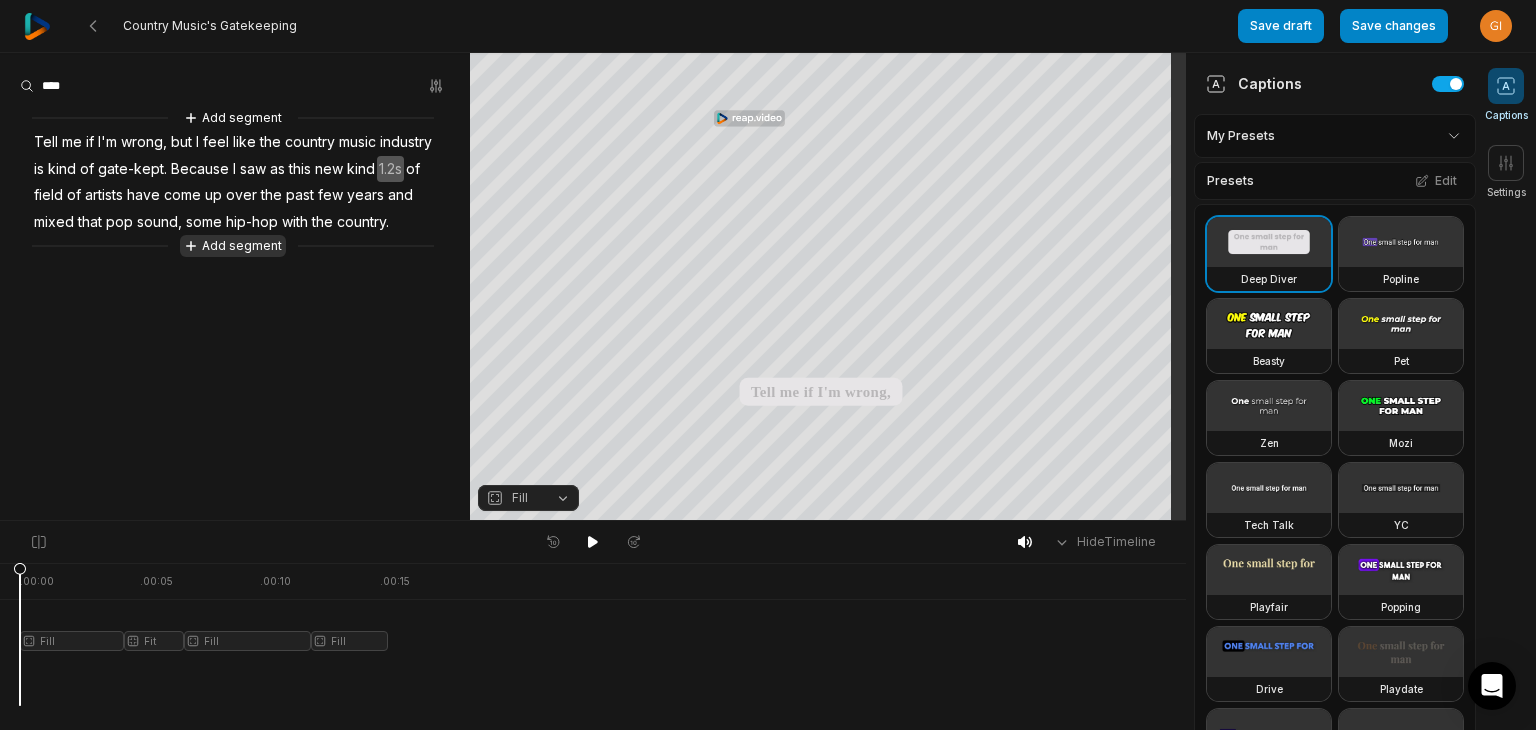 click on "Add segment" at bounding box center (233, 246) 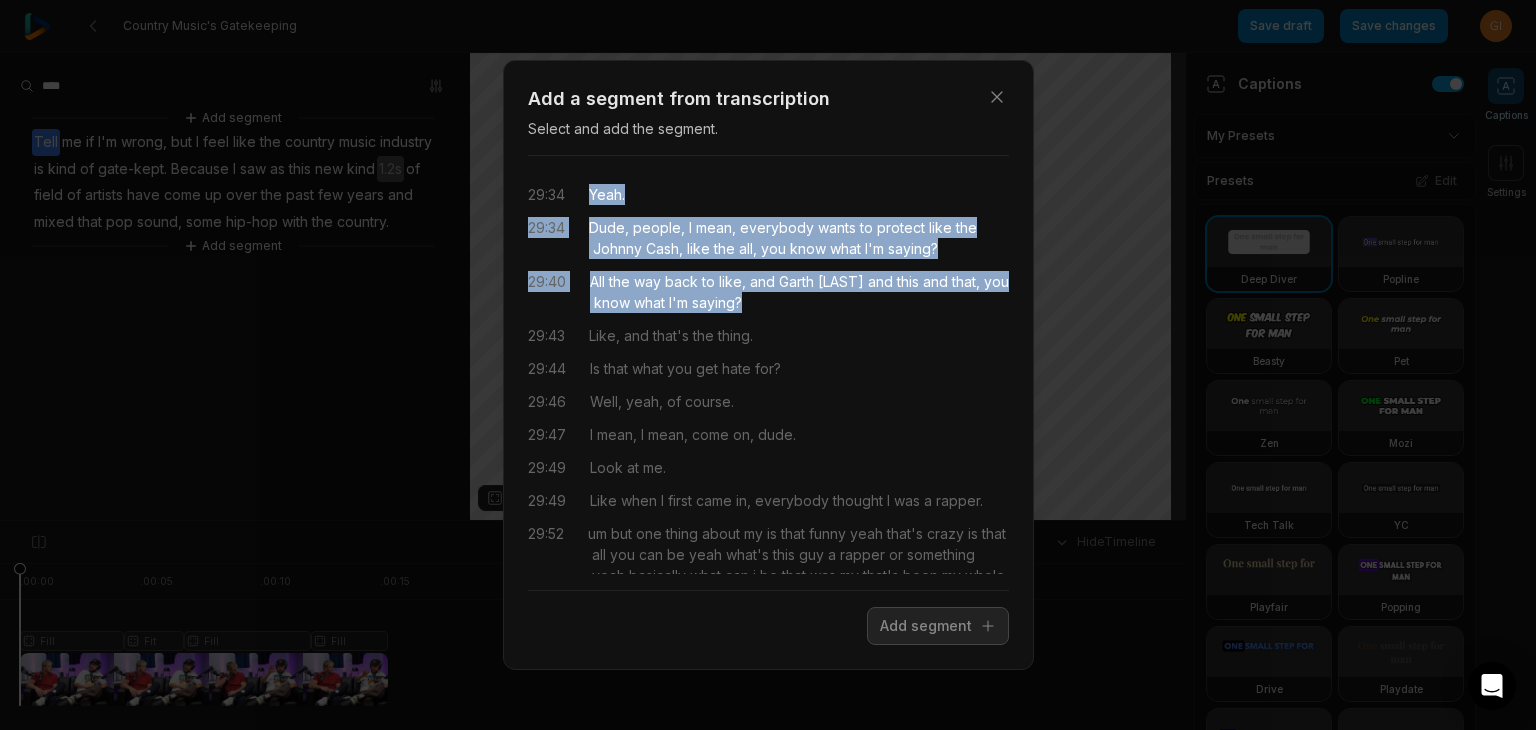 drag, startPoint x: 590, startPoint y: 194, endPoint x: 801, endPoint y: 296, distance: 234.36084 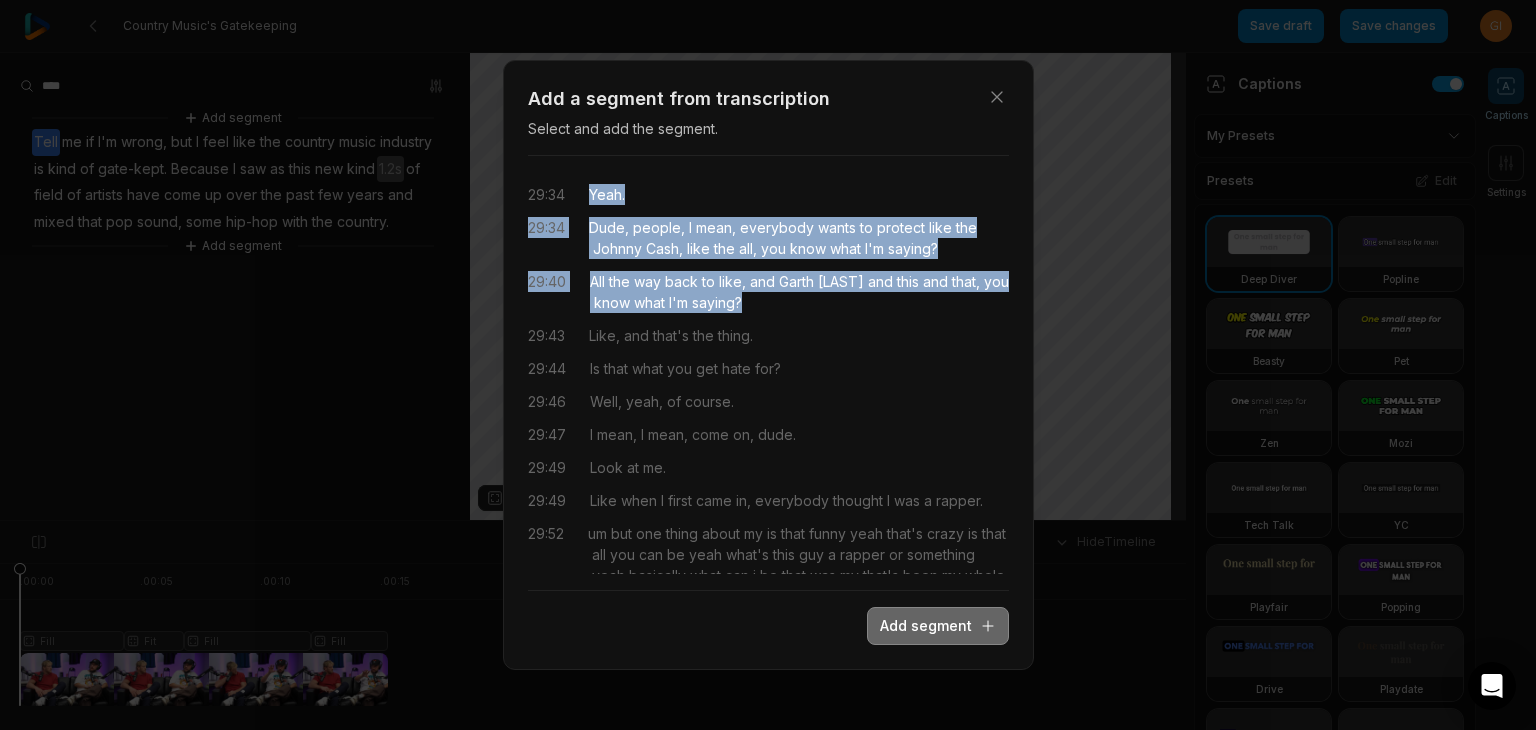 click on "Add segment" at bounding box center (938, 626) 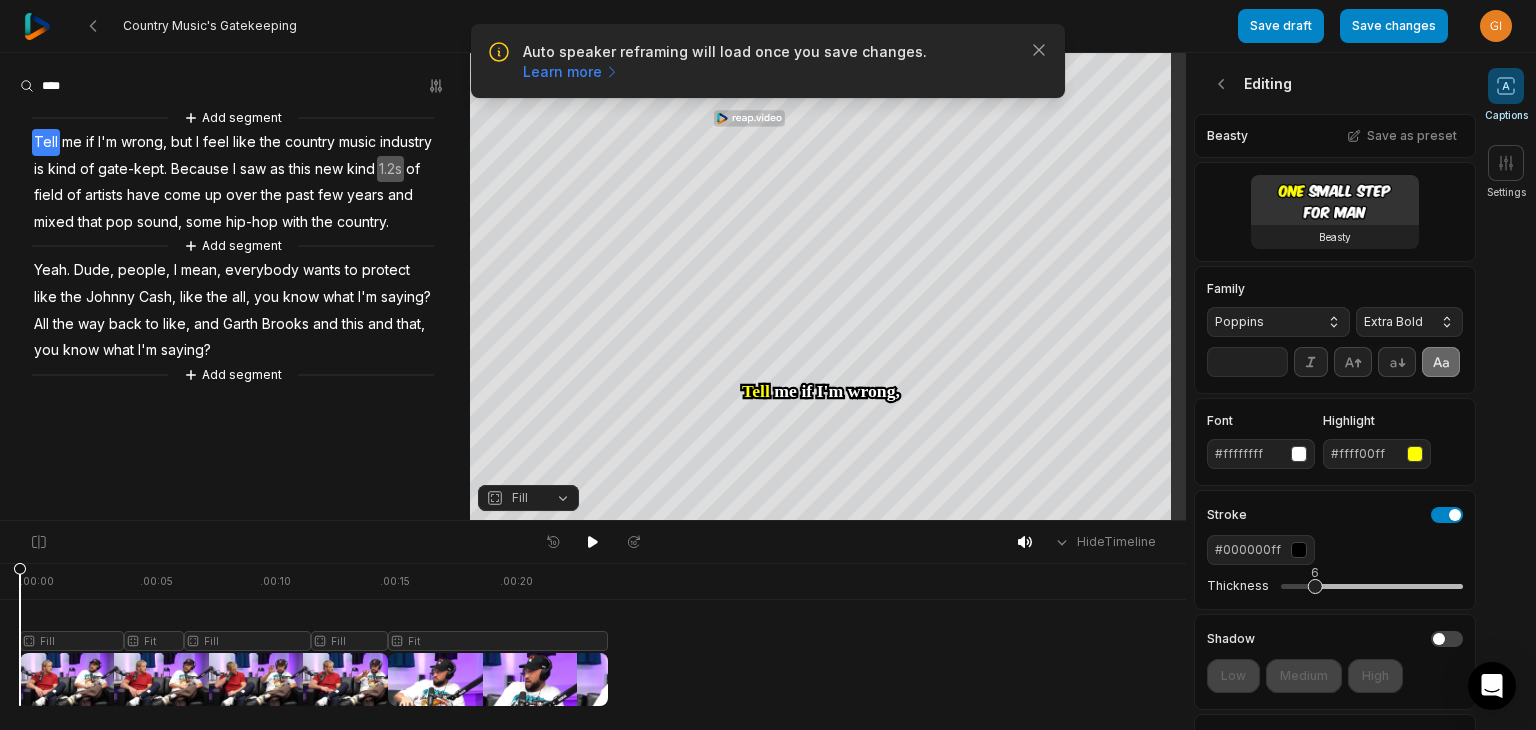 scroll, scrollTop: 0, scrollLeft: 0, axis: both 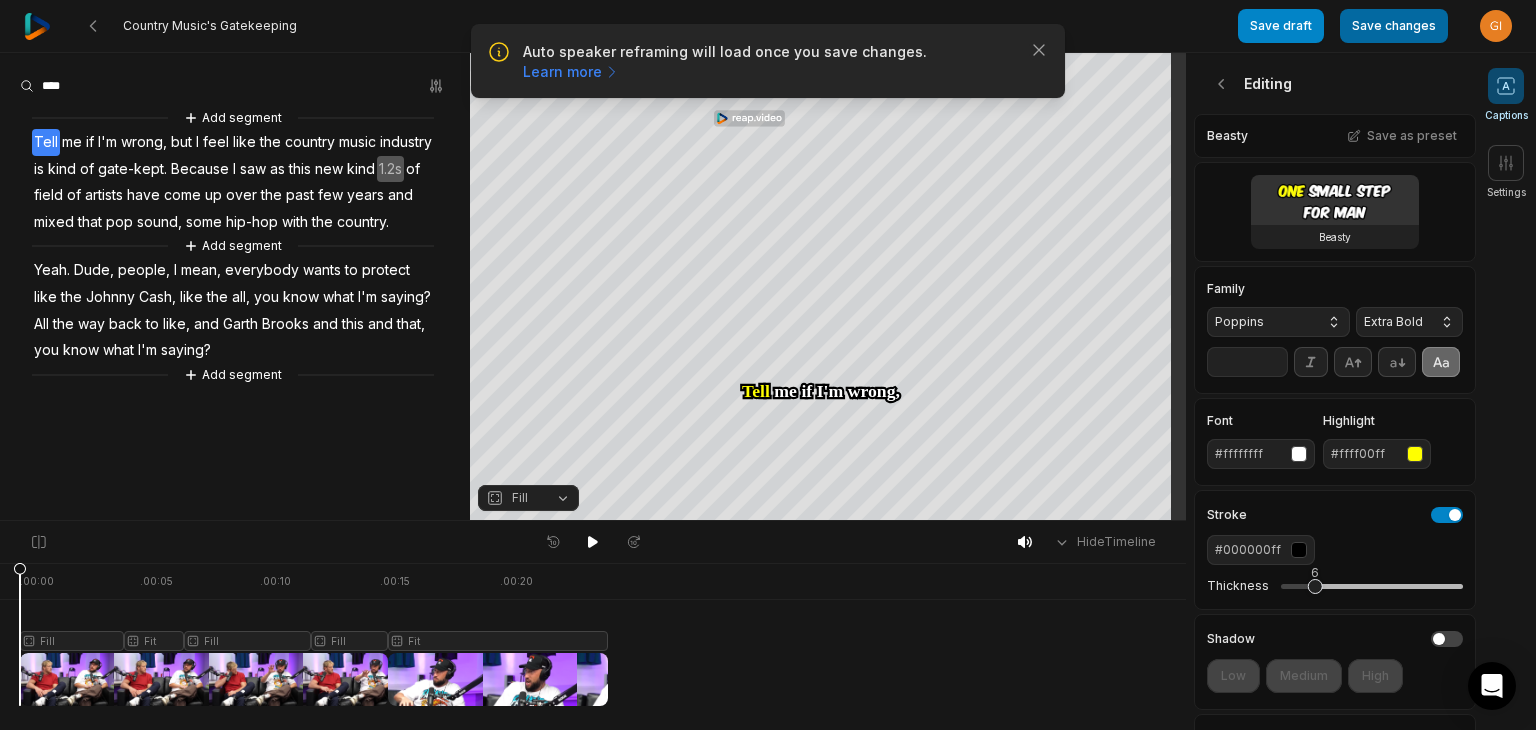 click on "Save changes" at bounding box center (1394, 26) 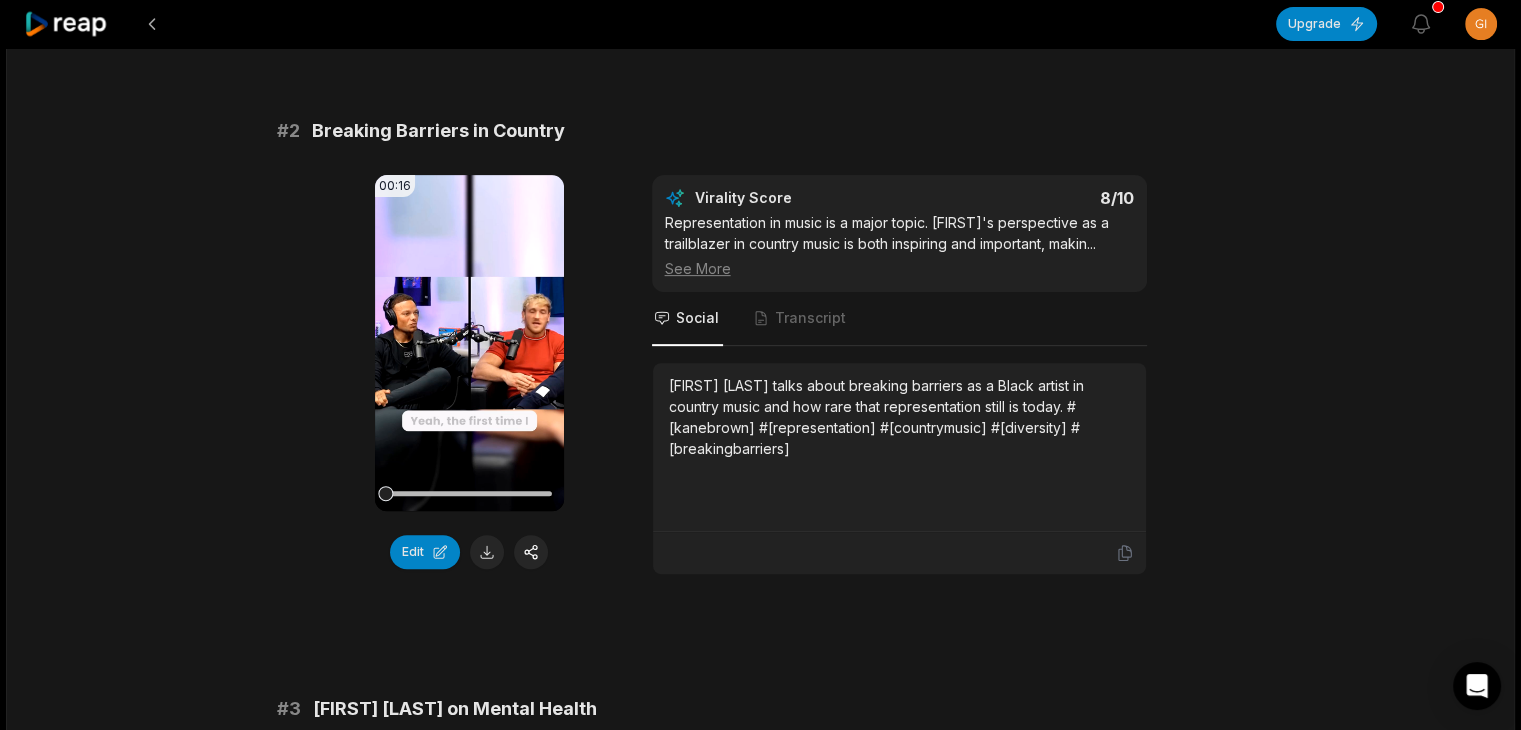 scroll, scrollTop: 1000, scrollLeft: 0, axis: vertical 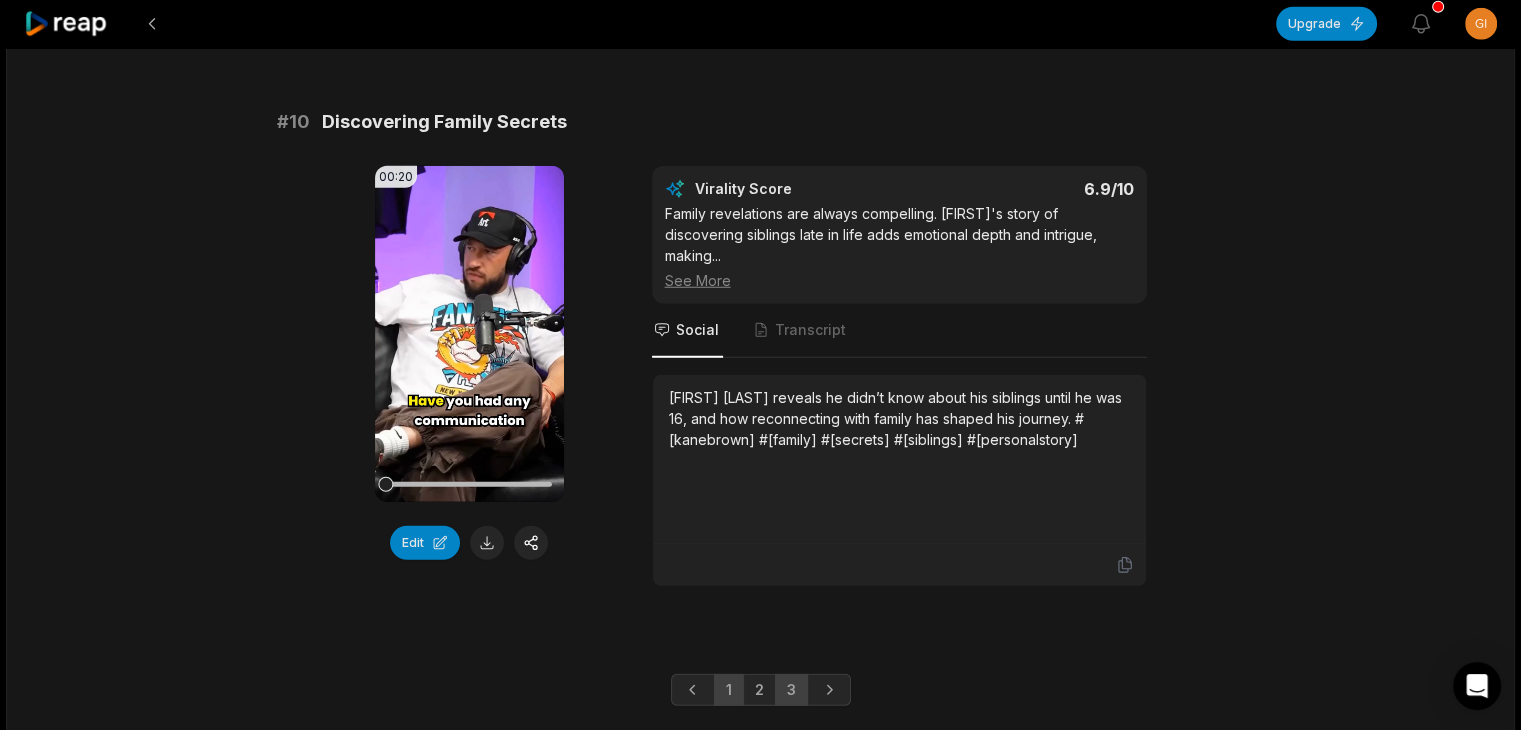click on "3" at bounding box center [791, 690] 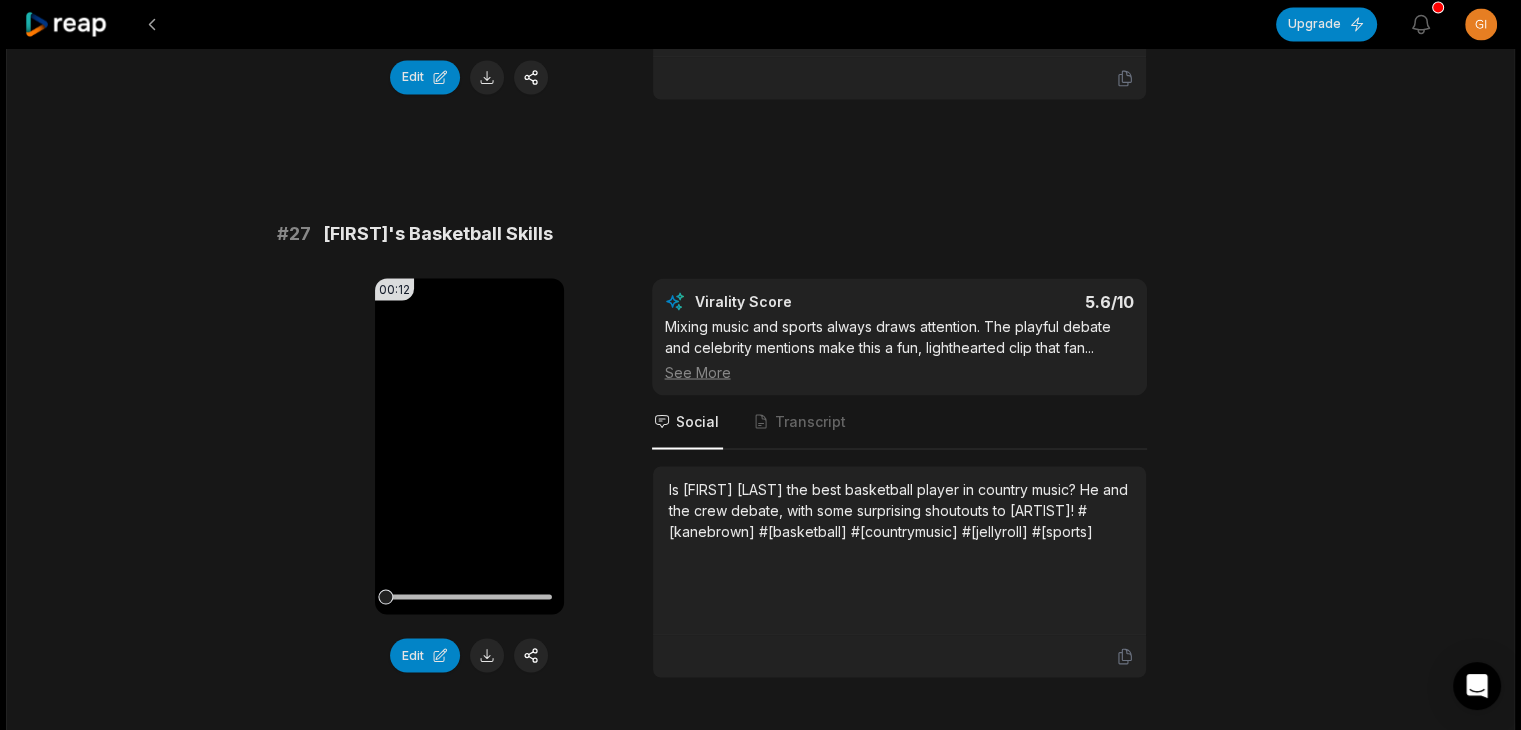 scroll, scrollTop: 3253, scrollLeft: 0, axis: vertical 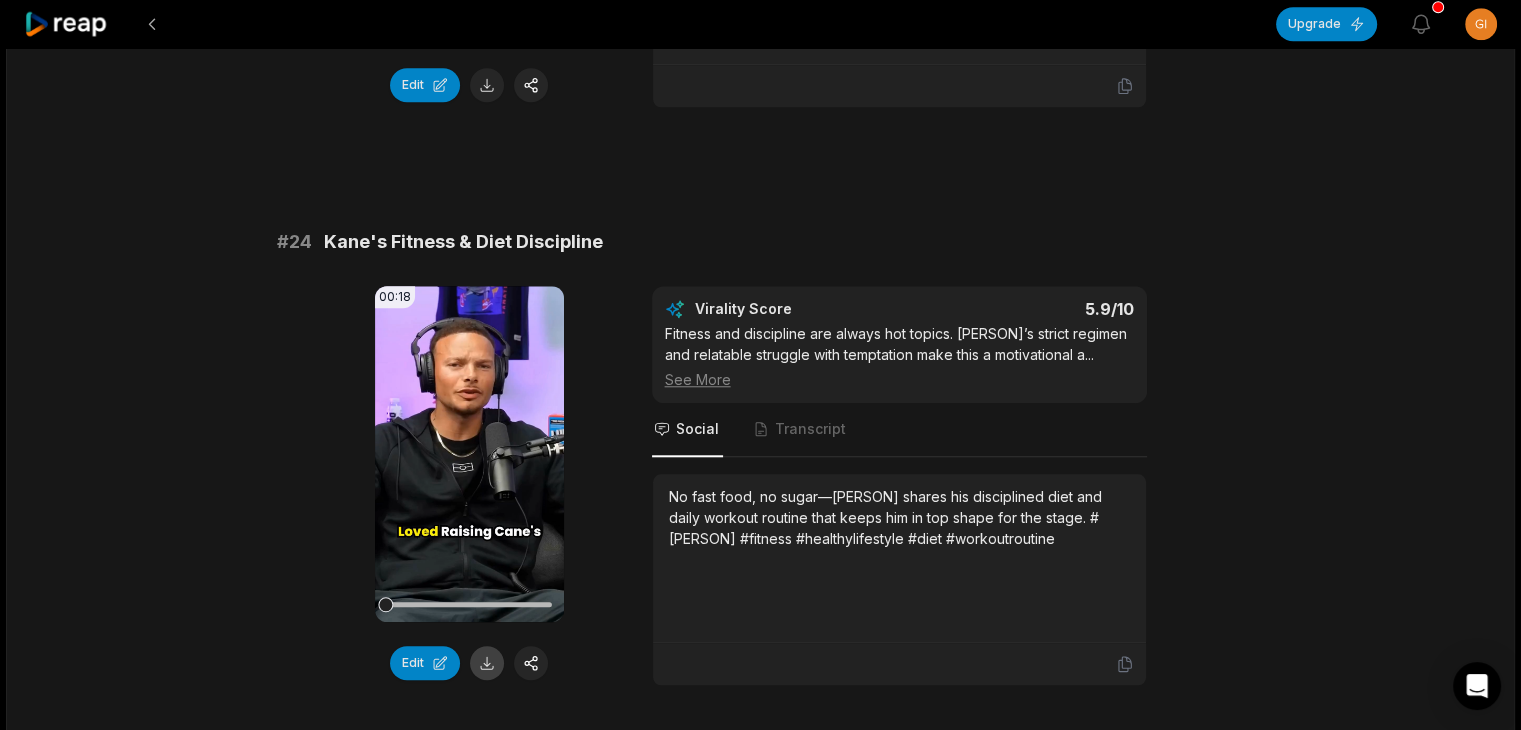 click at bounding box center (487, 663) 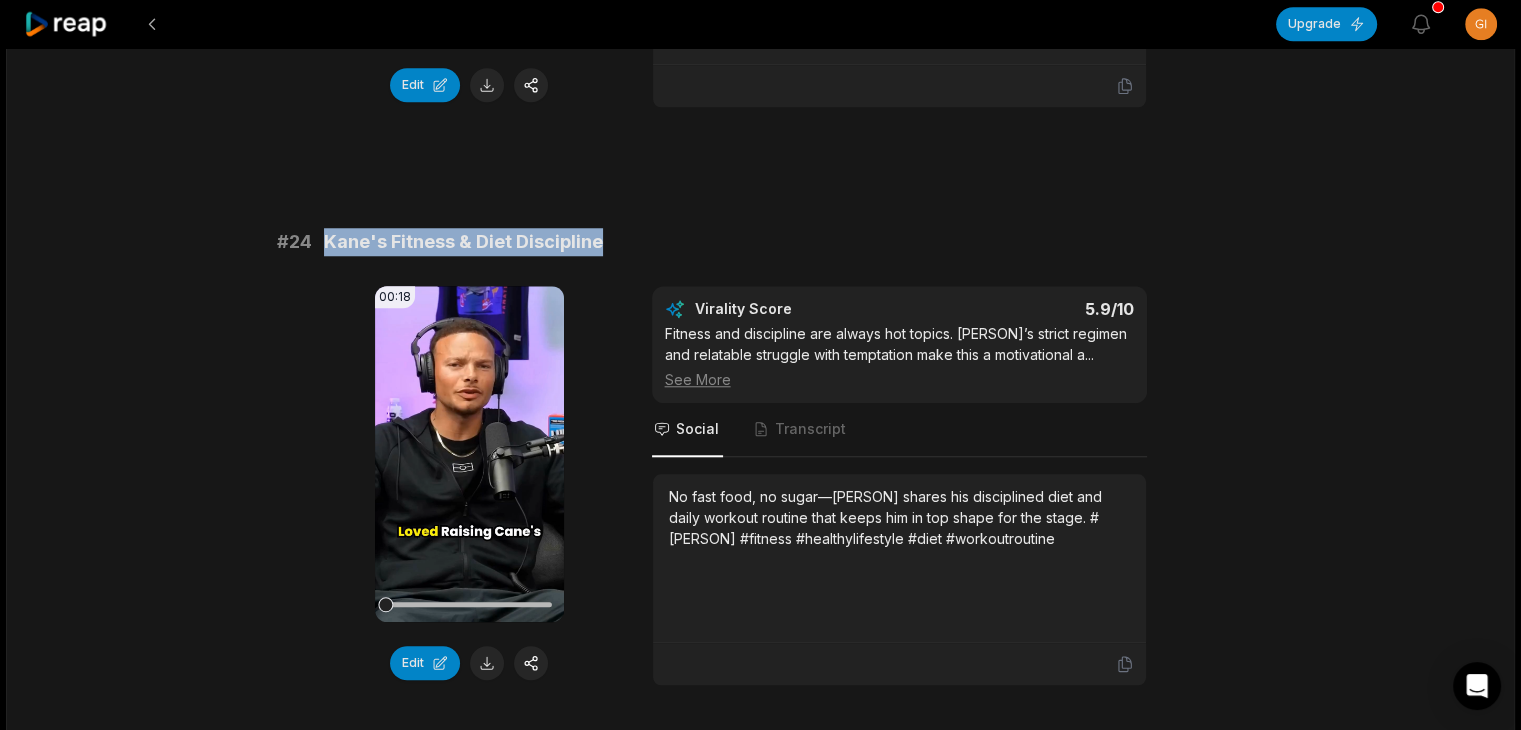 drag, startPoint x: 316, startPoint y: 233, endPoint x: 612, endPoint y: 245, distance: 296.24313 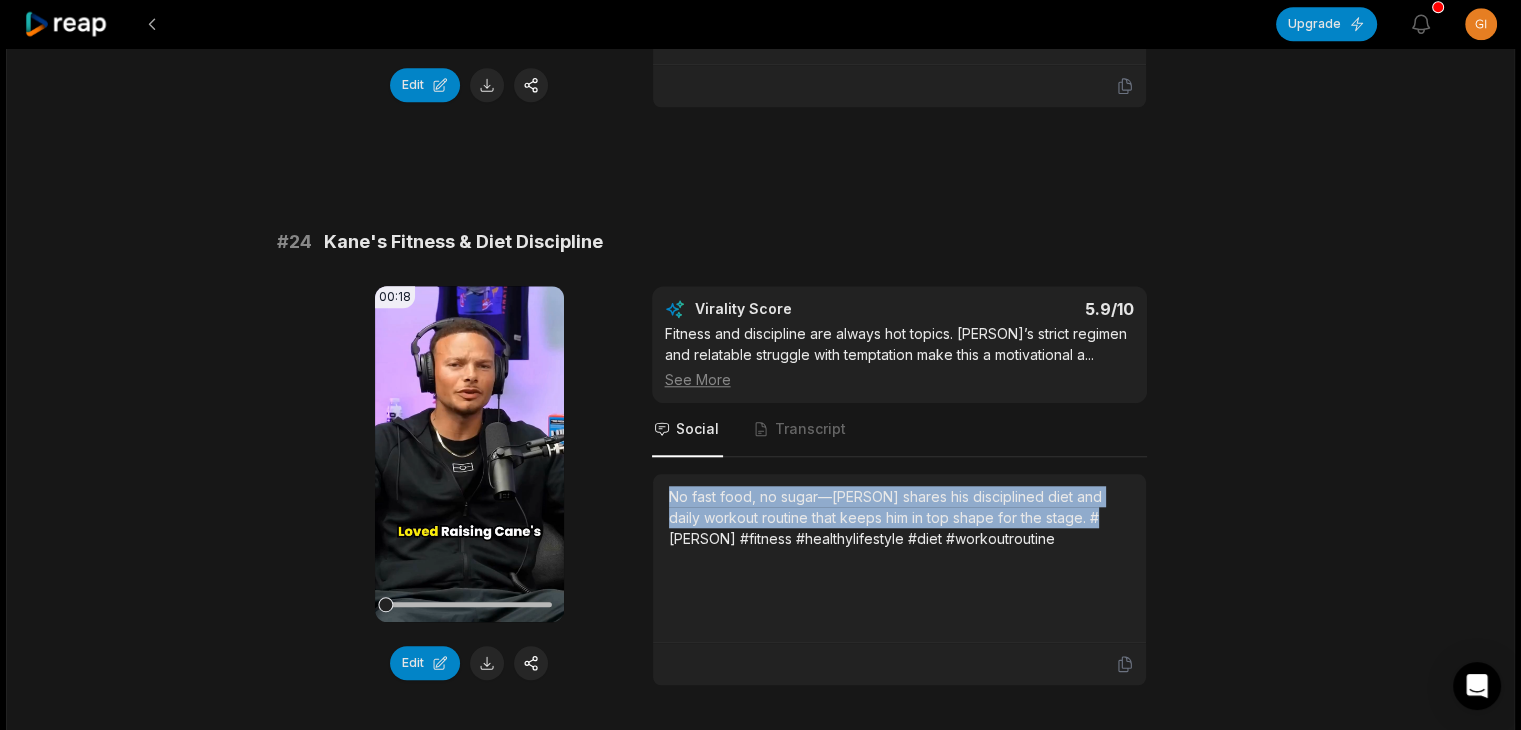 drag, startPoint x: 665, startPoint y: 489, endPoint x: 1100, endPoint y: 511, distance: 435.55597 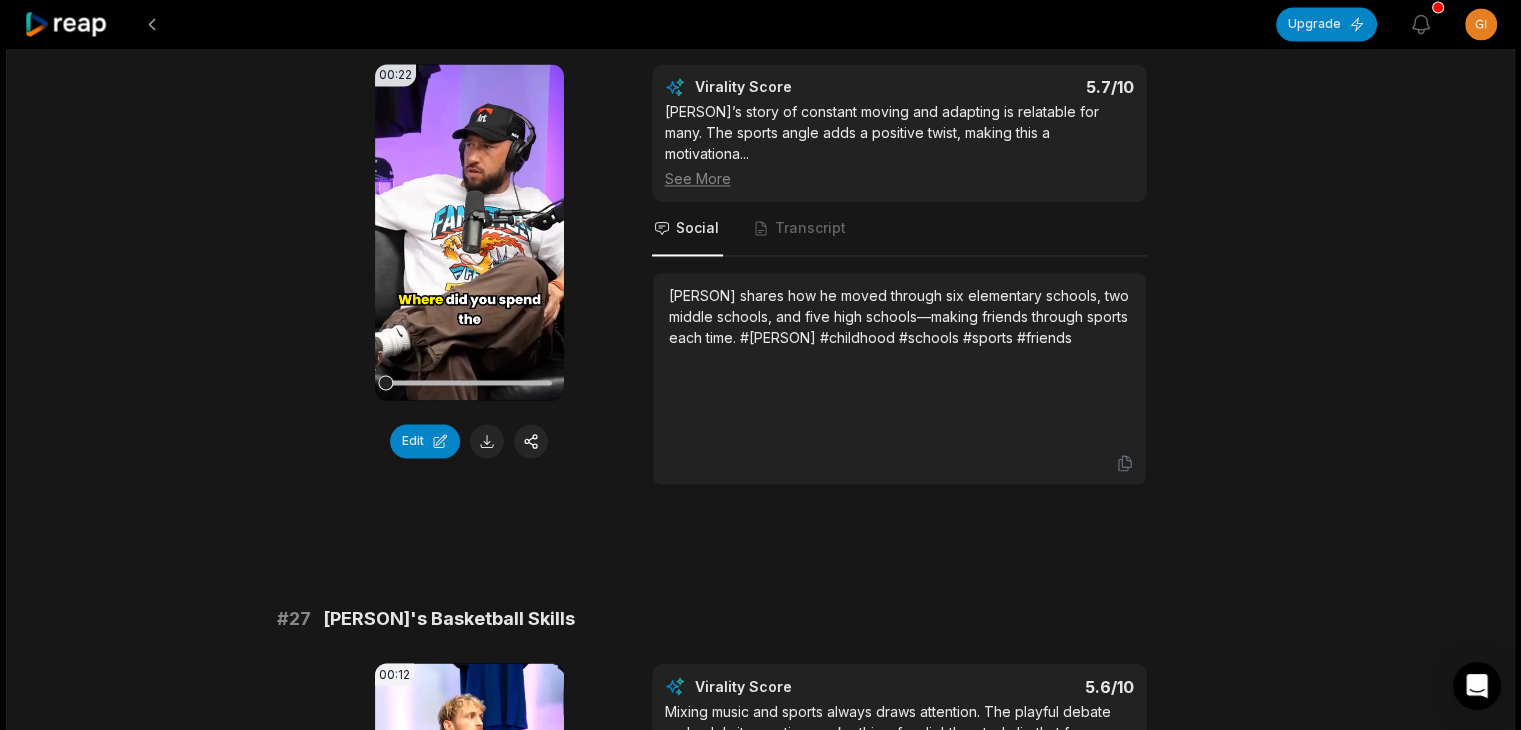 scroll, scrollTop: 2953, scrollLeft: 0, axis: vertical 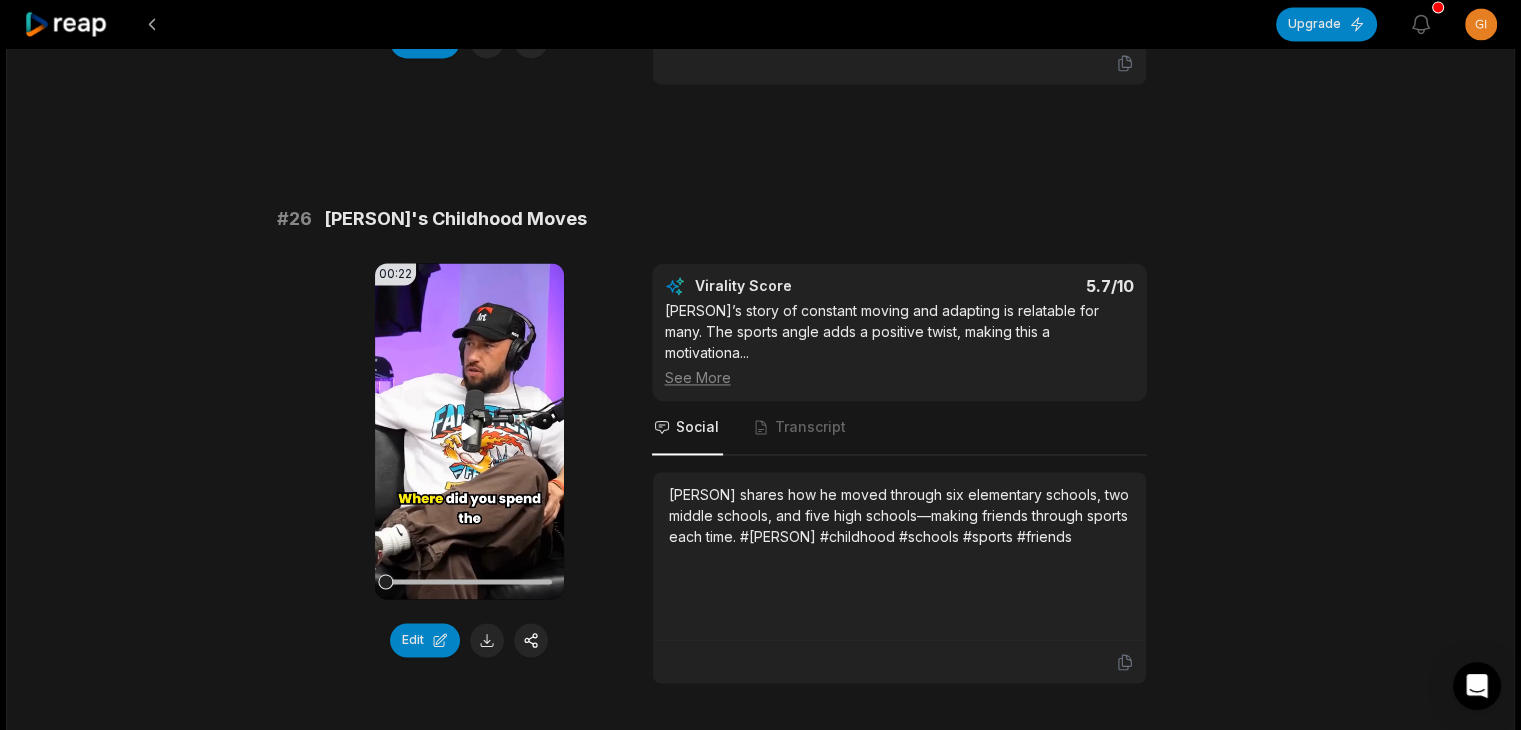click 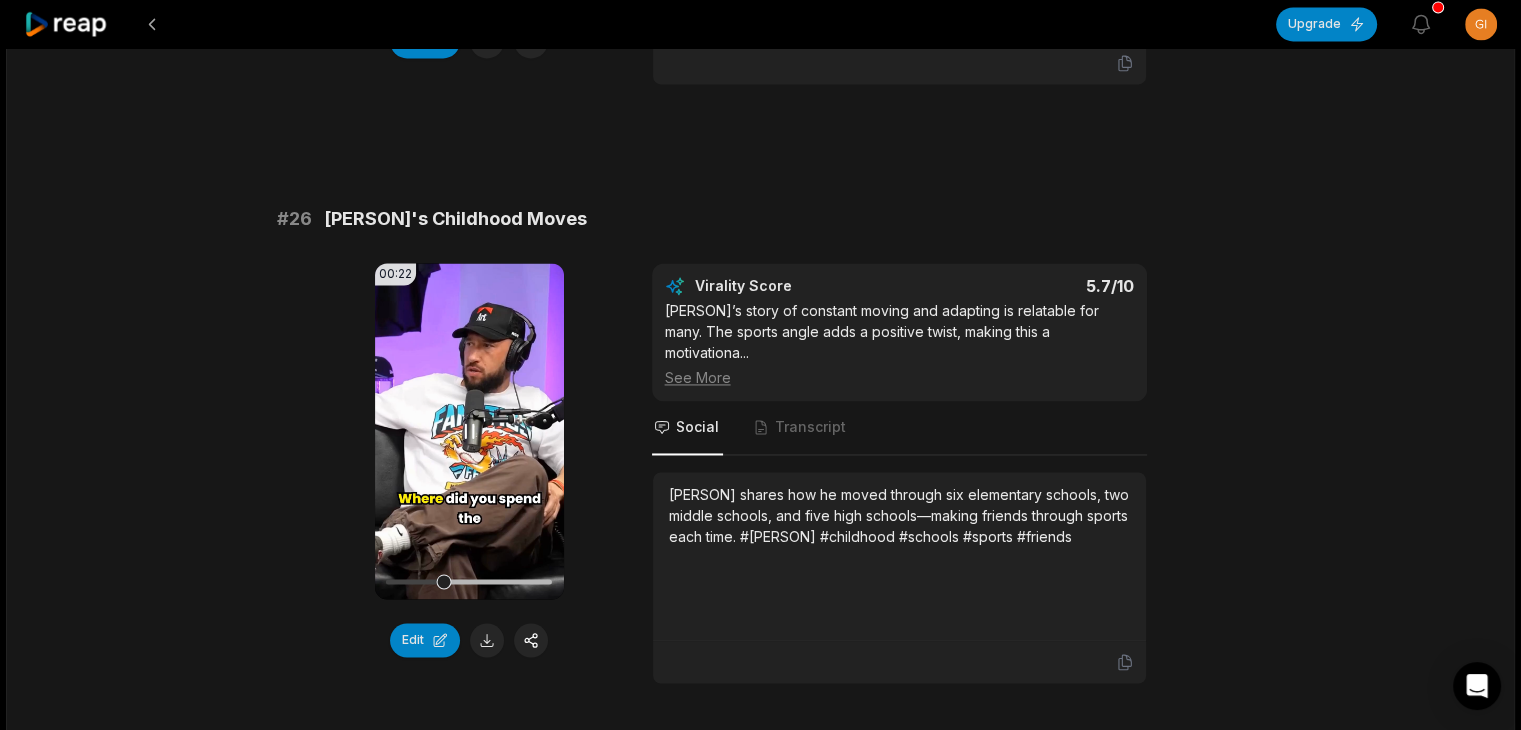 click on "Your browser does not support mp4 format." at bounding box center (469, 431) 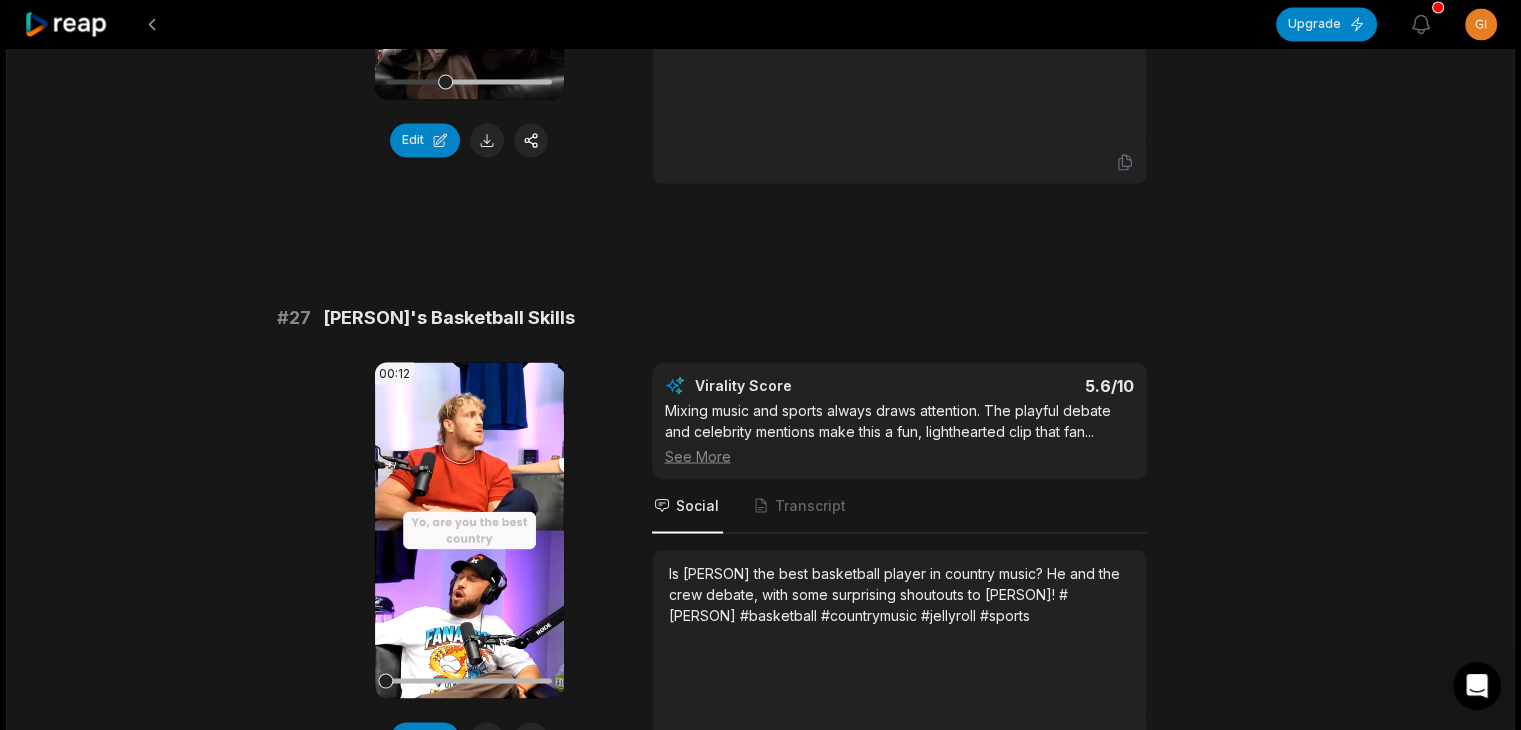 scroll, scrollTop: 3653, scrollLeft: 0, axis: vertical 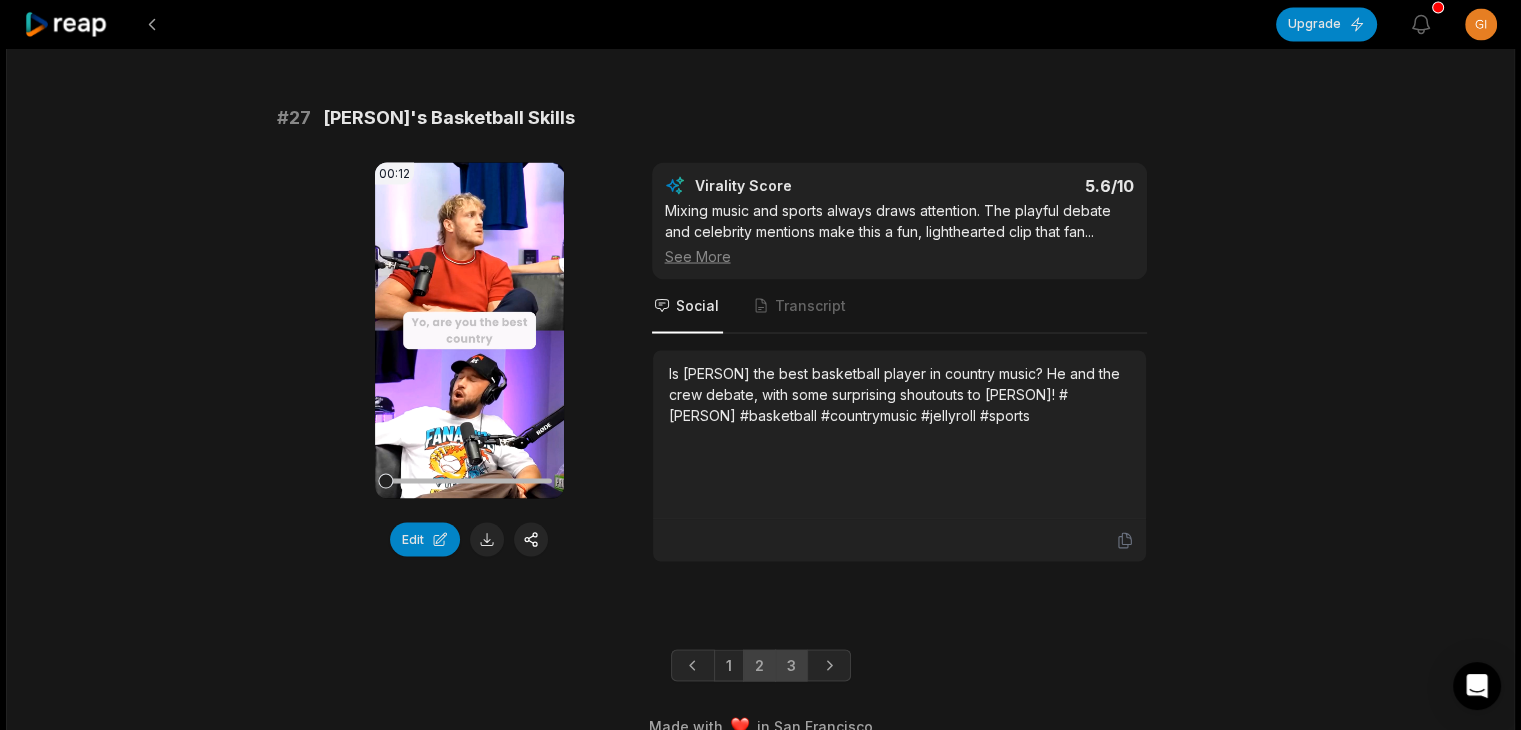 click on "2" at bounding box center (759, 665) 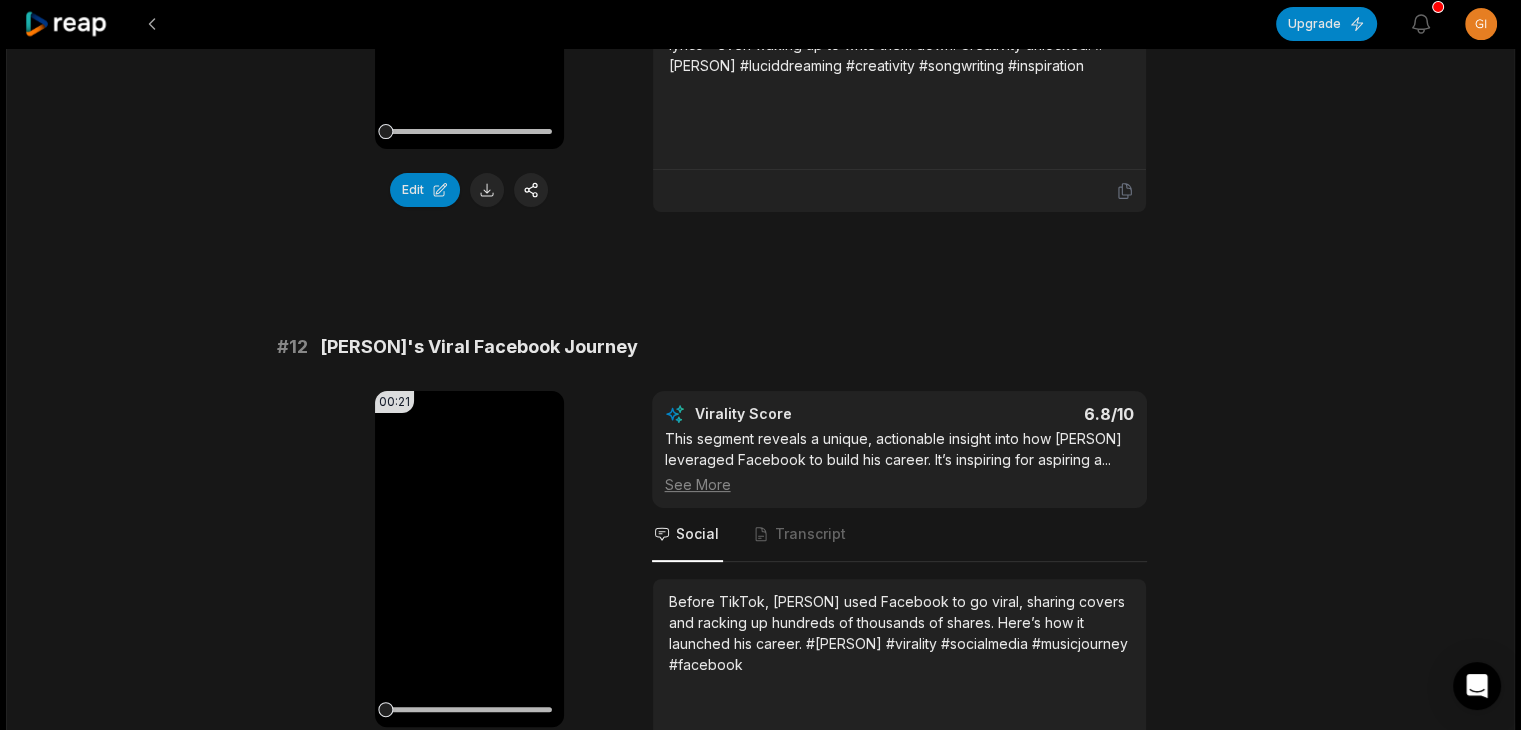 scroll, scrollTop: 500, scrollLeft: 0, axis: vertical 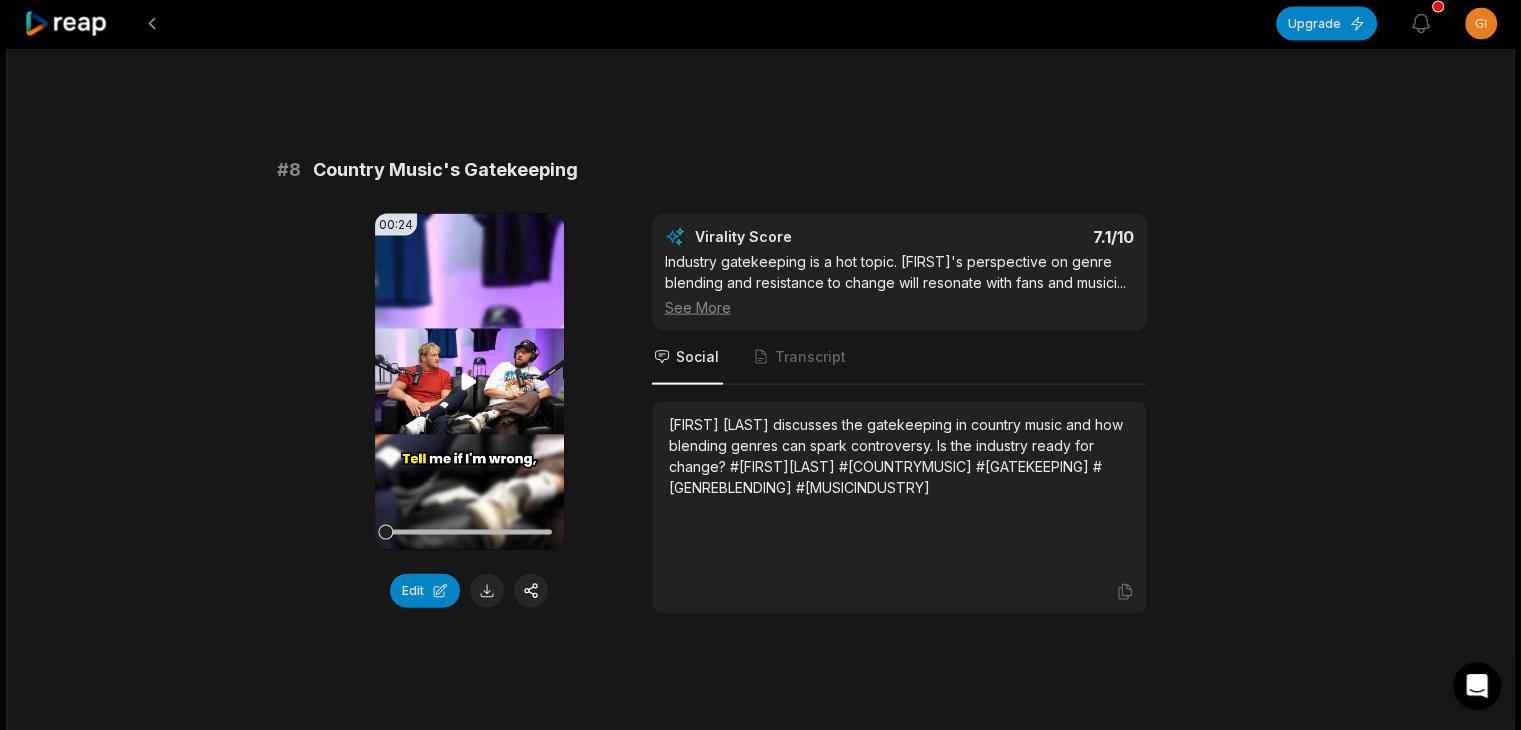 click 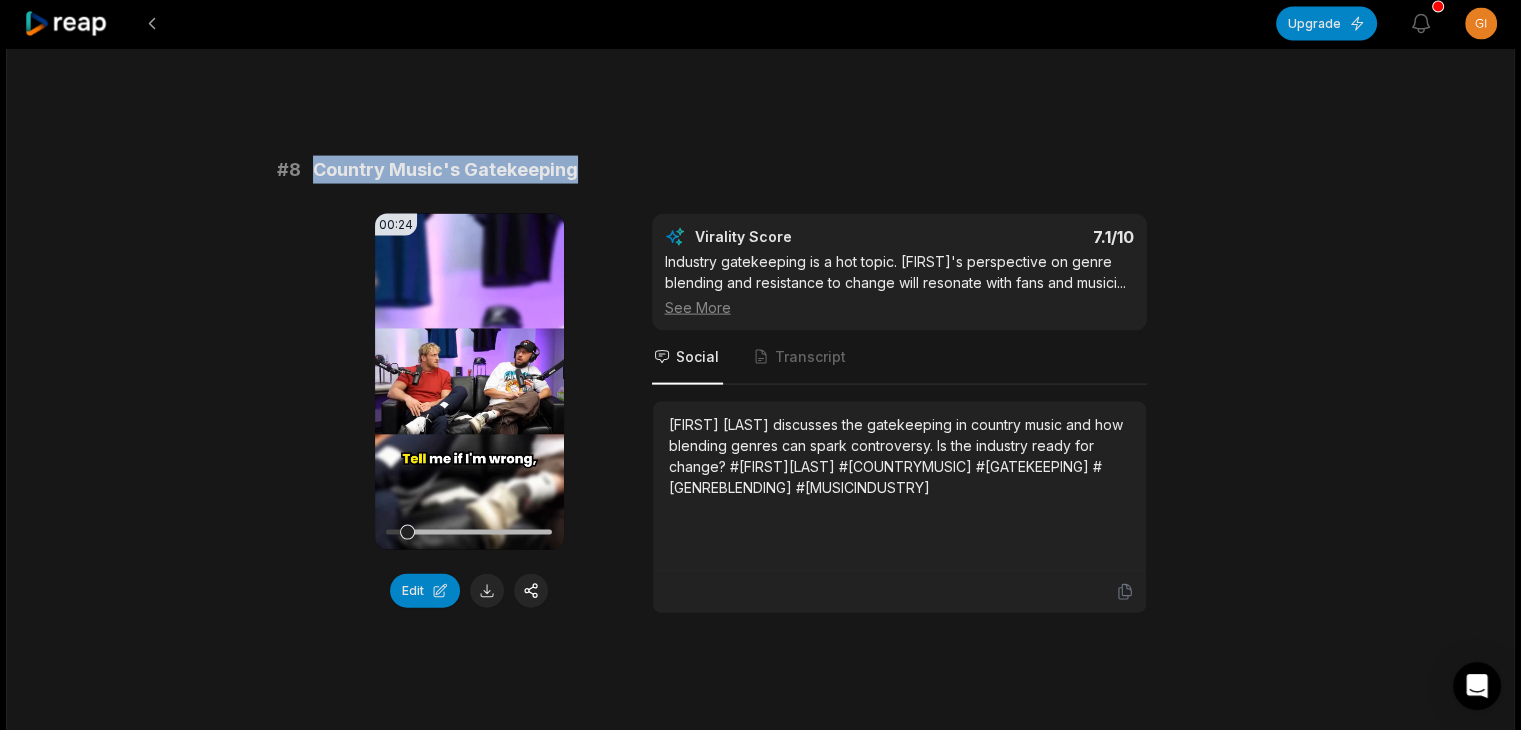 drag, startPoint x: 311, startPoint y: 129, endPoint x: 575, endPoint y: 137, distance: 264.1212 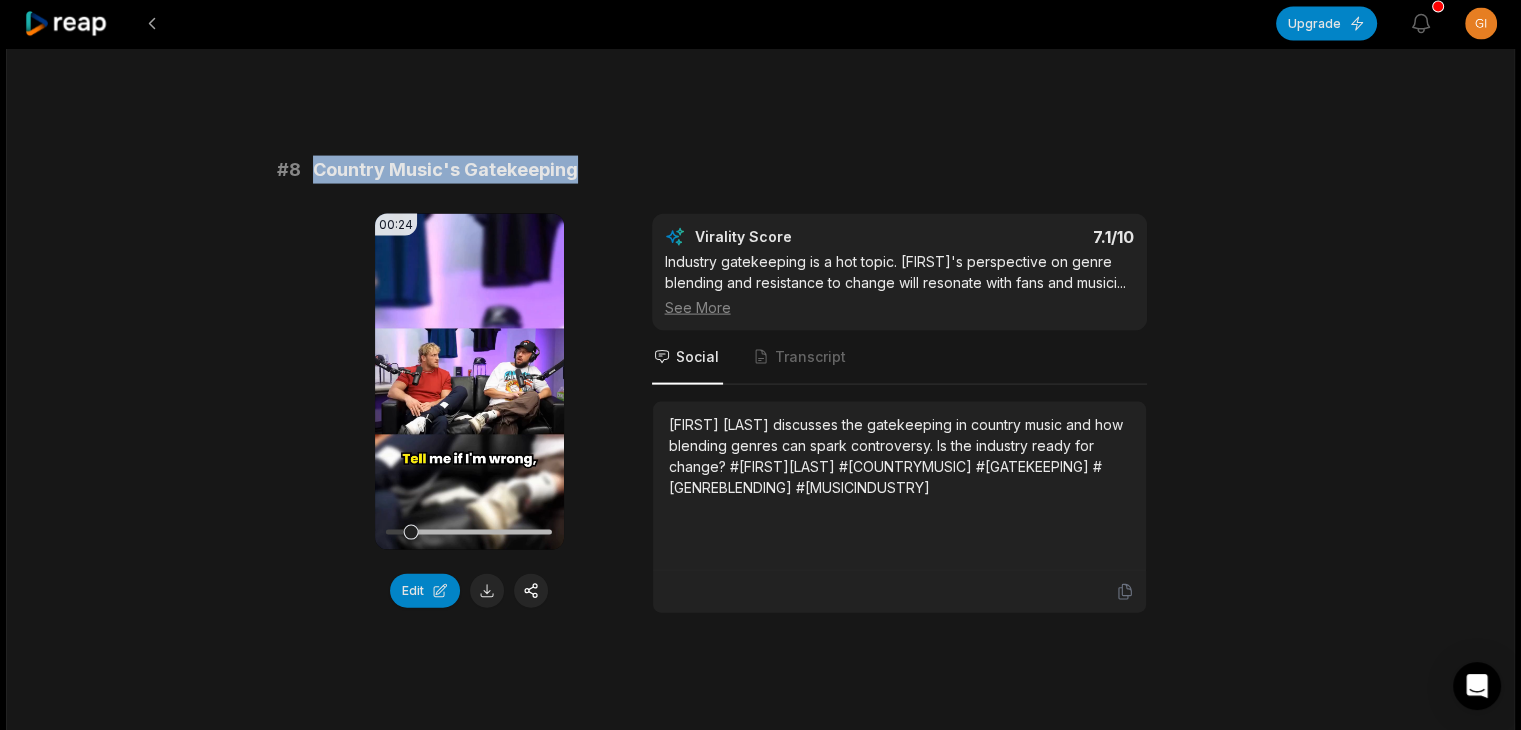 copy on "Country Music's Gatekeeping" 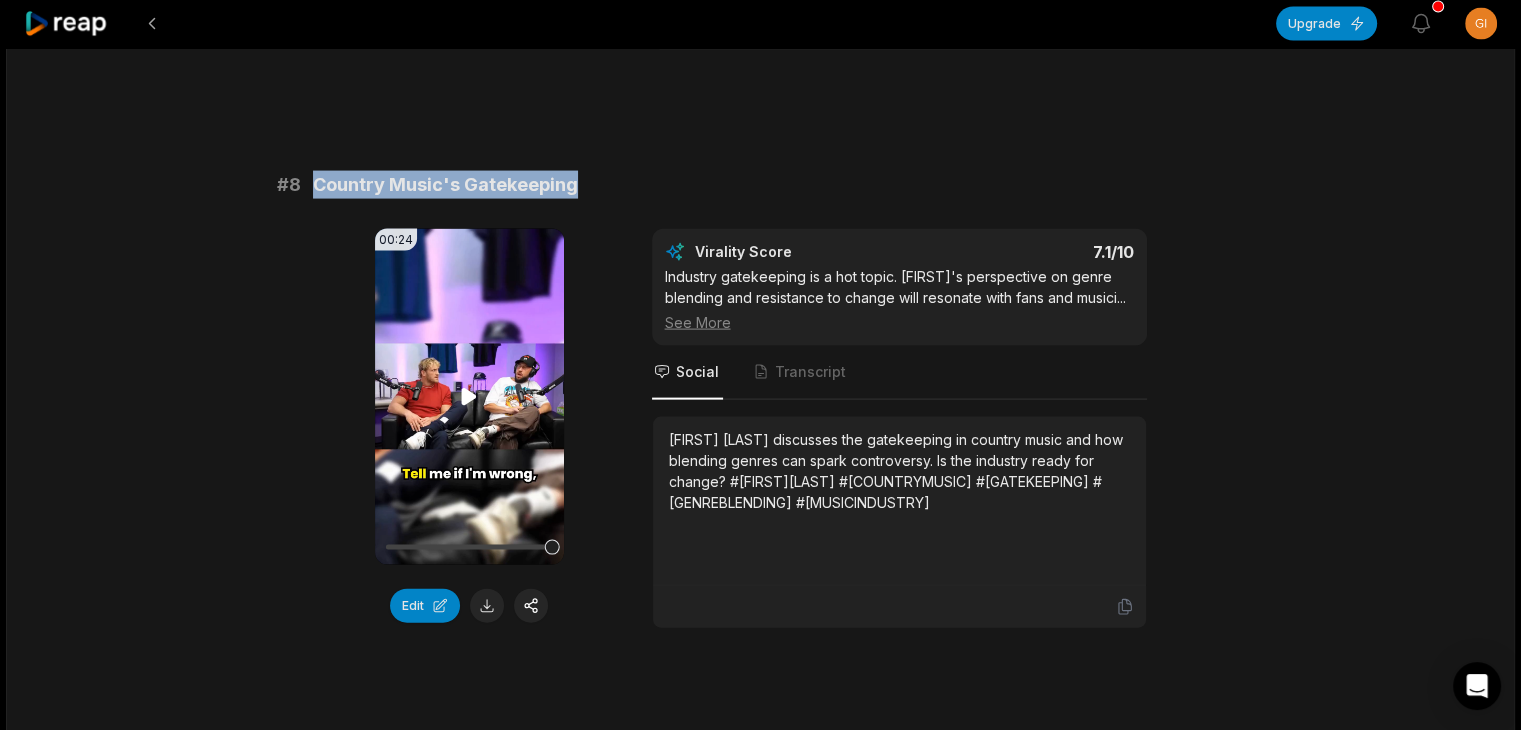 scroll, scrollTop: 4100, scrollLeft: 0, axis: vertical 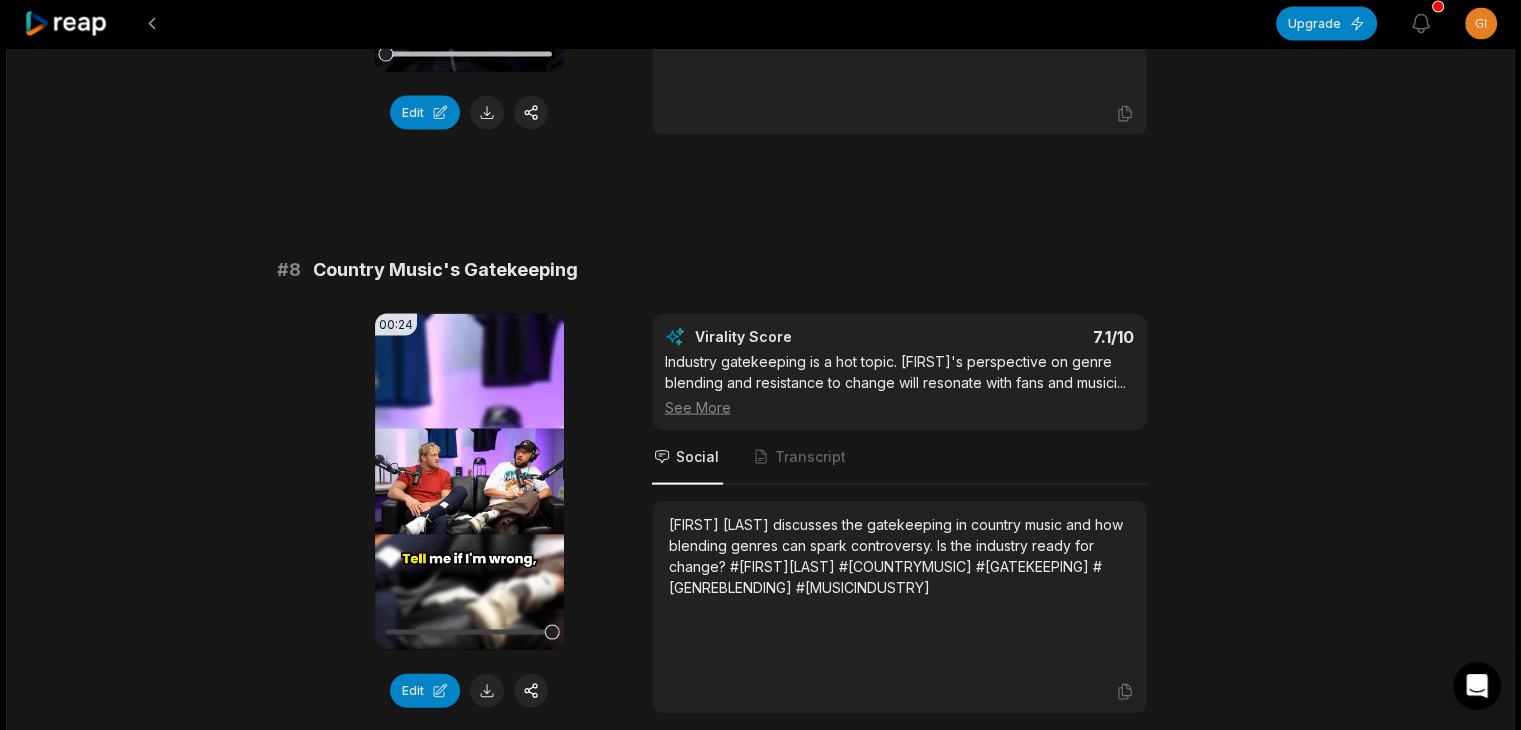 click on "# 8" at bounding box center (289, 270) 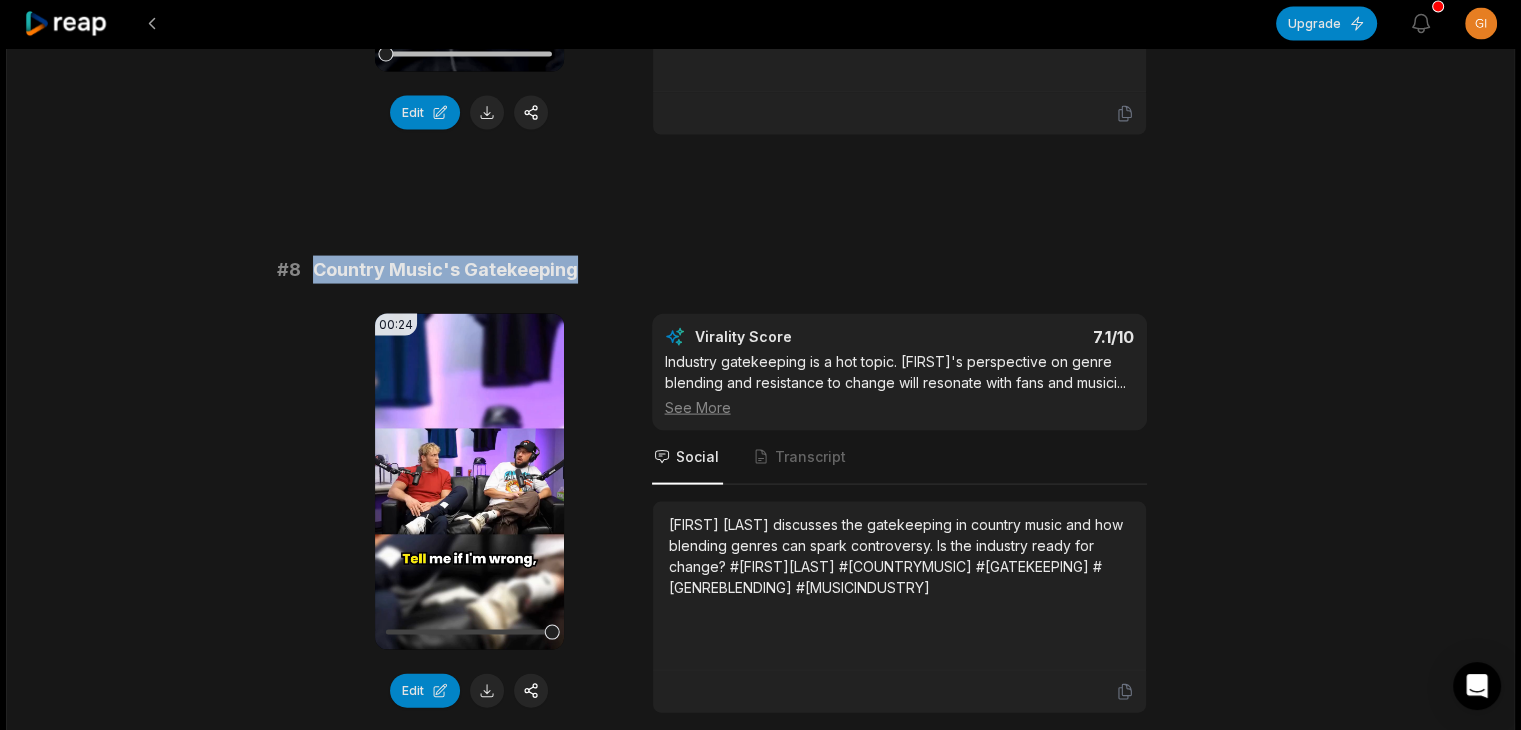 drag, startPoint x: 304, startPoint y: 241, endPoint x: 573, endPoint y: 241, distance: 269 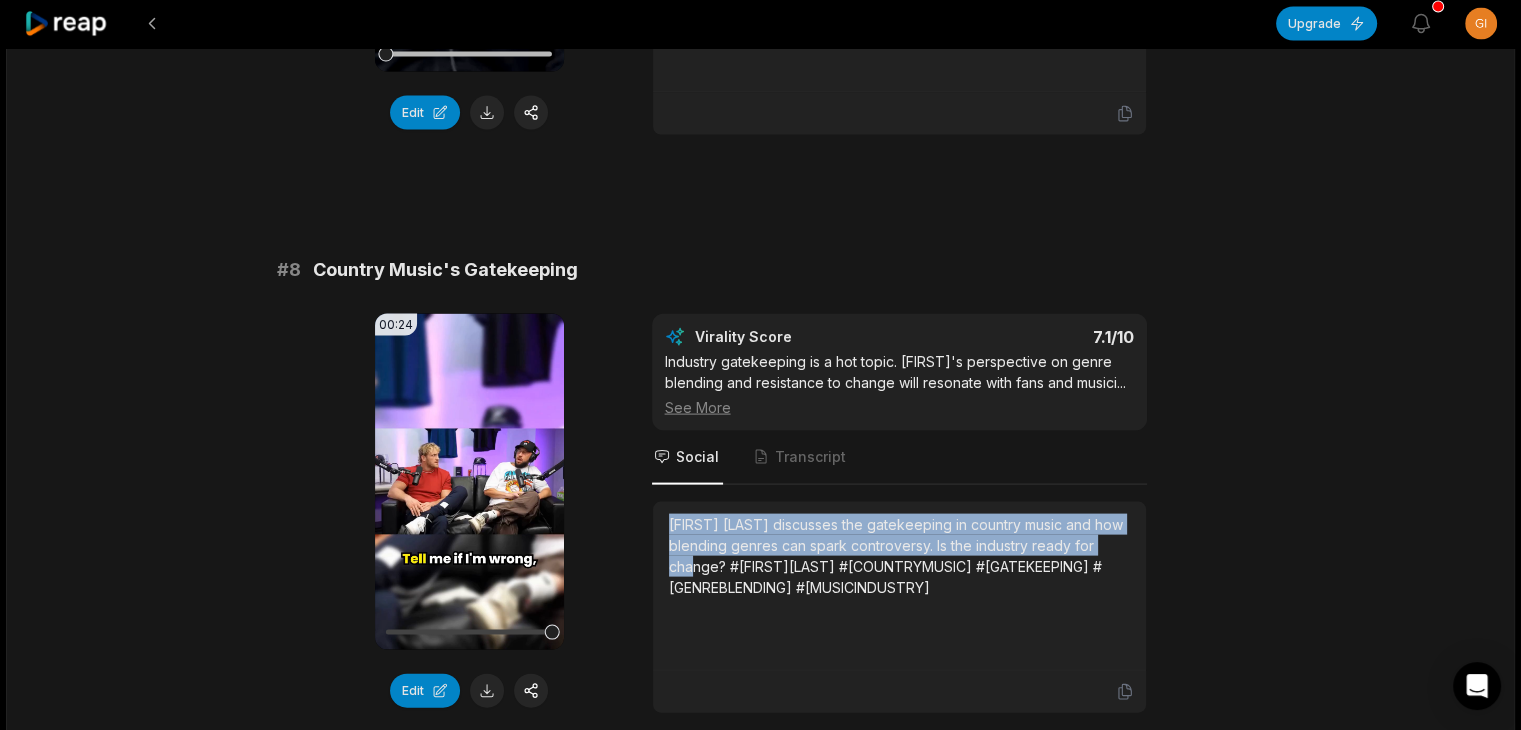 drag, startPoint x: 667, startPoint y: 486, endPoint x: 724, endPoint y: 528, distance: 70.80254 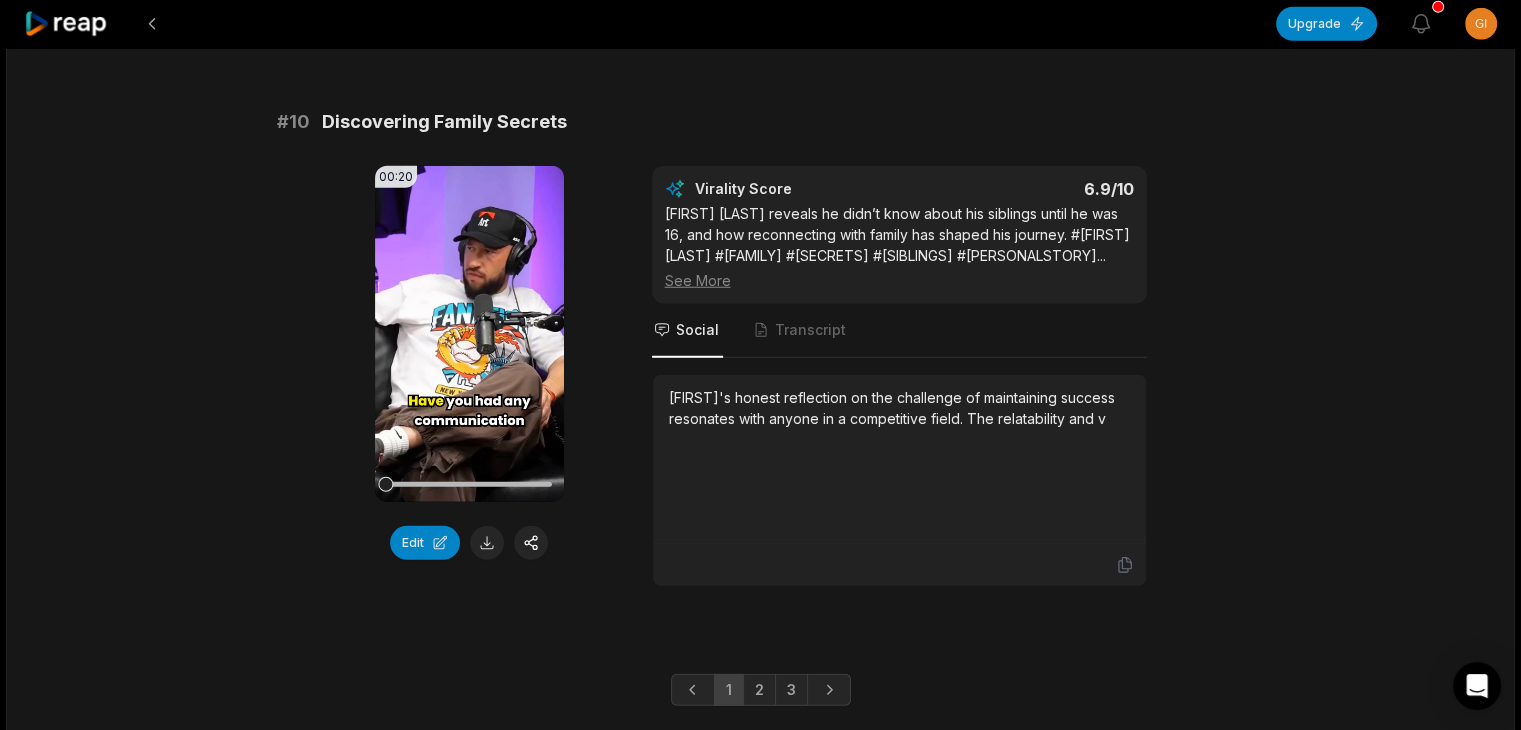 scroll, scrollTop: 5404, scrollLeft: 0, axis: vertical 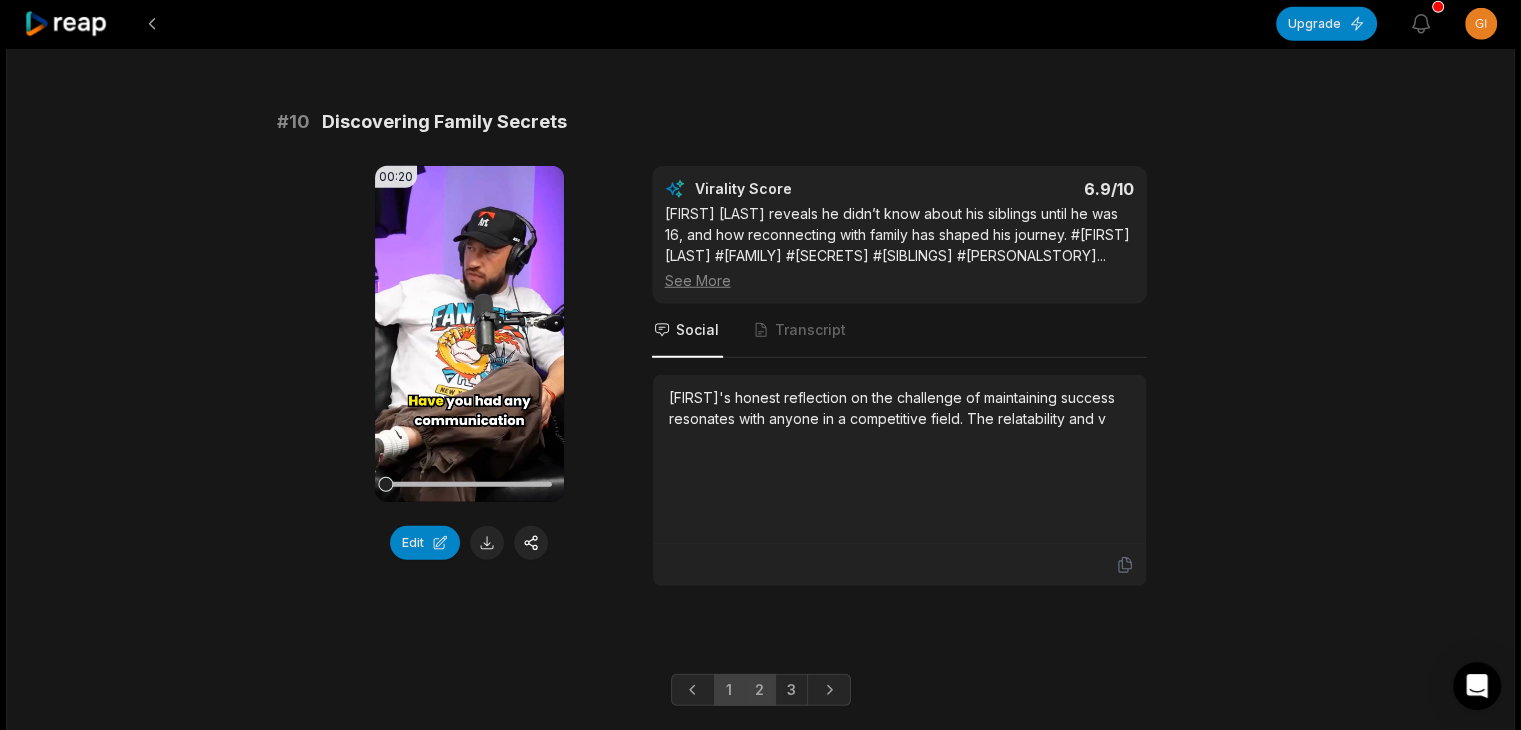 click on "2" at bounding box center (759, 690) 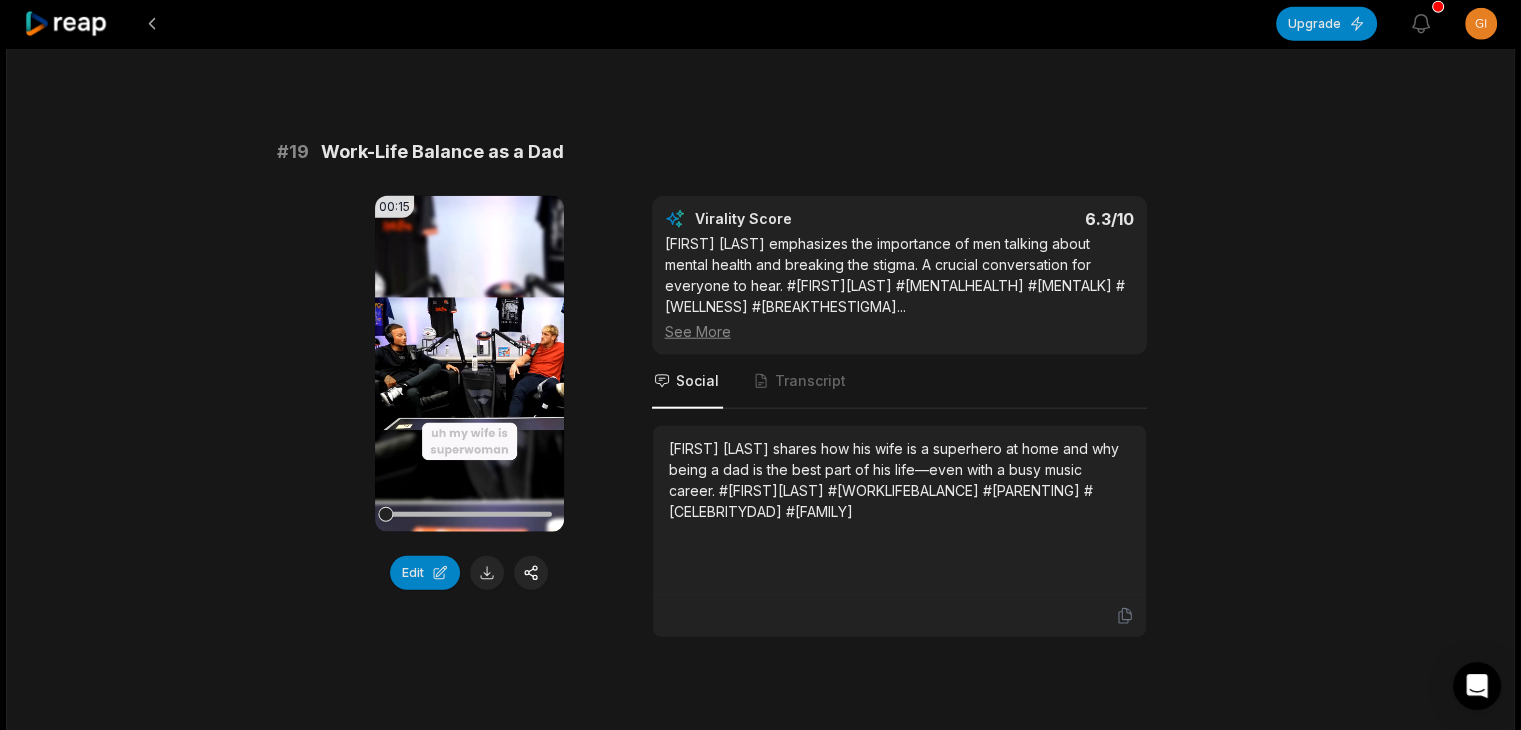 scroll, scrollTop: 4783, scrollLeft: 0, axis: vertical 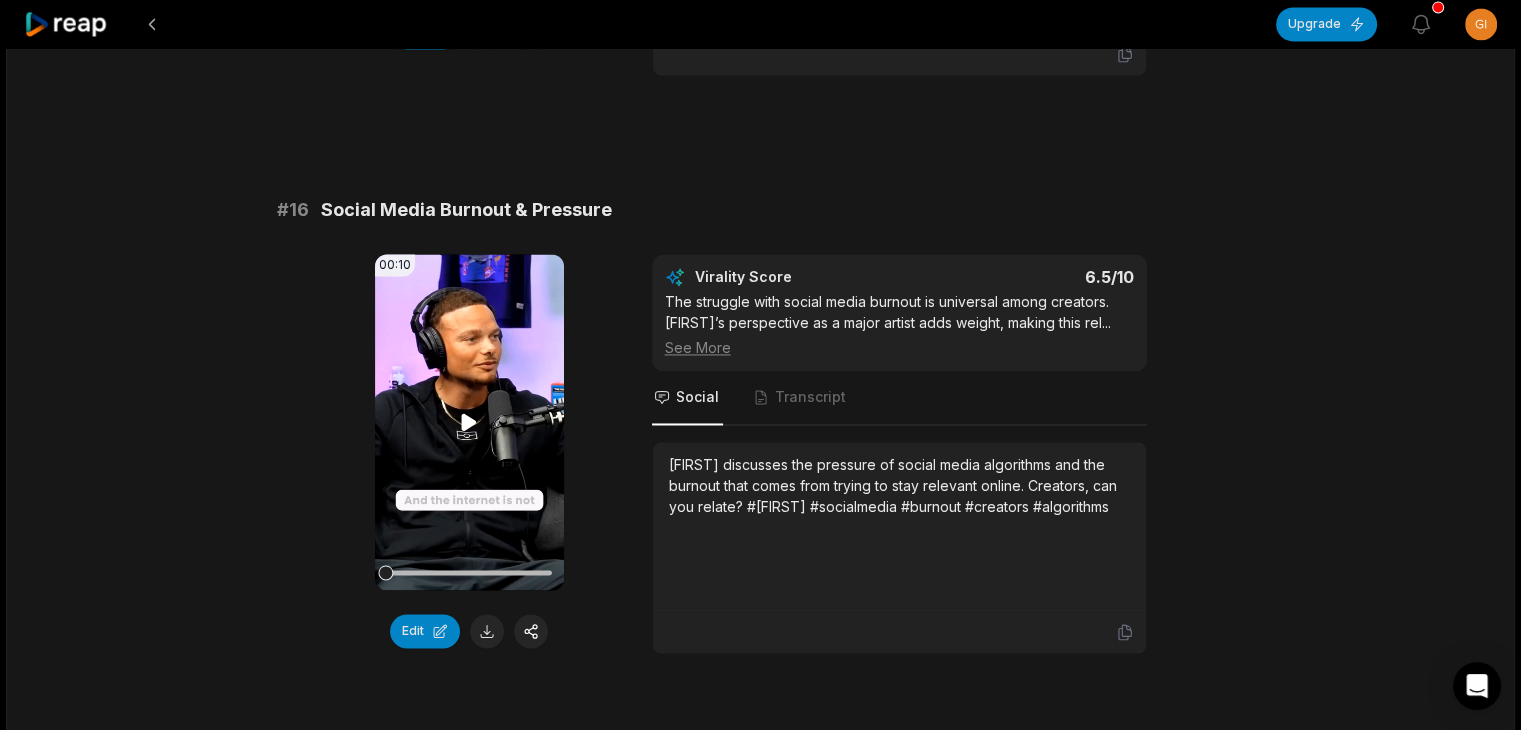 click 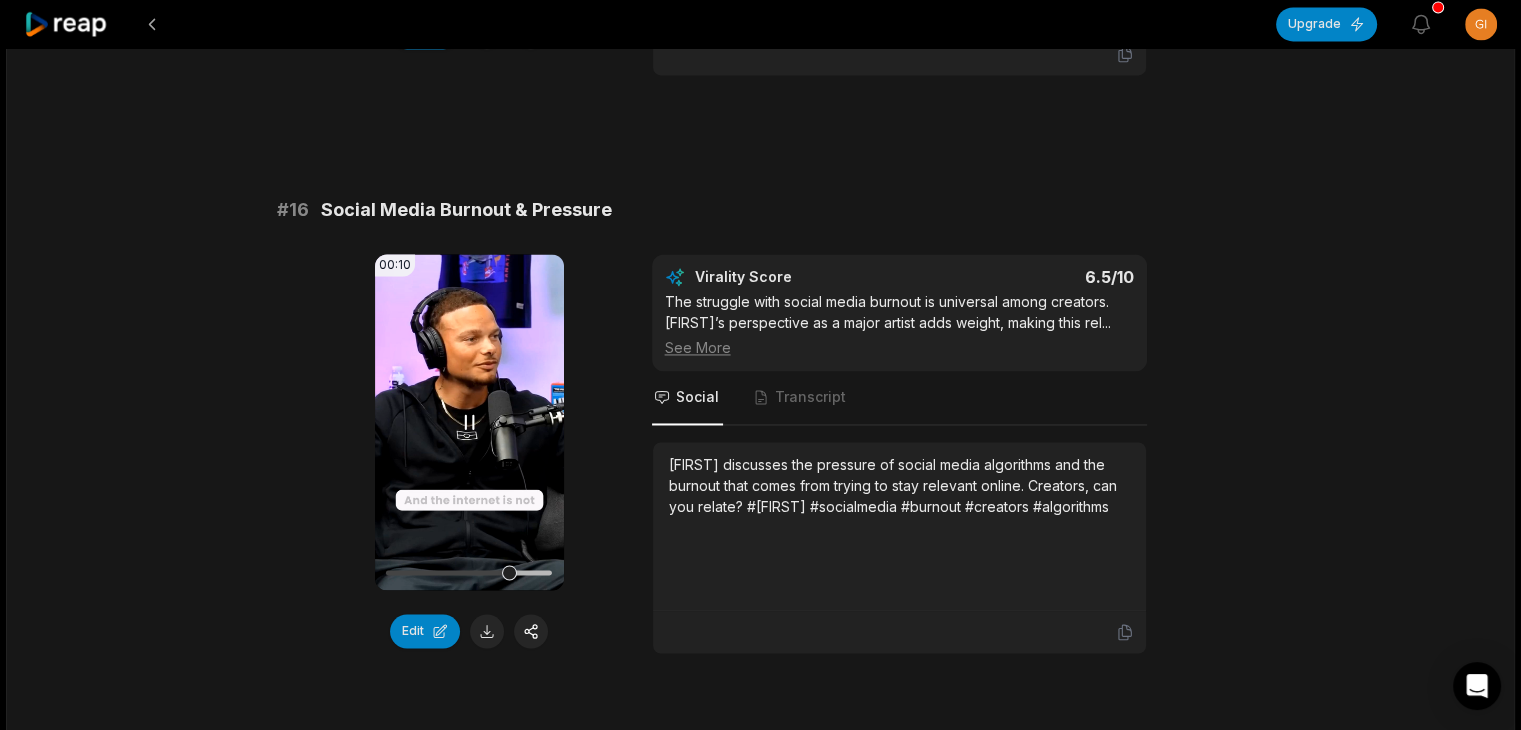 click 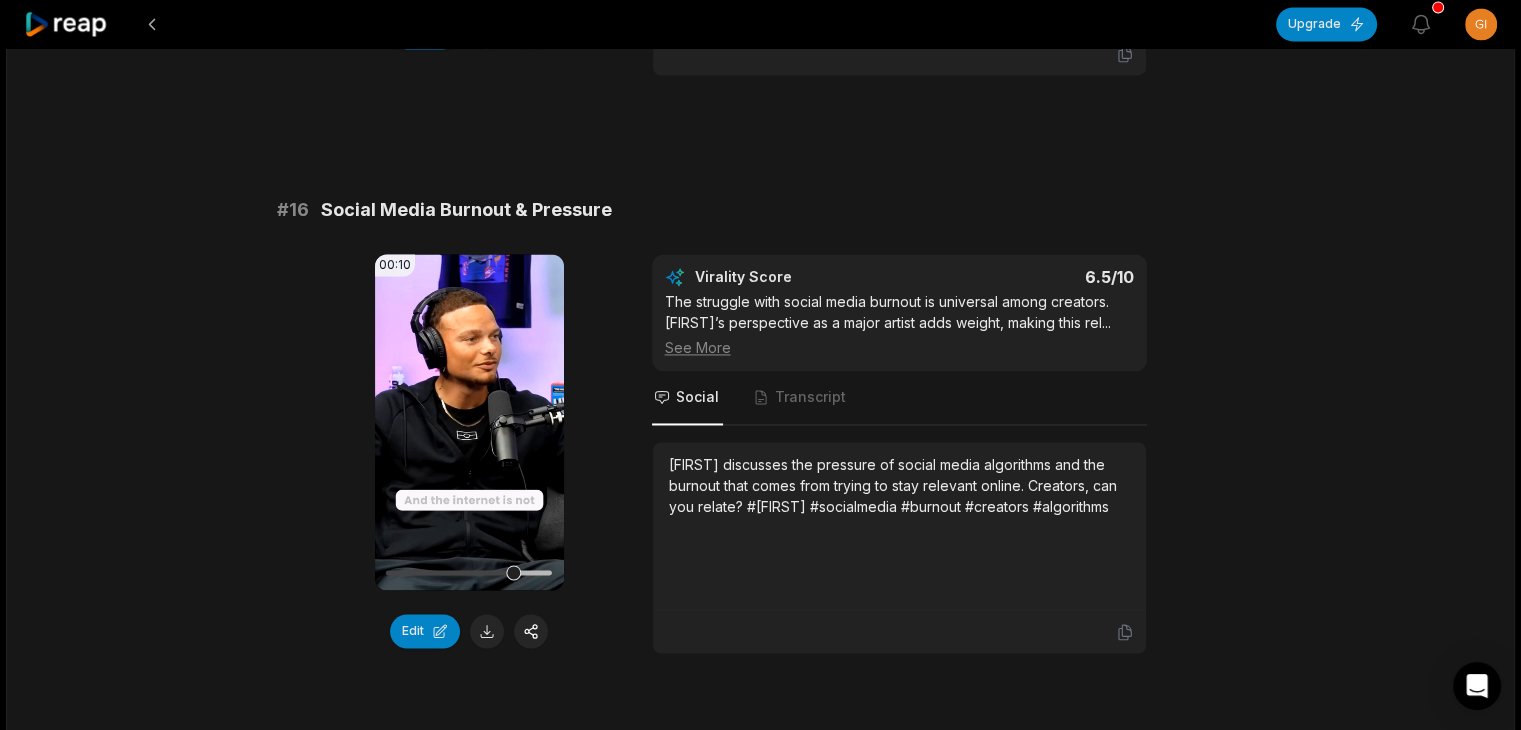 click on "Your browser does not support mp4 format." at bounding box center [469, 422] 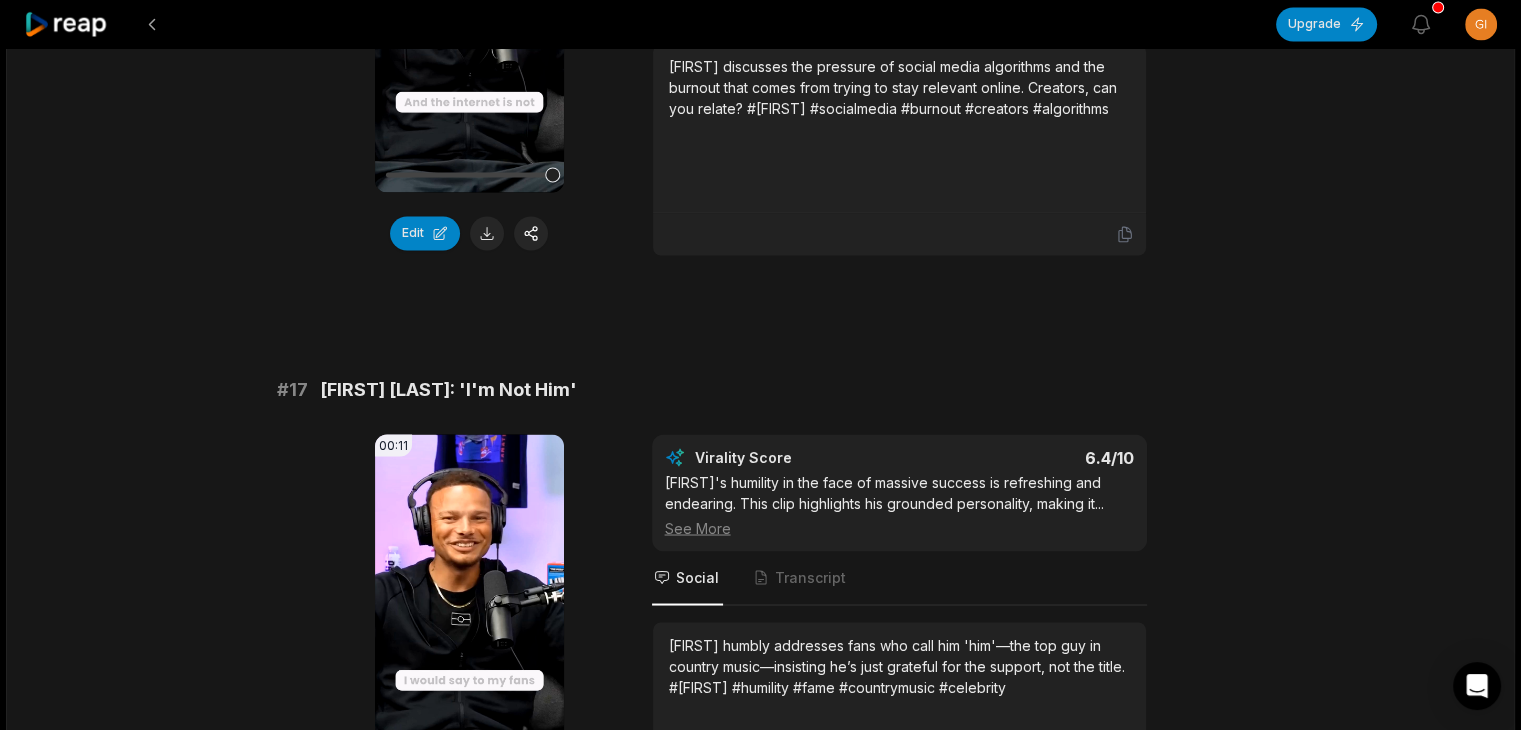 scroll, scrollTop: 3483, scrollLeft: 0, axis: vertical 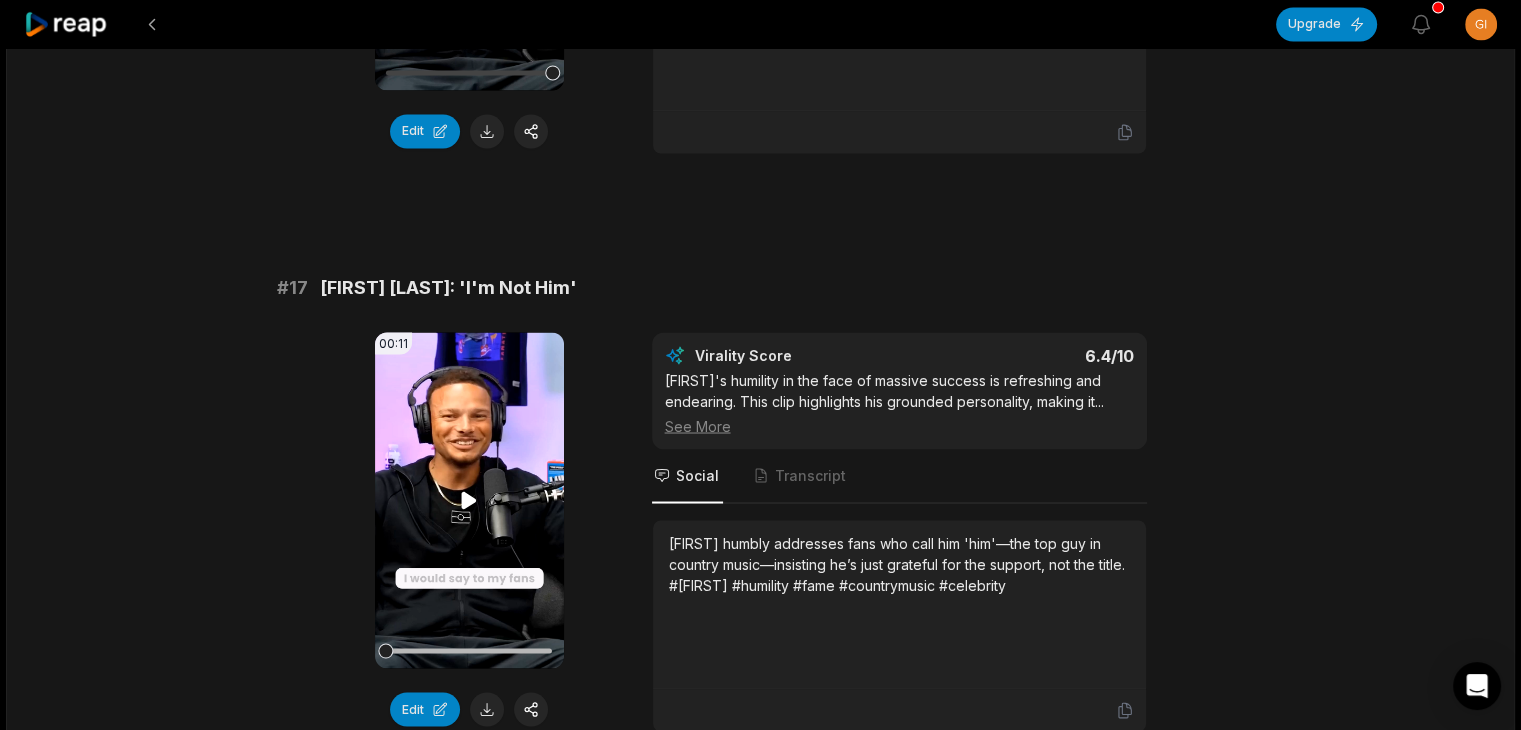 click 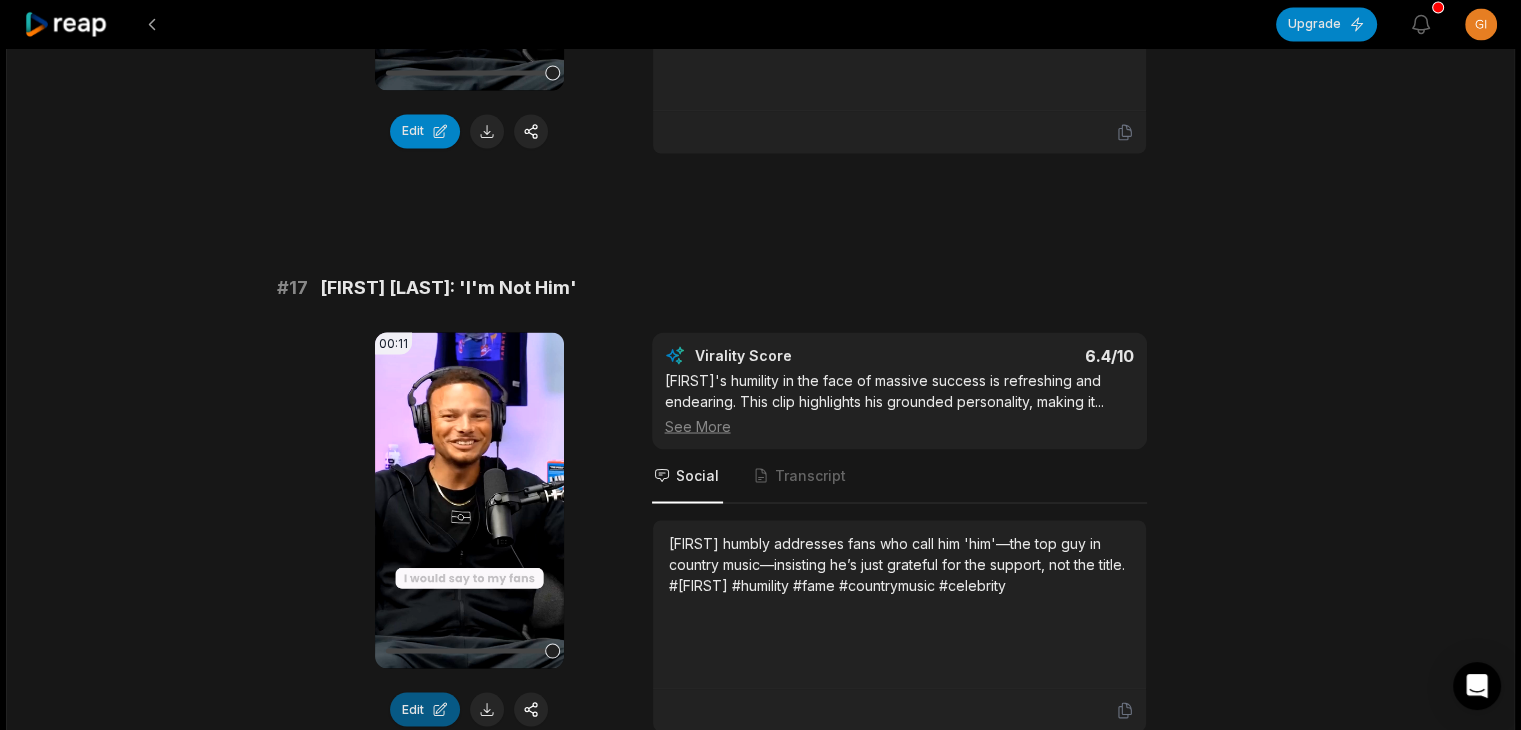 click on "Edit" at bounding box center (425, 709) 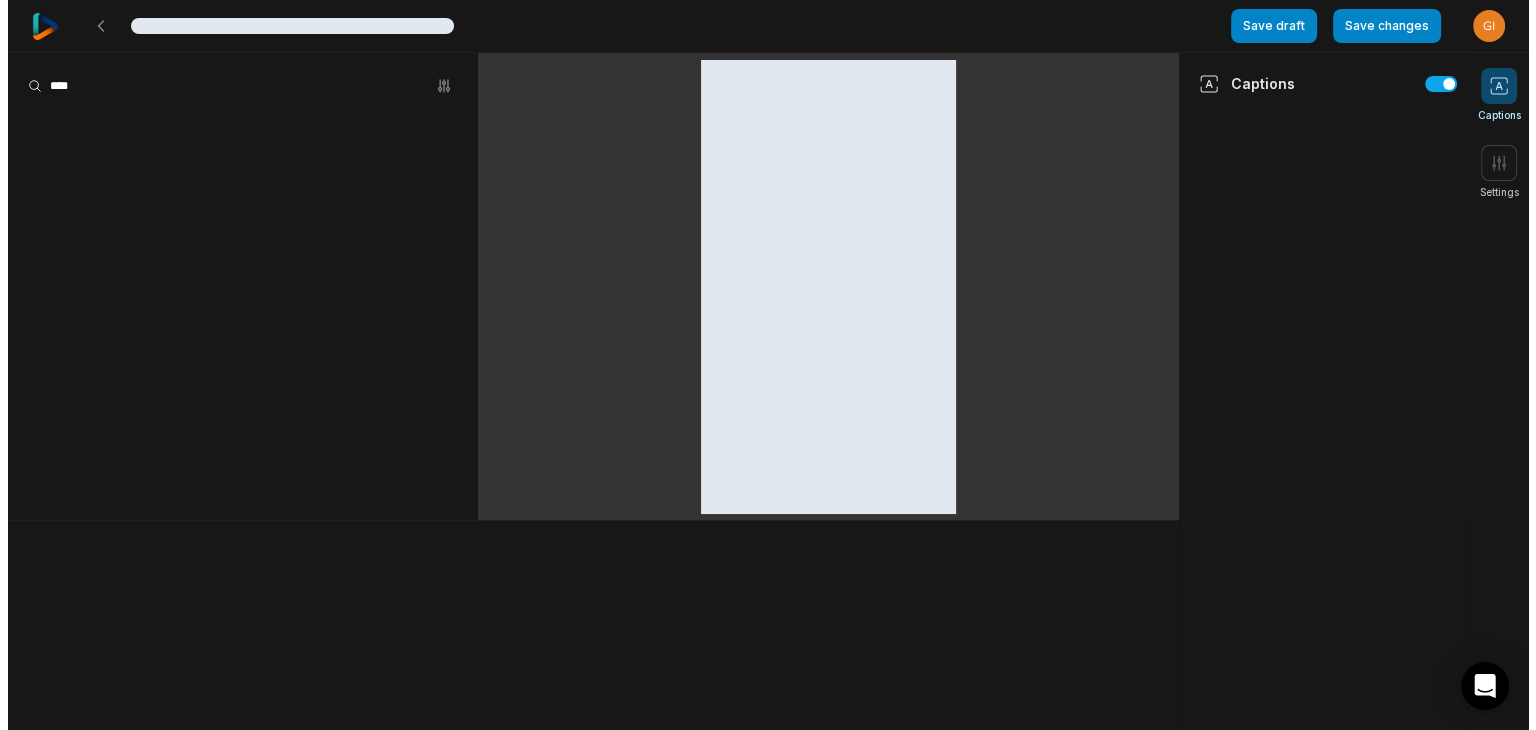 scroll, scrollTop: 0, scrollLeft: 0, axis: both 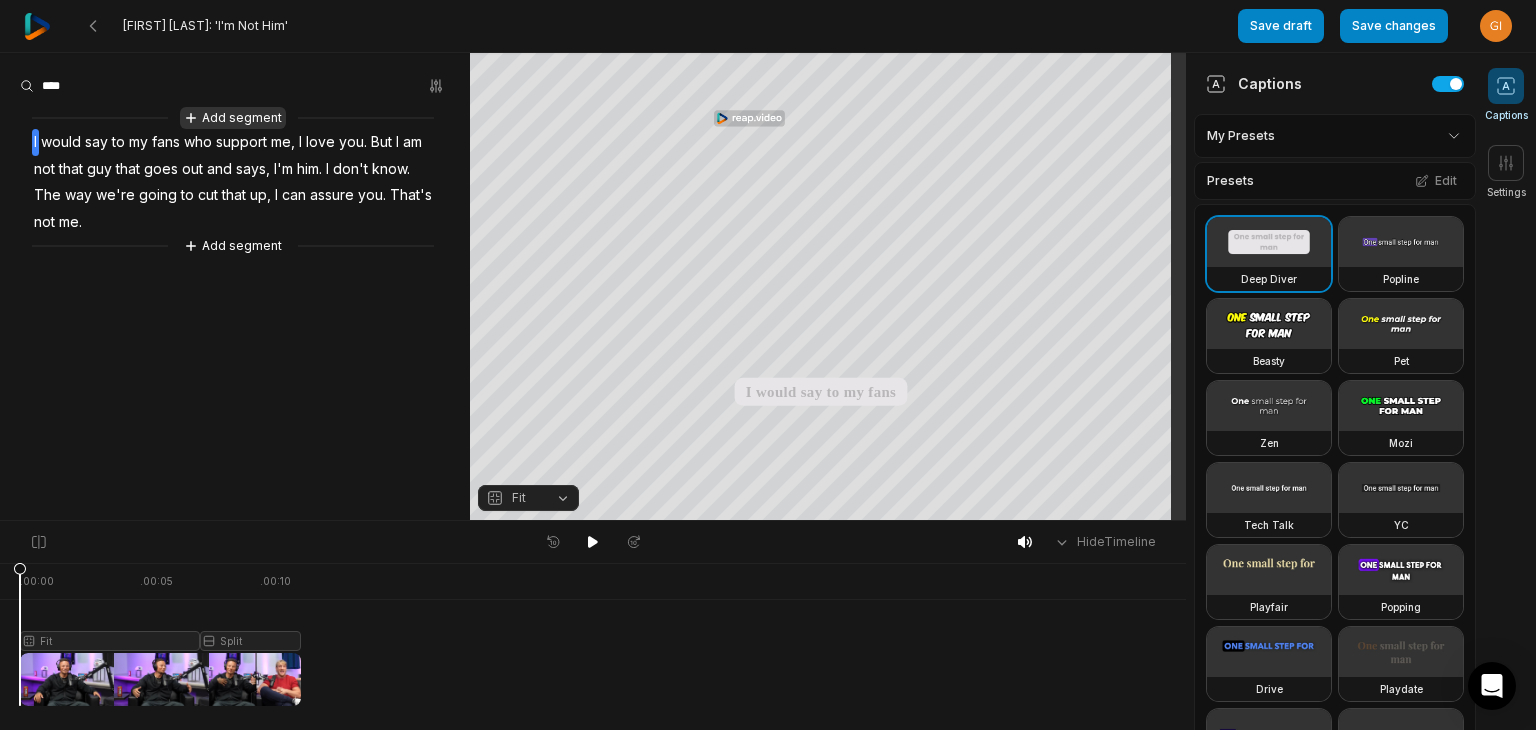 click on "Add segment" at bounding box center [233, 118] 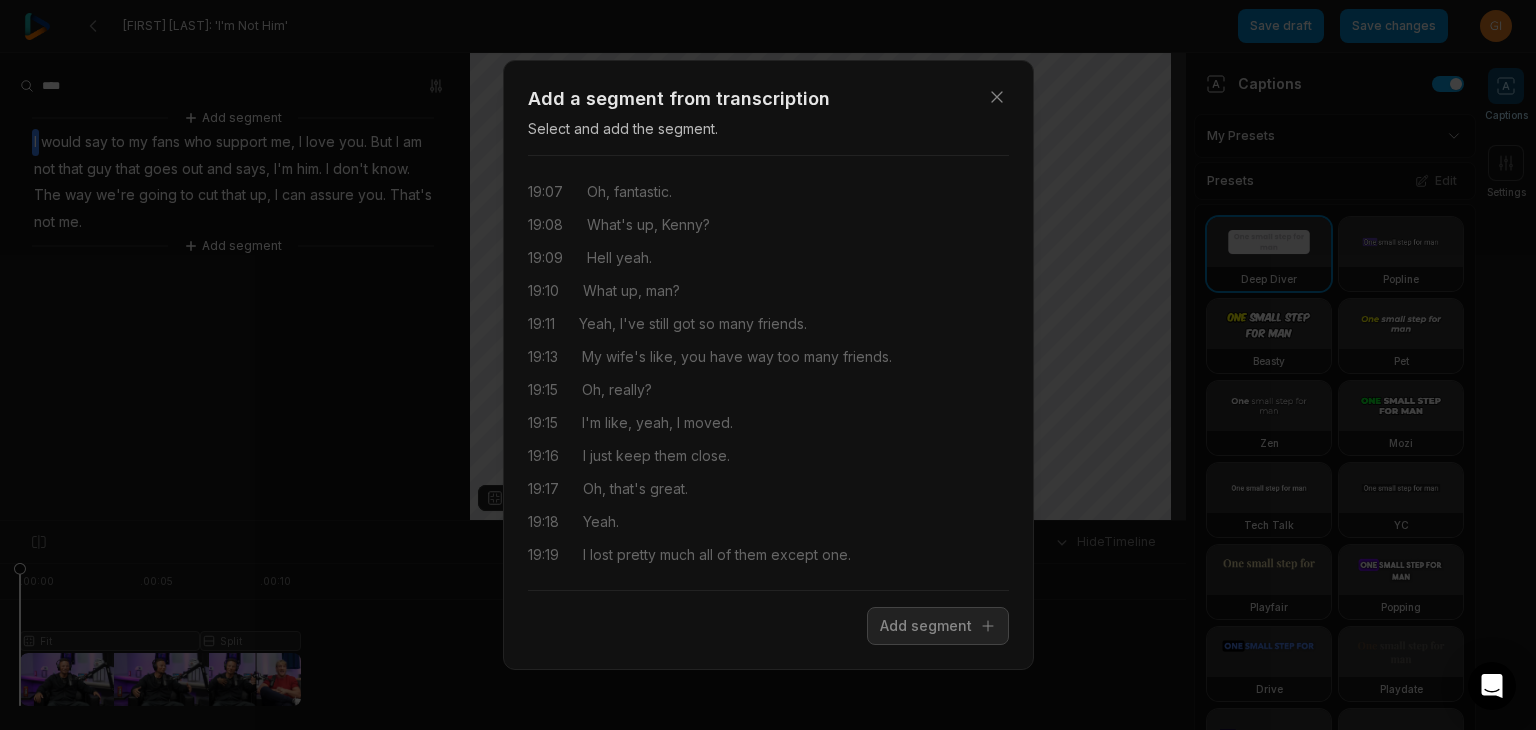 scroll, scrollTop: 17604, scrollLeft: 0, axis: vertical 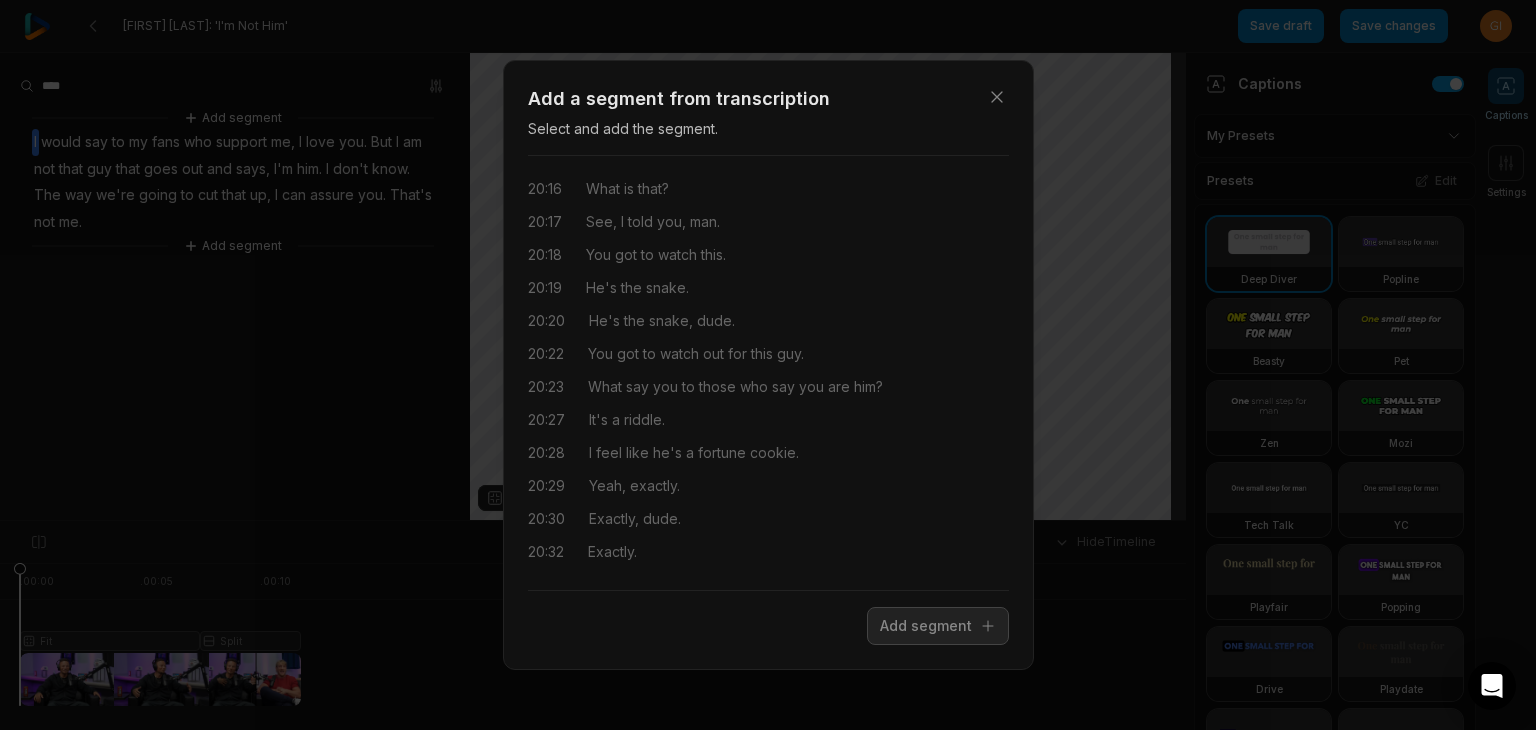 click on "Close Add a segment from transcription Select and add the segment. 00:00 Ladies and gentlemen, it's [FIRST]. 00:01 65,000 people in a stadium. 00:04 What's that feeling like on stage? 00:06 Like I said, I'm the little gods up there. 00:08 I'm like, I hope they like me. 00:09 They're all clapping and singing your songs. 00:11 He's the one that's got to ask that. 00:12 He does a backflip and they all give him the finger and tell him he sucks. 00:15 When I first came in, everybody thought I was a rapper. 00:17 Can you rap? 00:18 Can I play like three seconds or something? 00:19 Straight up. 00:20 You can country rap. 00:25 We did a show in [STATE] last night. 00:27 It was me, [FIRST] [LAST], [FIRST] [LAST]. 00:29 I love [FIRST]. I" at bounding box center [768, 365] 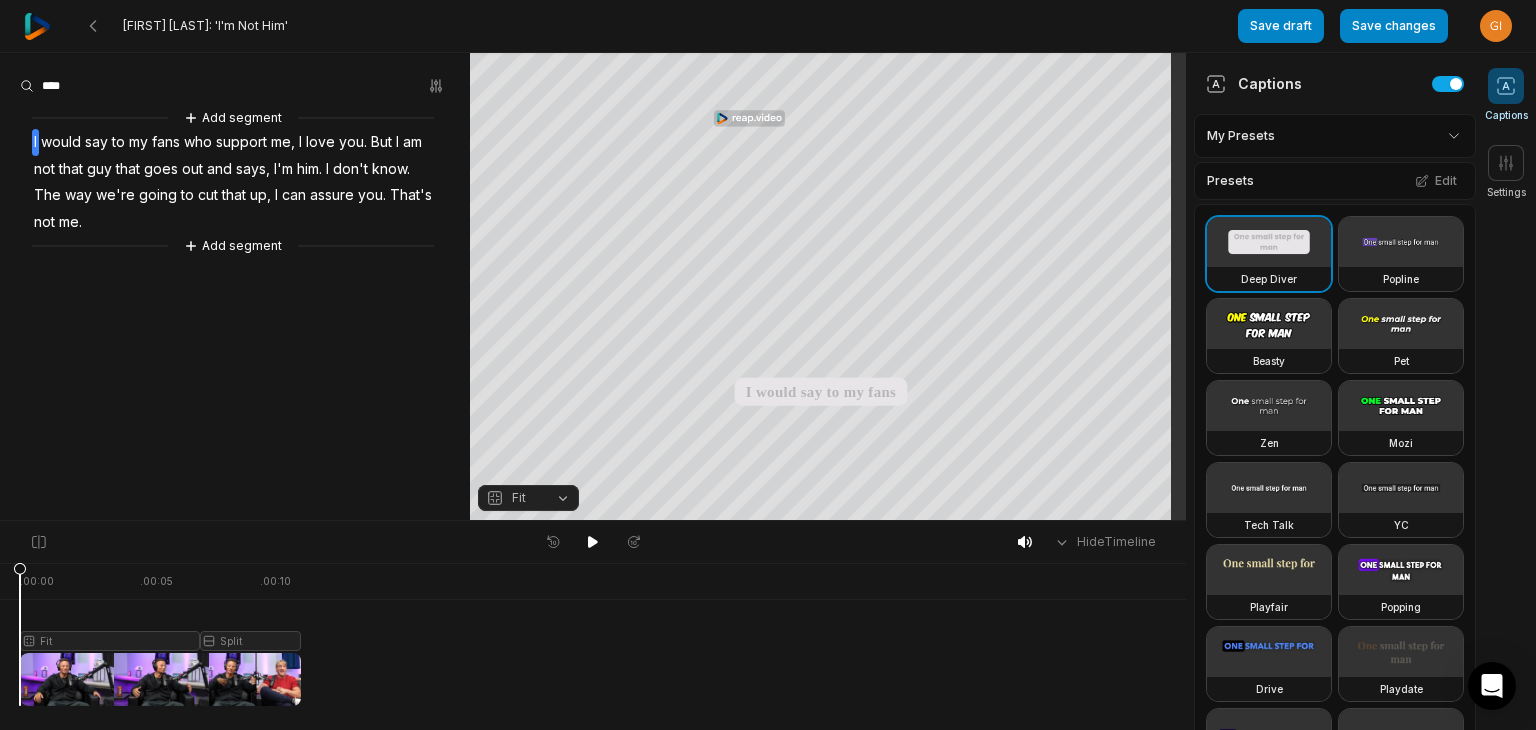 scroll, scrollTop: 0, scrollLeft: 0, axis: both 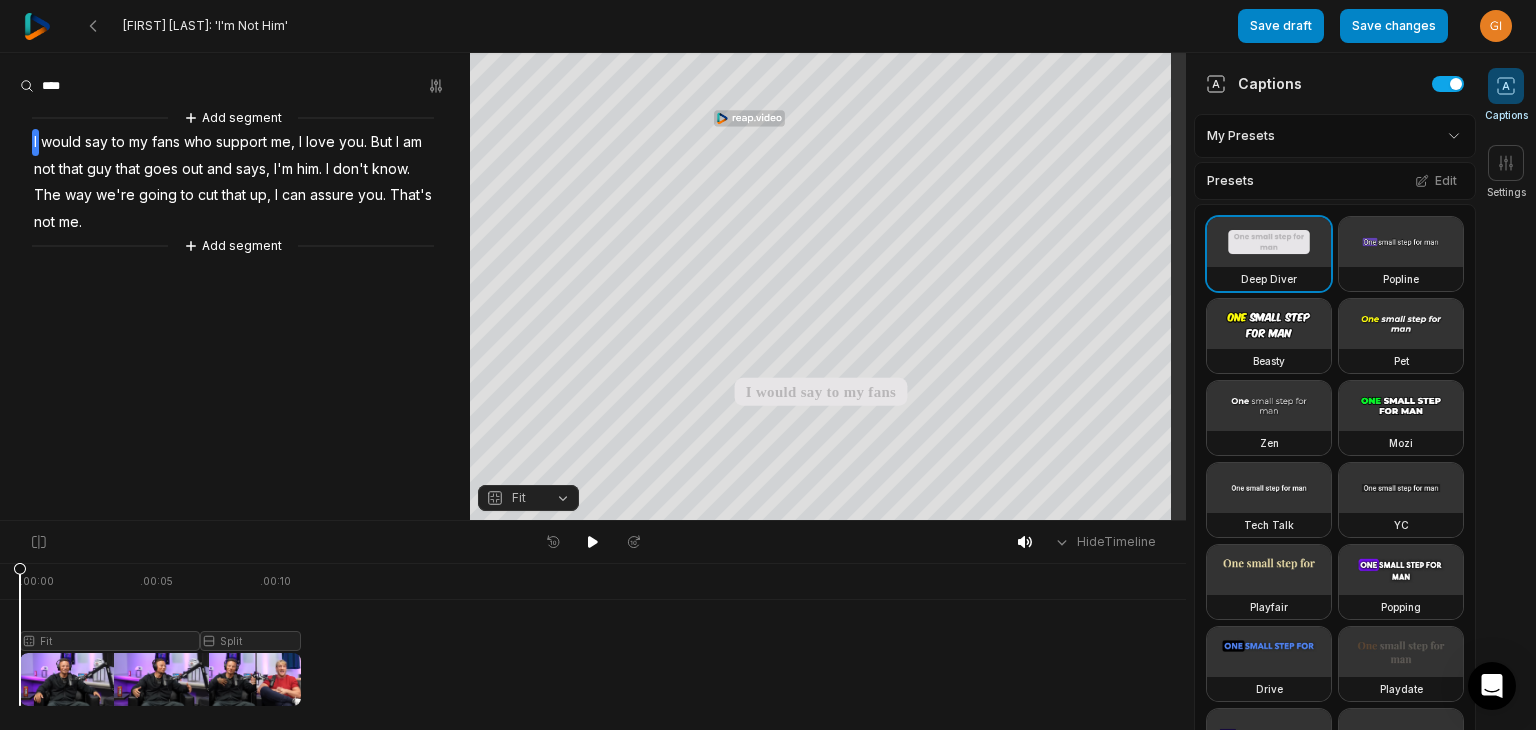 click on "Add segment" at bounding box center [233, 246] 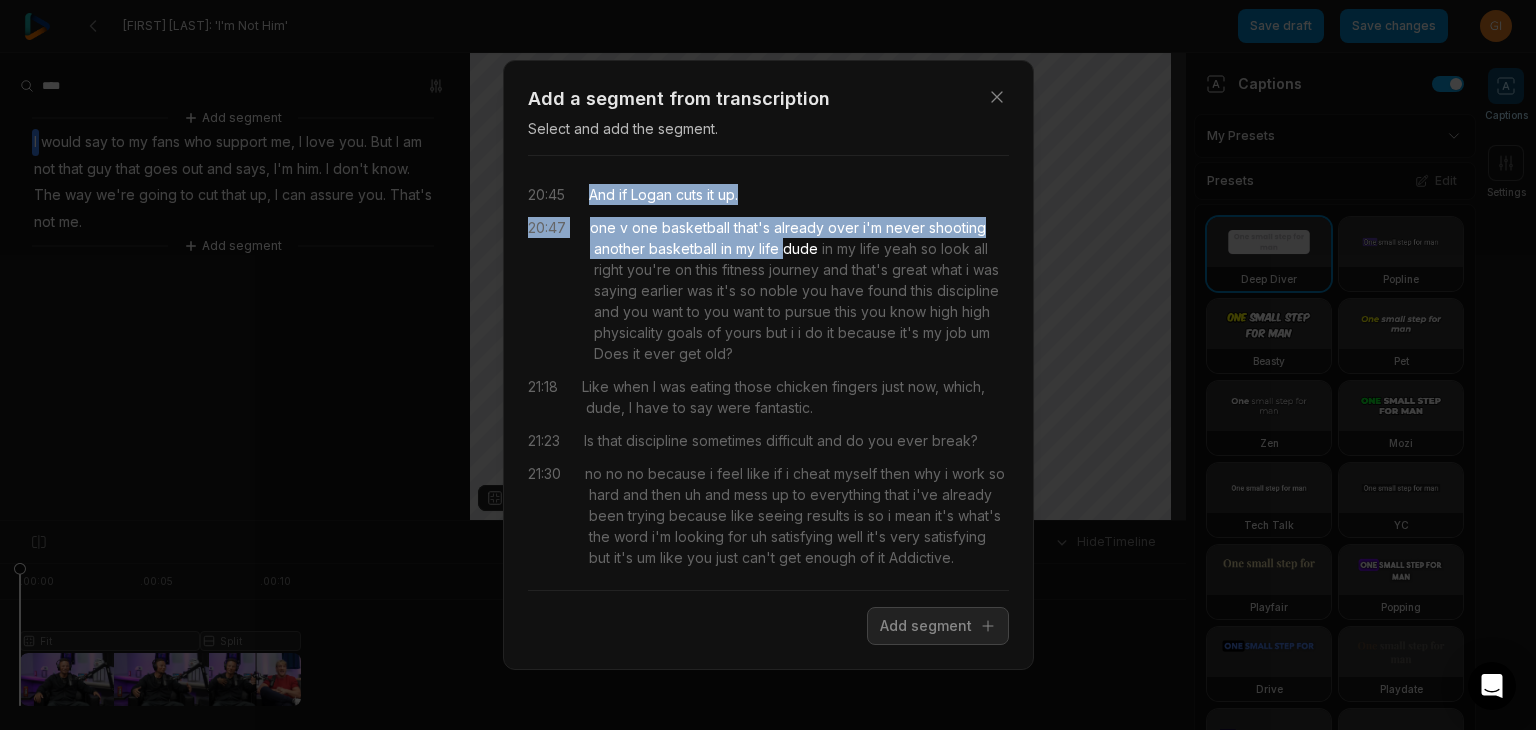 drag, startPoint x: 586, startPoint y: 195, endPoint x: 781, endPoint y: 249, distance: 202.33882 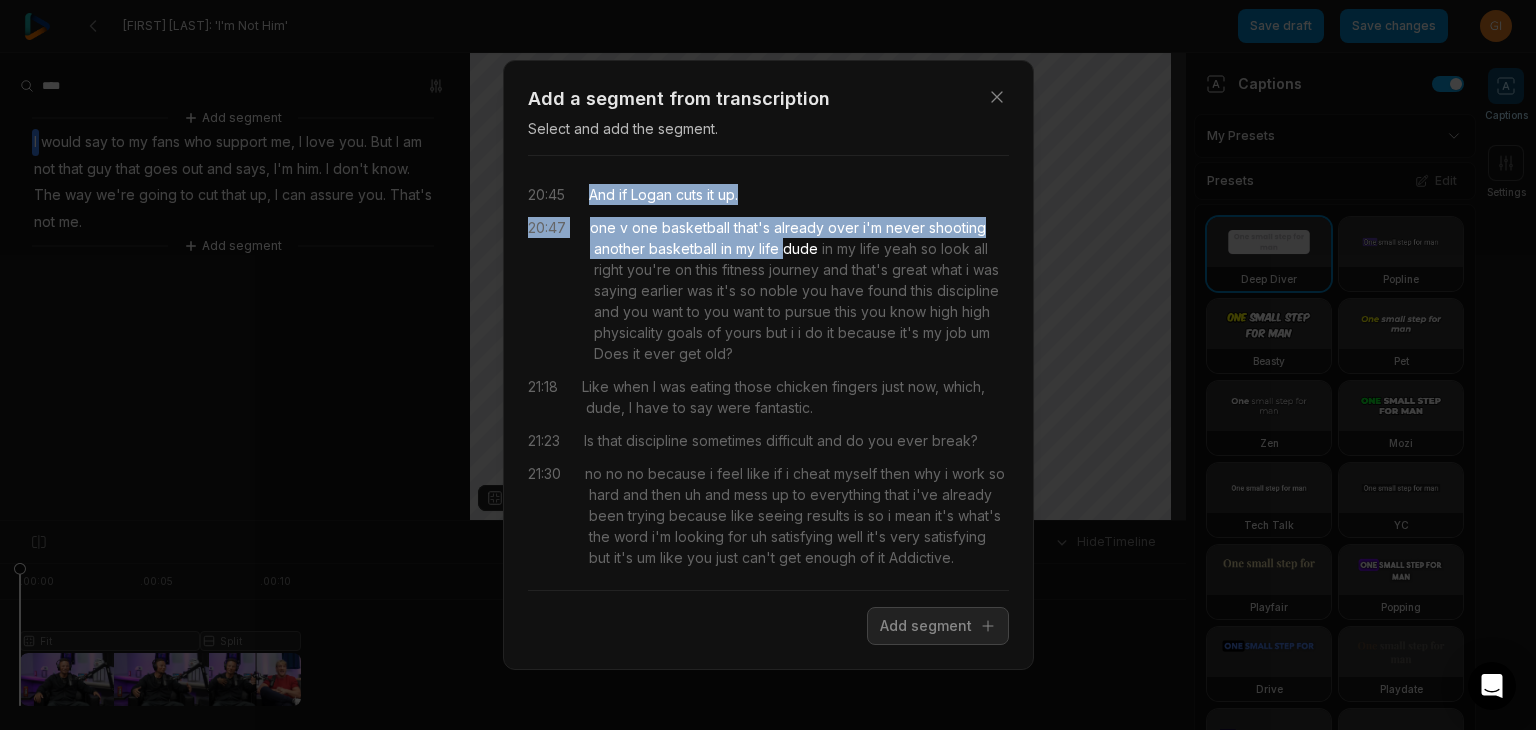 click on "And" at bounding box center [602, 194] 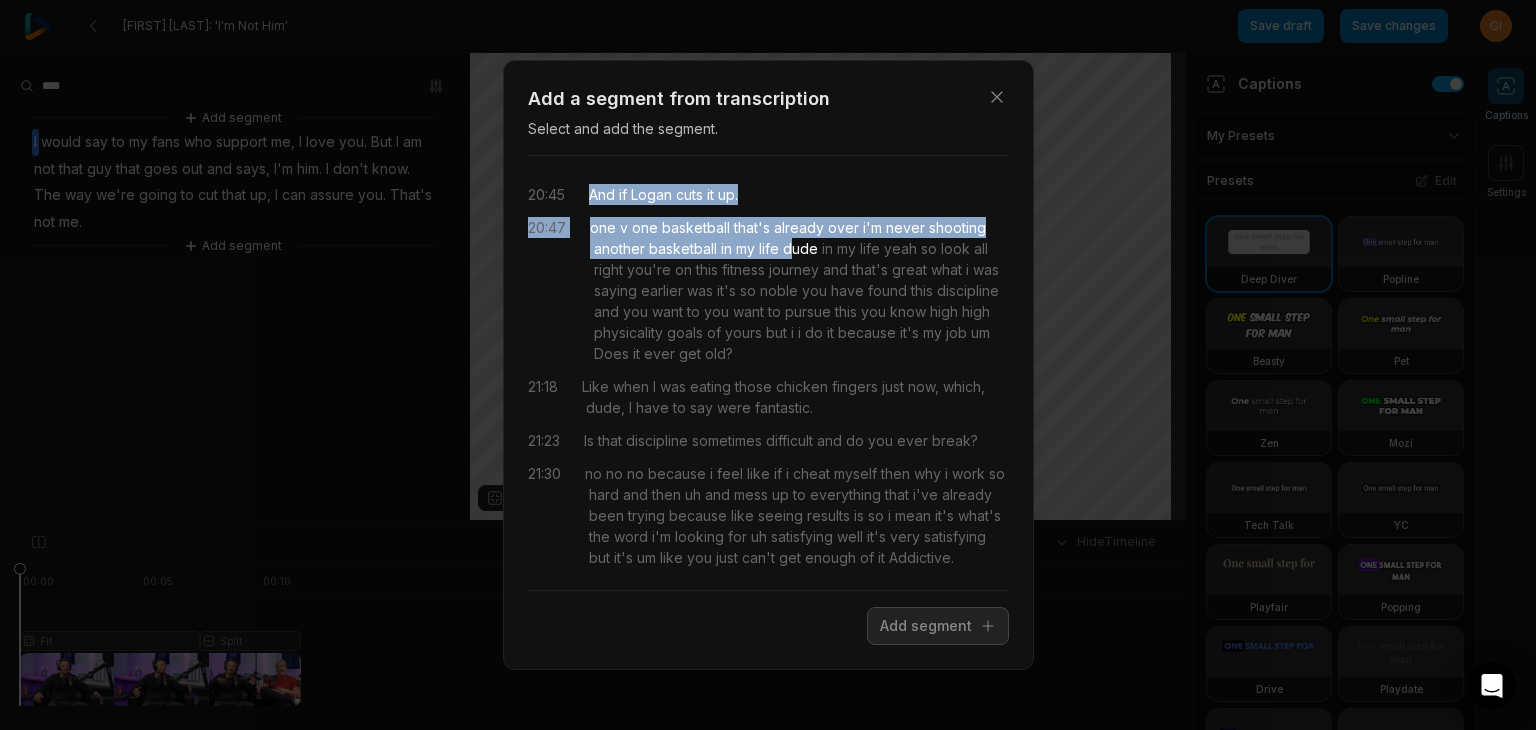 drag, startPoint x: 588, startPoint y: 193, endPoint x: 791, endPoint y: 256, distance: 212.55116 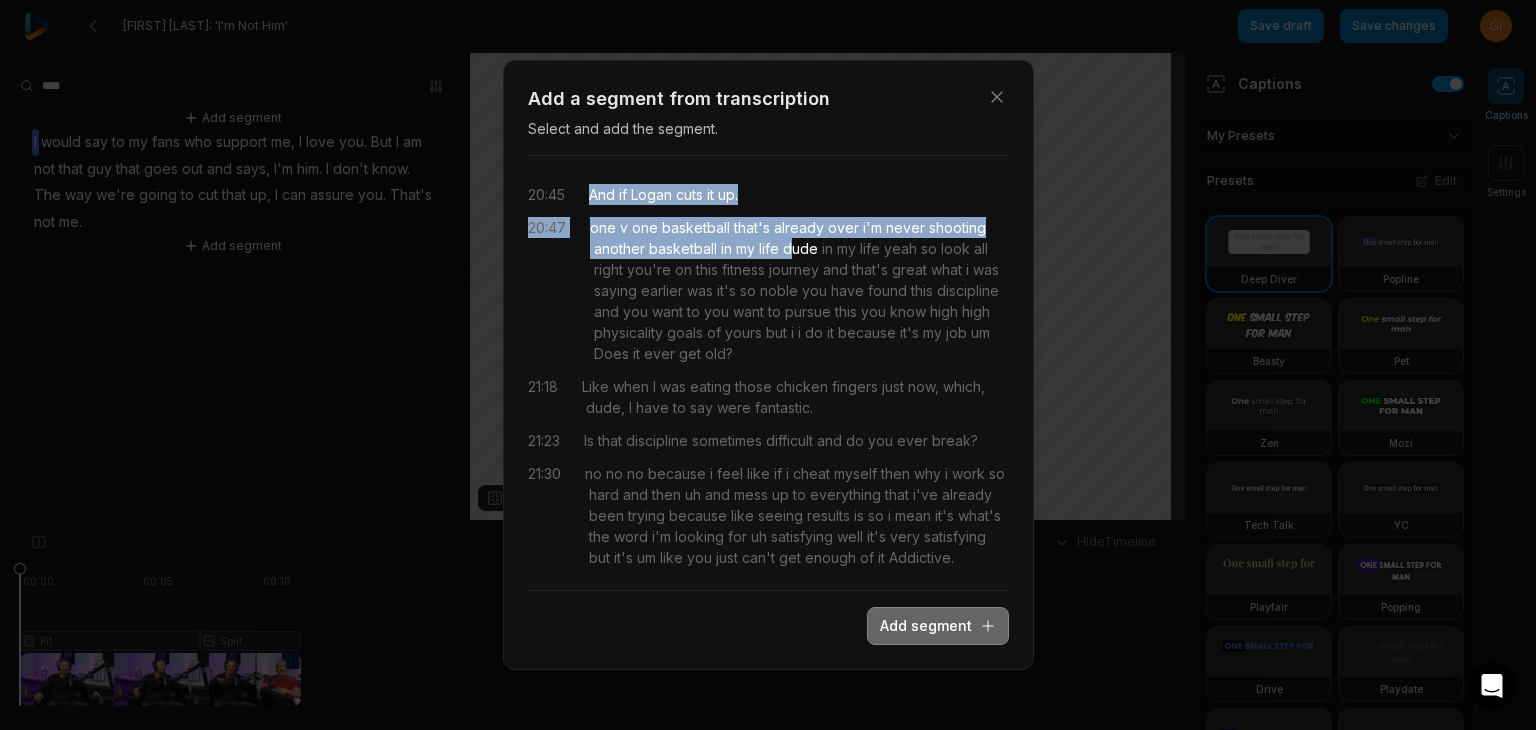 click on "Add segment" at bounding box center (938, 626) 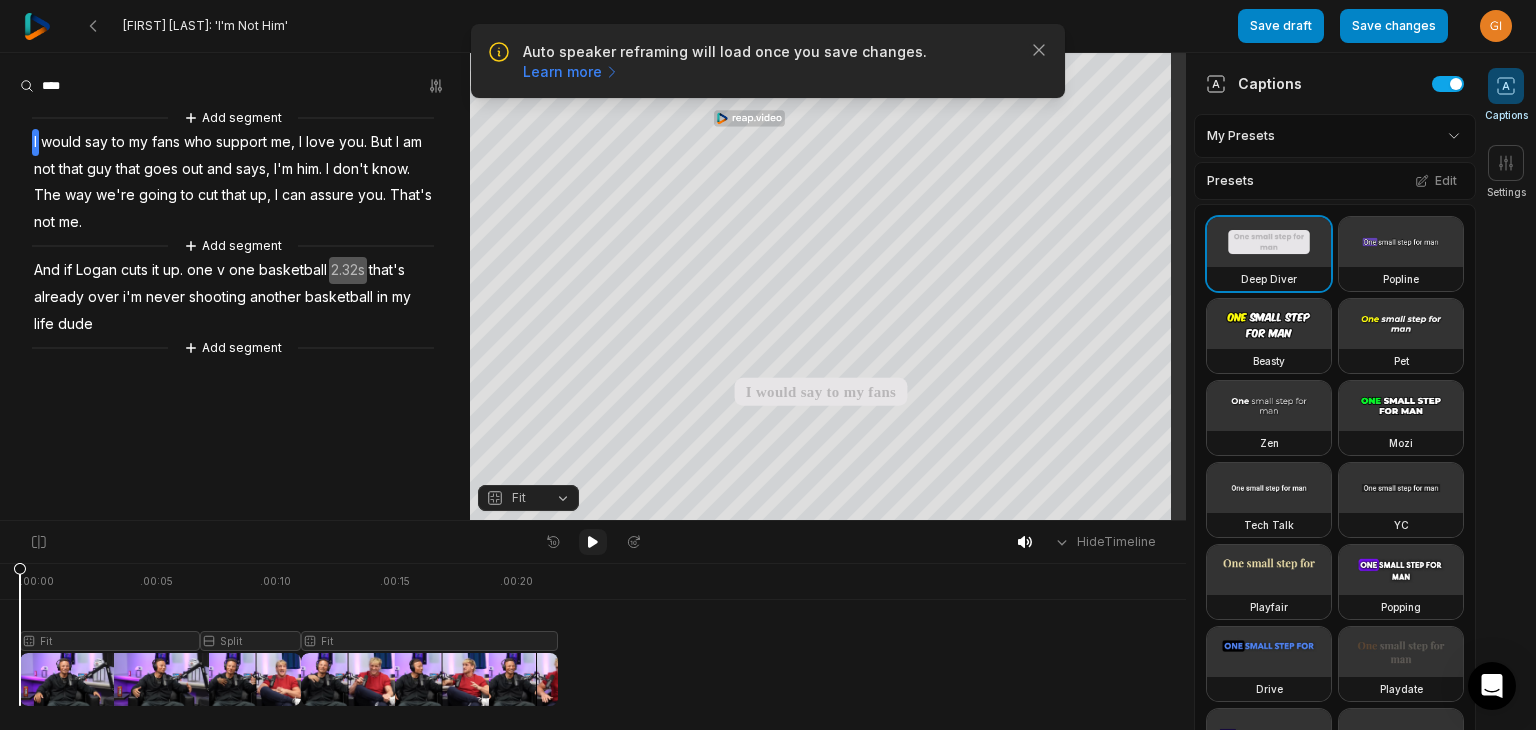 click 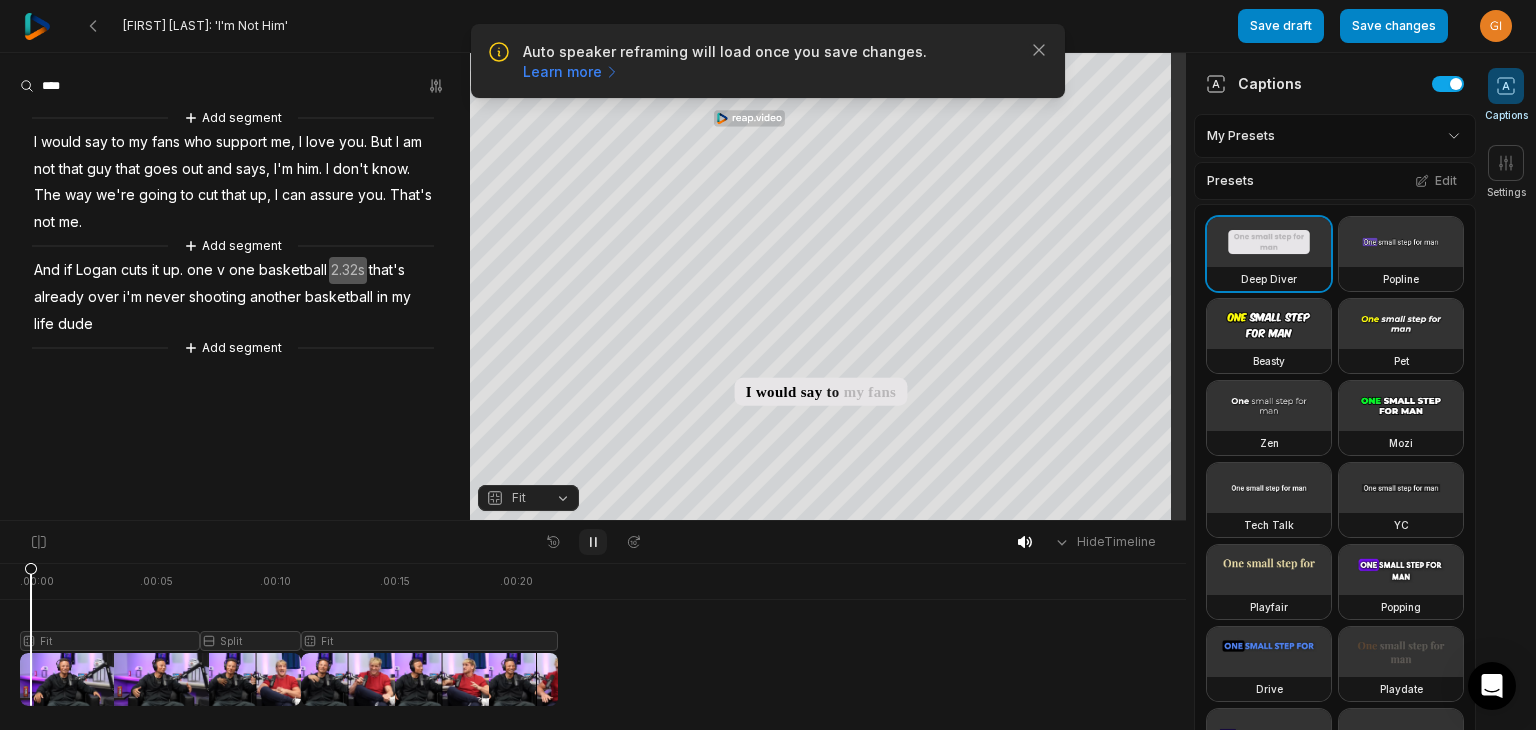 click 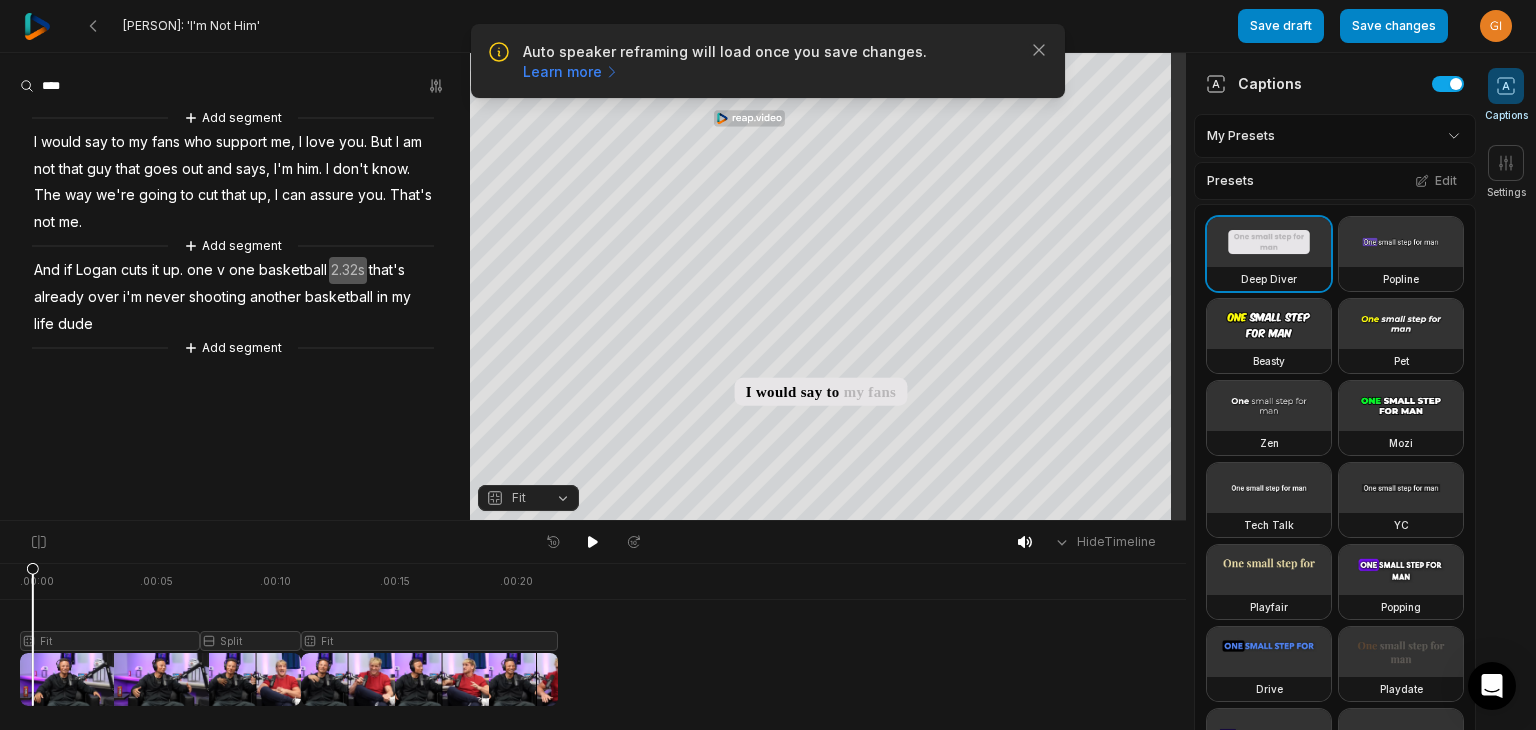 scroll, scrollTop: 0, scrollLeft: 0, axis: both 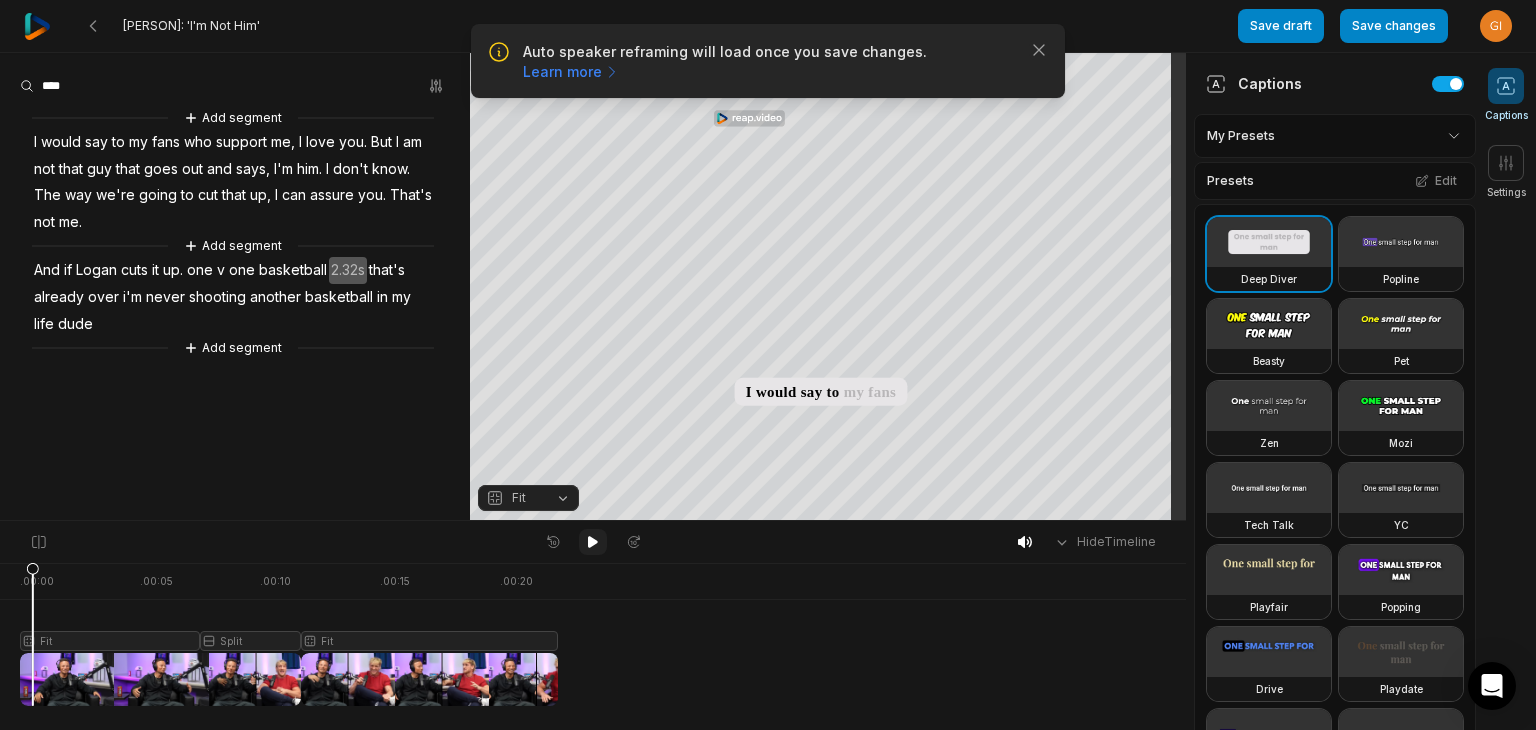 click at bounding box center (593, 542) 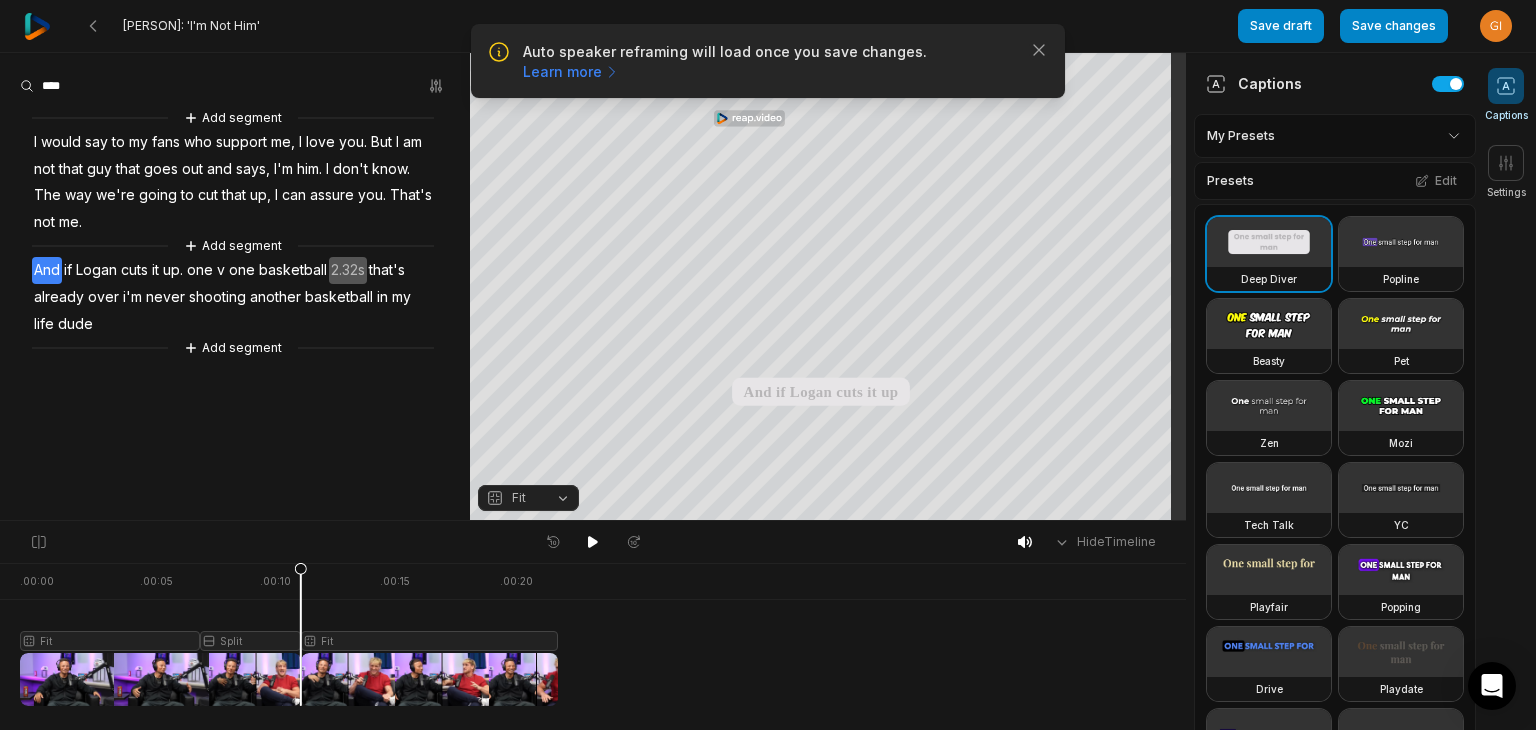 click at bounding box center [289, 634] 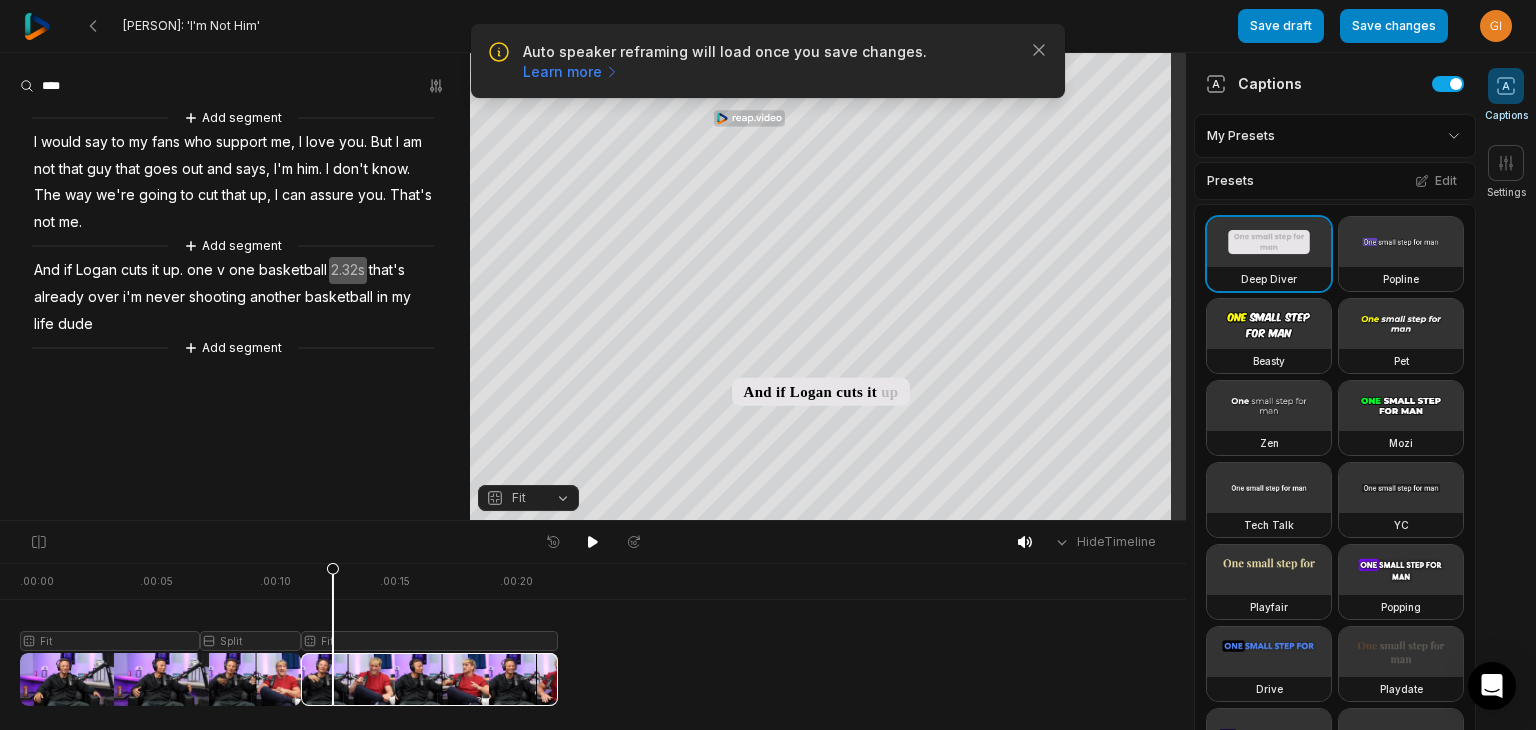 click on "Fit" at bounding box center (512, 498) 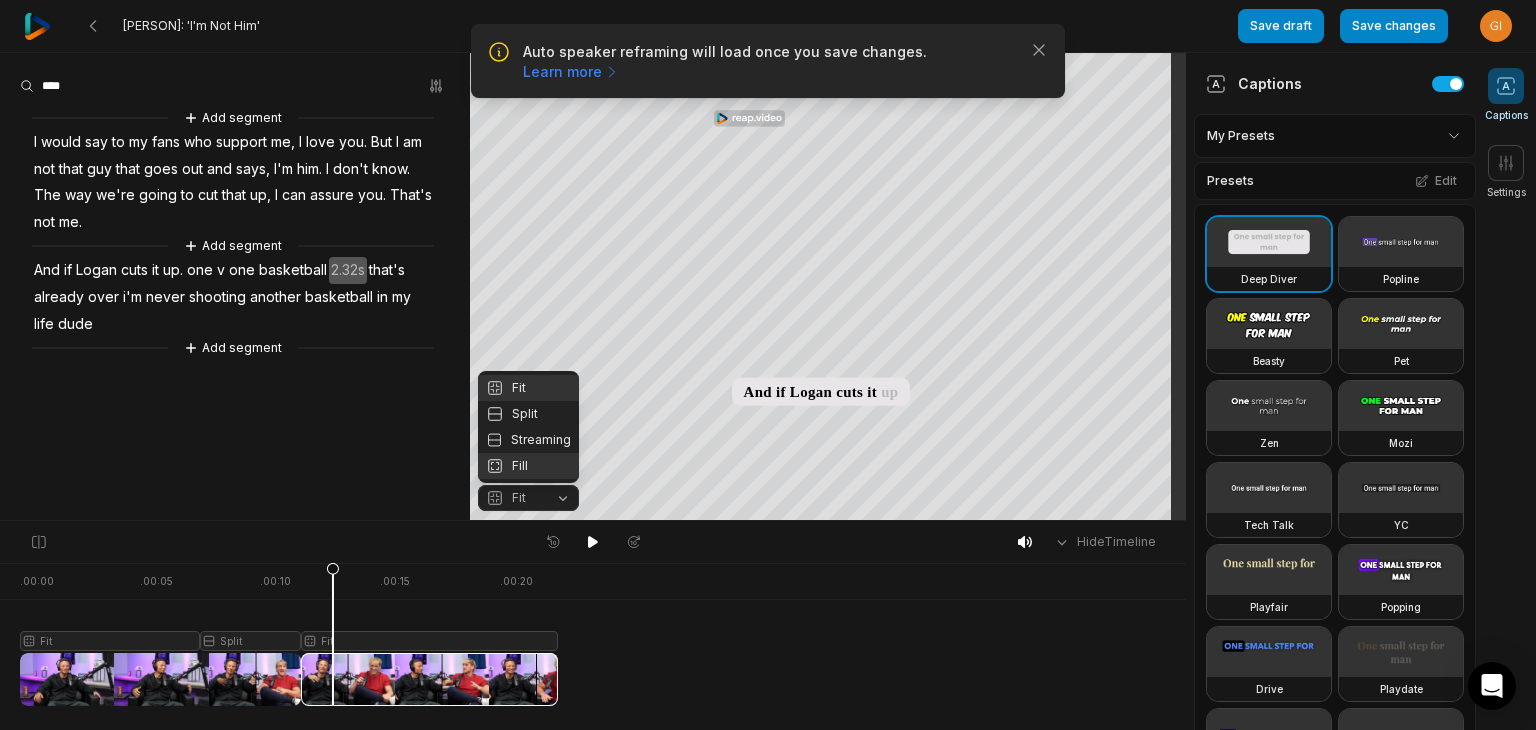 click on "Fill" at bounding box center [528, 466] 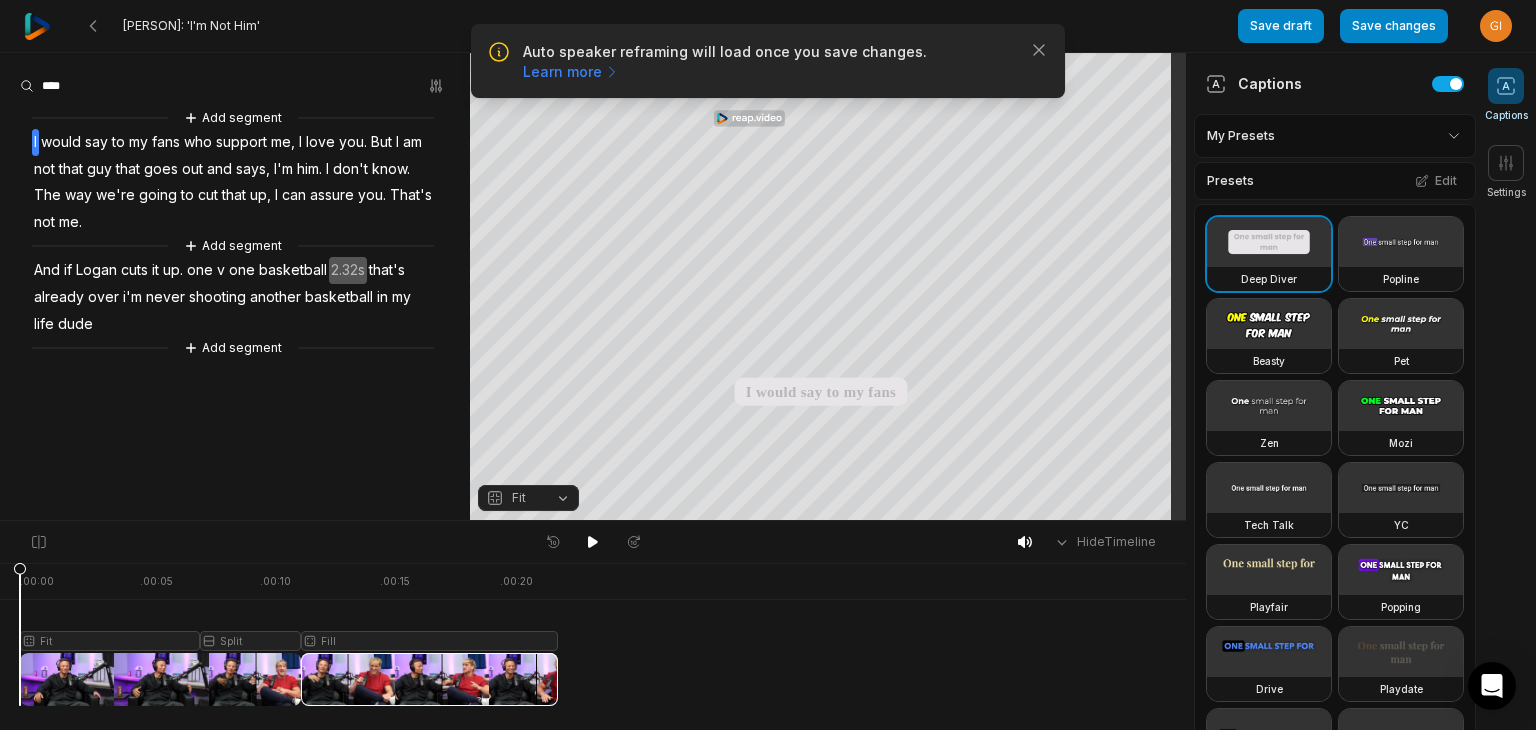 drag, startPoint x: 331, startPoint y: 570, endPoint x: 6, endPoint y: 585, distance: 325.34598 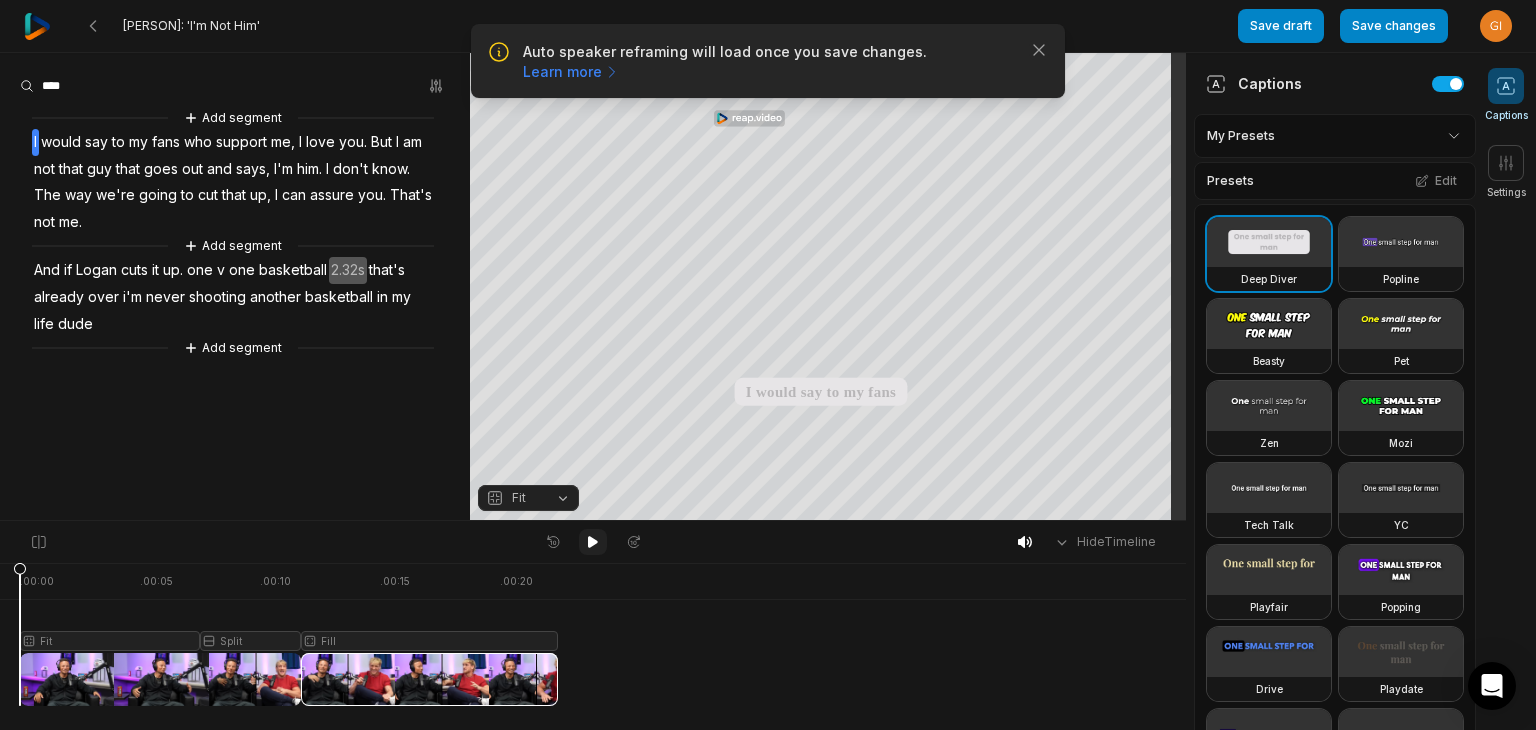 click at bounding box center [593, 542] 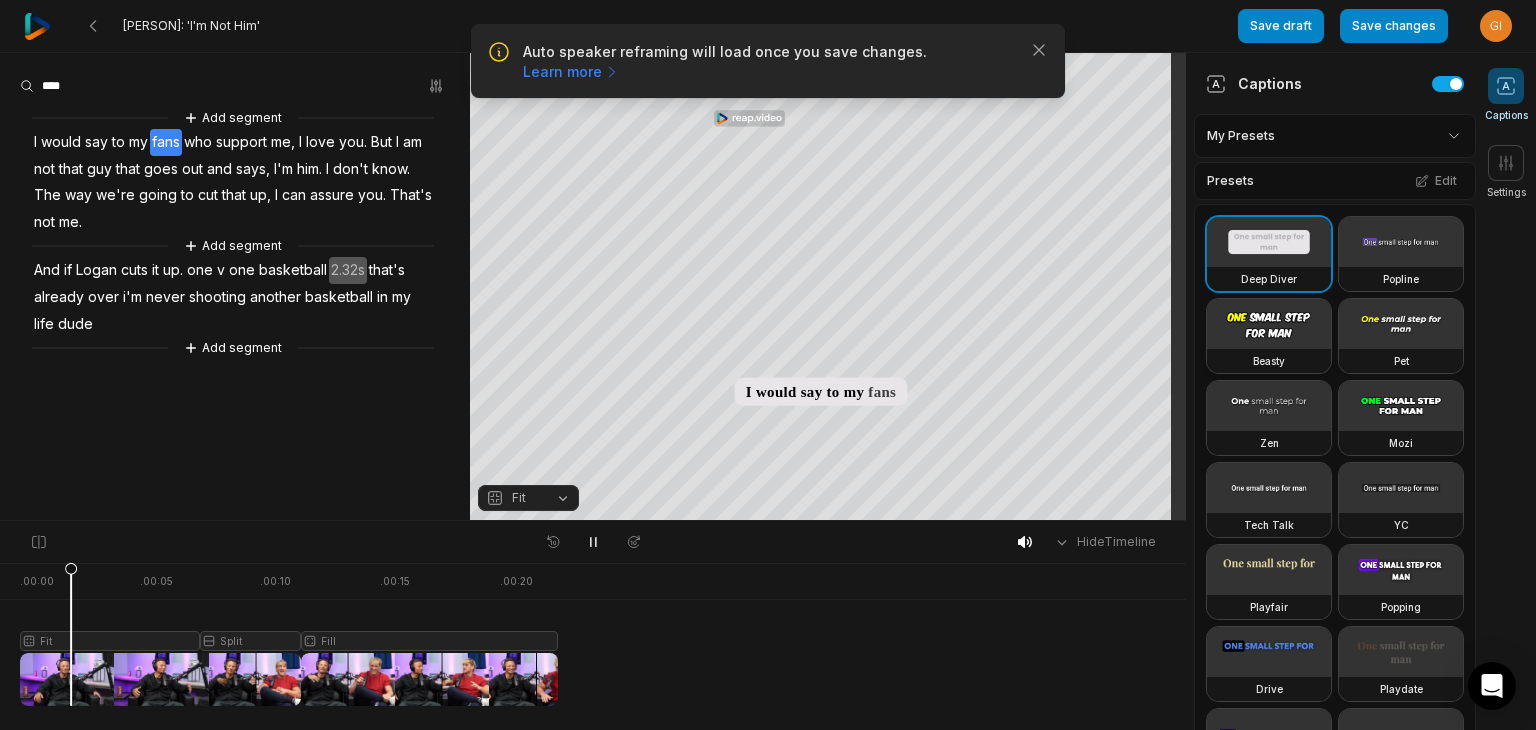 click on "Beasty" at bounding box center [1269, 361] 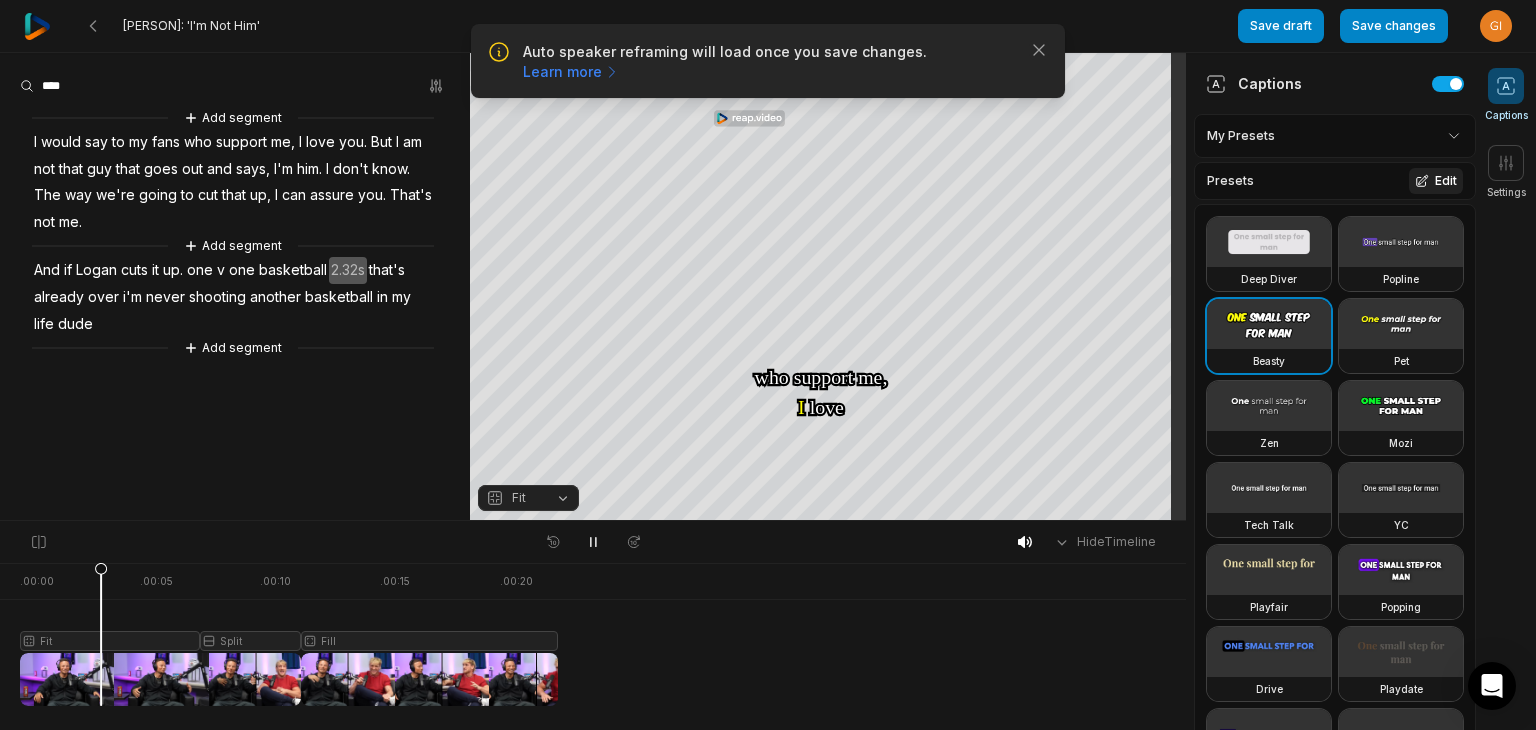 click on "Edit" at bounding box center (1436, 181) 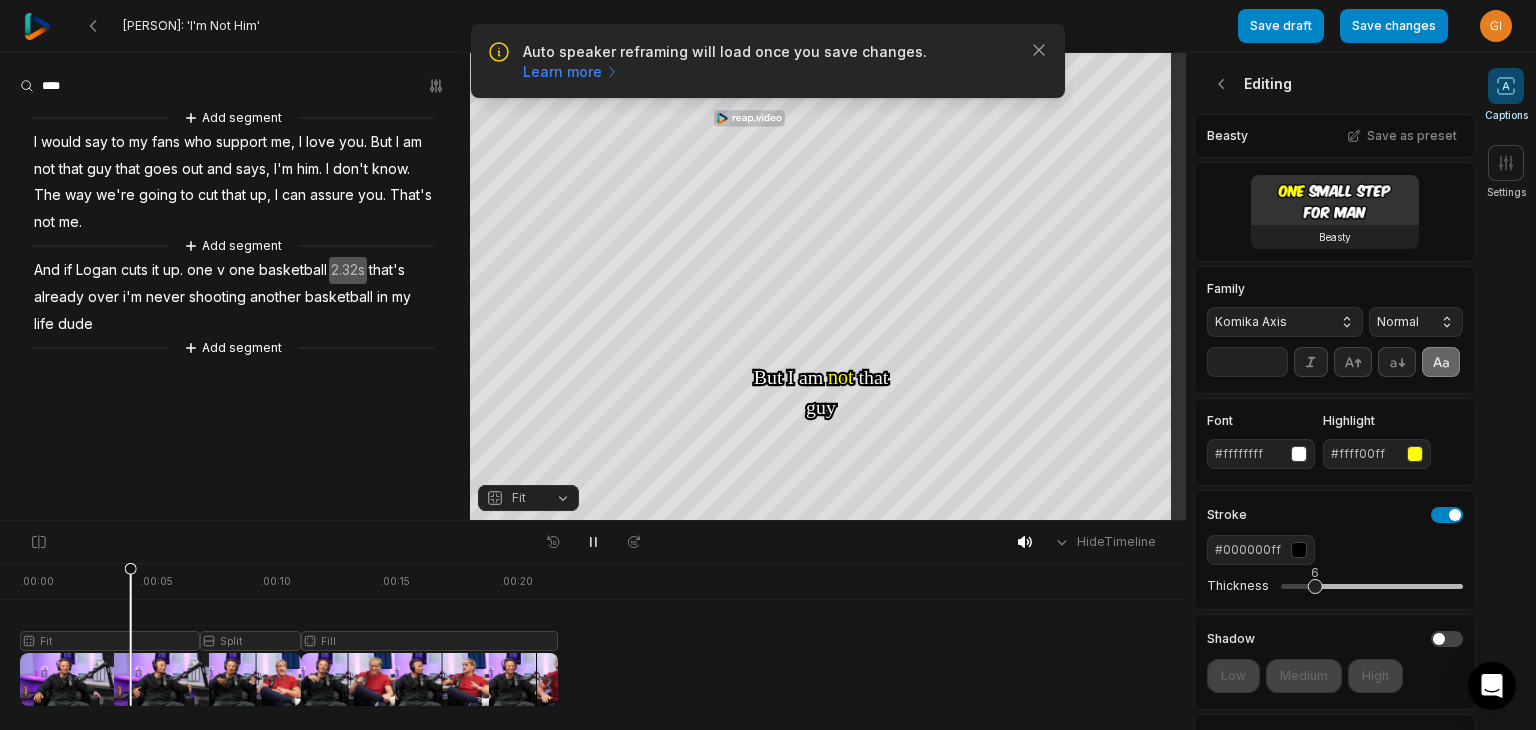 click on "Komika Axis" at bounding box center [1285, 322] 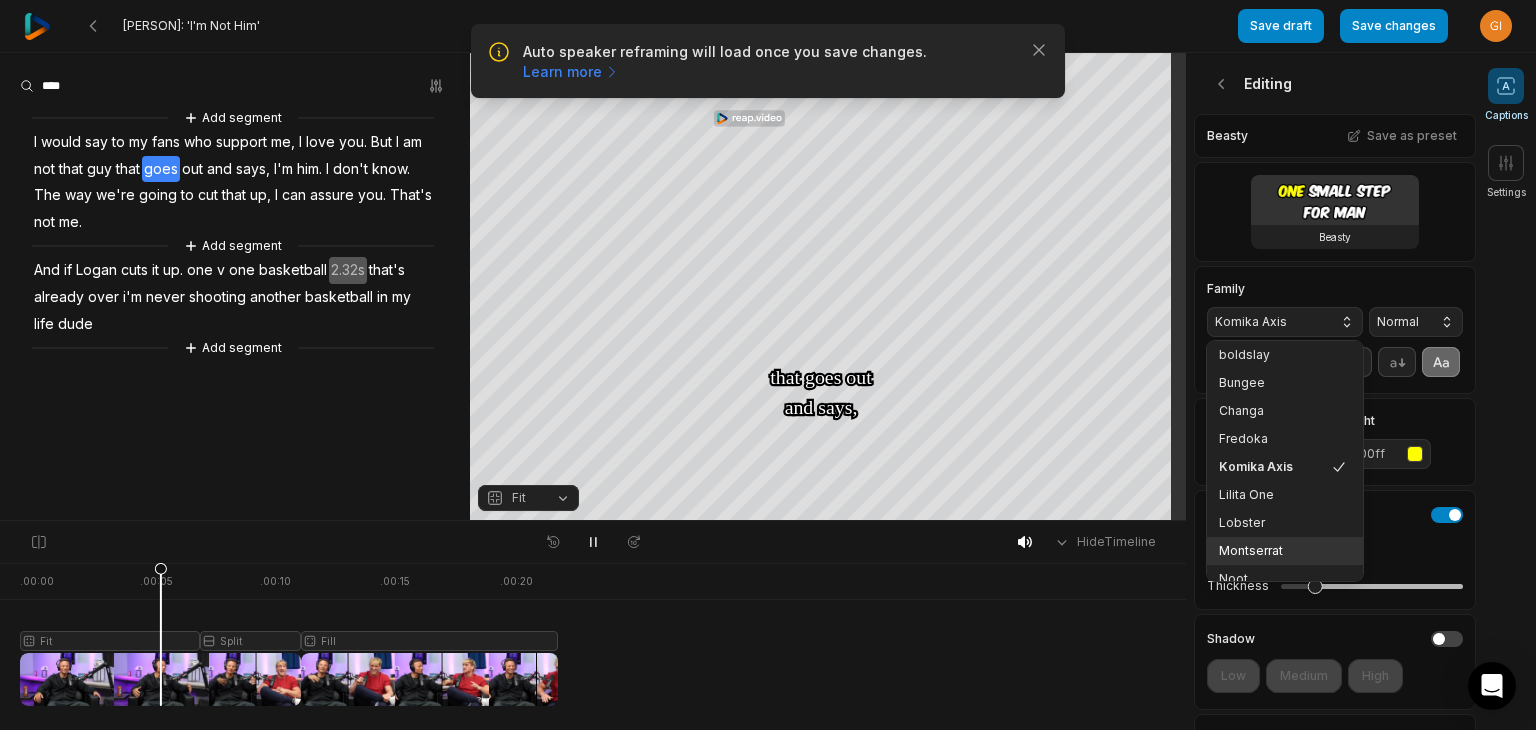 scroll, scrollTop: 216, scrollLeft: 0, axis: vertical 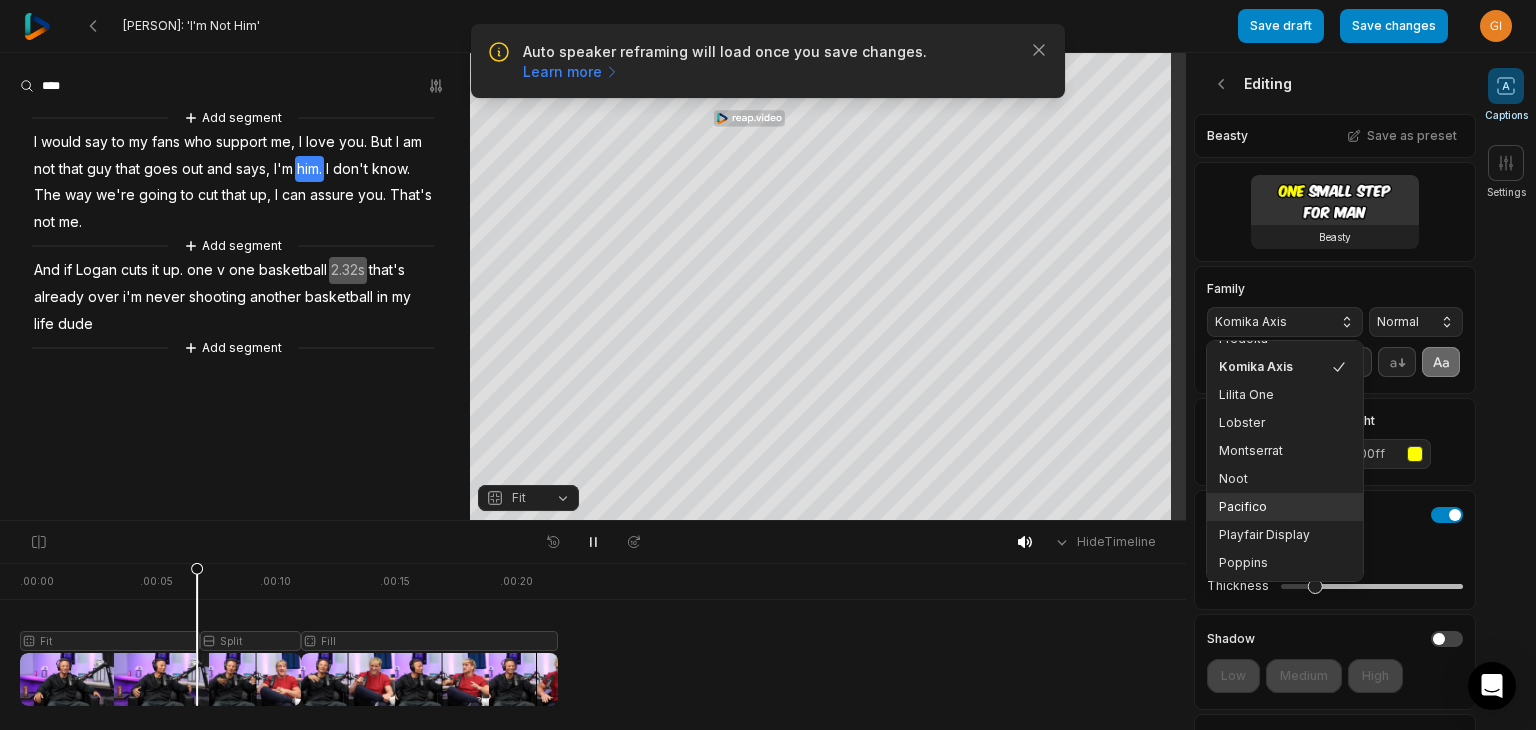 click on "Pacifico" at bounding box center [1285, 507] 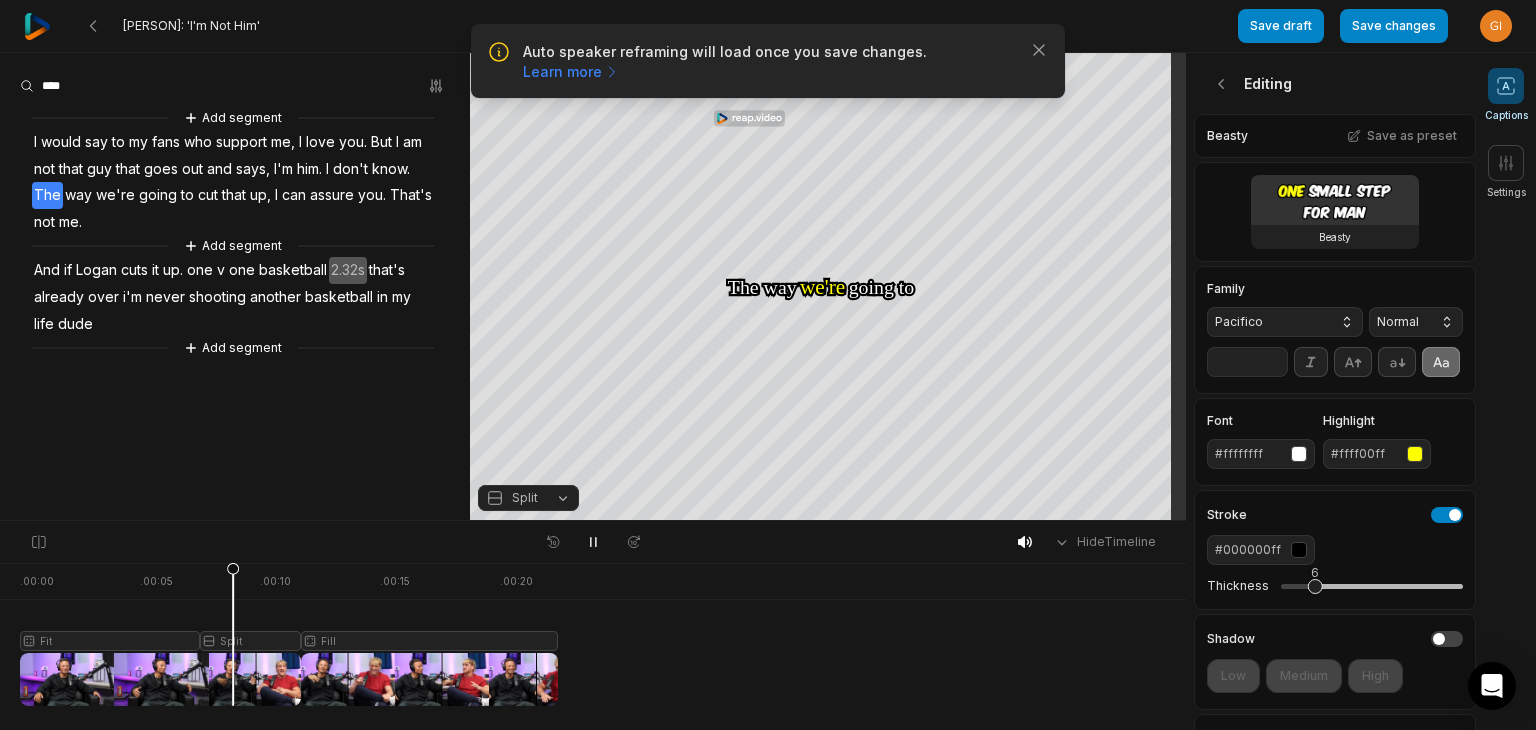 click on "Pacifico" at bounding box center [1285, 322] 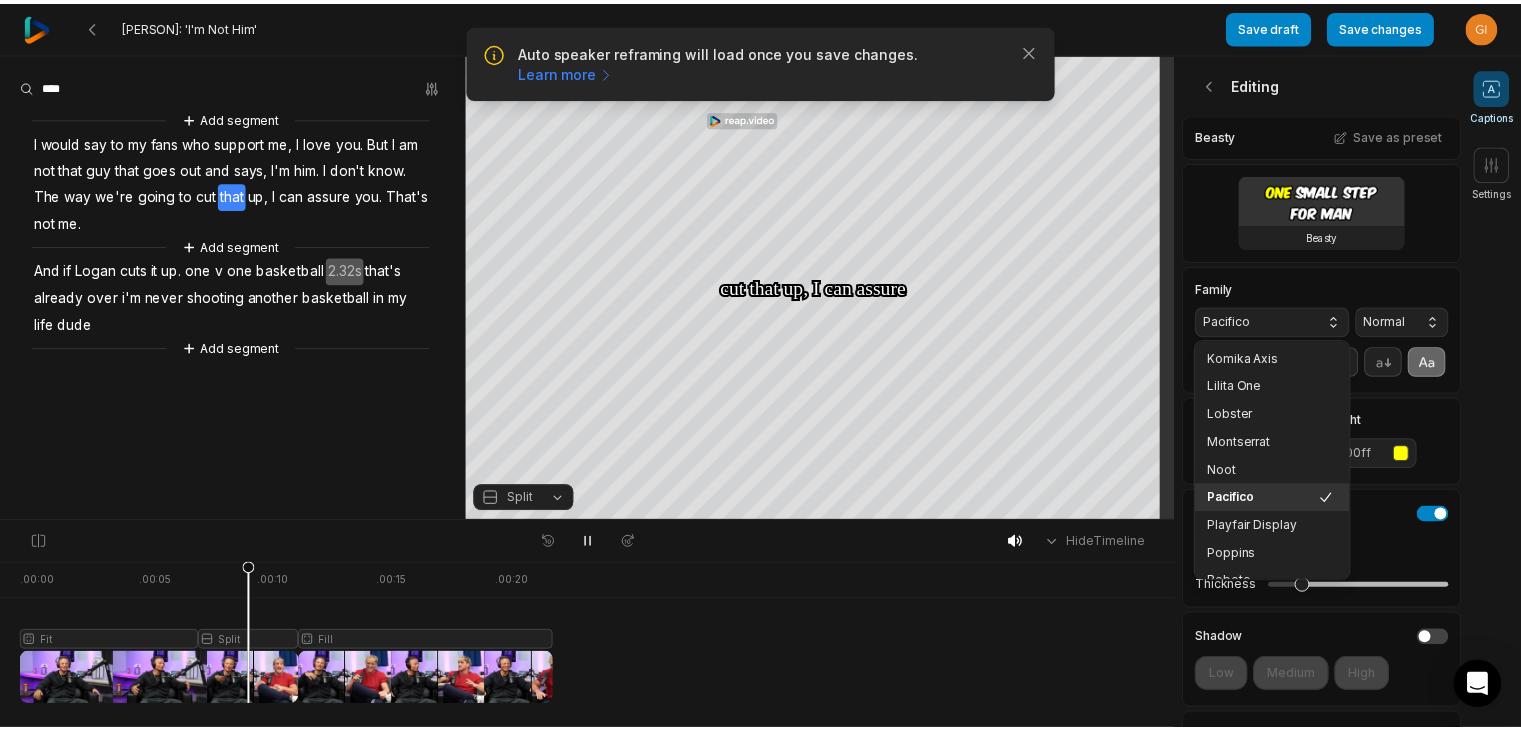 scroll, scrollTop: 256, scrollLeft: 0, axis: vertical 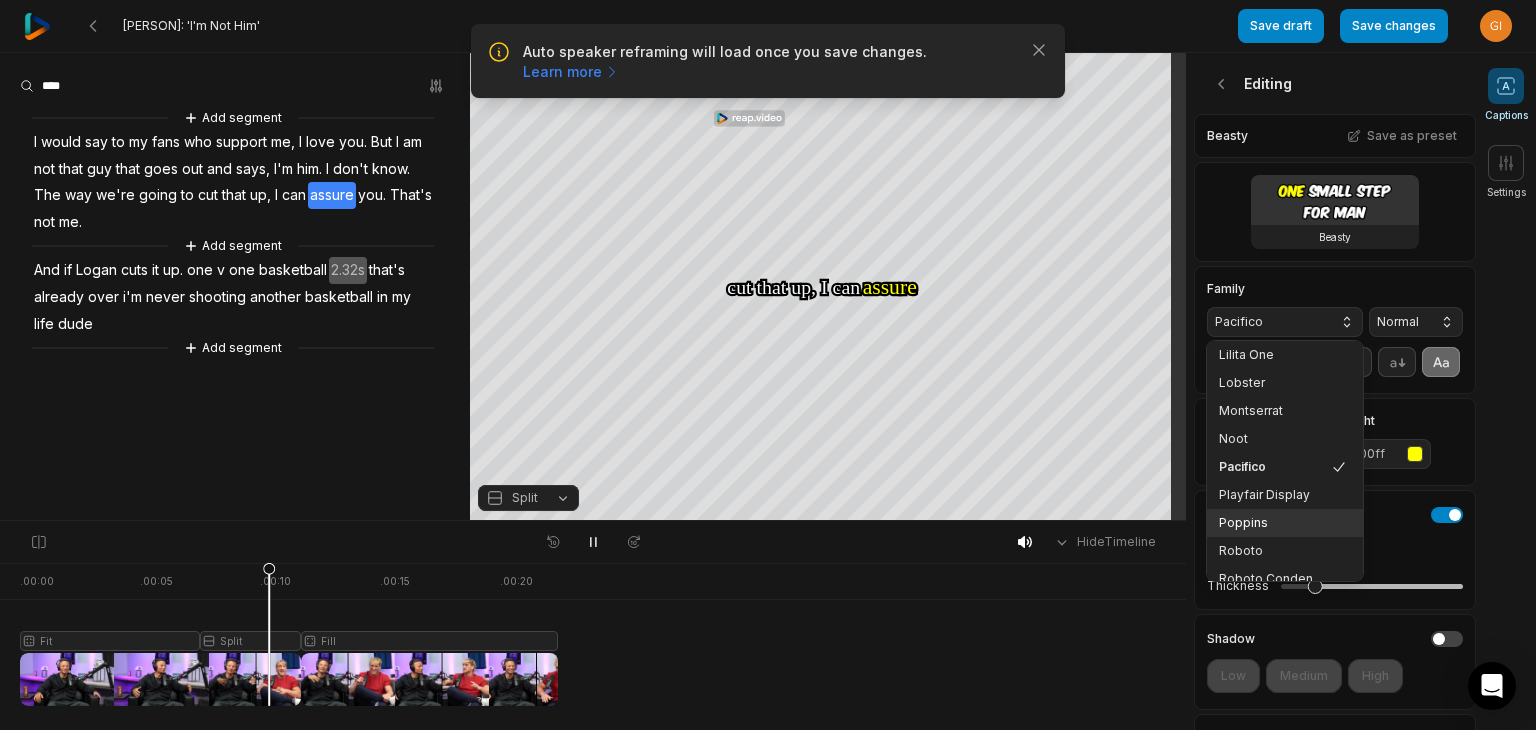 click on "Poppins" at bounding box center [1273, 523] 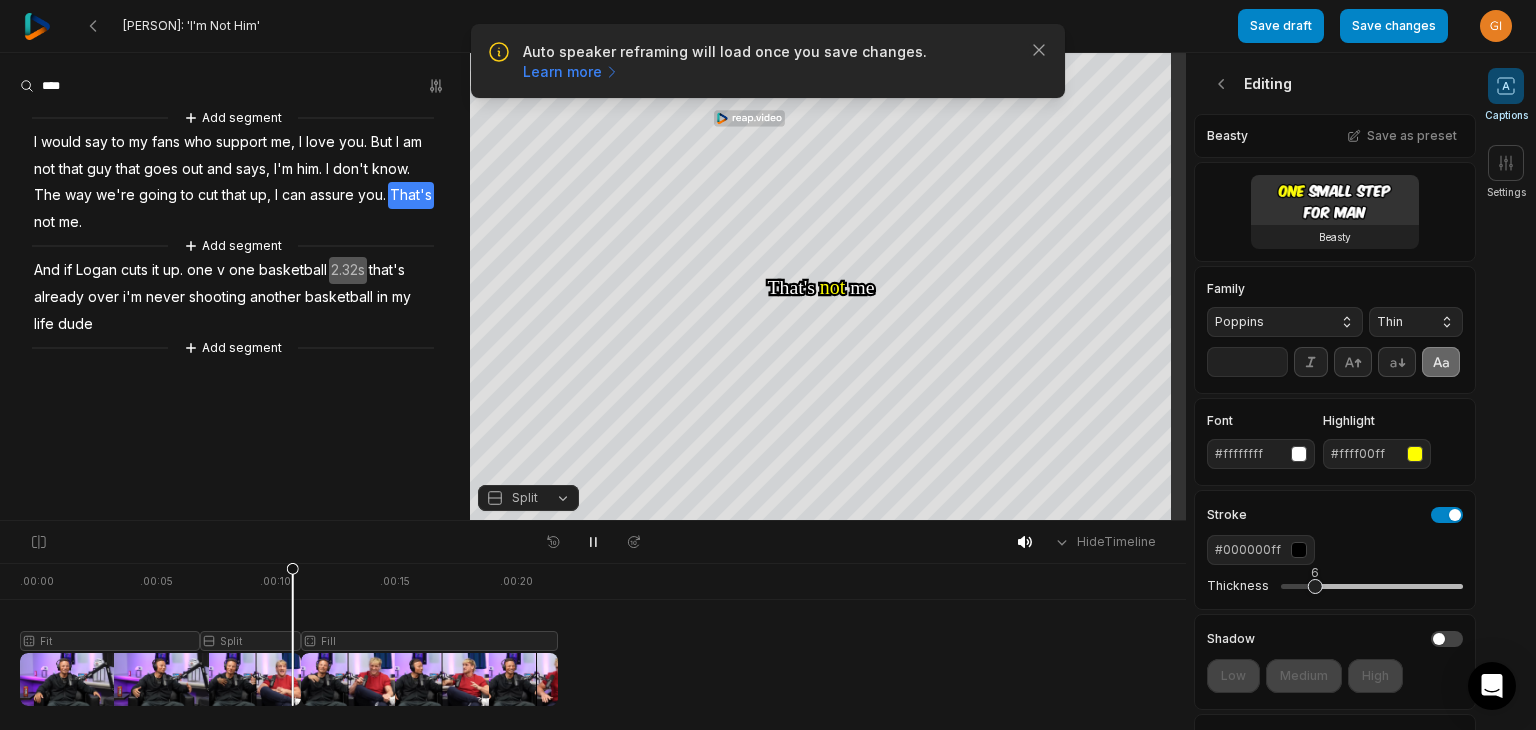 click on "Thin" at bounding box center [1416, 322] 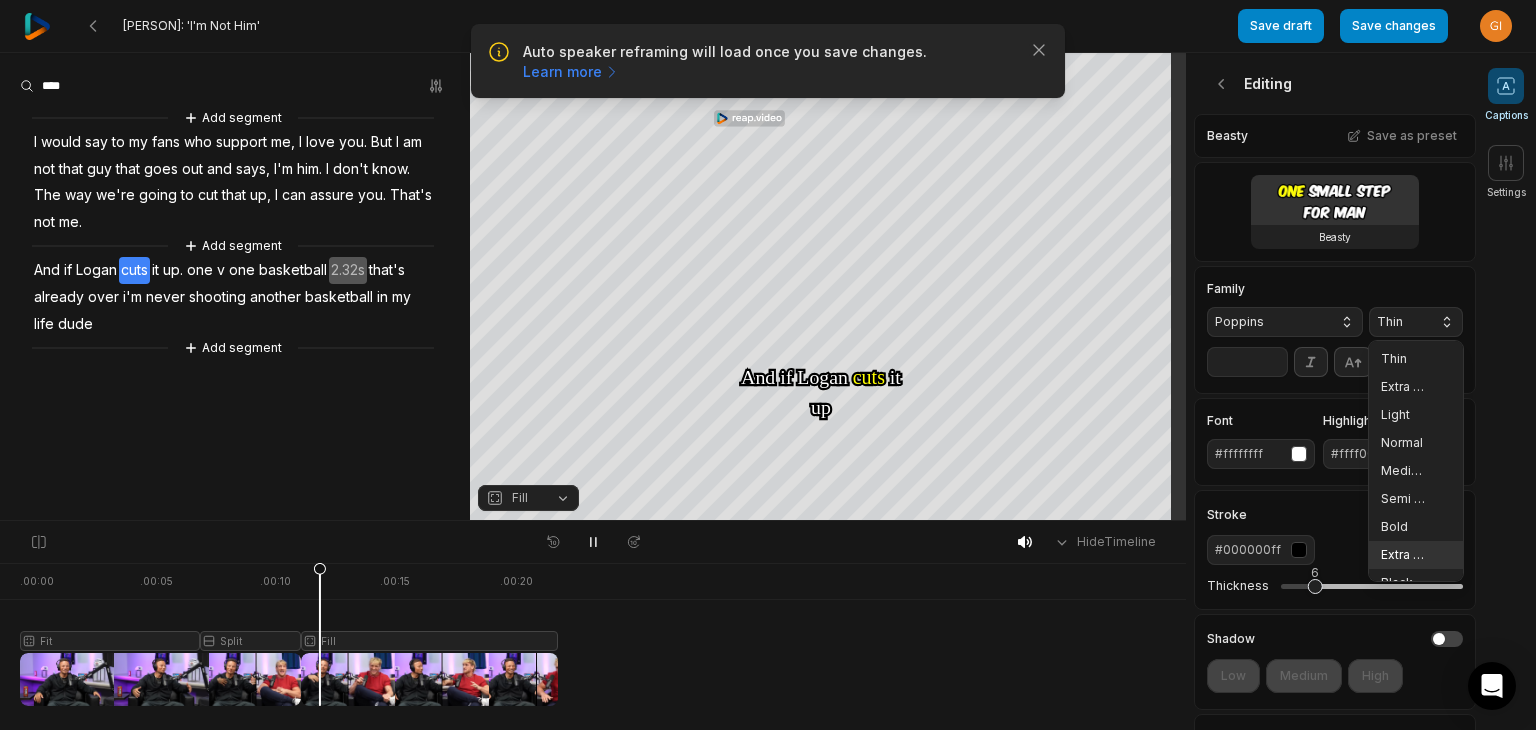 click on "Extra Bold" at bounding box center (1416, 555) 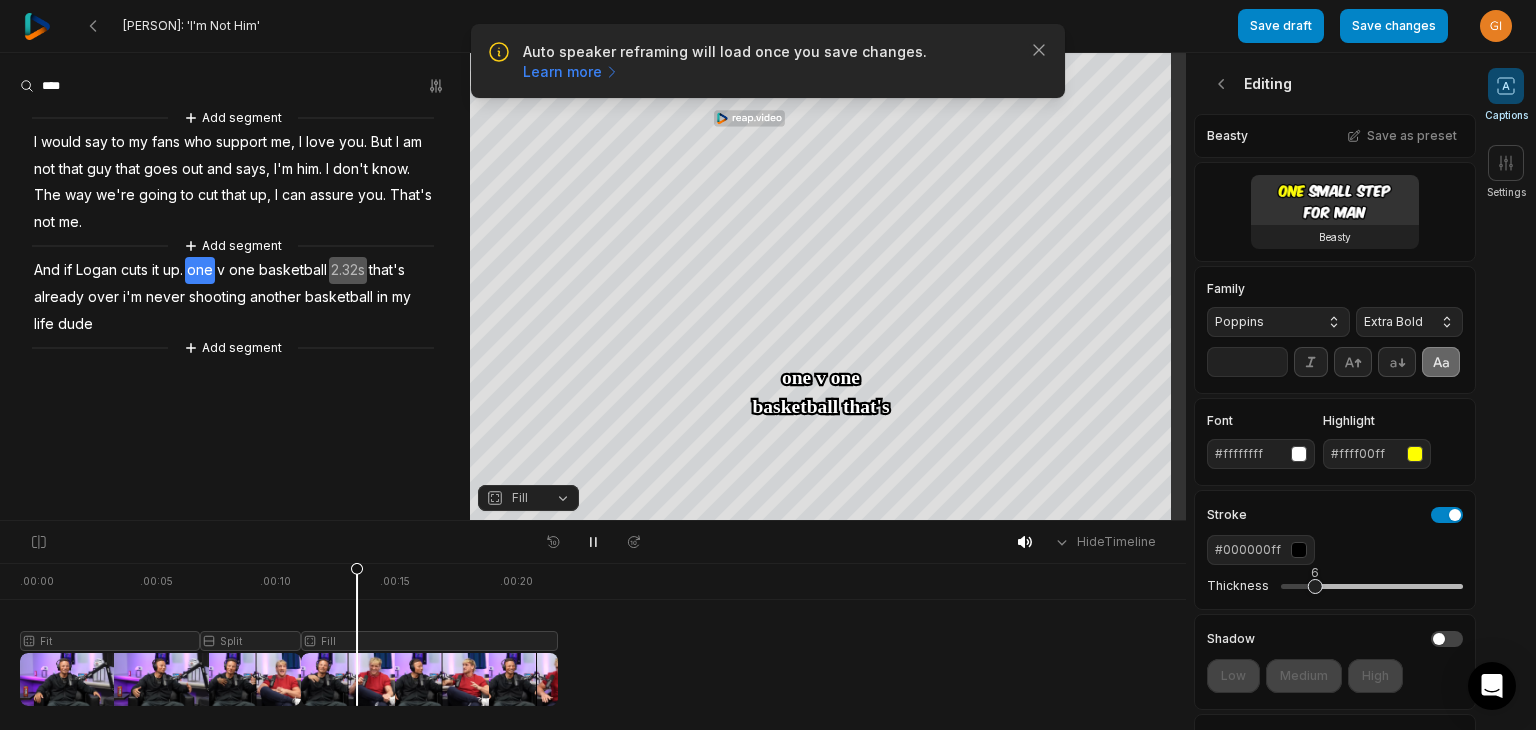 click on "**" at bounding box center (1247, 362) 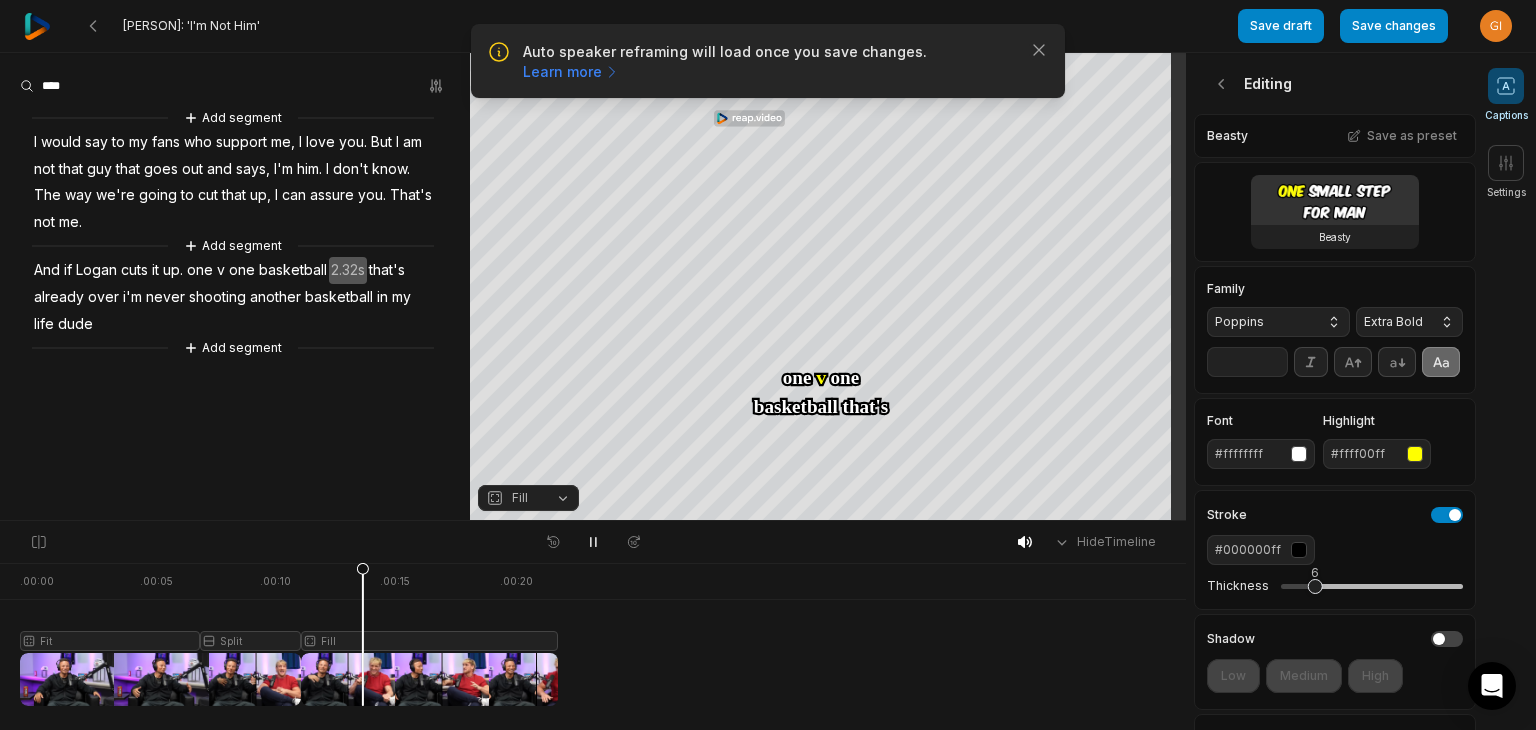 click on "**" at bounding box center [1247, 362] 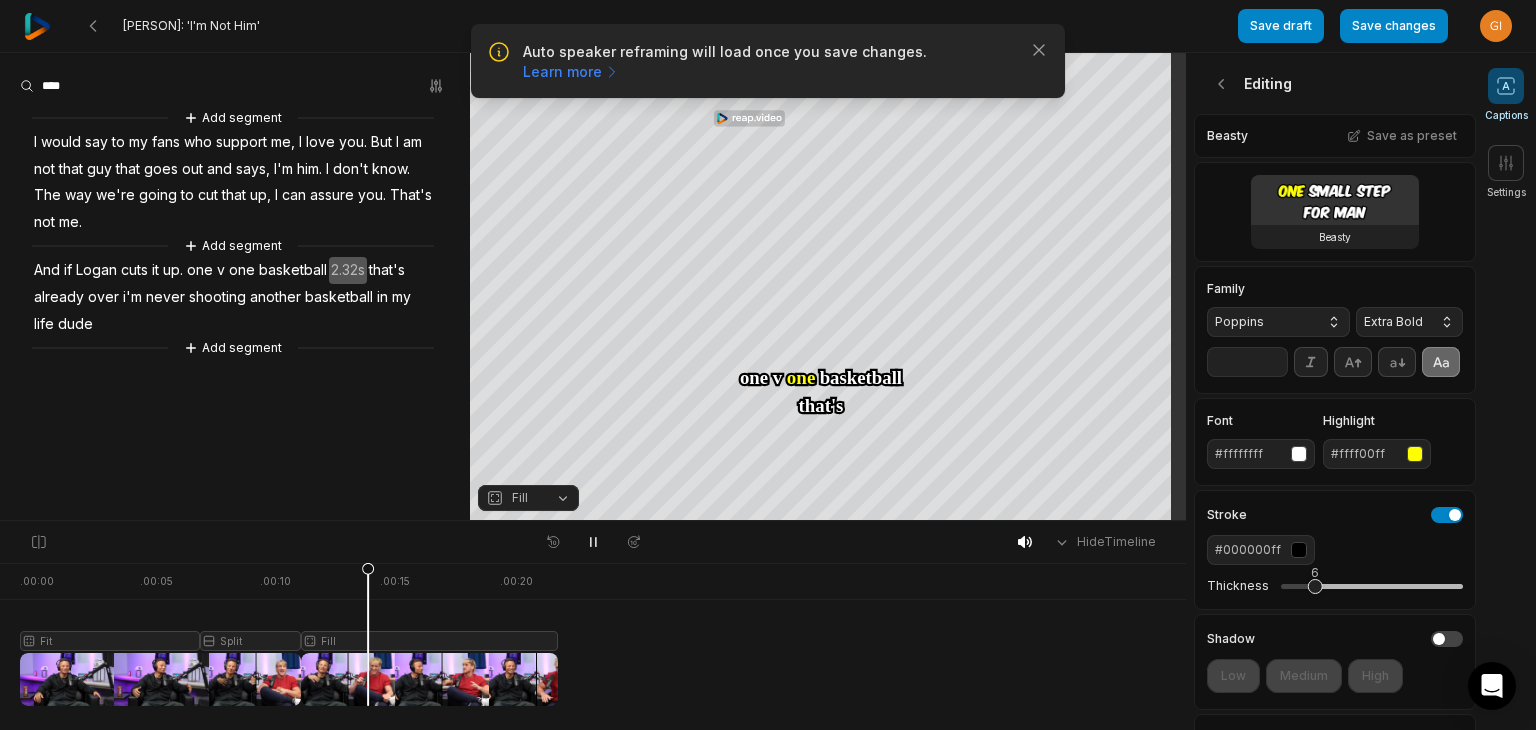 click on "**" at bounding box center [1247, 362] 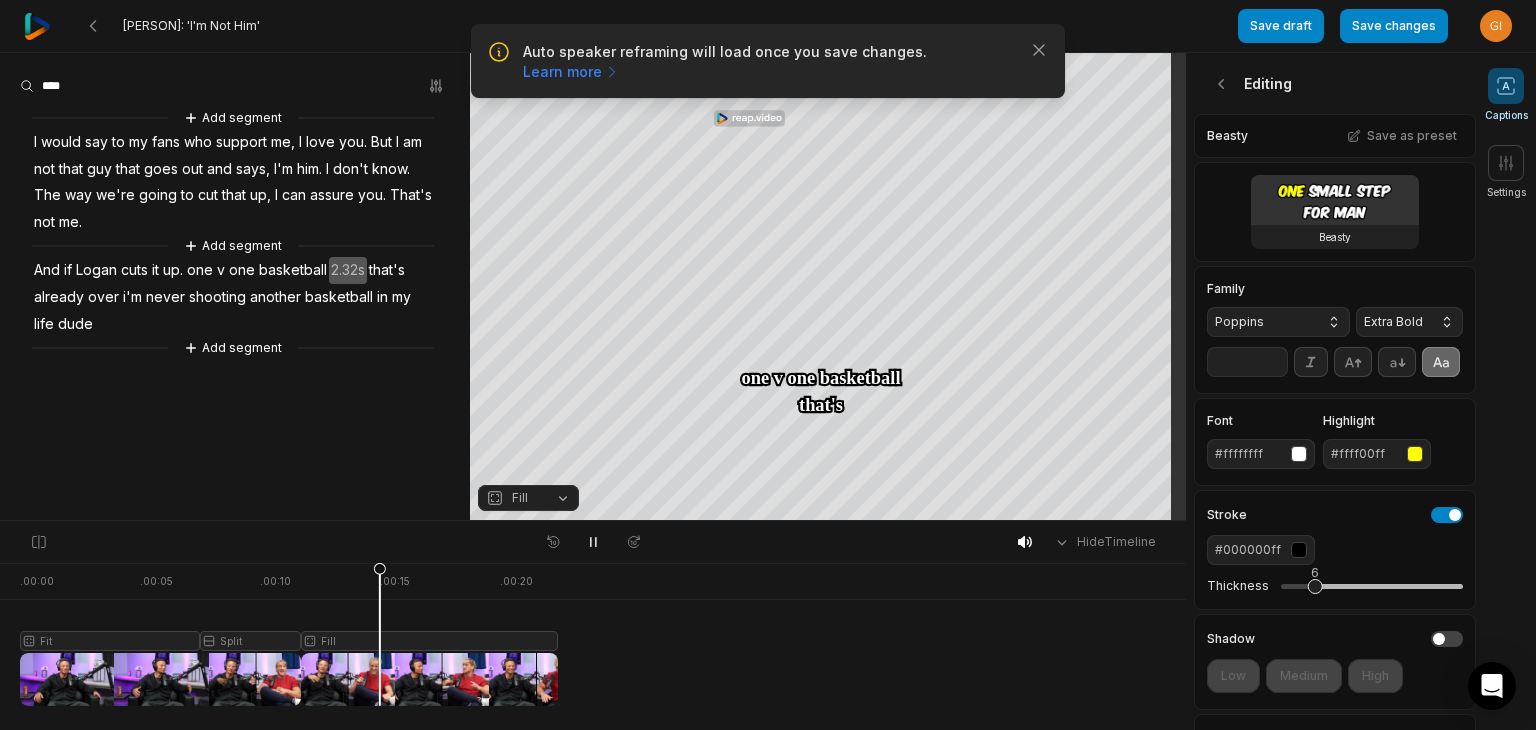 click on "**" at bounding box center (1247, 362) 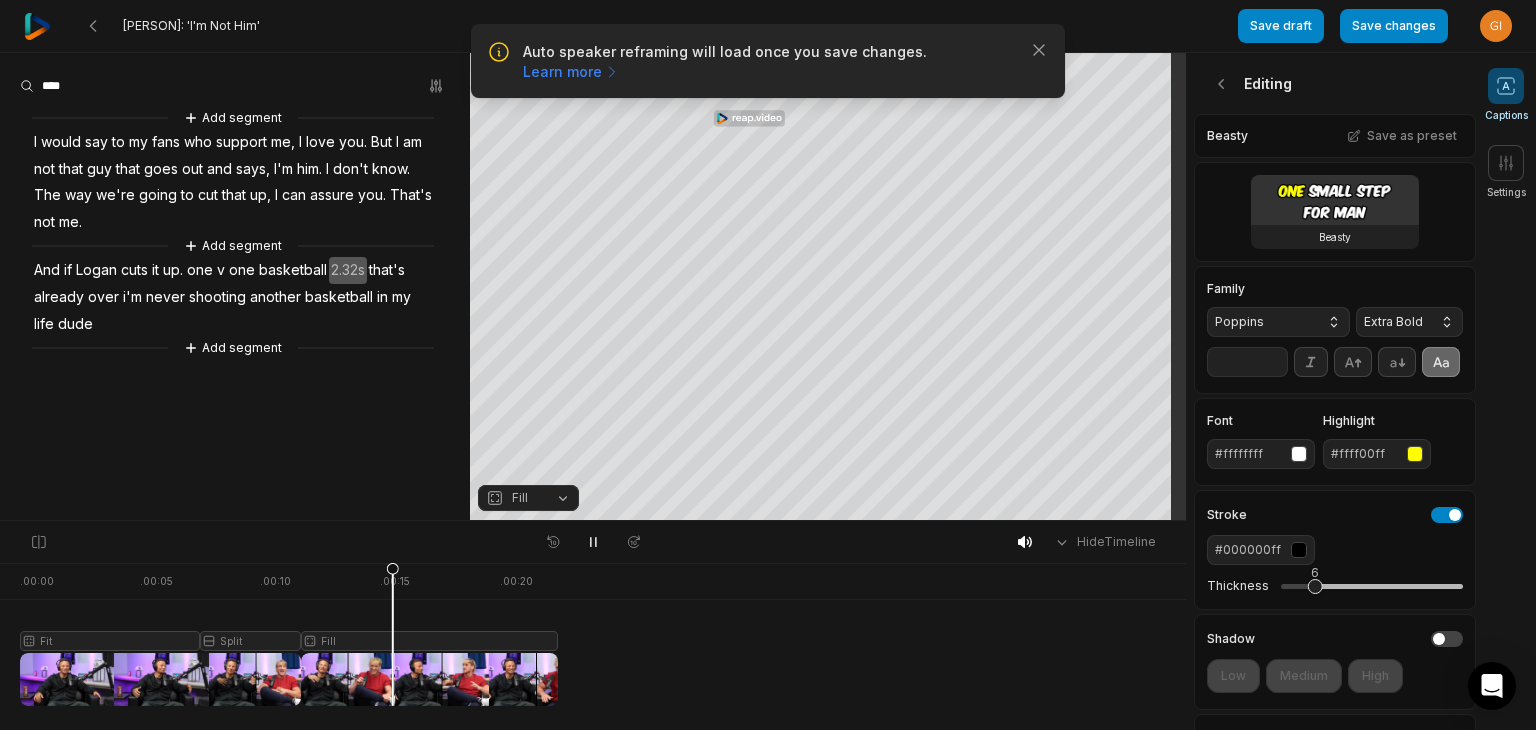type on "**" 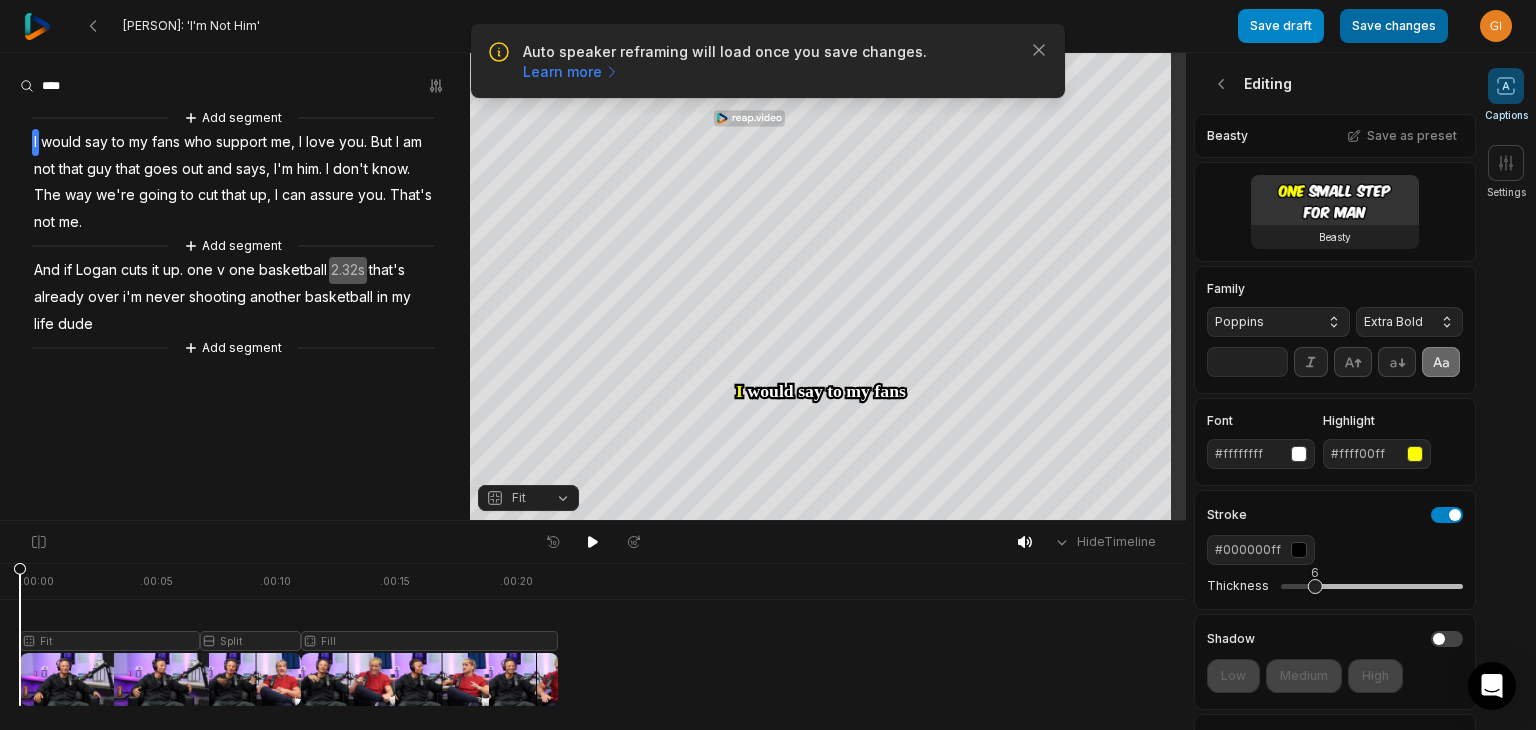 click on "Save changes" at bounding box center (1394, 26) 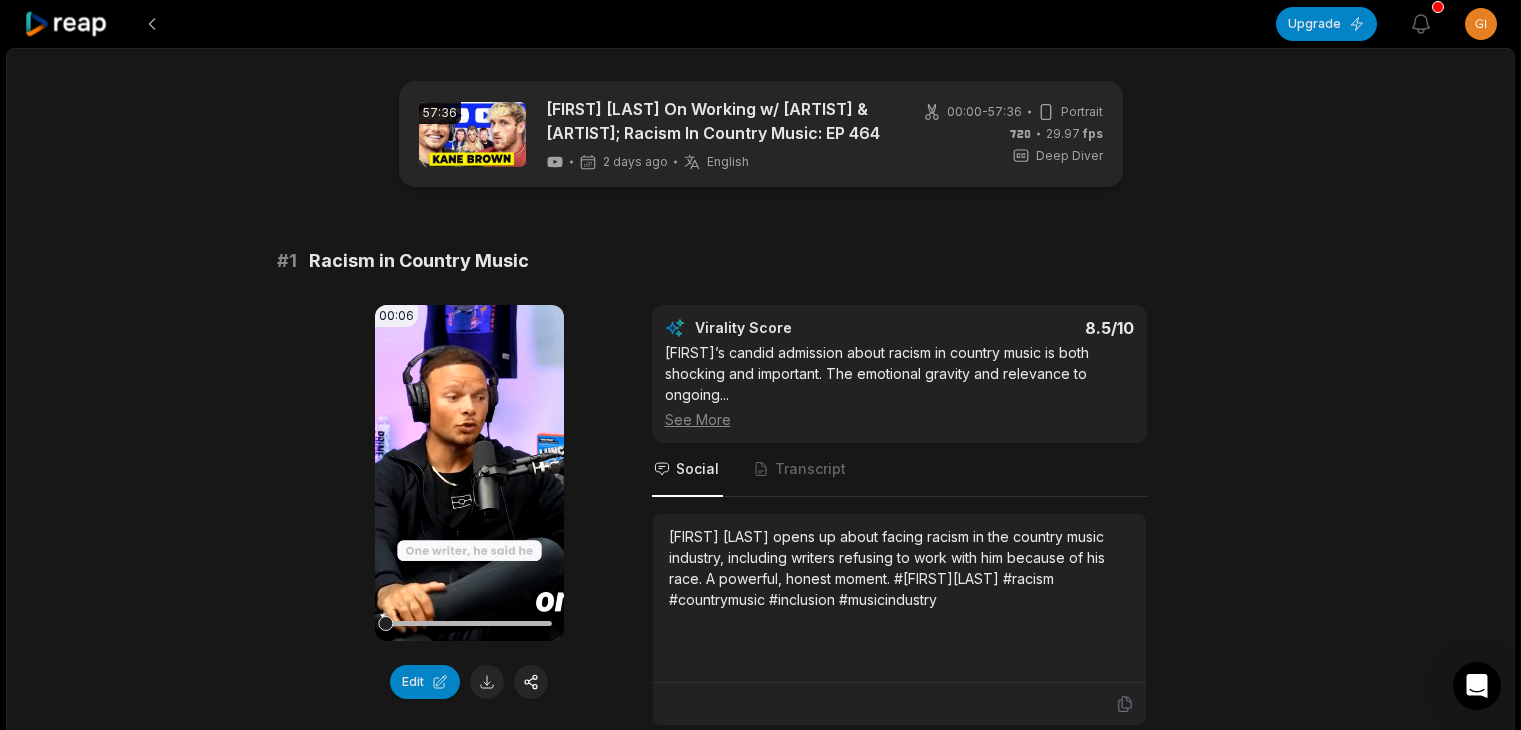 scroll, scrollTop: 0, scrollLeft: 0, axis: both 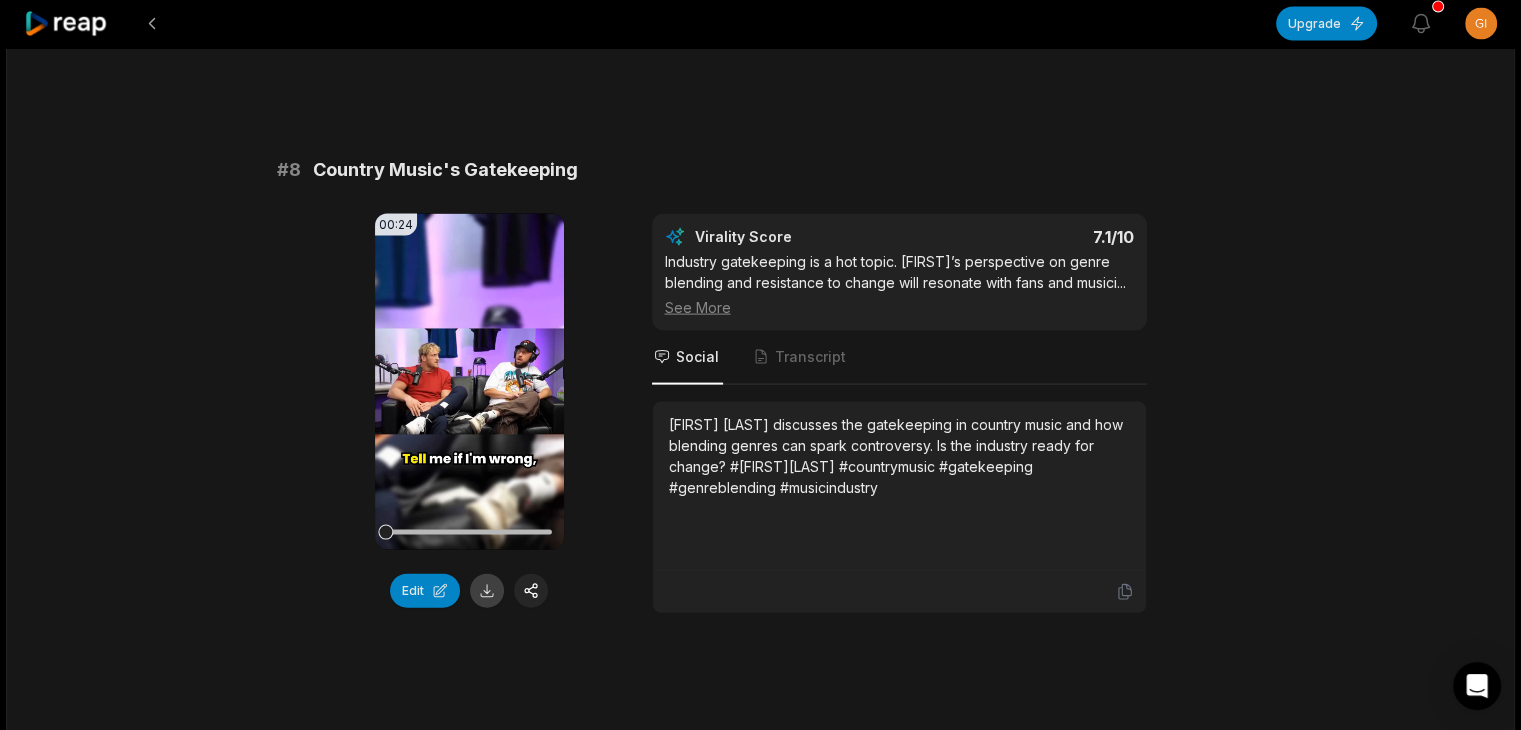 click at bounding box center [487, 591] 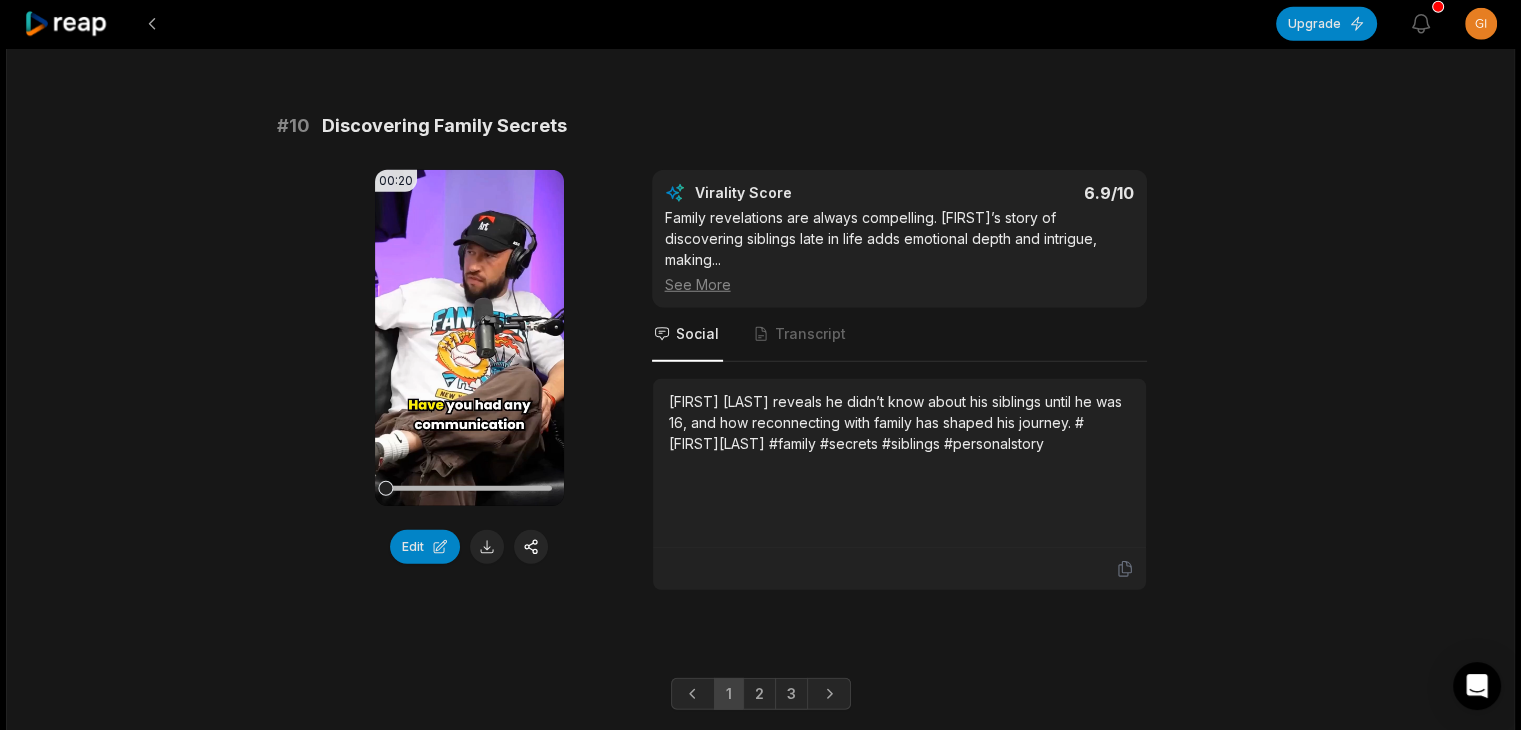 scroll, scrollTop: 5404, scrollLeft: 0, axis: vertical 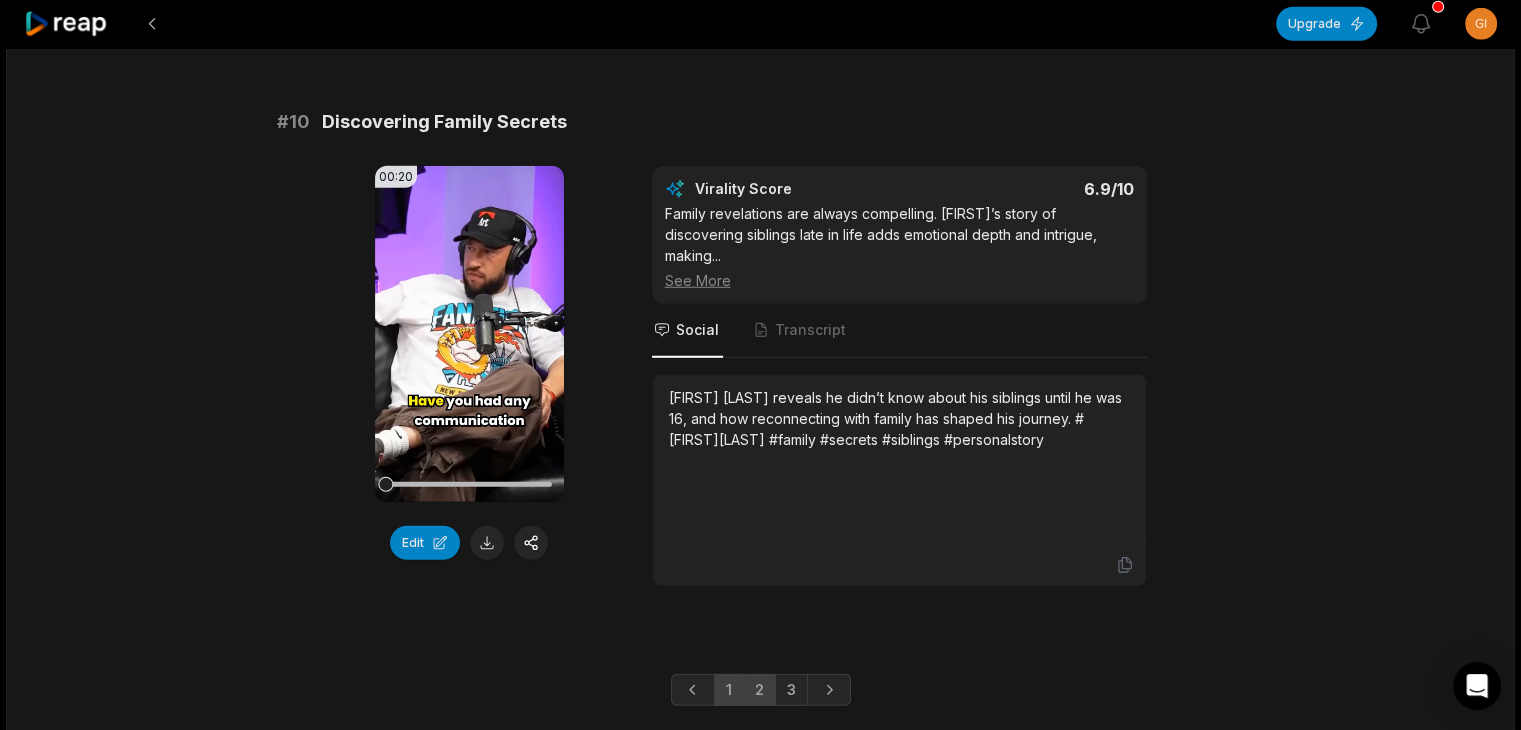 click on "2" at bounding box center [759, 690] 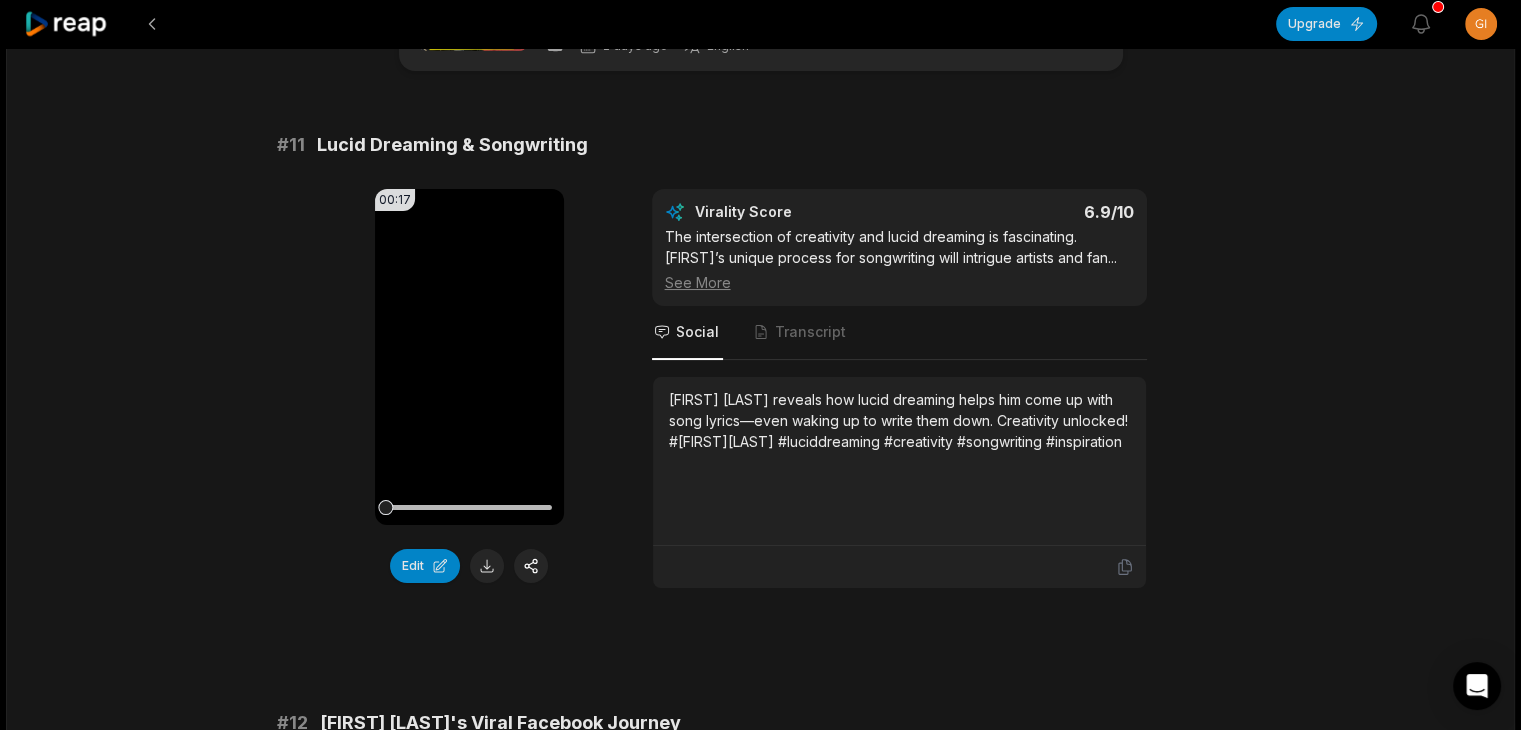 scroll, scrollTop: 0, scrollLeft: 0, axis: both 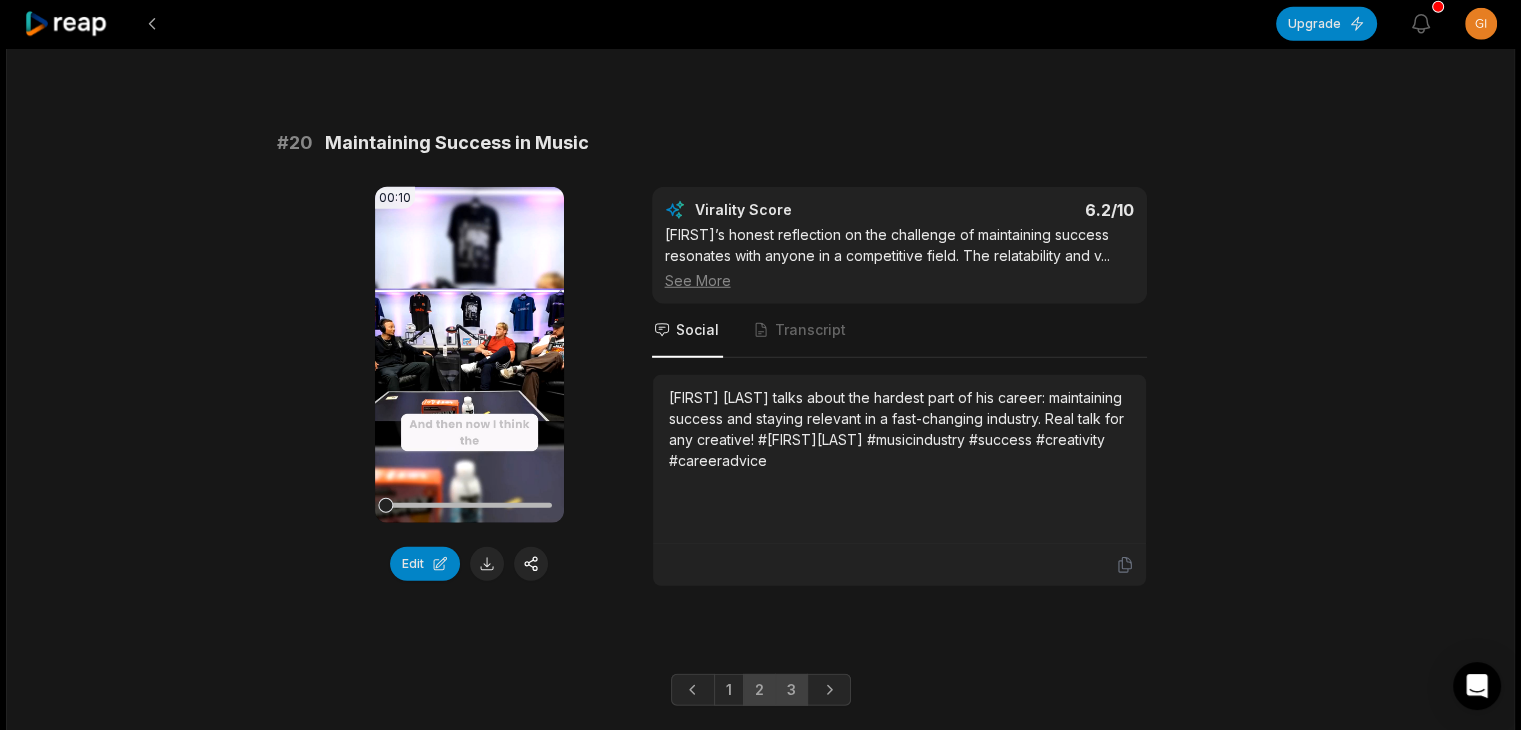click on "3" at bounding box center [791, 690] 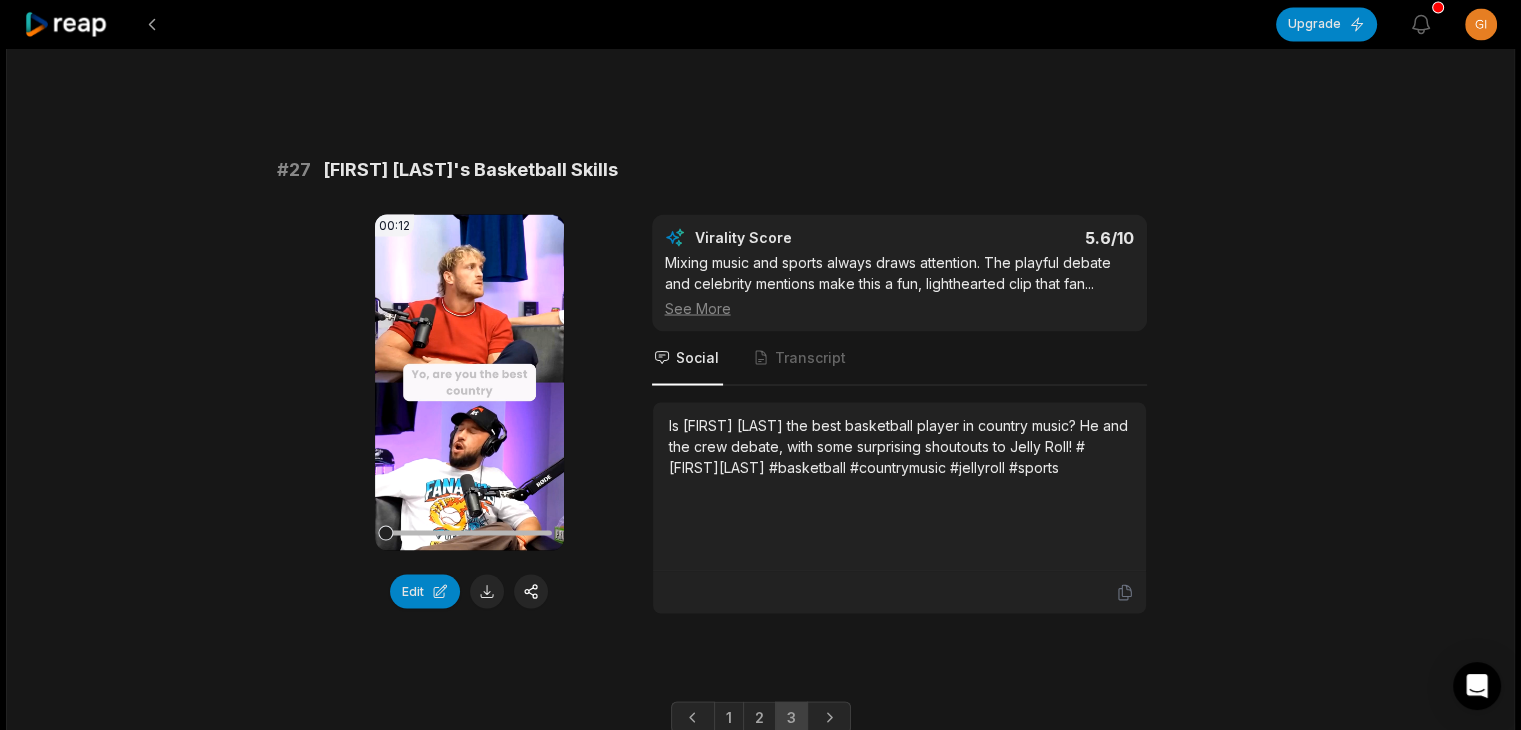 scroll, scrollTop: 3653, scrollLeft: 0, axis: vertical 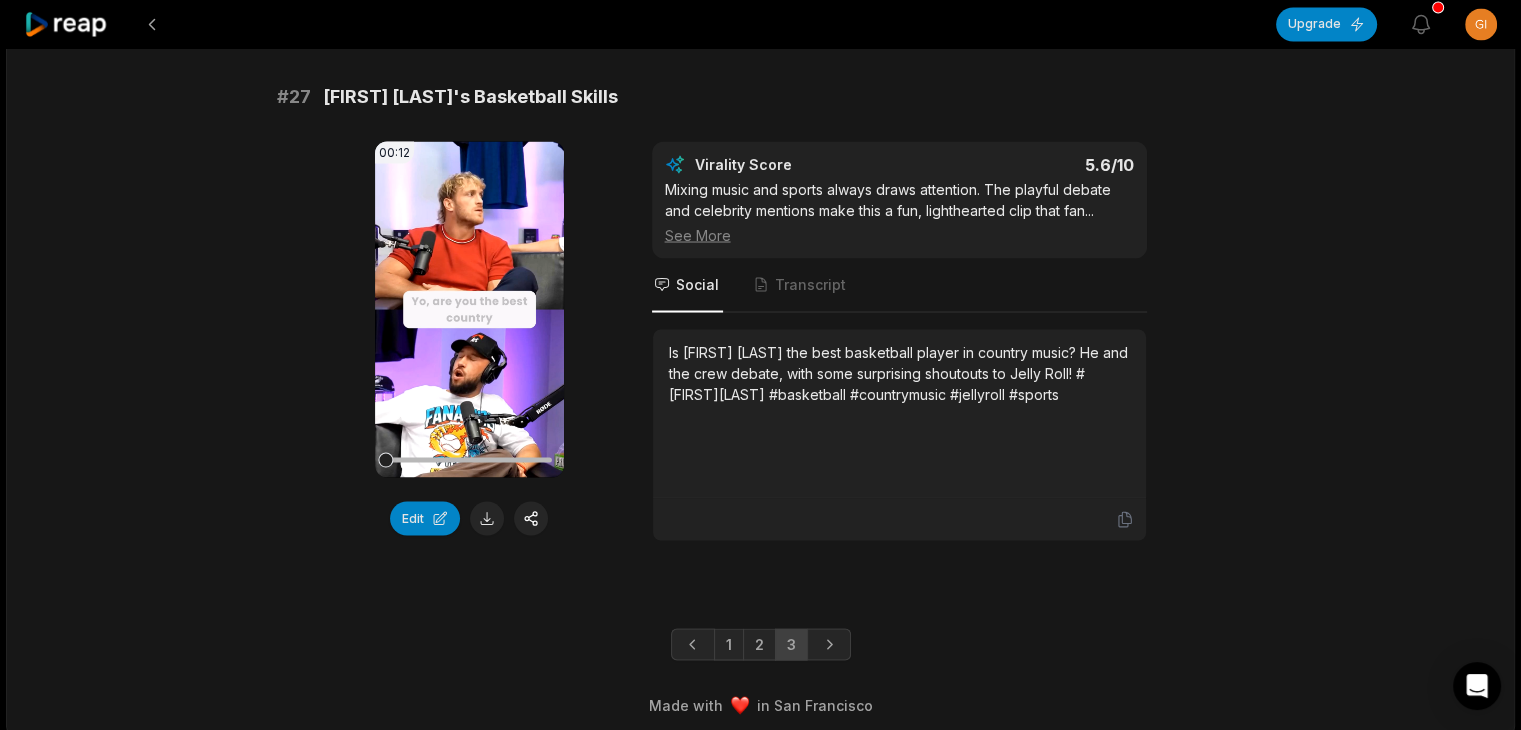 click on "57:36 Kane Brown On Working w/ Morgan Wallen, Megan Moroney & Jelly Roll; Racism In Country Music: EP 464 2 days ago English en 00:00  -  57:36 Portrait 29.97   fps Deep Diver # 21 Dealing with Snakes in Life 00:15 Your browser does not support mp4 format. Edit Virality Score 6.1 /10 Everyone can relate to the pain of betrayal. Kane’s candidness about navigating fake friends in the industry makes this a compelling  ...   See More Social Transcript Kane Brown opens up about dealing with 'snakes'—fake friends and betrayals—in his journey to the top. Real talk about trust and loyalty. #kanebrown #fakefriends #trust #loyalty #musicindustry # 22 Kane's Fitness Motivation 00:16 Your browser does not support mp4 format. Edit Virality Score 6 /10 Discipline and transformation stories are always popular. Kane’s honest take on motivation and results will resonate with anyone on a ...   See More Social Transcript # 23 Girl Dad Advice from Kane Brown 00:13 Your browser does not support mp4 format. Edit 6 /10 ..." at bounding box center [760, -1436] 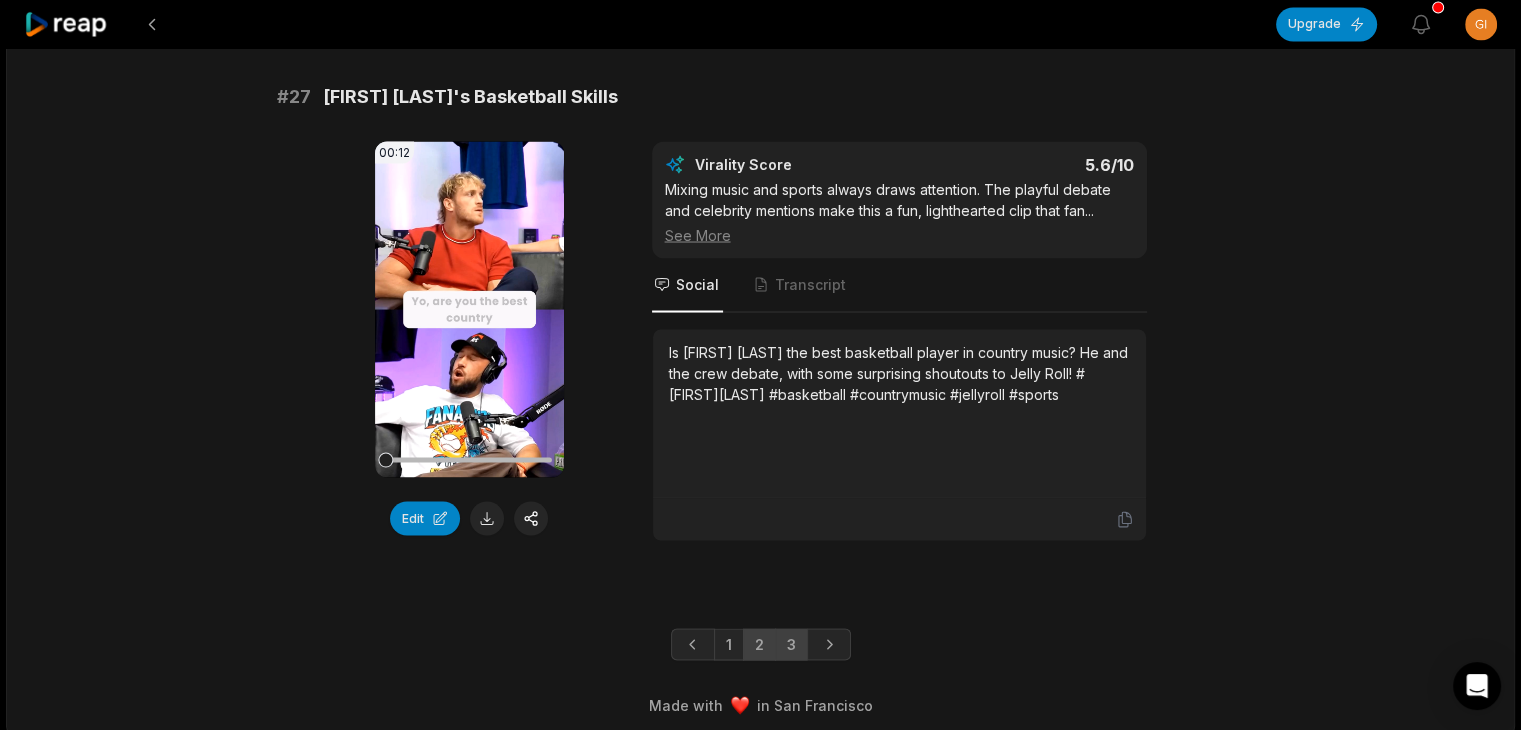 click on "2" at bounding box center [759, 644] 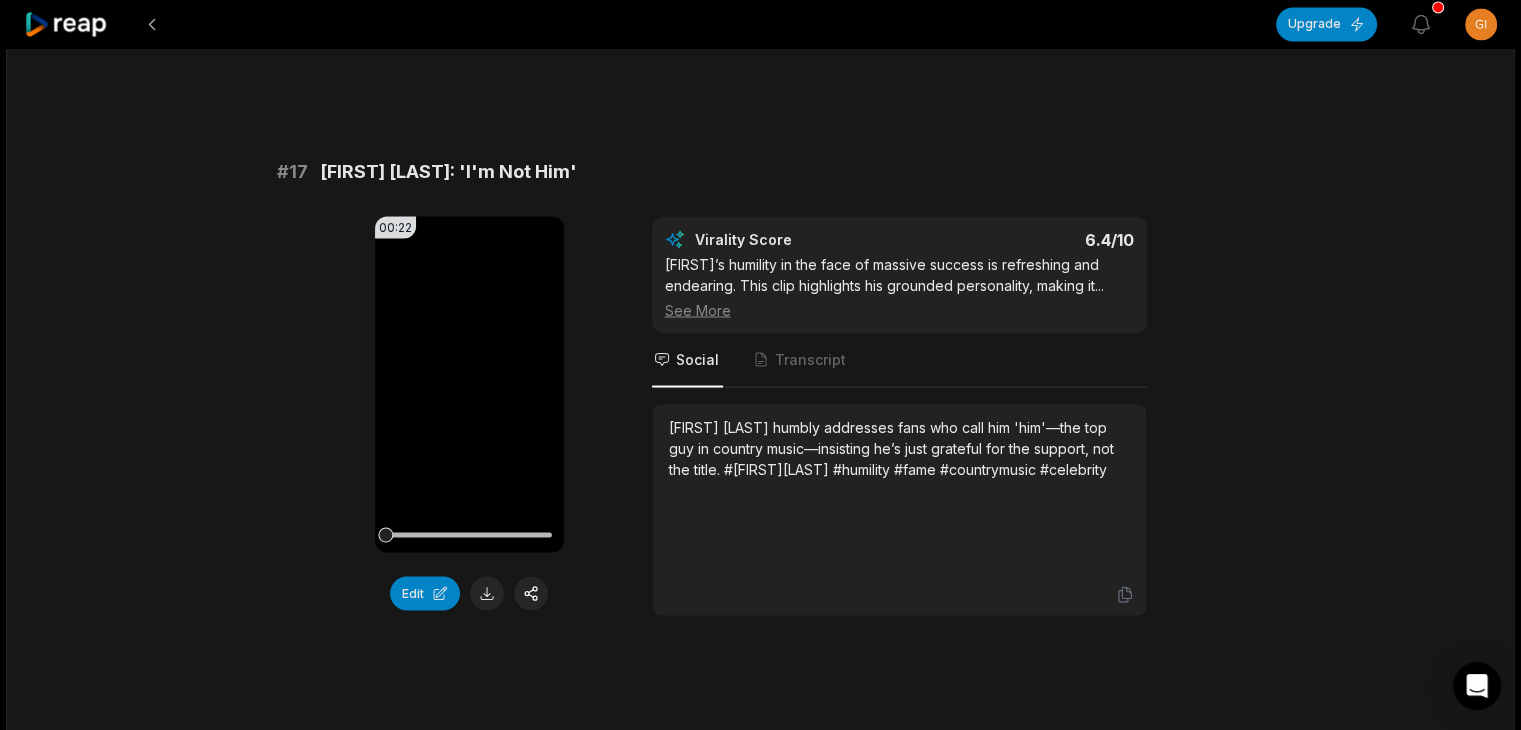 scroll, scrollTop: 3553, scrollLeft: 0, axis: vertical 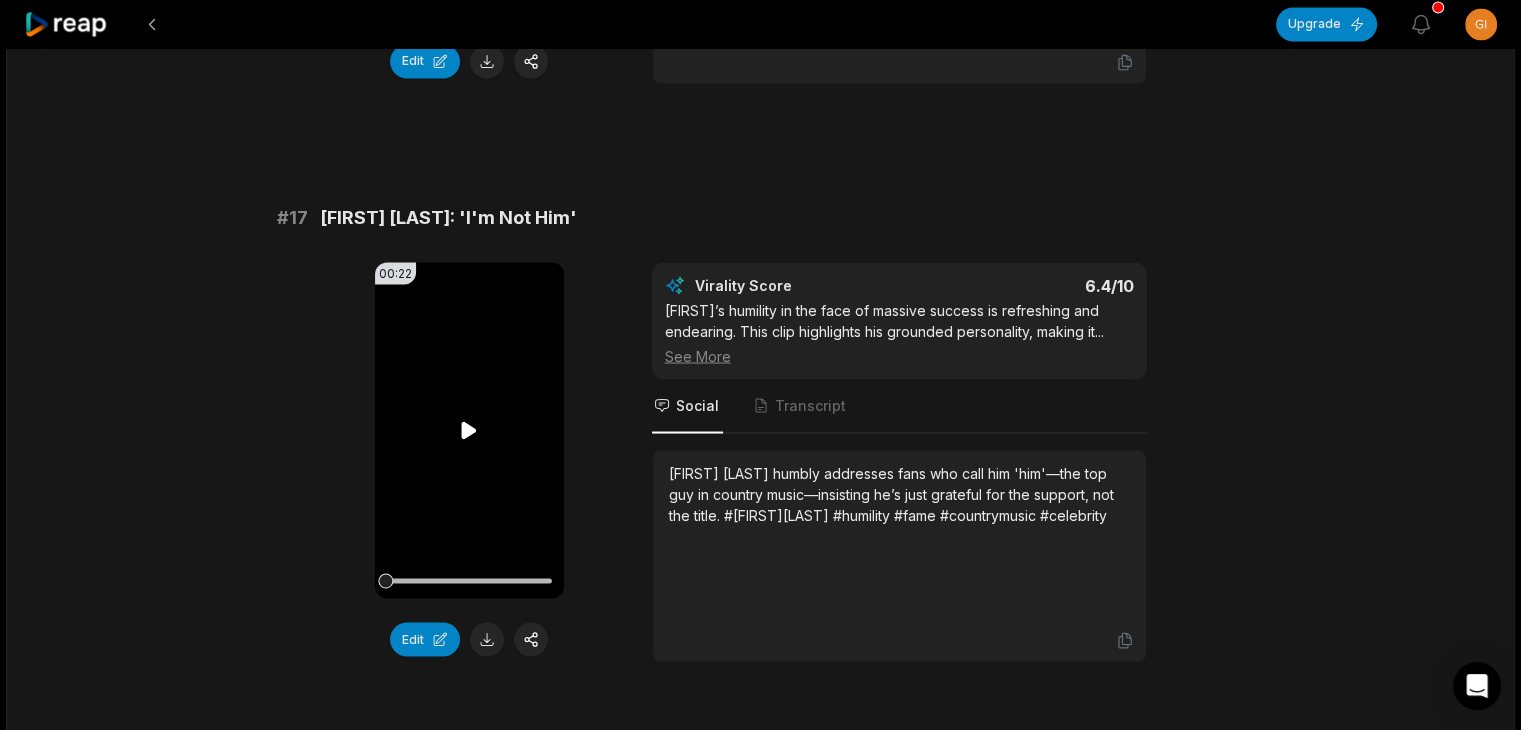 click on "Your browser does not support mp4 format." at bounding box center (469, 430) 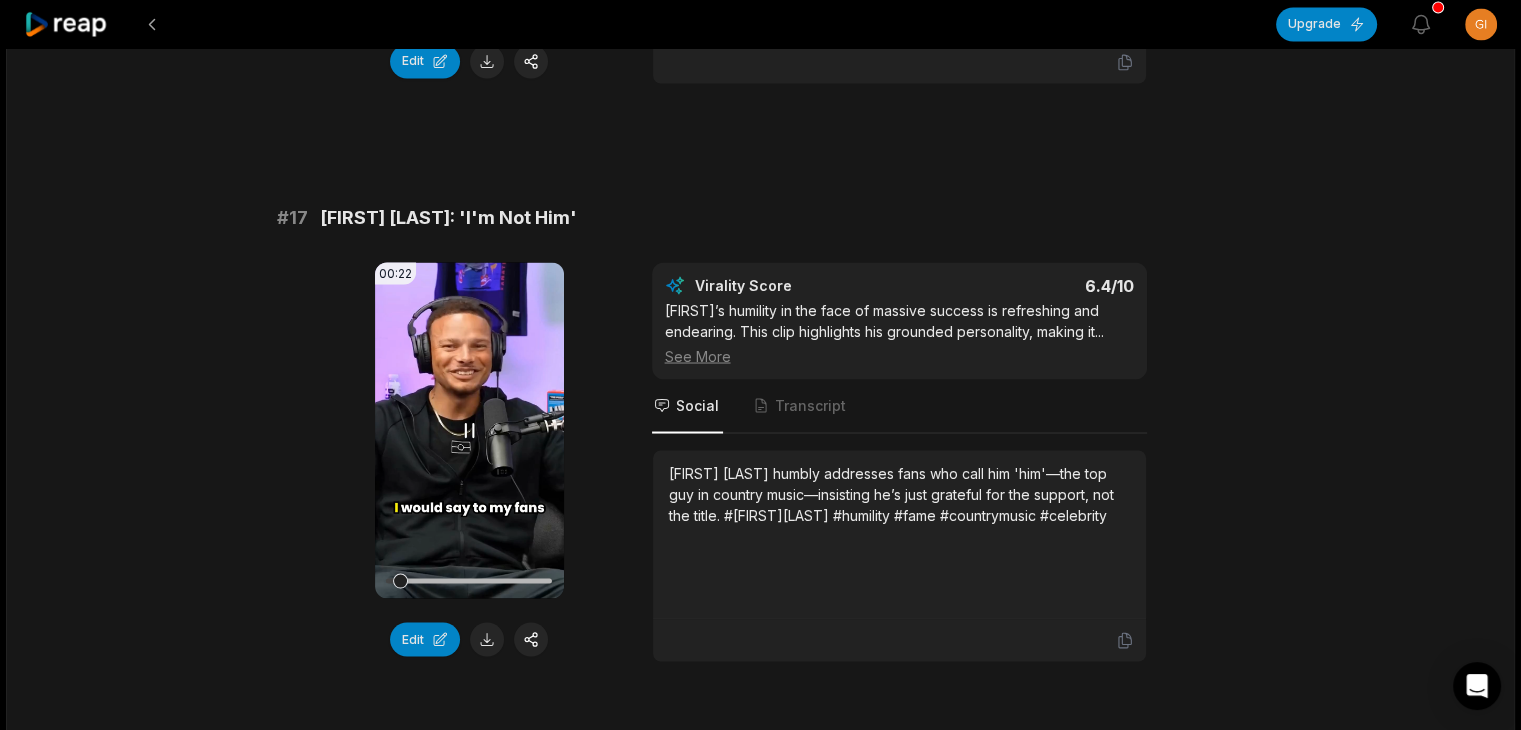 click 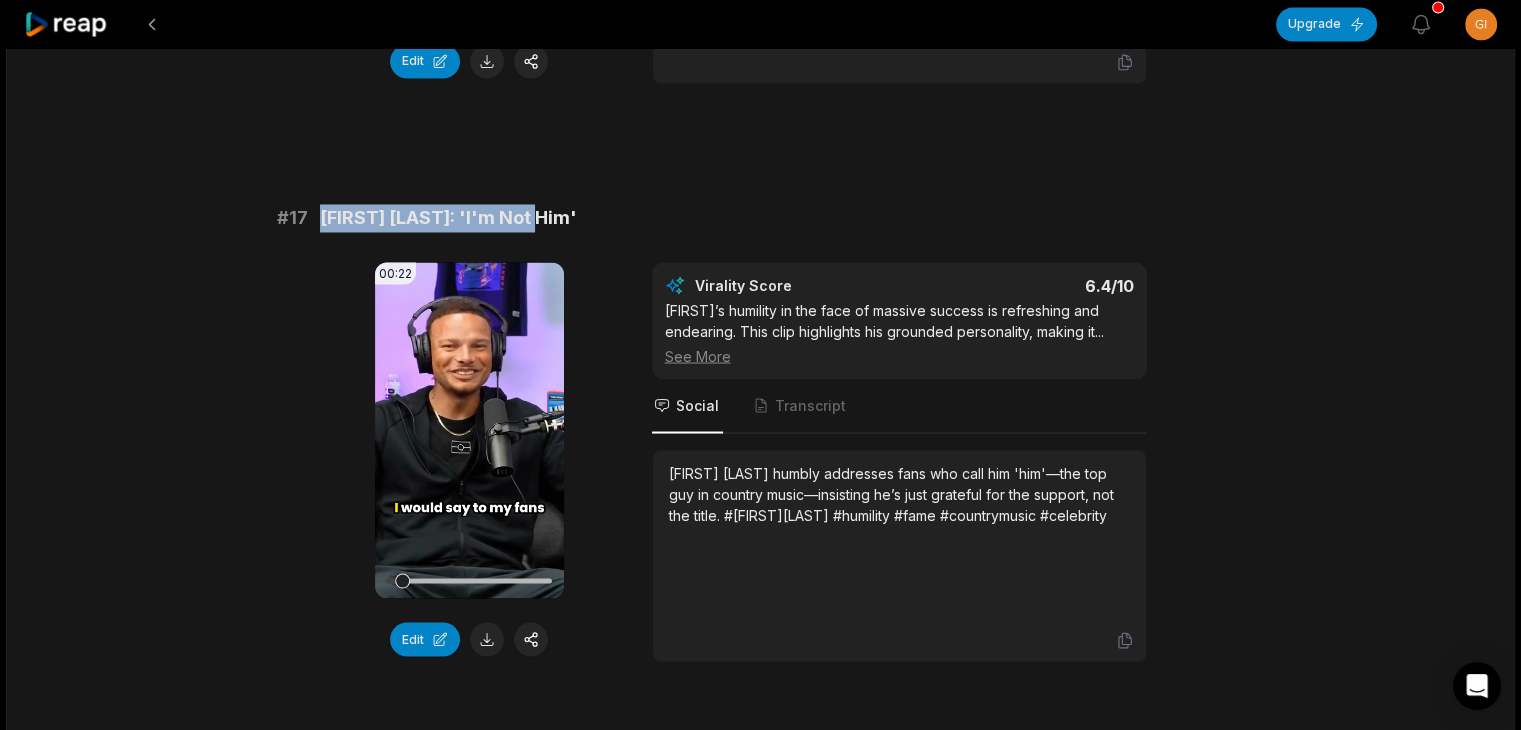 drag, startPoint x: 316, startPoint y: 170, endPoint x: 561, endPoint y: 169, distance: 245.00204 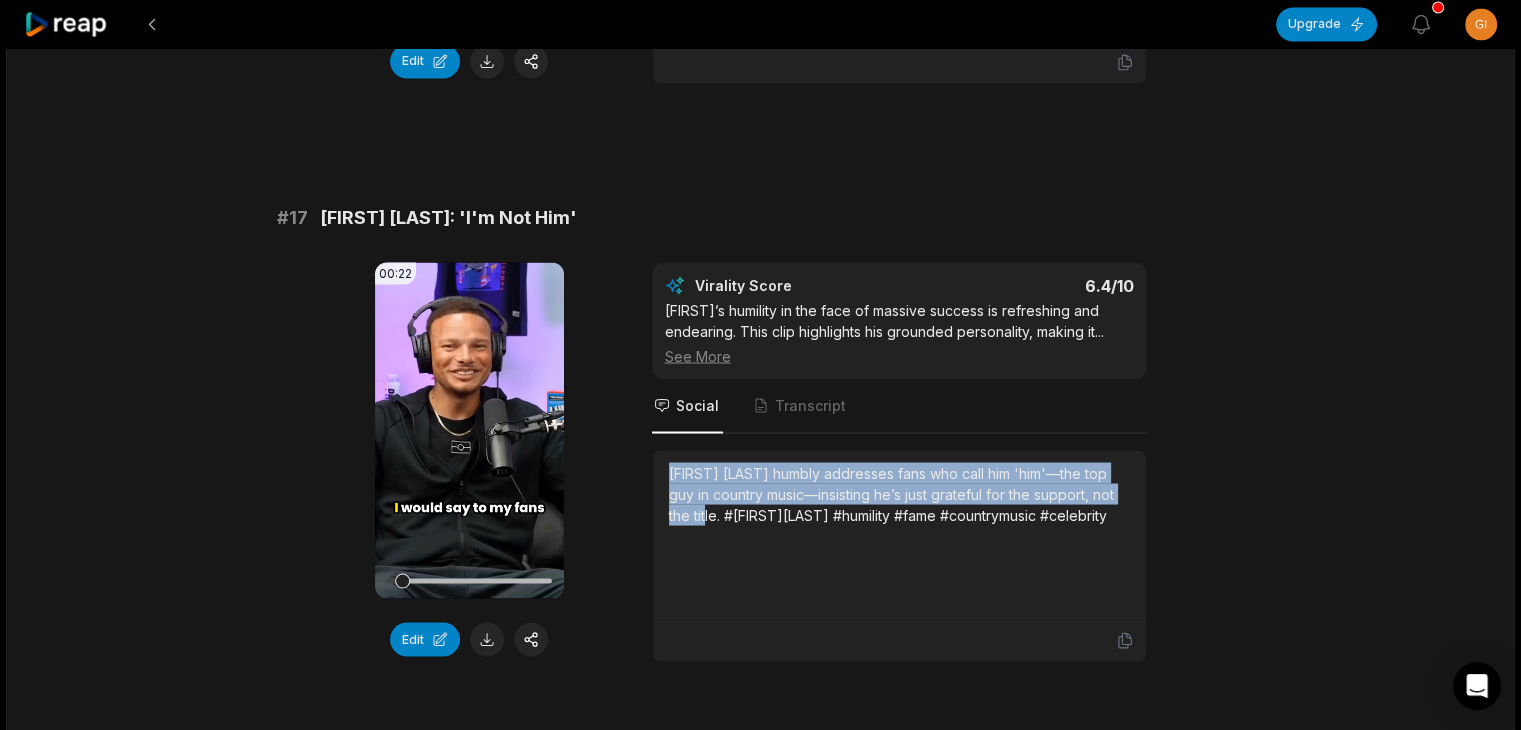 drag, startPoint x: 664, startPoint y: 417, endPoint x: 700, endPoint y: 467, distance: 61.611687 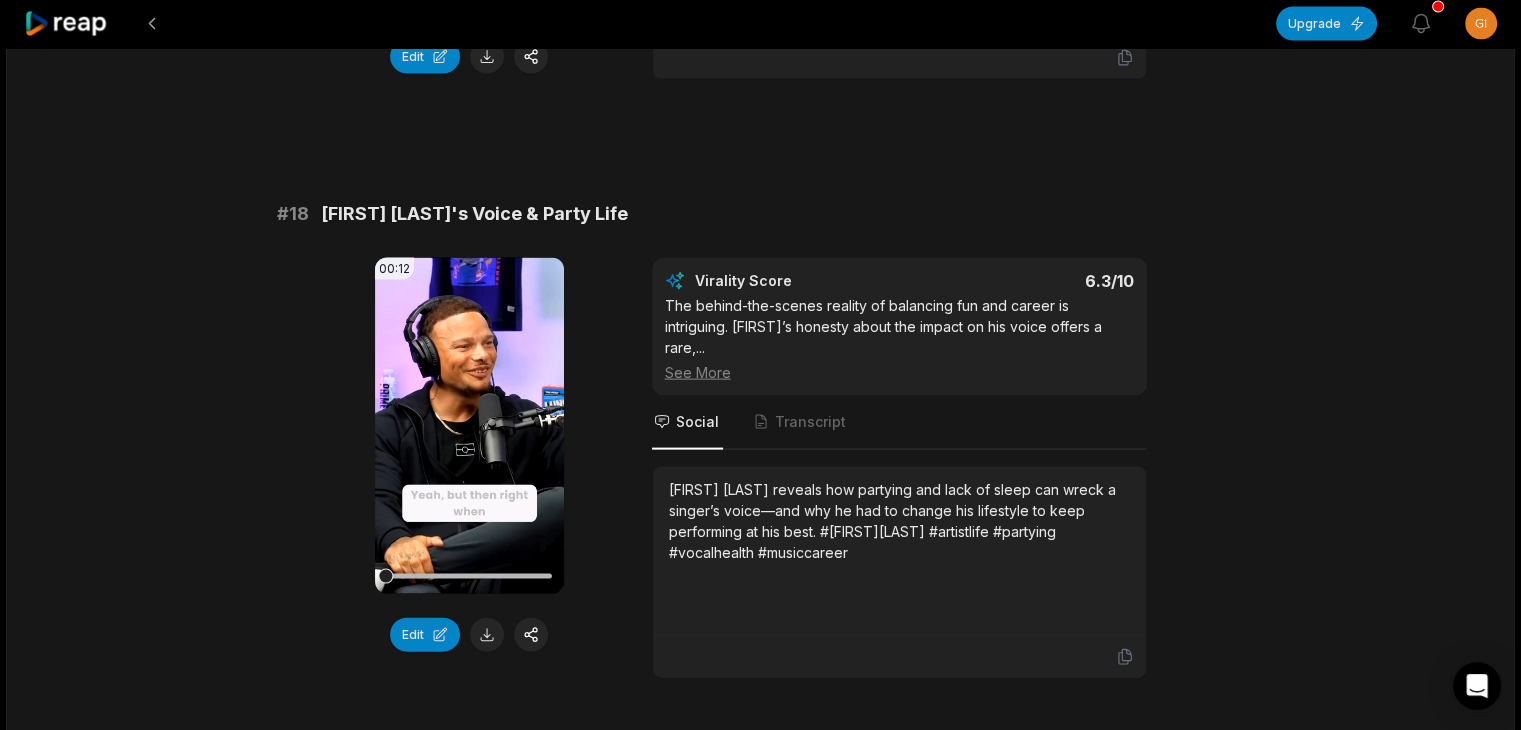 scroll, scrollTop: 4153, scrollLeft: 0, axis: vertical 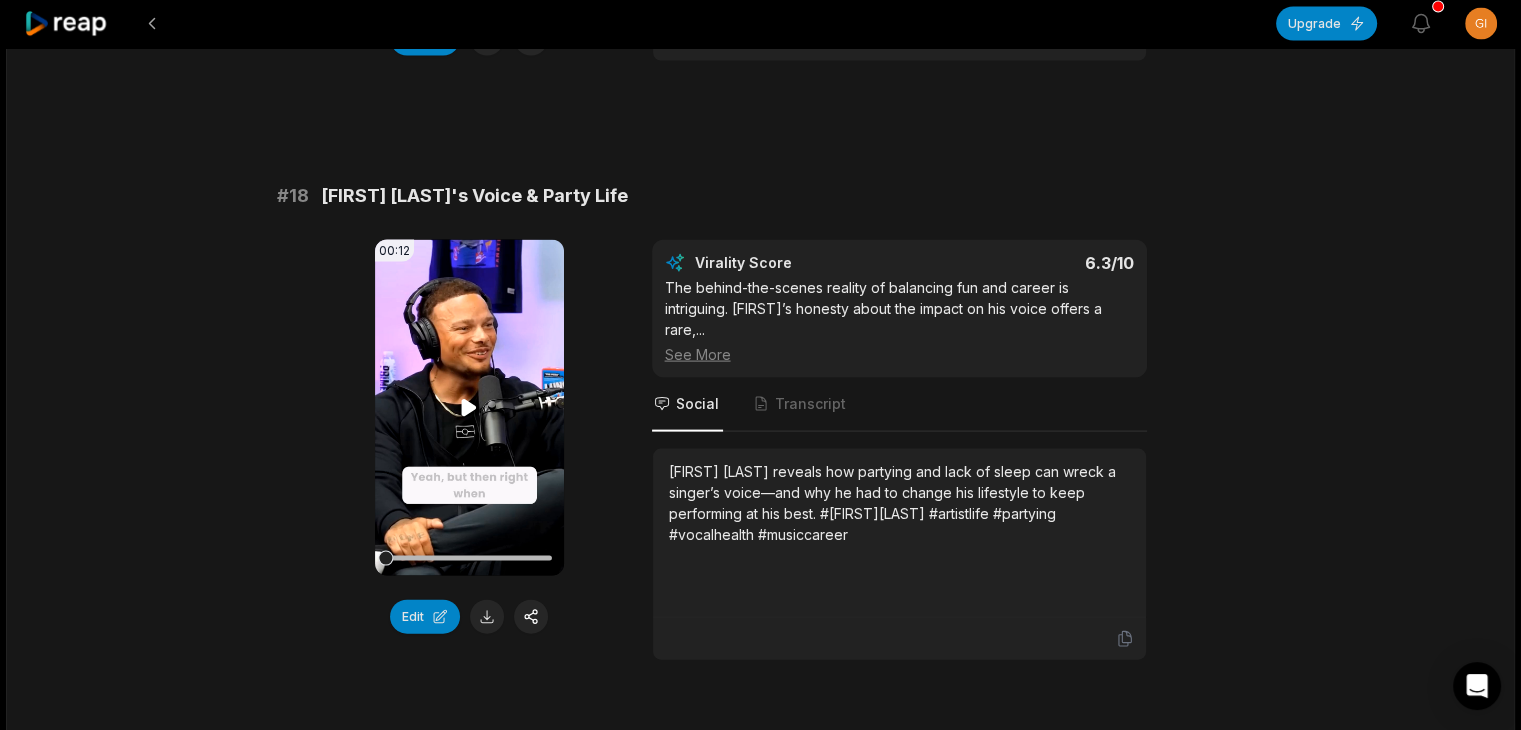 click on "Your browser does not support mp4 format." at bounding box center (469, 408) 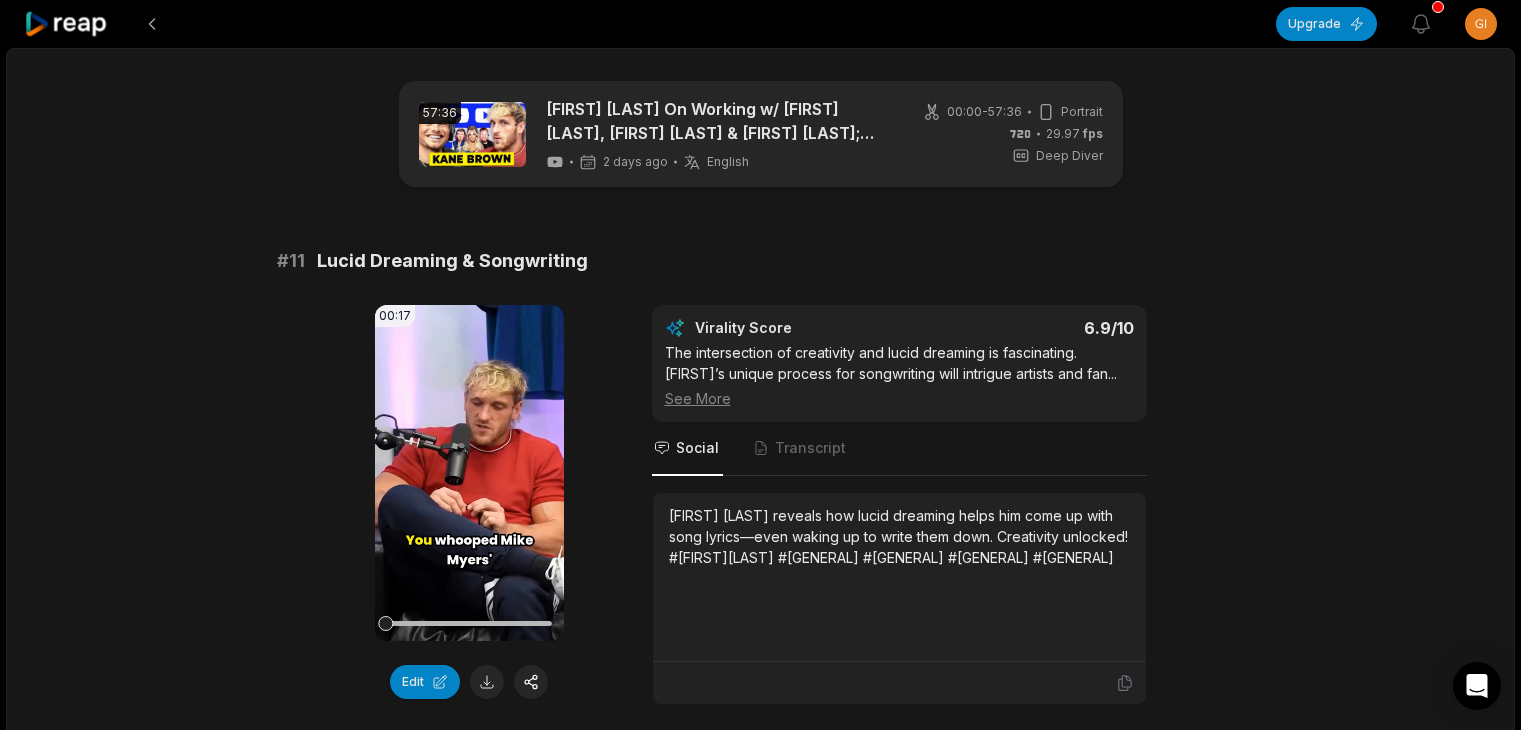 scroll, scrollTop: 4153, scrollLeft: 0, axis: vertical 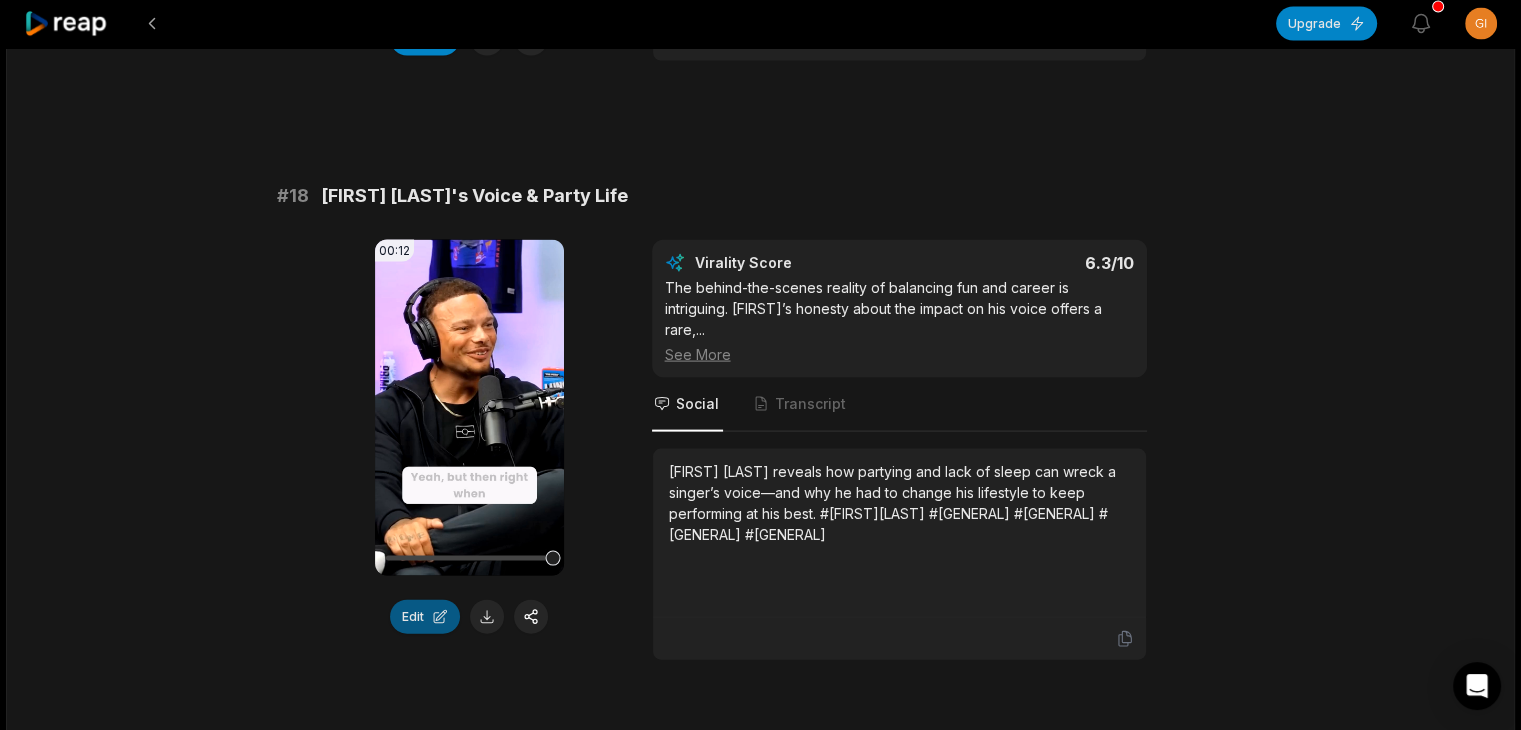 click on "Edit" at bounding box center (425, 617) 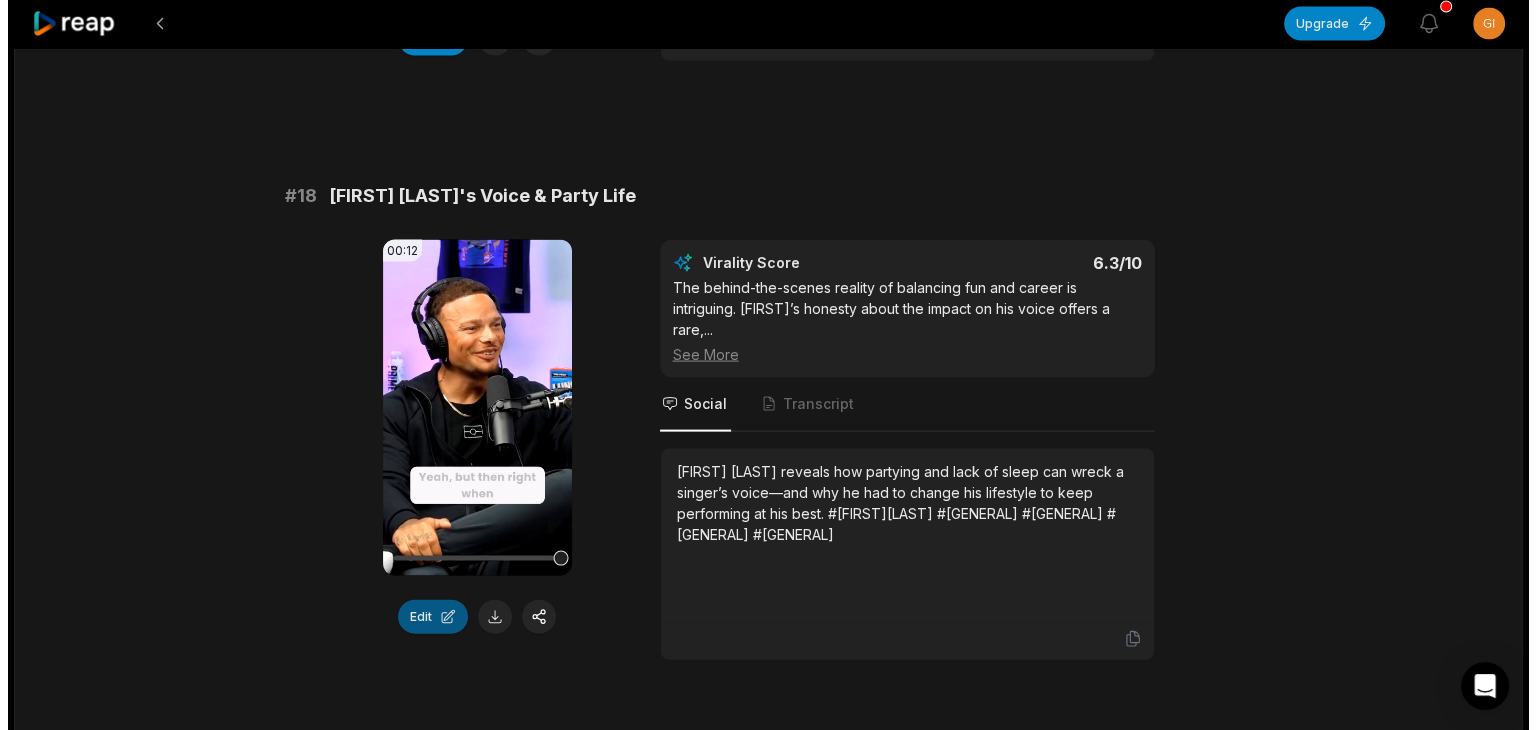 scroll, scrollTop: 0, scrollLeft: 0, axis: both 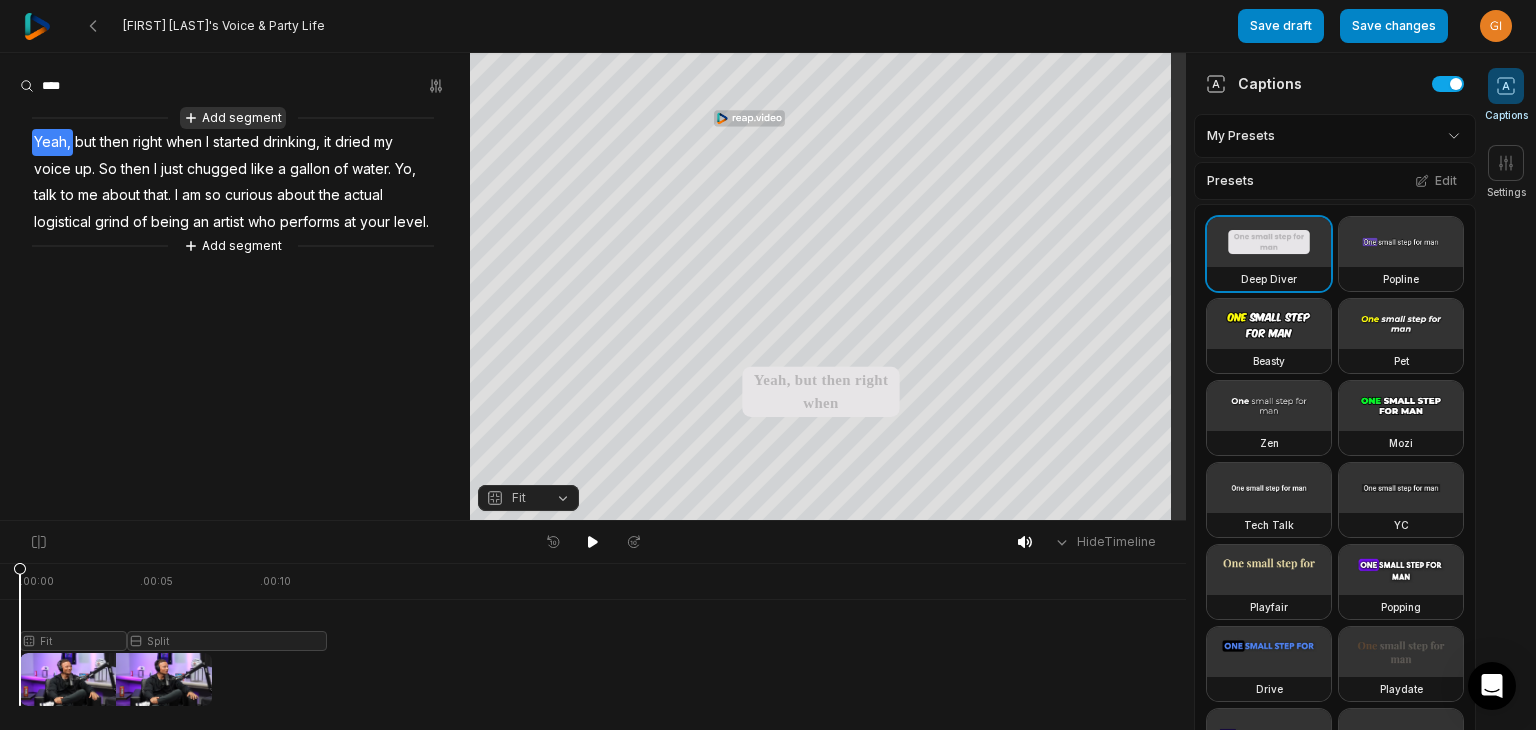 click on "Add segment" at bounding box center [233, 118] 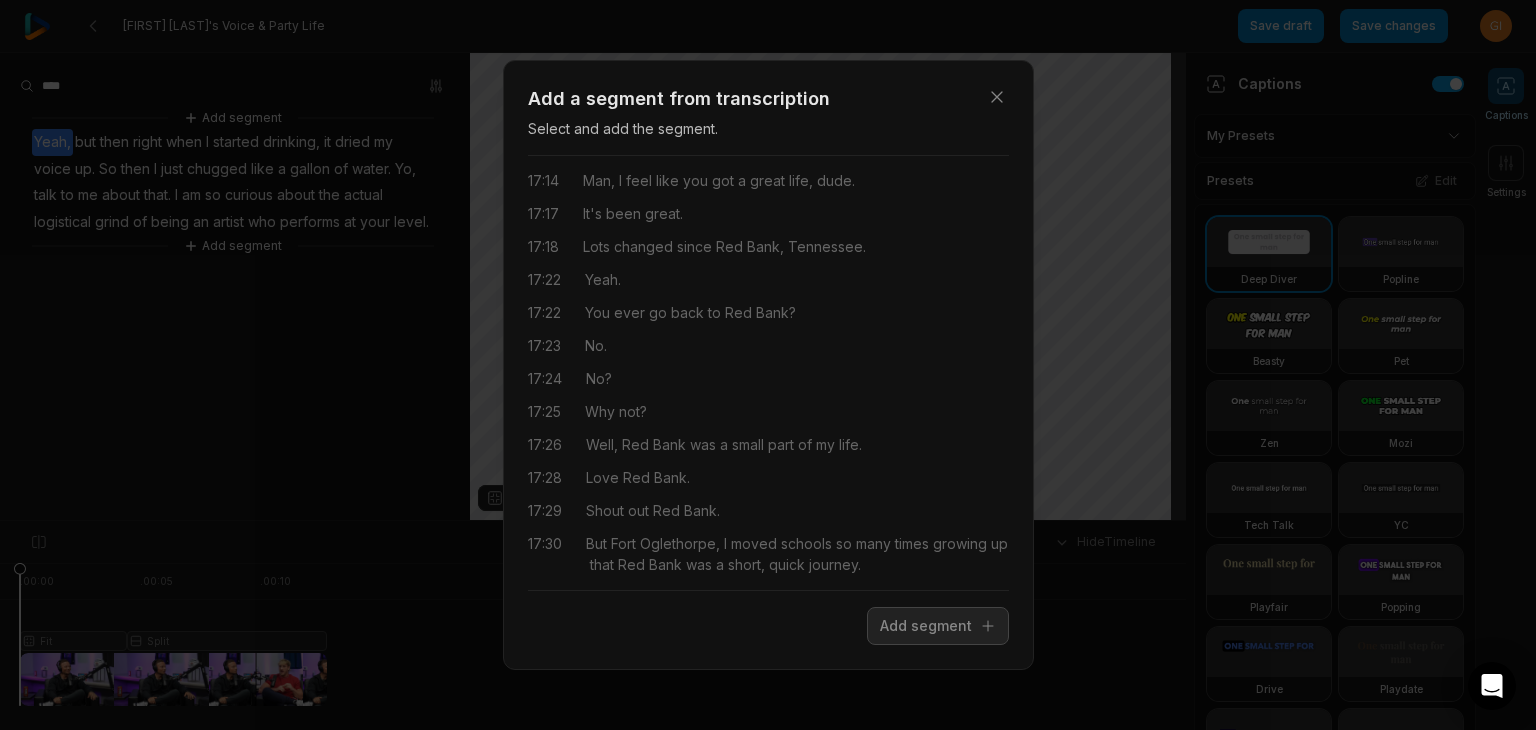 scroll, scrollTop: 19812, scrollLeft: 0, axis: vertical 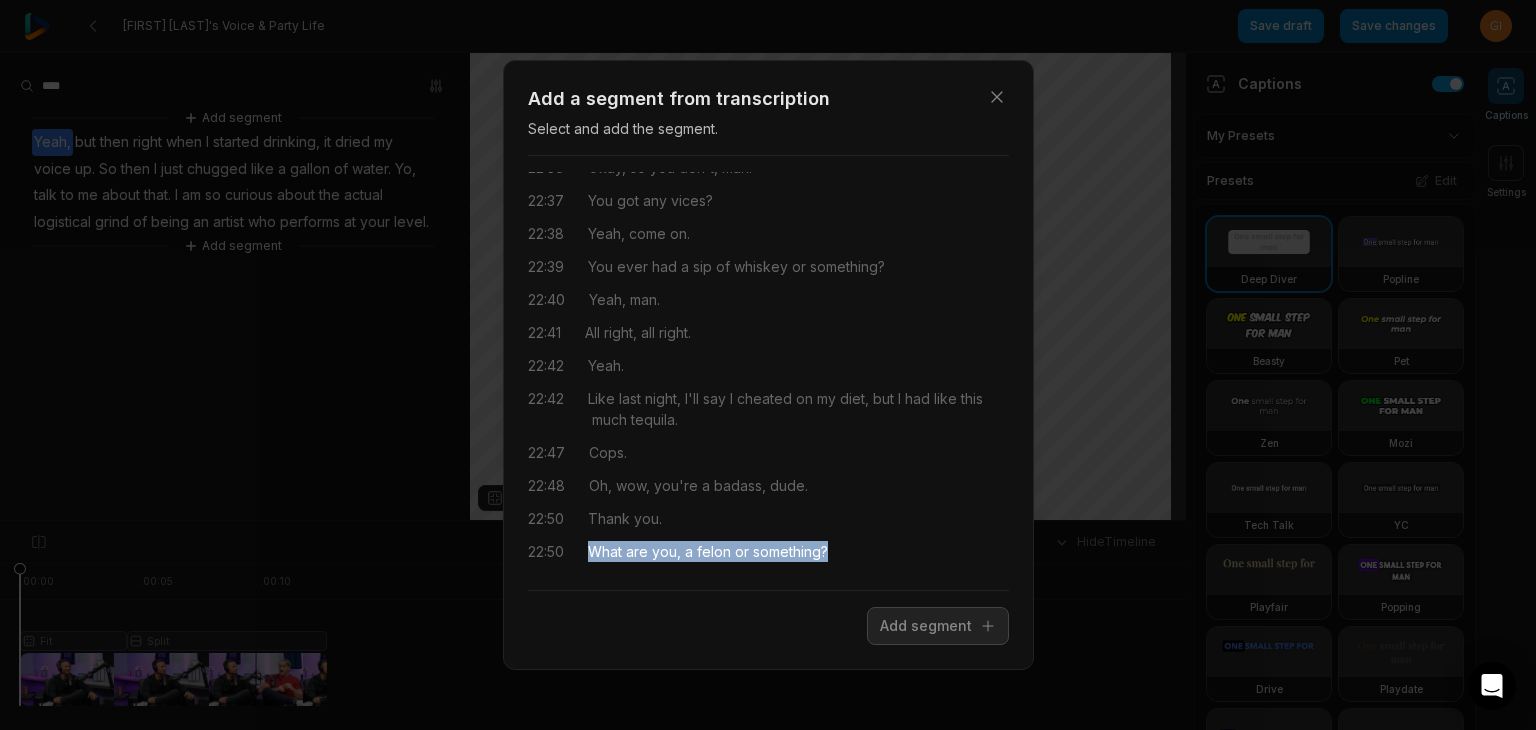 drag, startPoint x: 589, startPoint y: 557, endPoint x: 846, endPoint y: 560, distance: 257.01752 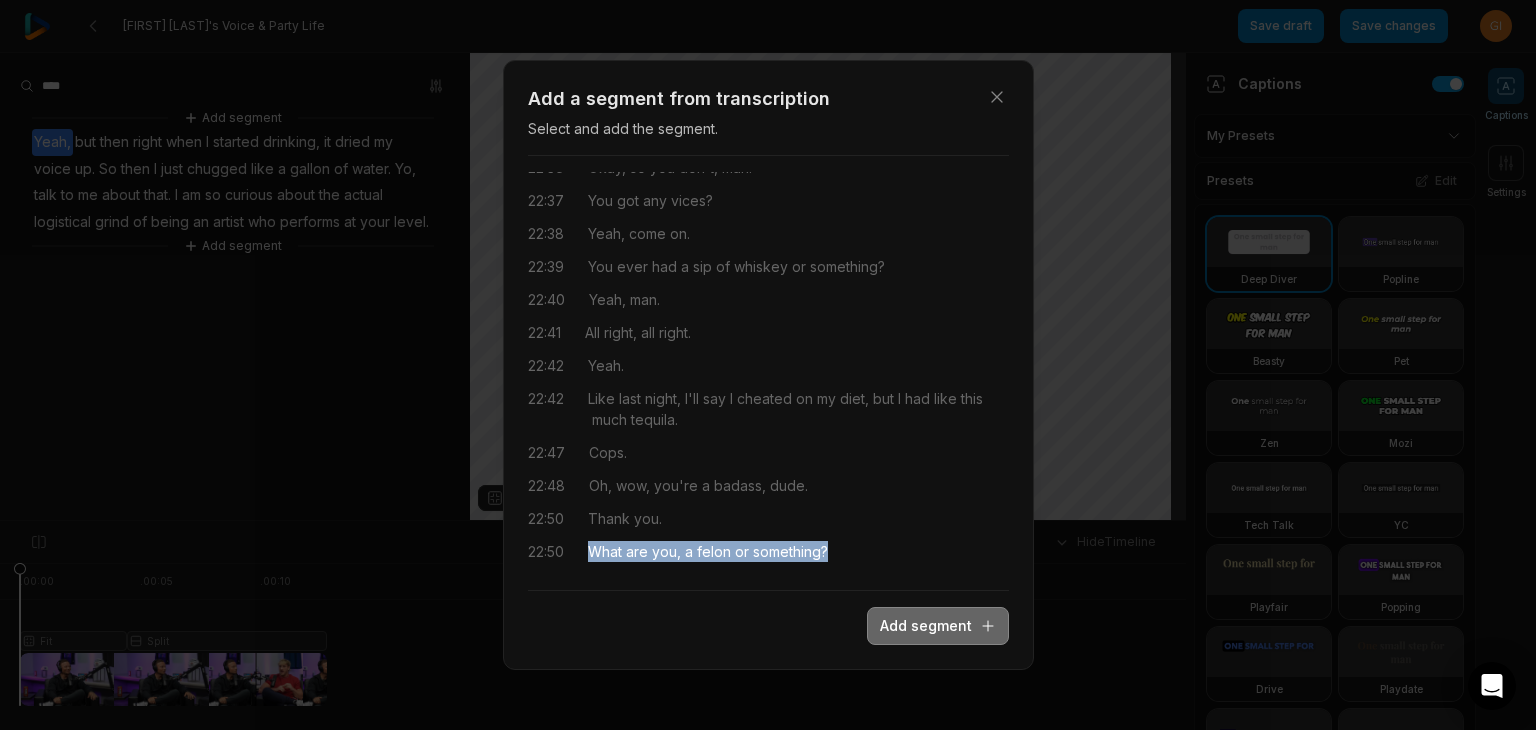 click on "Add segment" at bounding box center [938, 626] 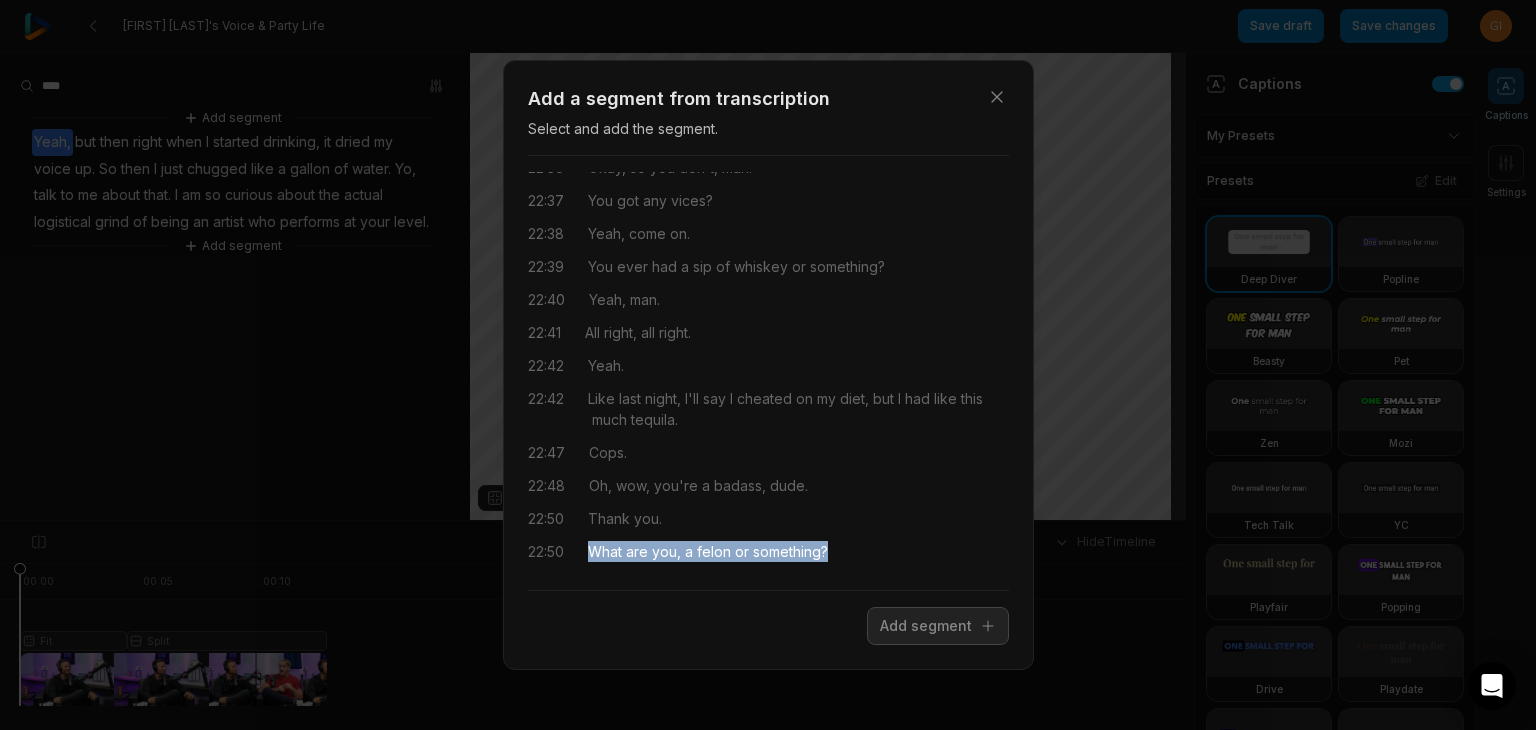 scroll, scrollTop: 0, scrollLeft: 0, axis: both 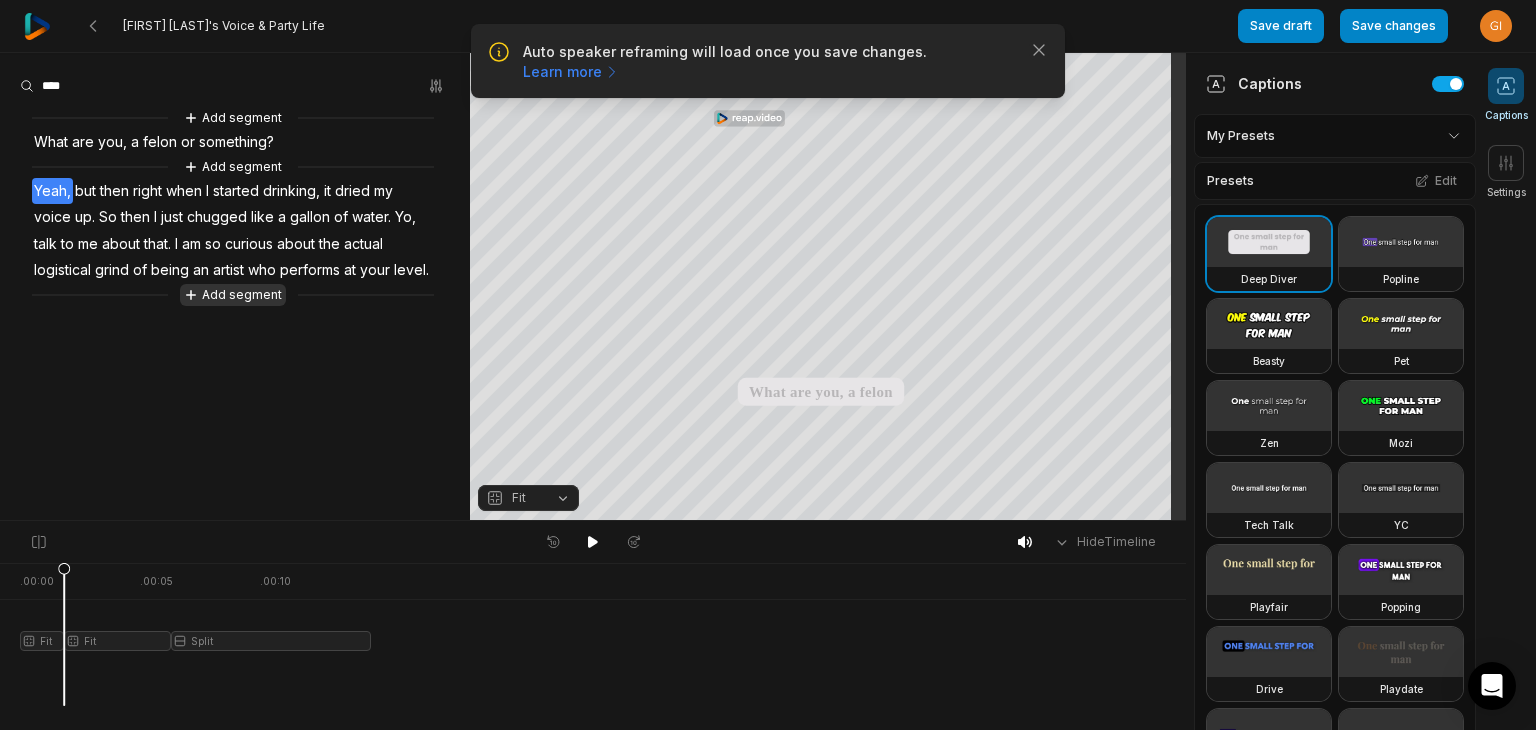 click on "Add segment" at bounding box center [233, 295] 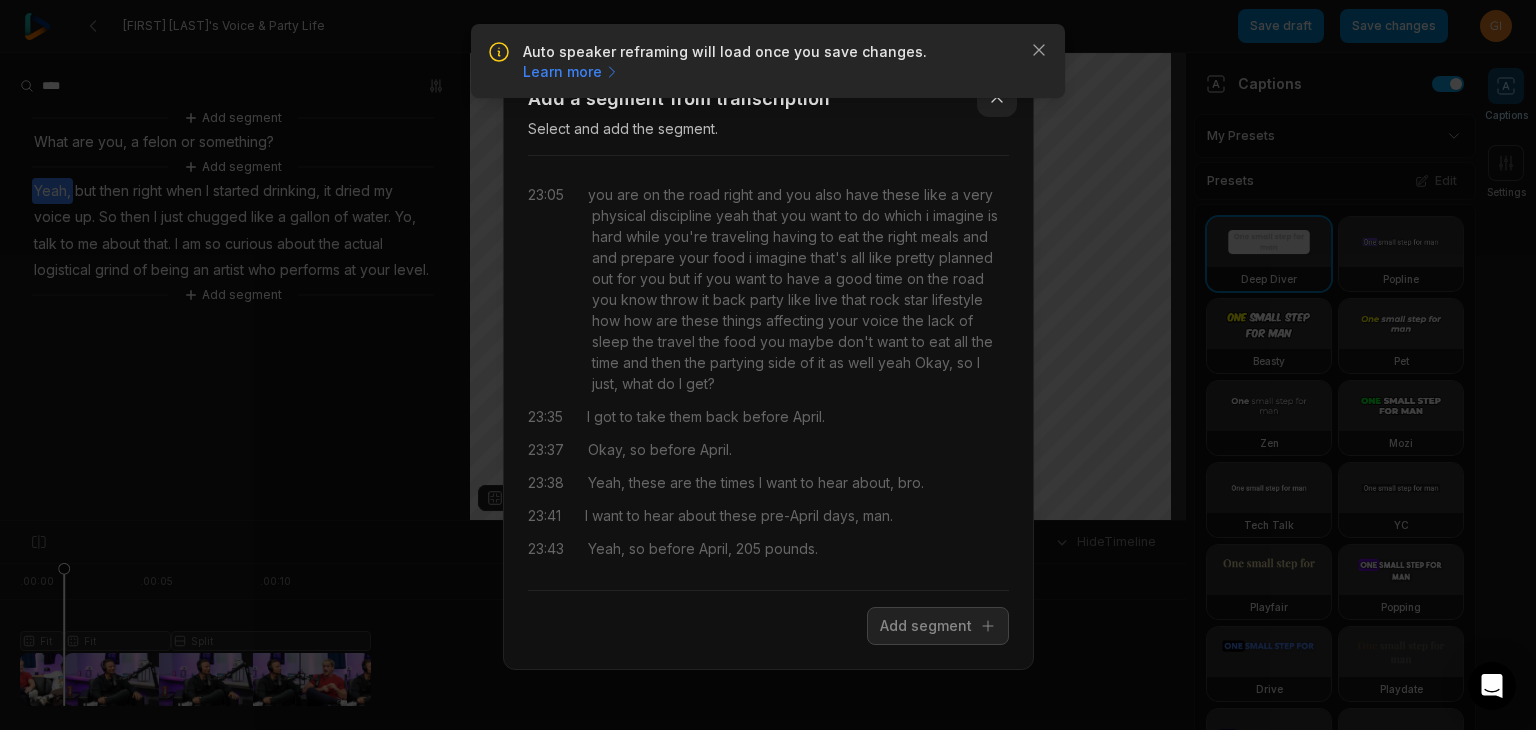 click on "Close" at bounding box center [997, 97] 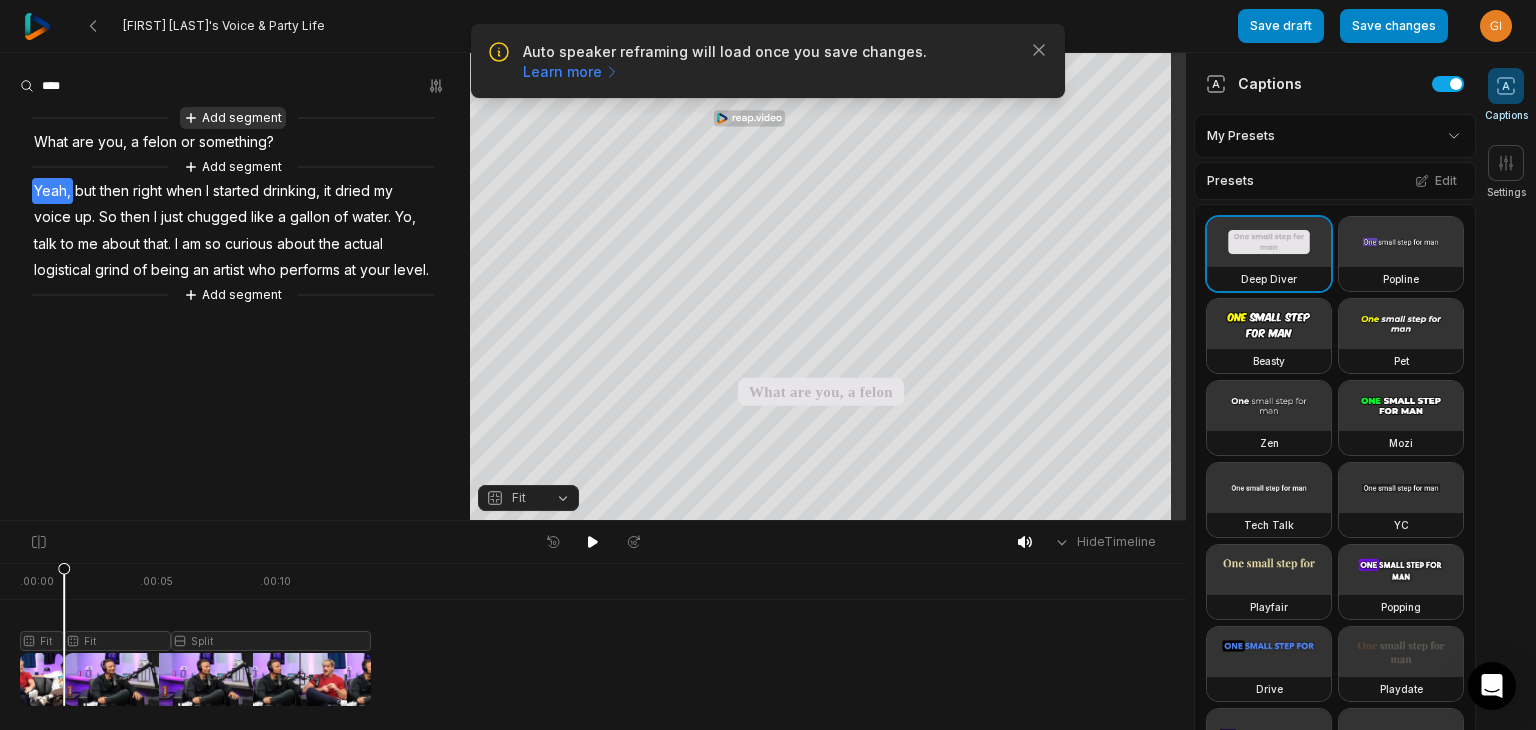 click on "Add segment" at bounding box center [233, 118] 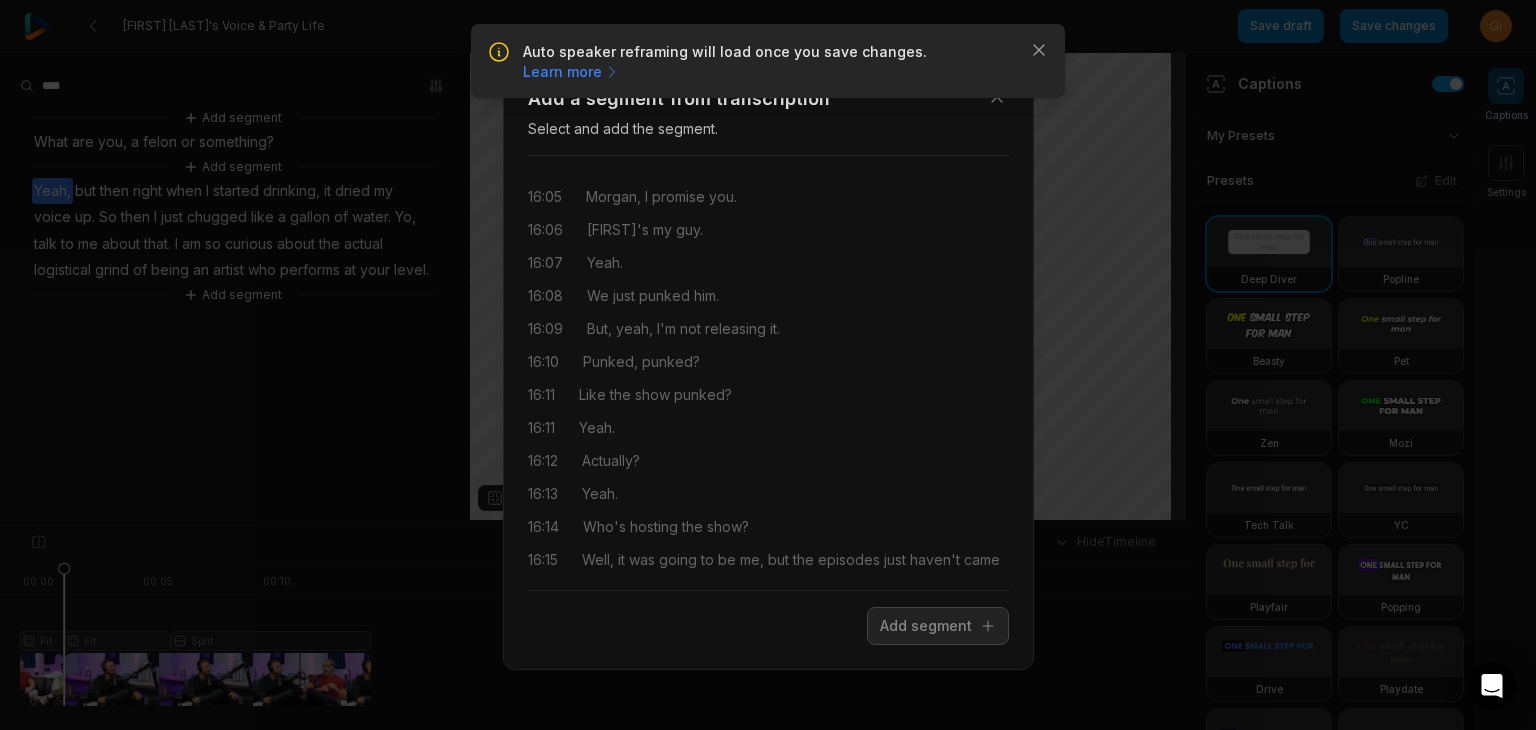 scroll, scrollTop: 19778, scrollLeft: 0, axis: vertical 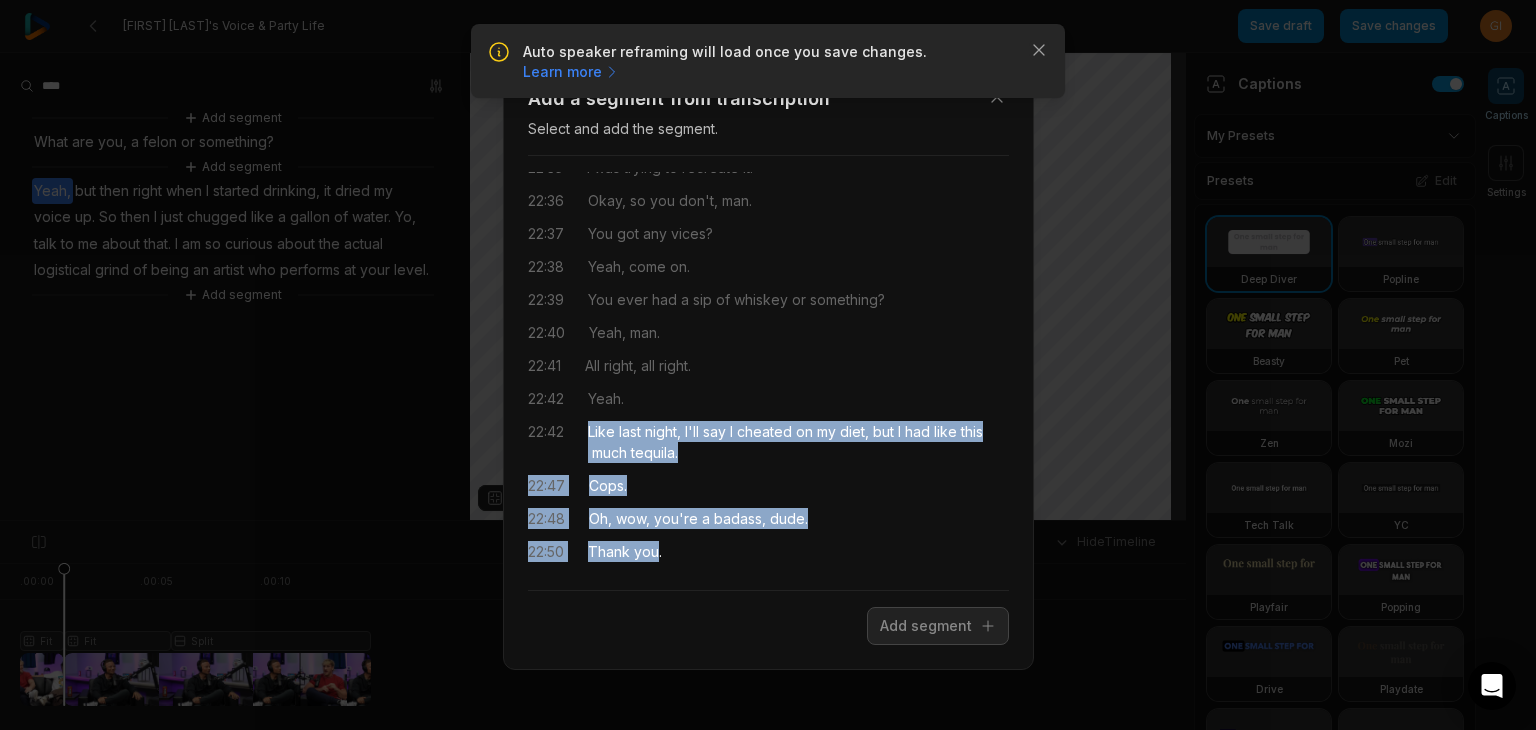 drag, startPoint x: 585, startPoint y: 433, endPoint x: 660, endPoint y: 557, distance: 144.91722 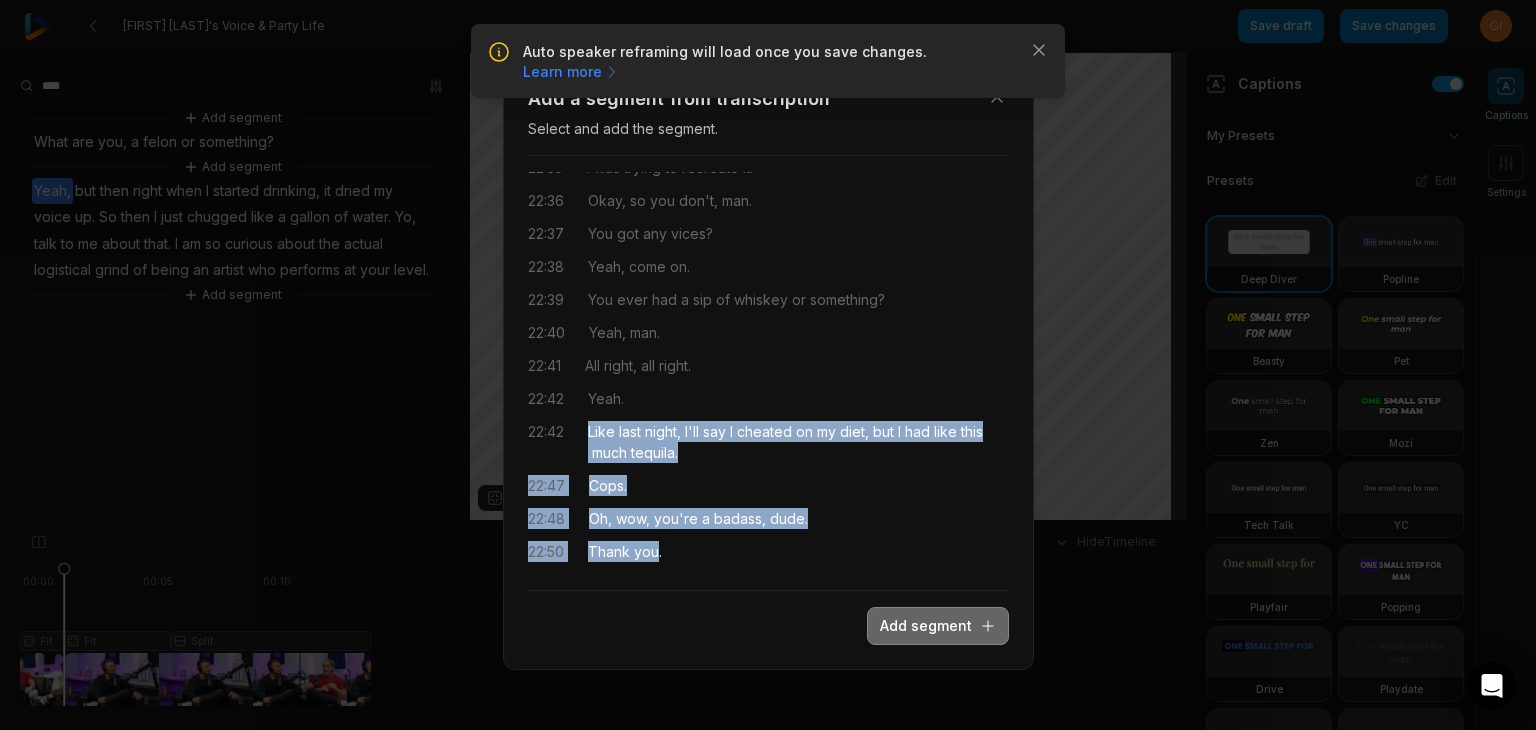 click on "Add segment" at bounding box center (938, 626) 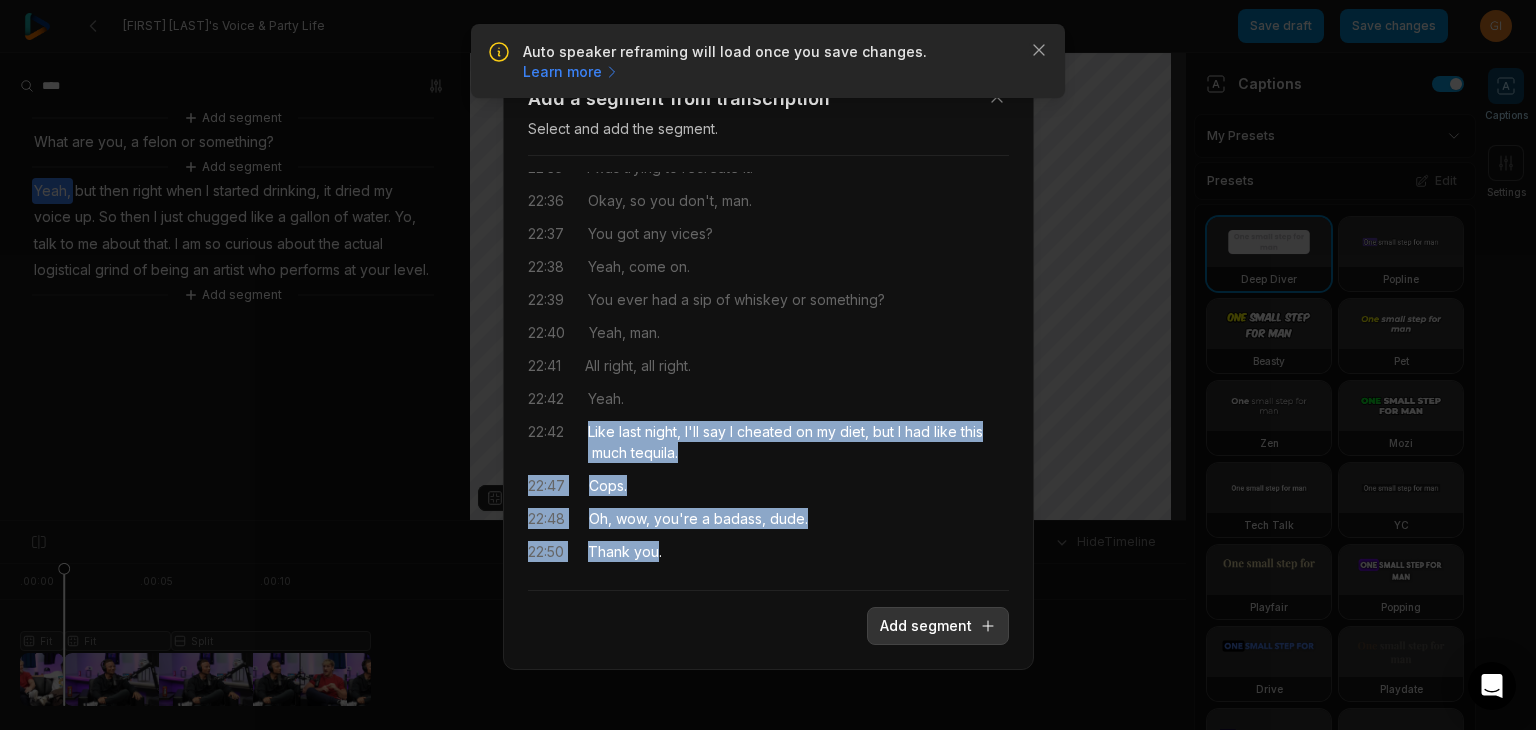 scroll, scrollTop: 0, scrollLeft: 0, axis: both 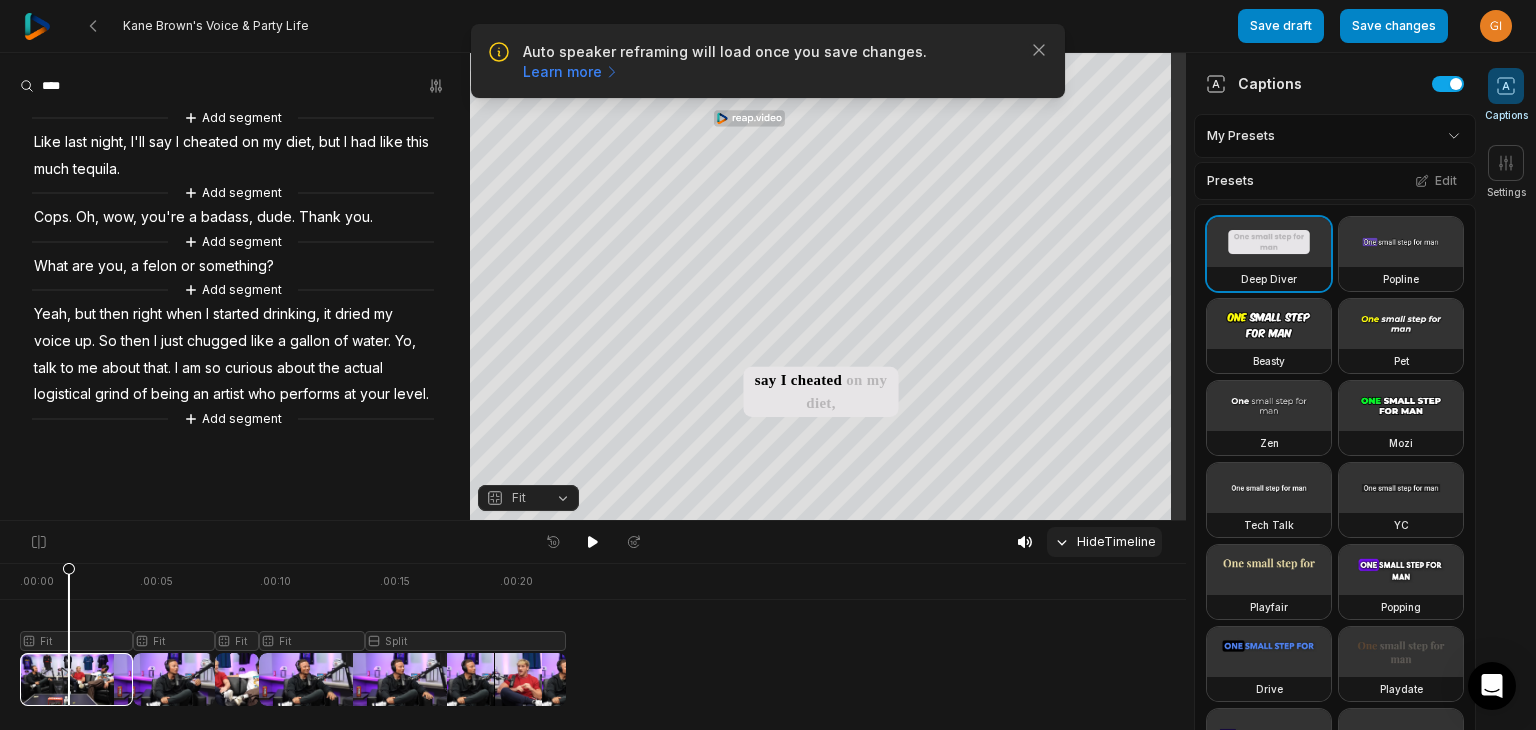 click on "Hide  Timeline" at bounding box center (1104, 542) 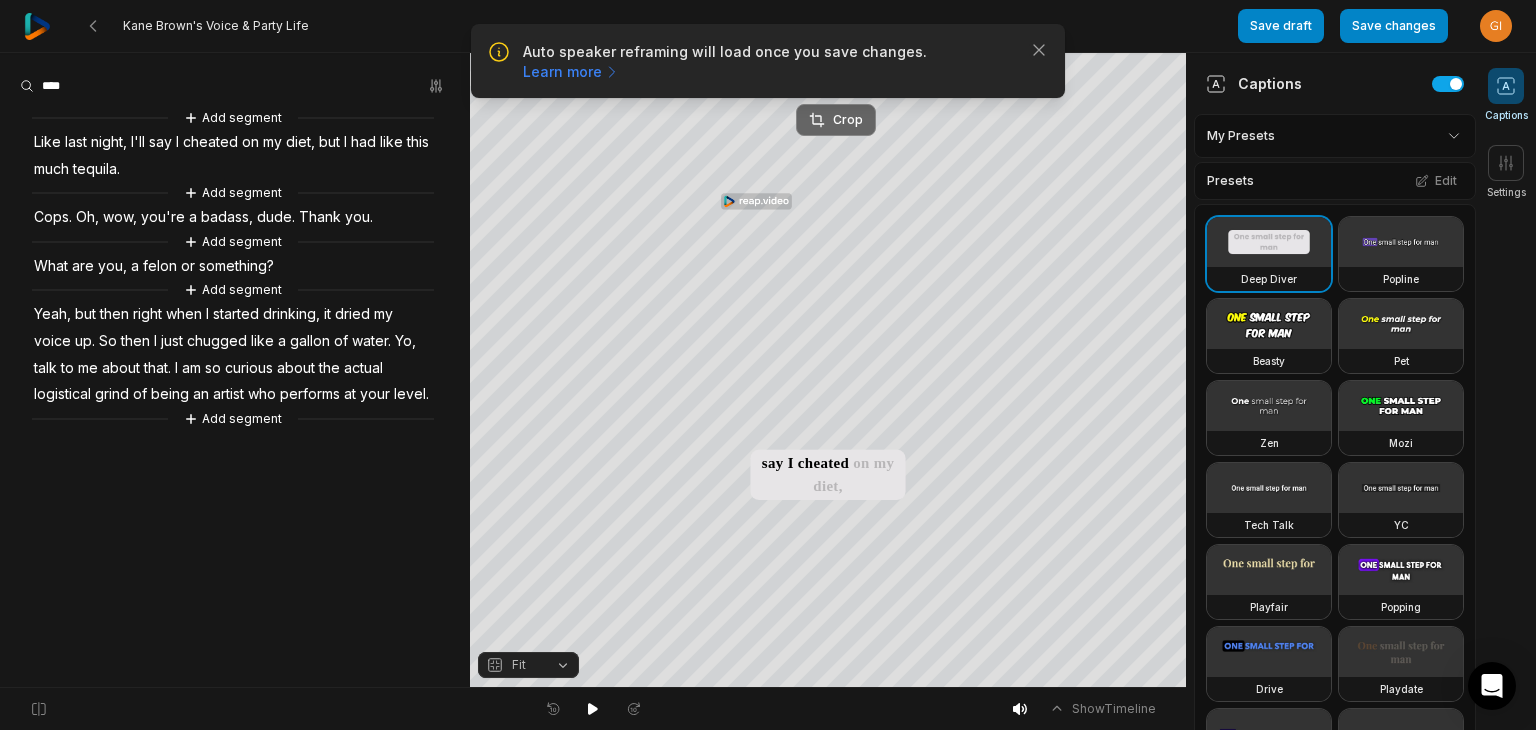 click on "Crop" at bounding box center (836, 120) 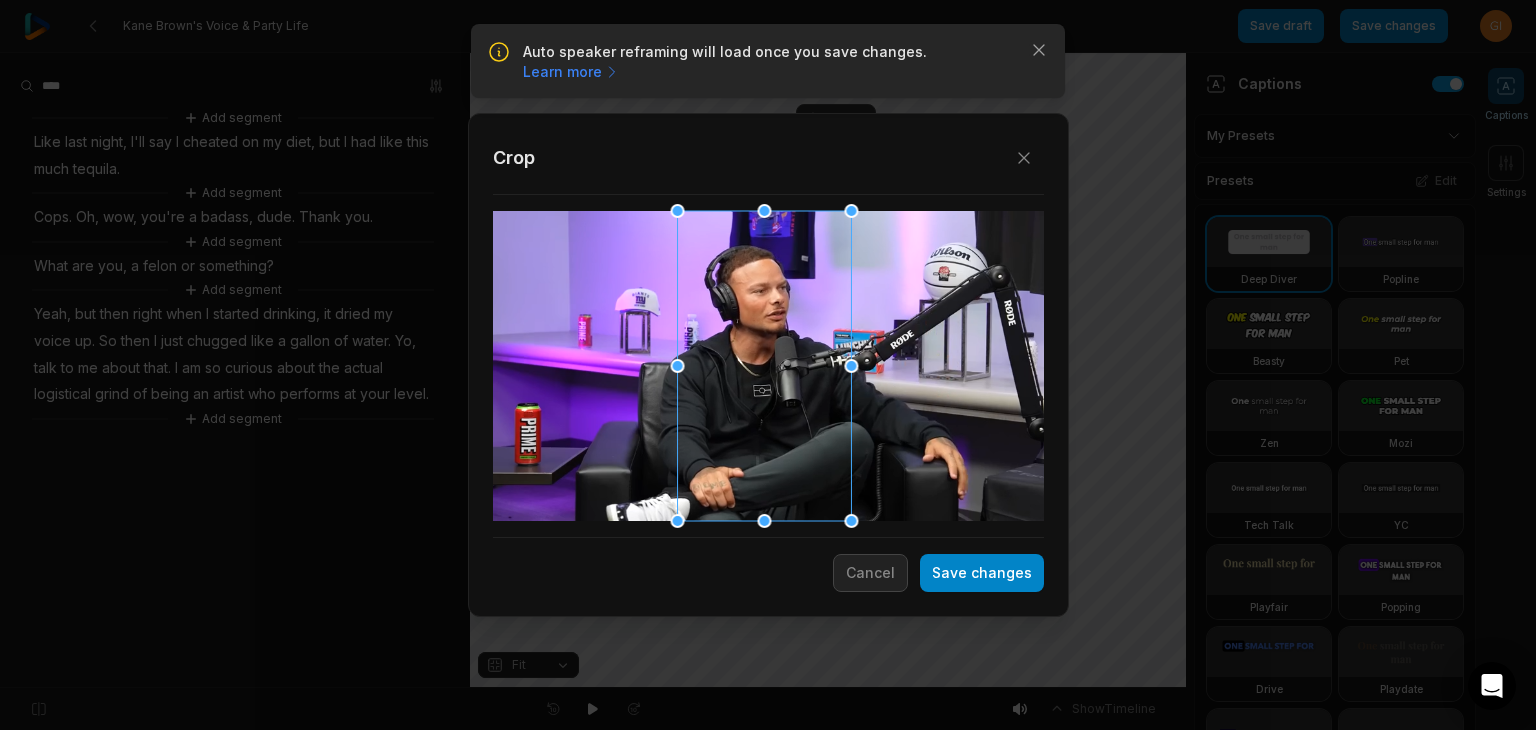 drag, startPoint x: 772, startPoint y: 418, endPoint x: 768, endPoint y: 428, distance: 10.770329 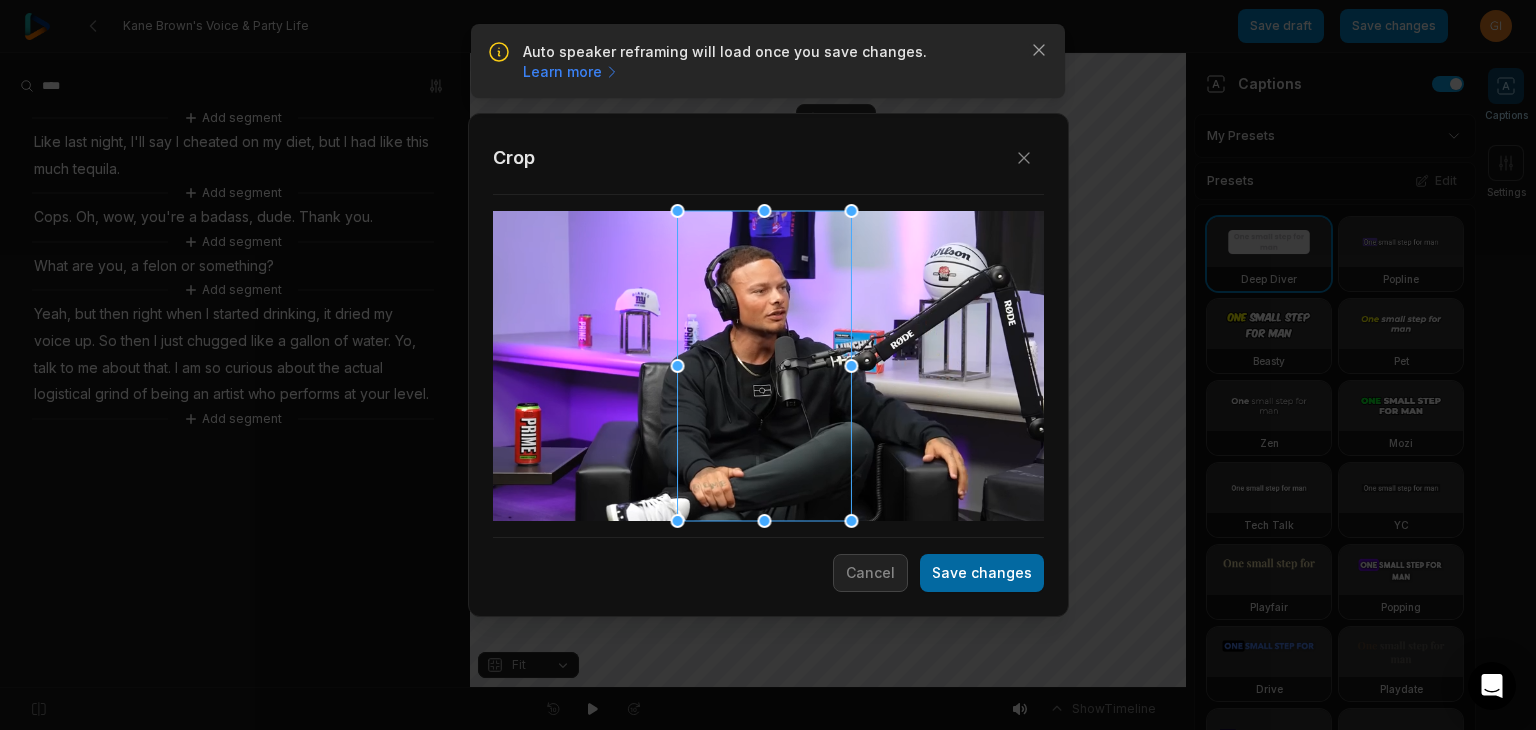 click on "Save changes" at bounding box center [982, 573] 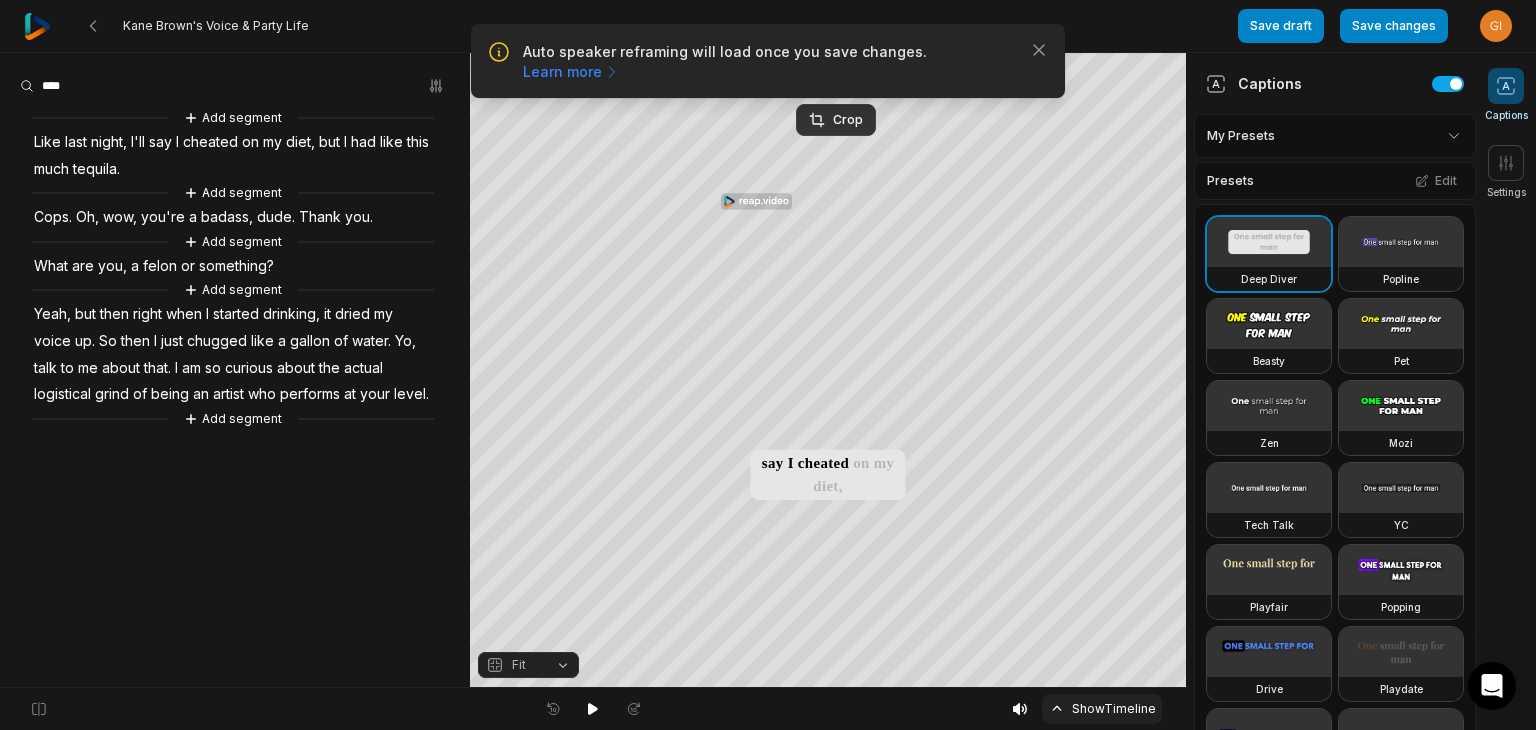 click on "Show  Timeline" at bounding box center (1102, 709) 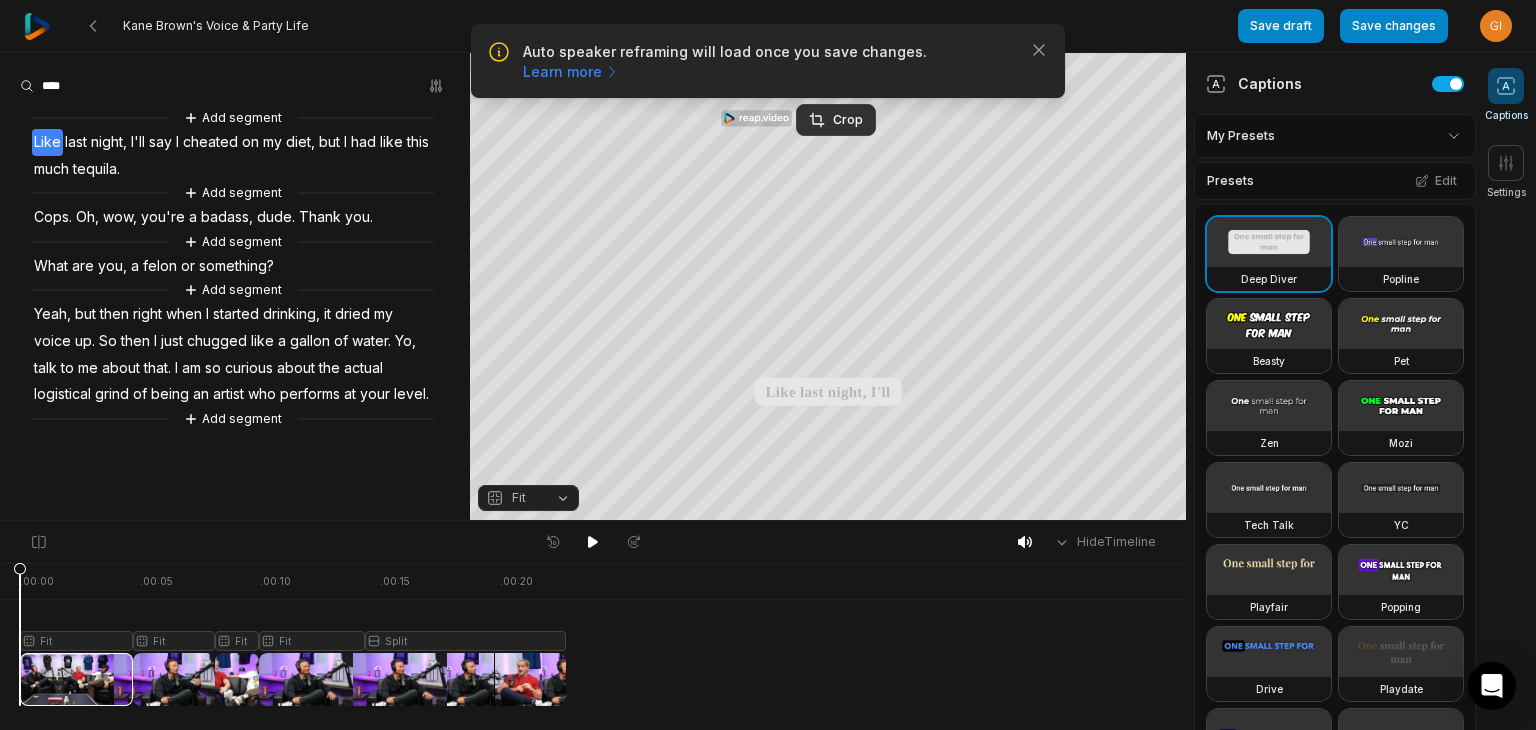 drag, startPoint x: 75, startPoint y: 566, endPoint x: 0, endPoint y: 572, distance: 75.23962 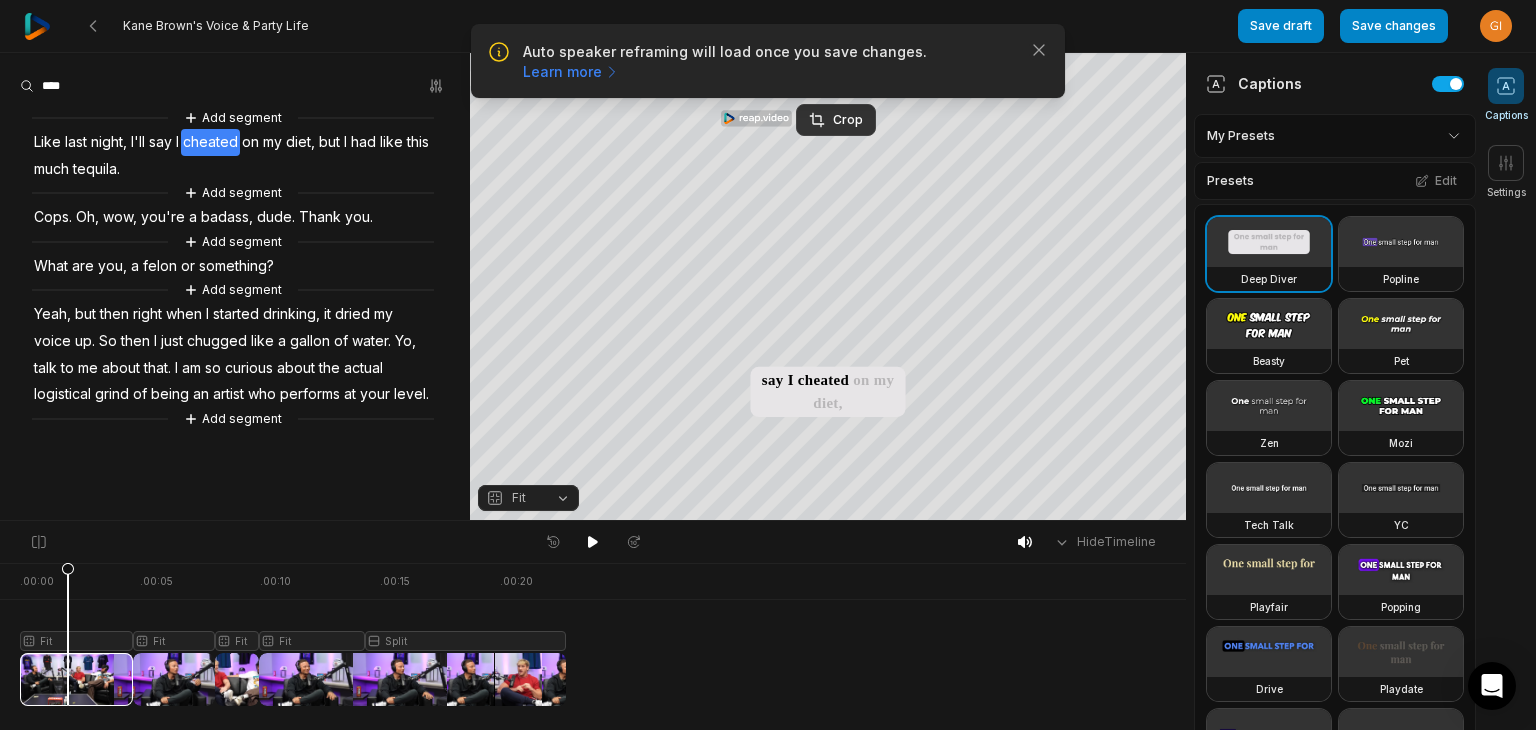 click at bounding box center [293, 634] 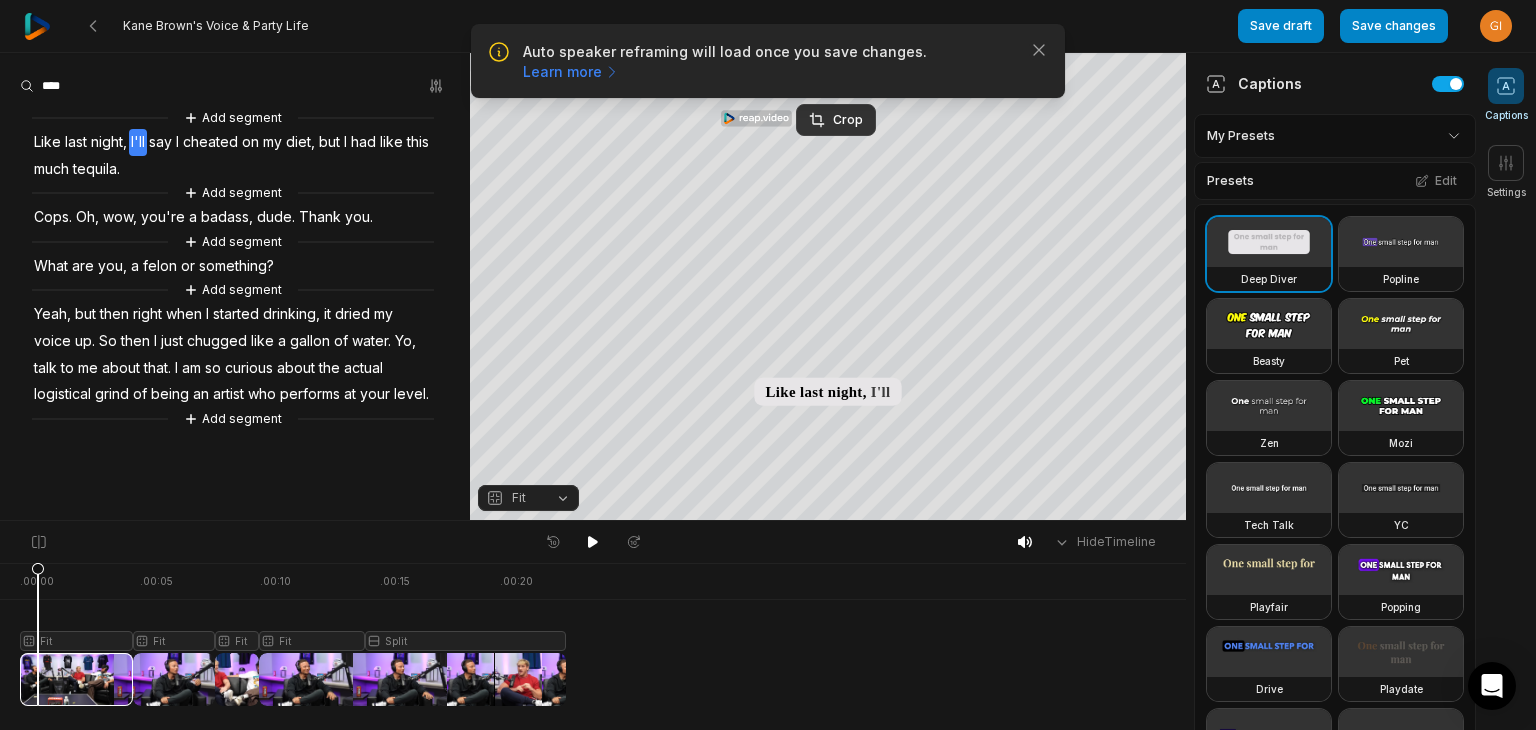 click at bounding box center [293, 634] 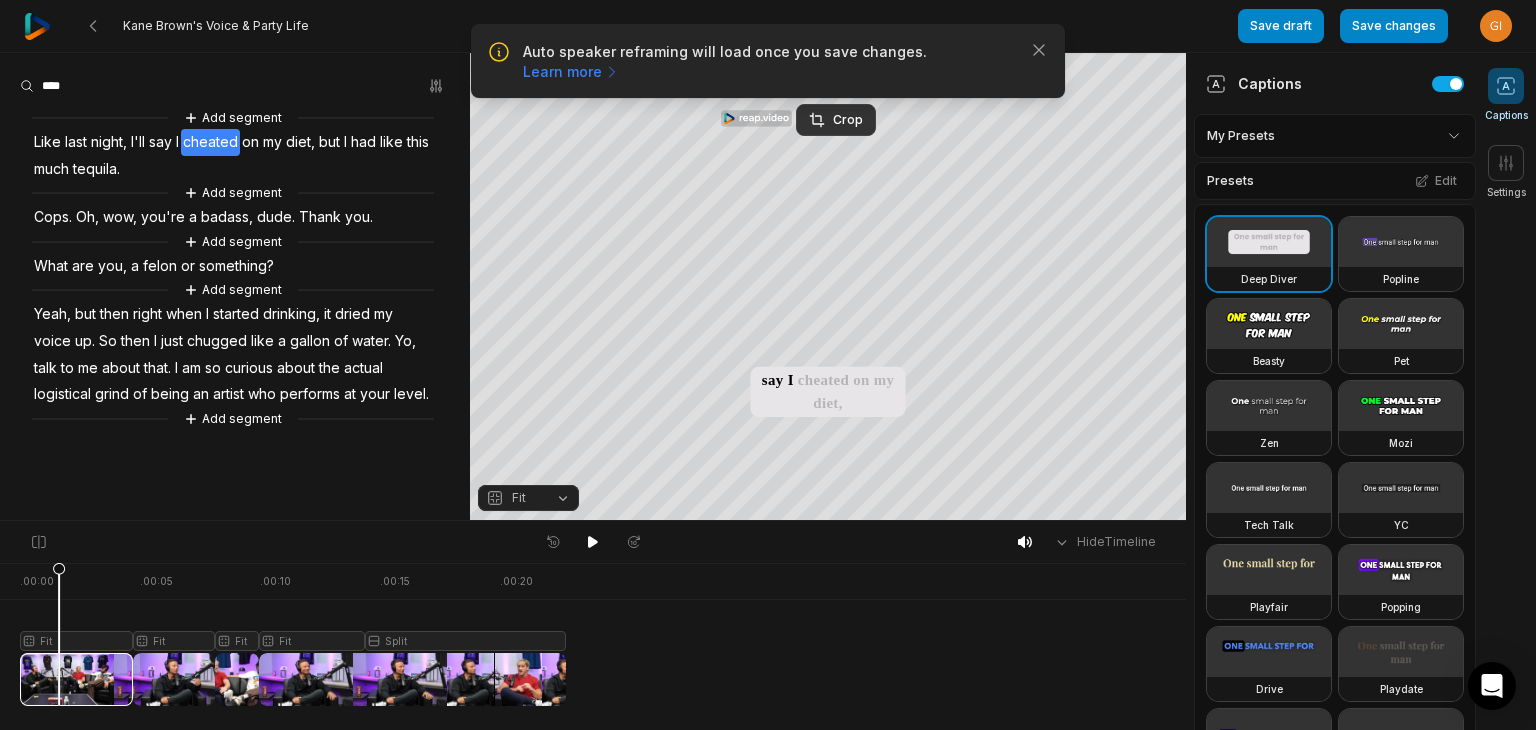 click at bounding box center (293, 634) 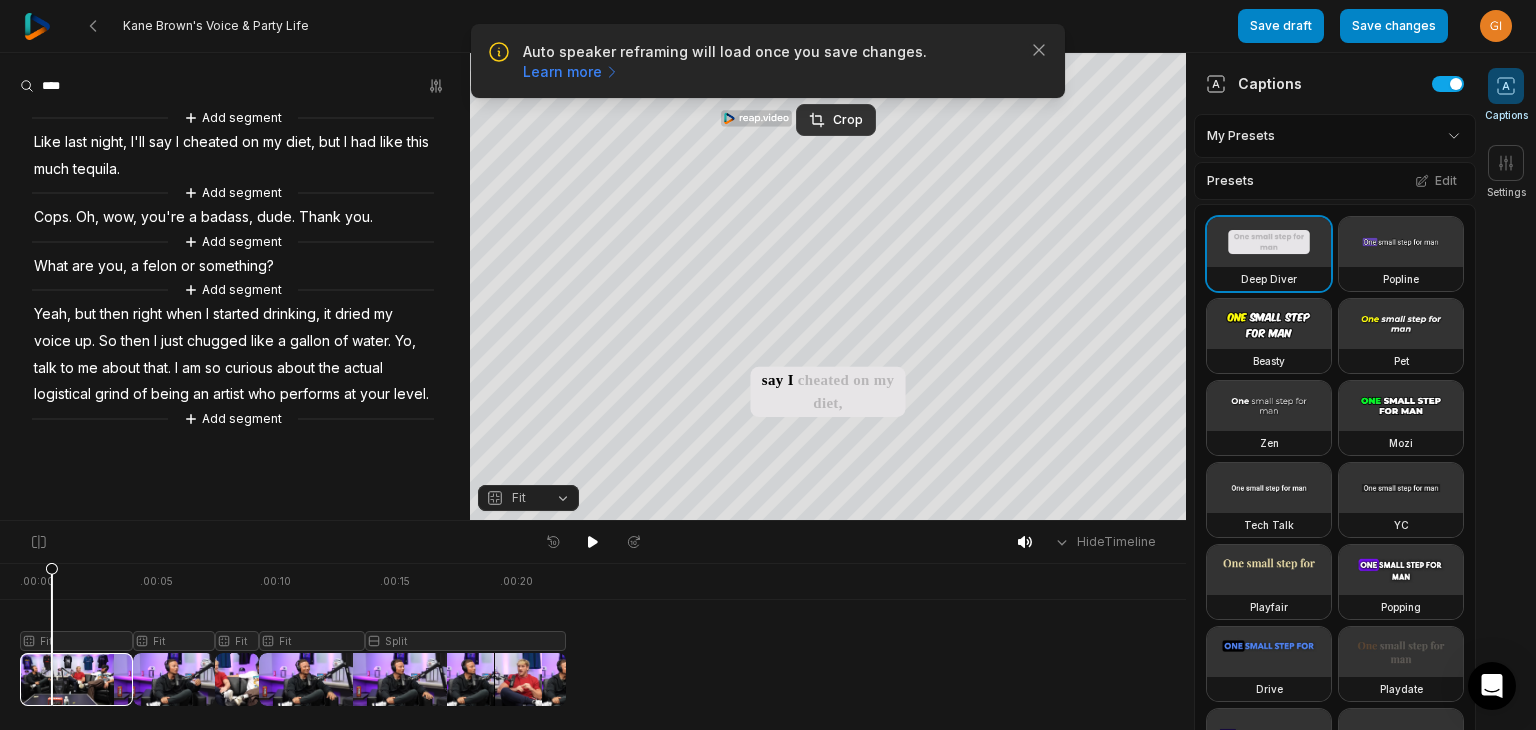 click at bounding box center (293, 634) 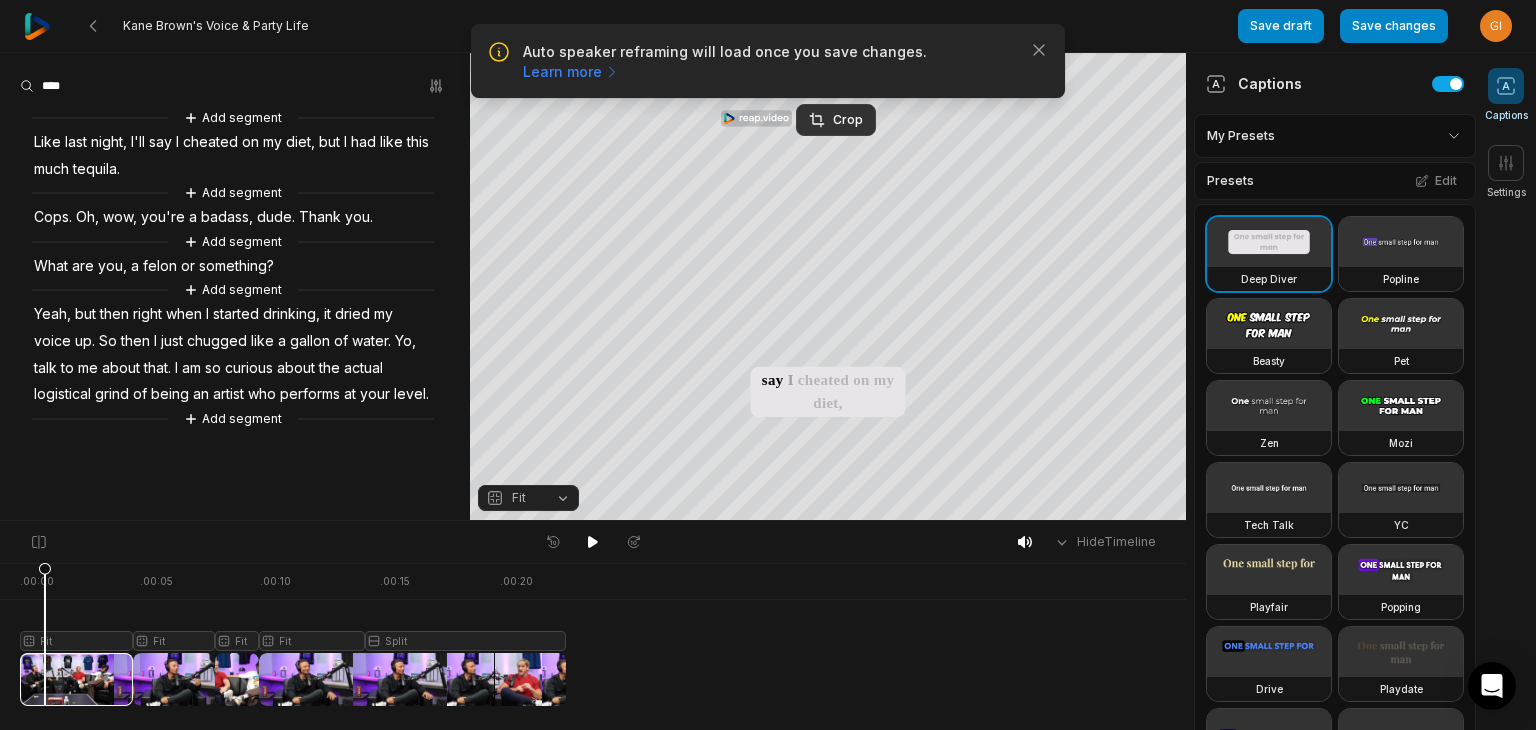 click 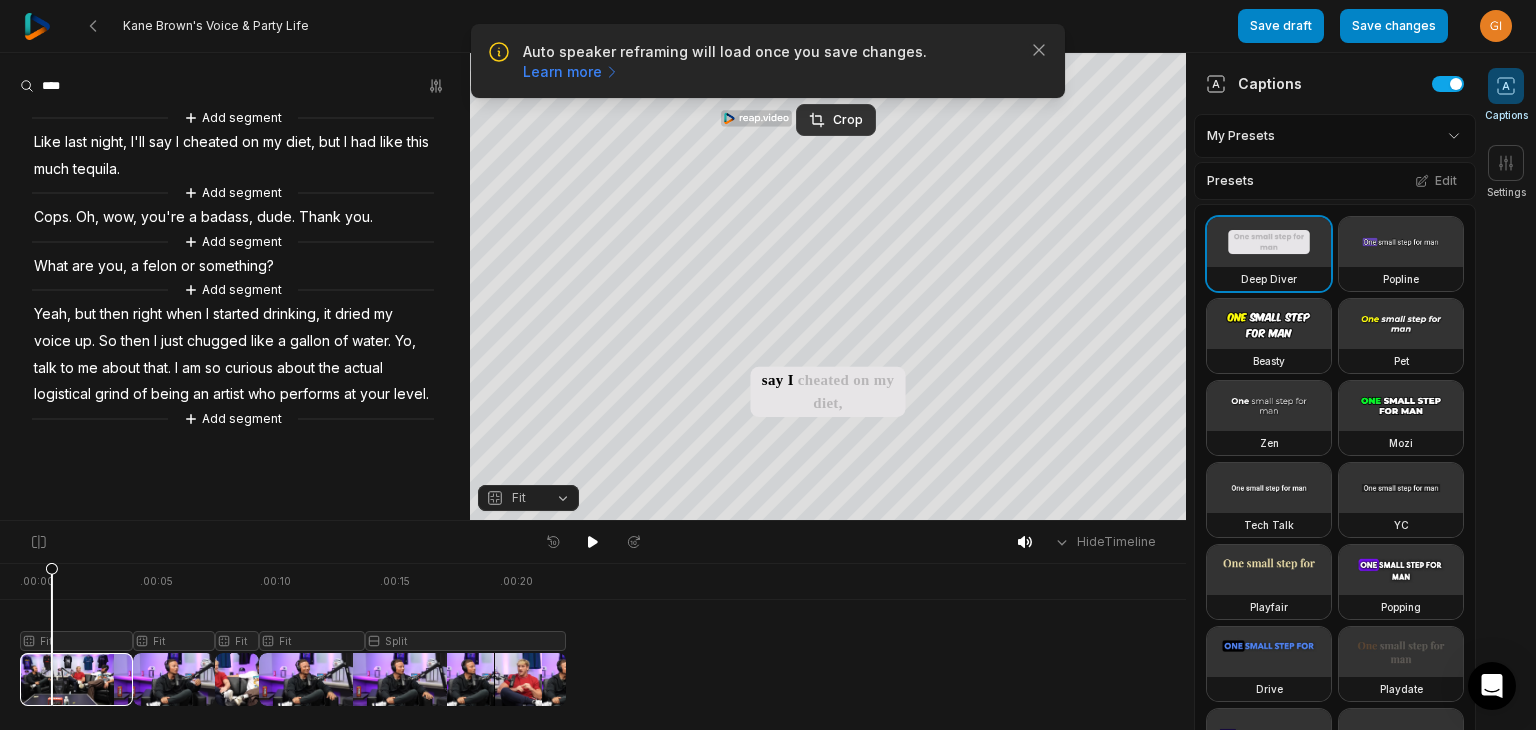 click 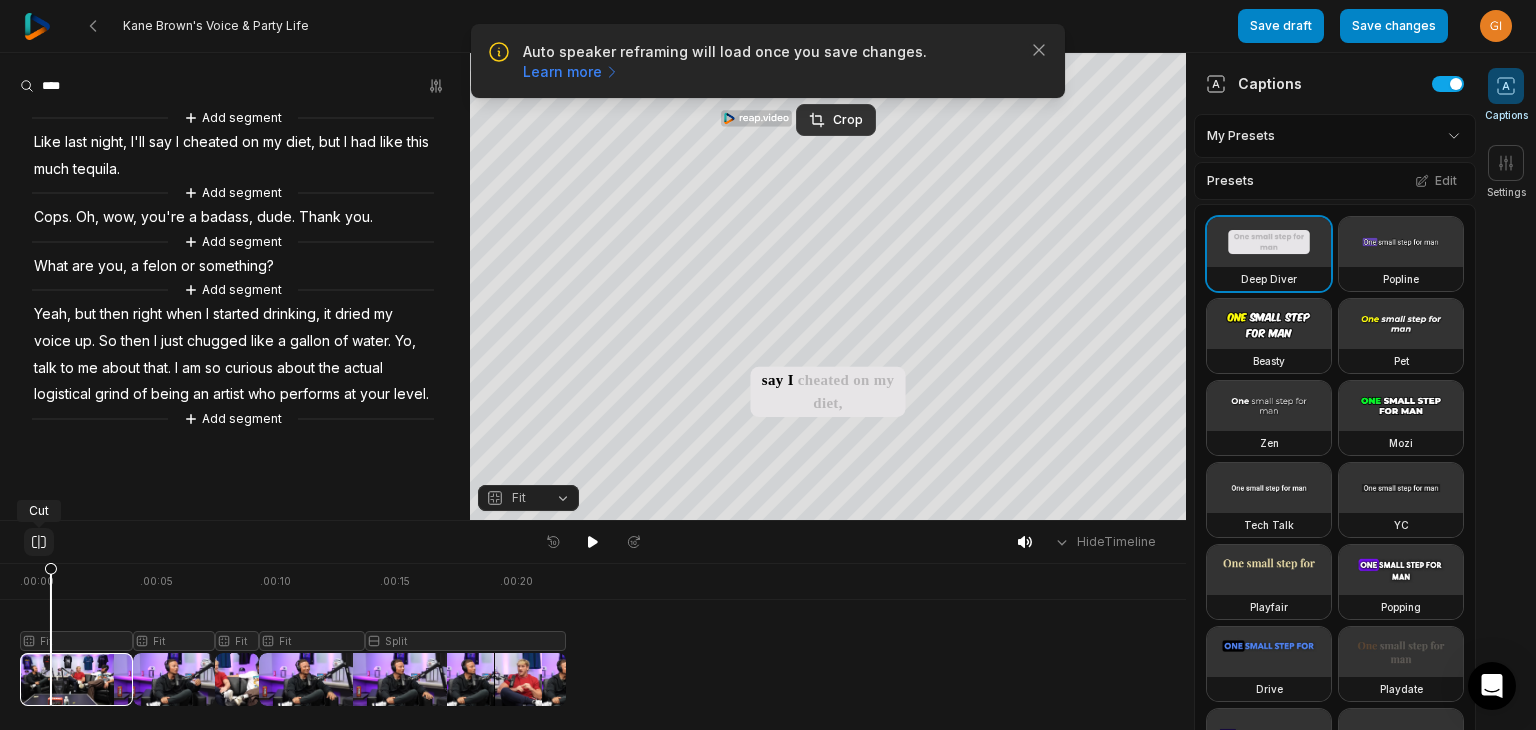 click at bounding box center (39, 542) 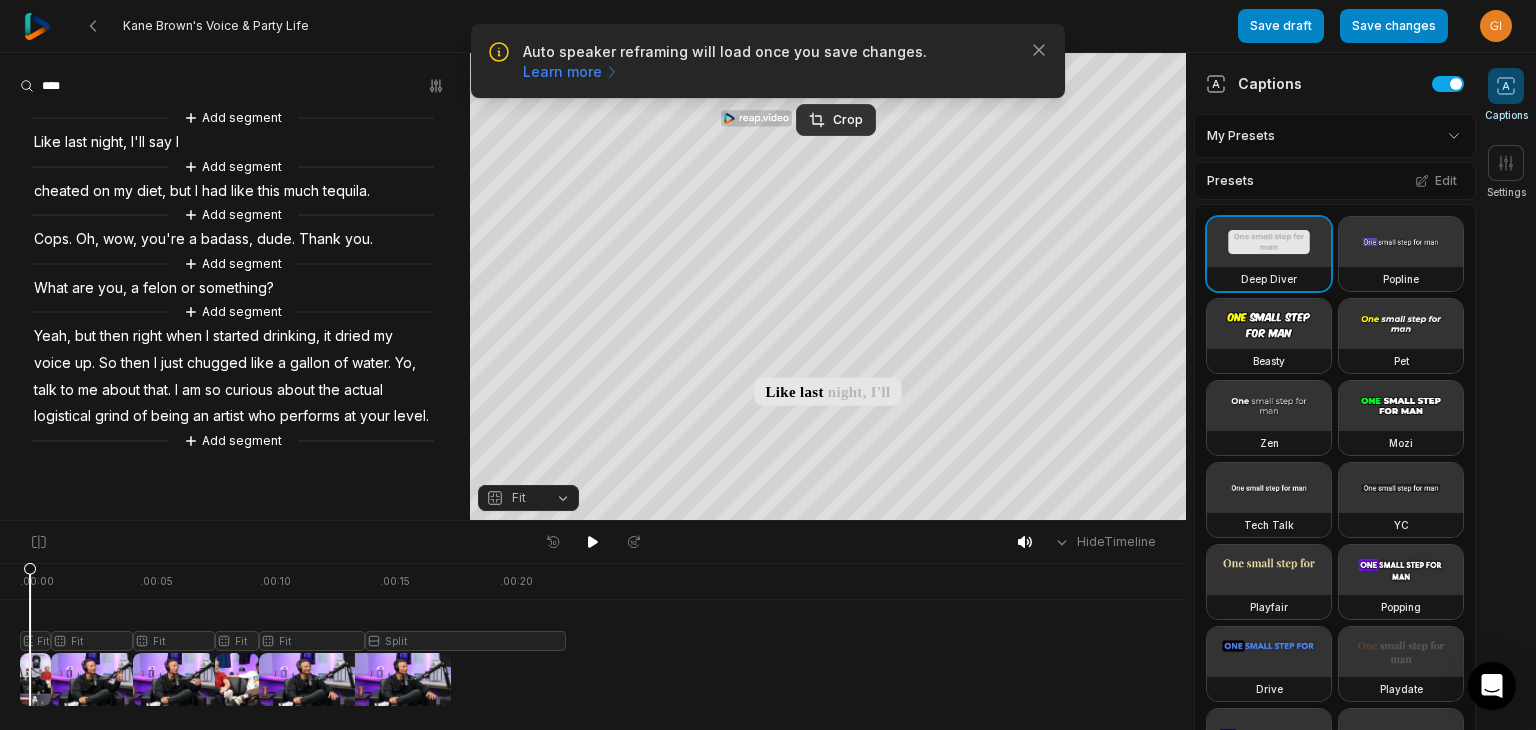 click at bounding box center (293, 634) 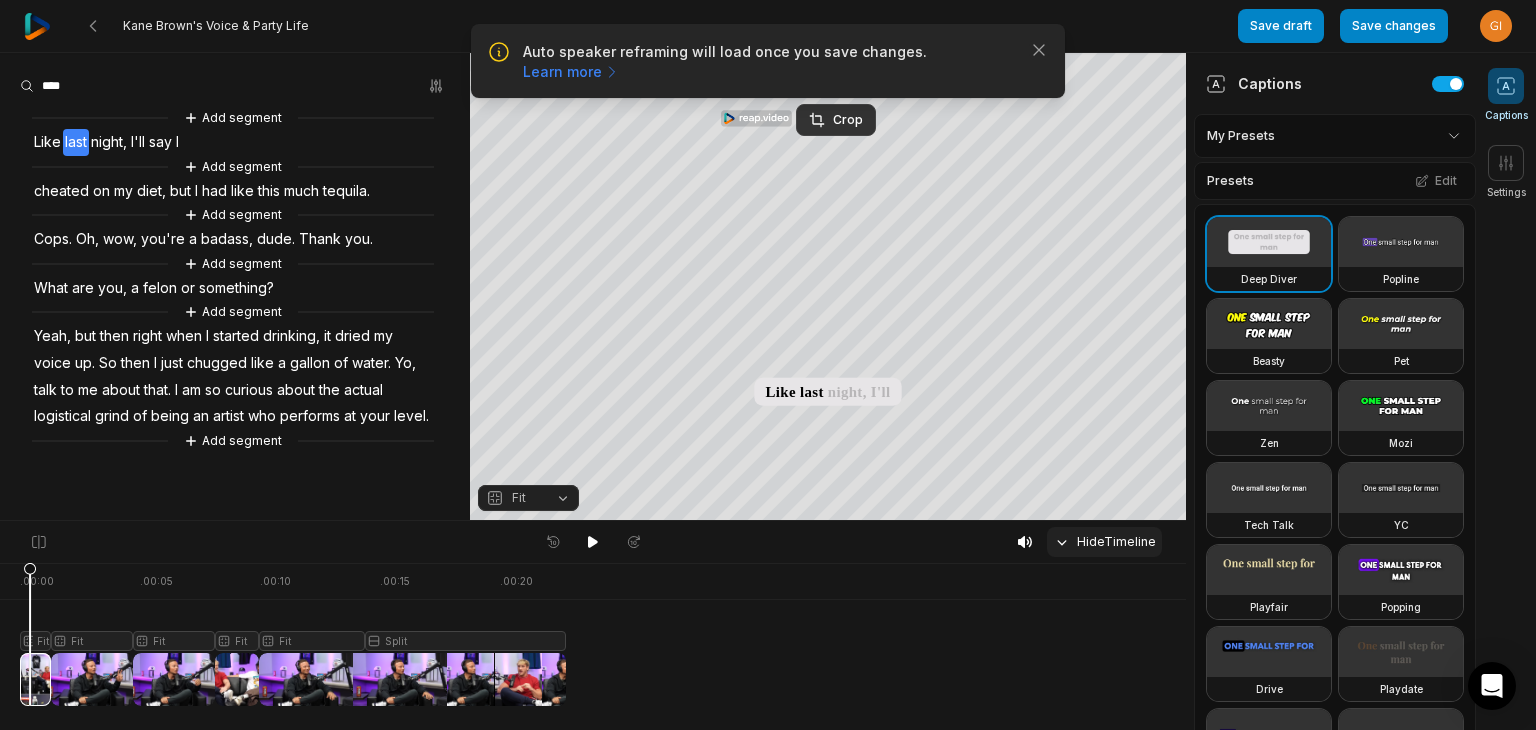 click on "Hide  Timeline" at bounding box center [1104, 542] 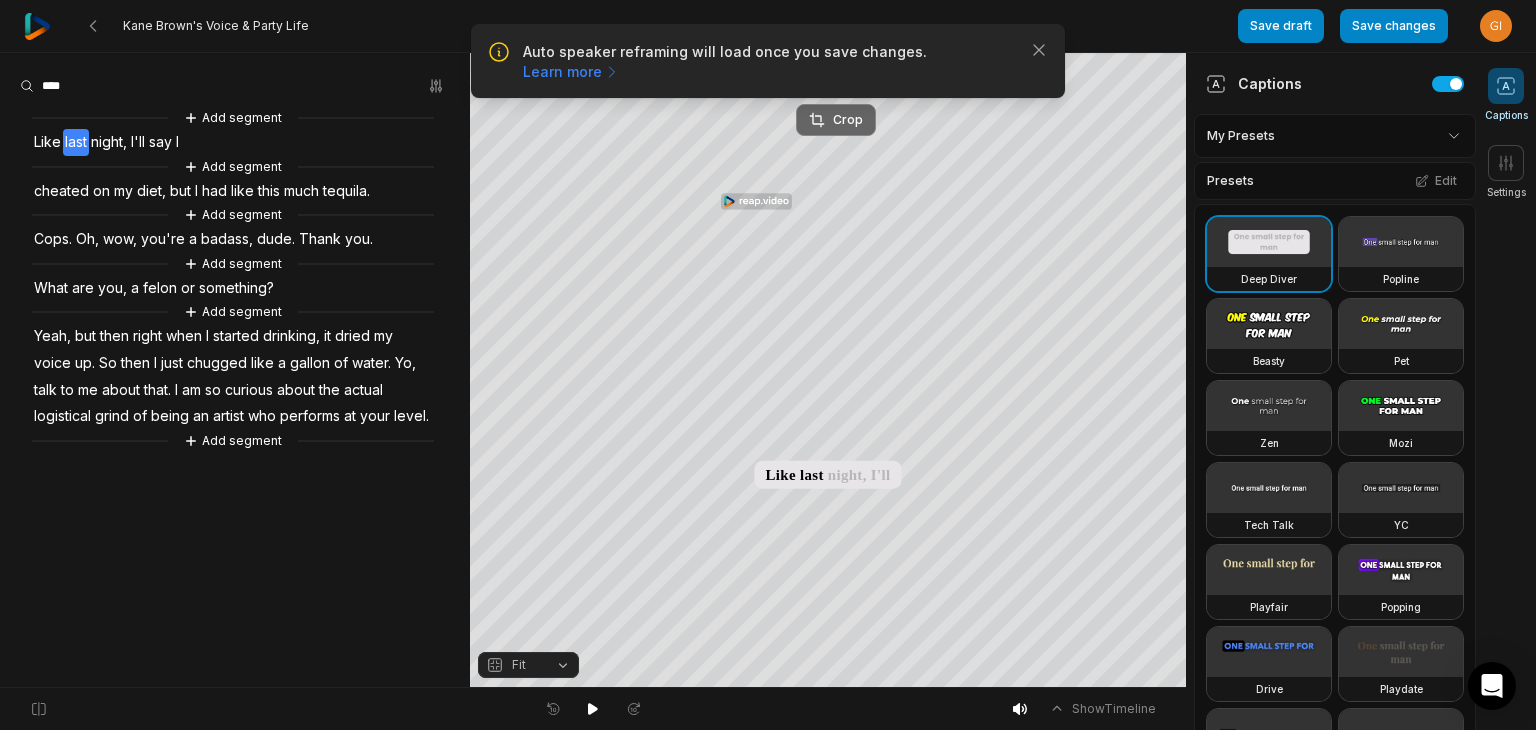 click on "Crop" at bounding box center (836, 120) 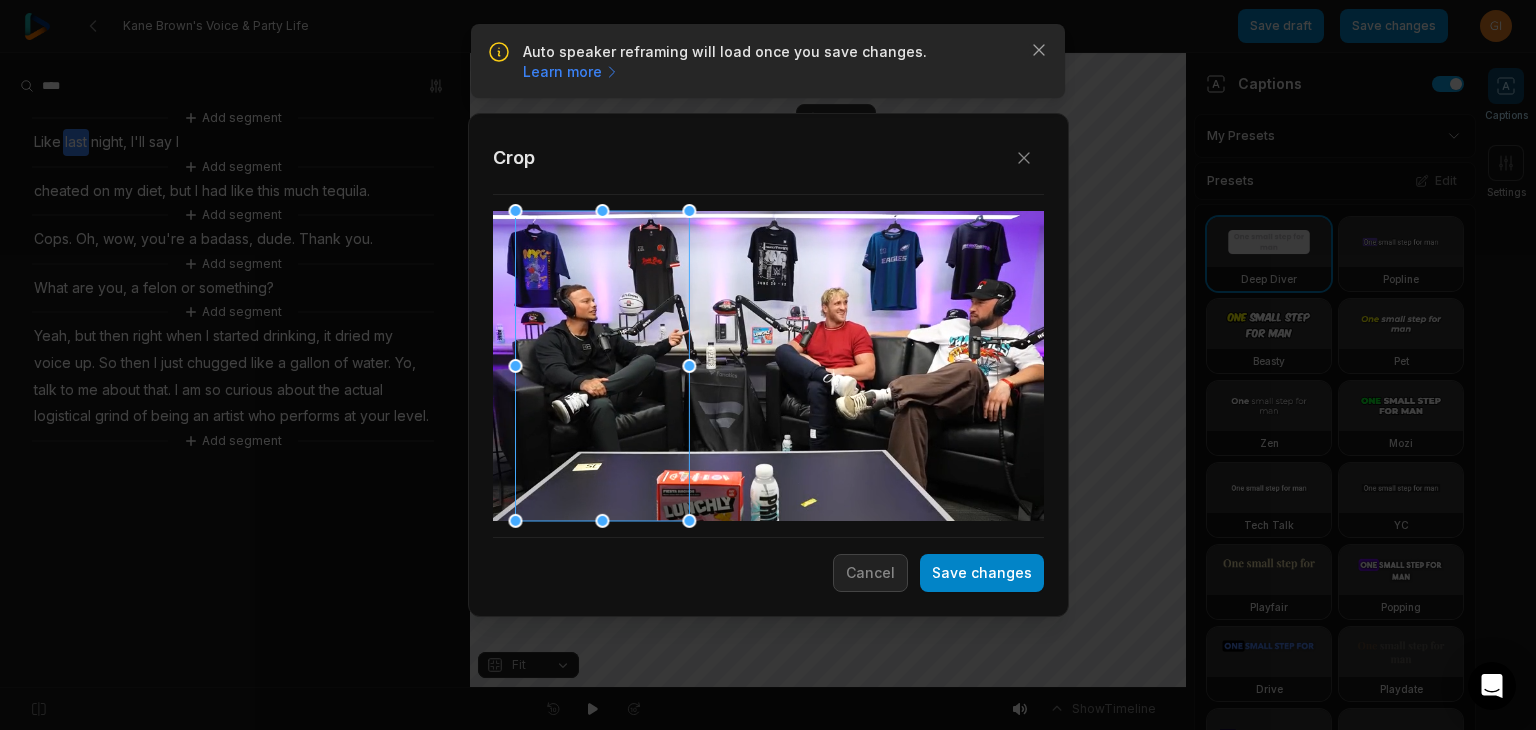 drag, startPoint x: 784, startPoint y: 445, endPoint x: 622, endPoint y: 414, distance: 164.93938 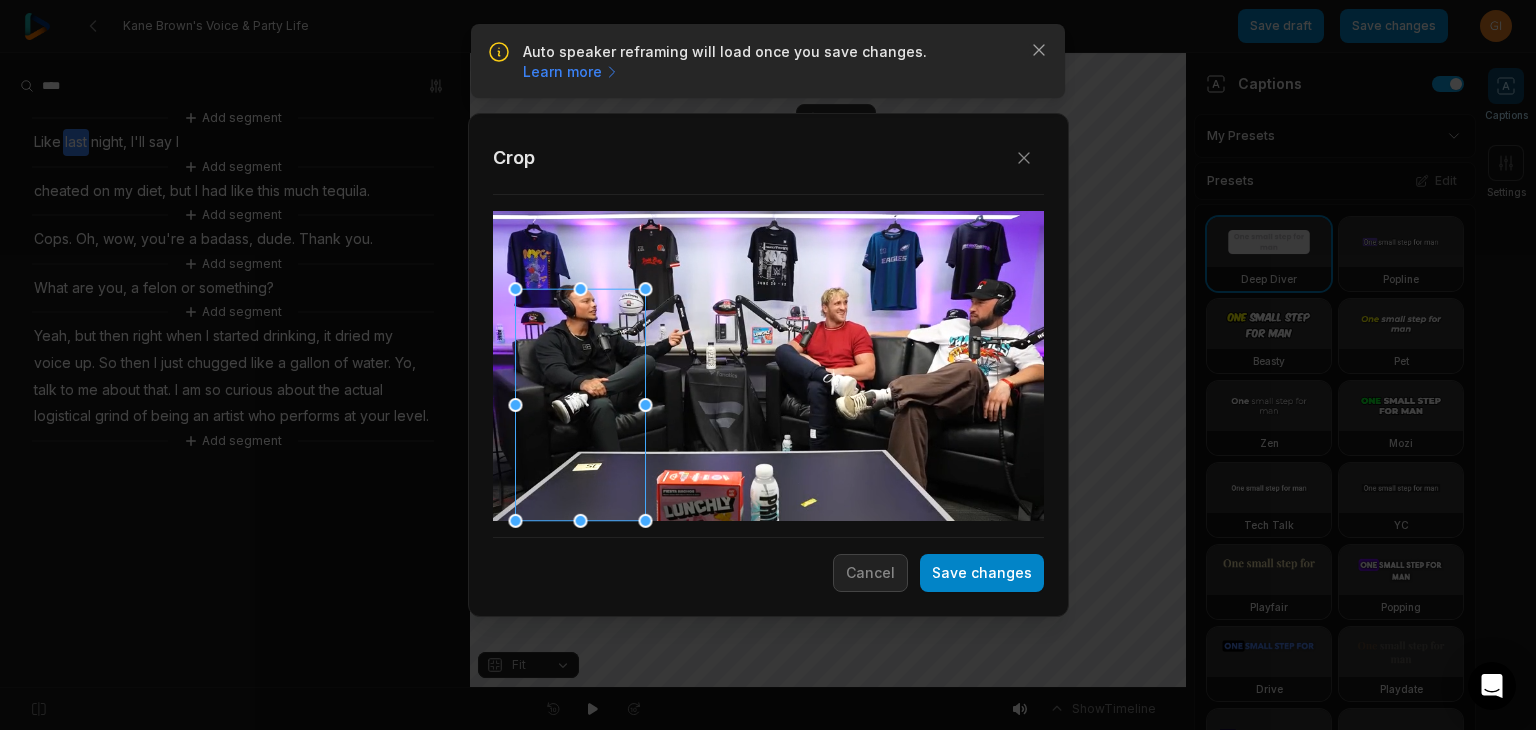 drag, startPoint x: 690, startPoint y: 203, endPoint x: 628, endPoint y: 337, distance: 147.64822 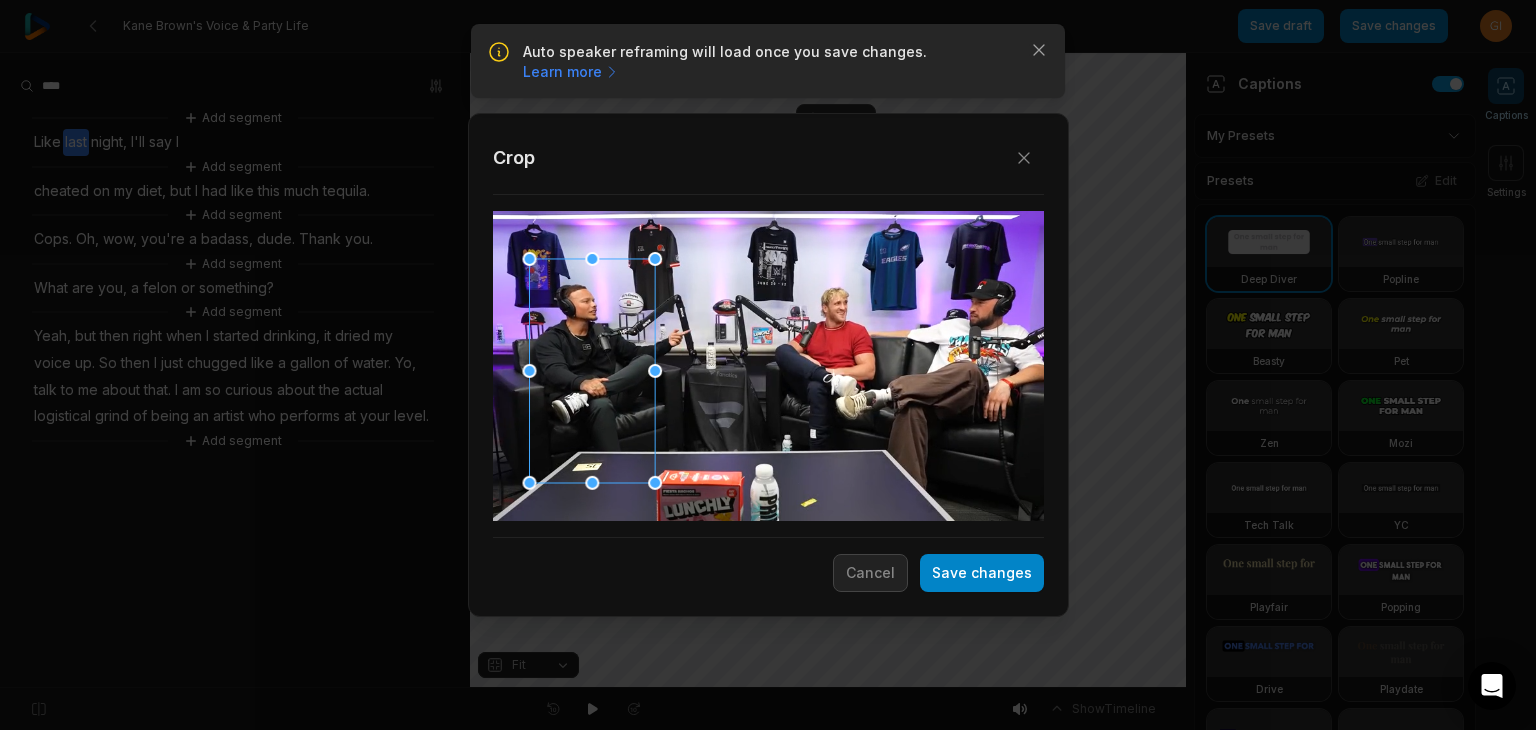 drag, startPoint x: 608, startPoint y: 377, endPoint x: 622, endPoint y: 339, distance: 40.496914 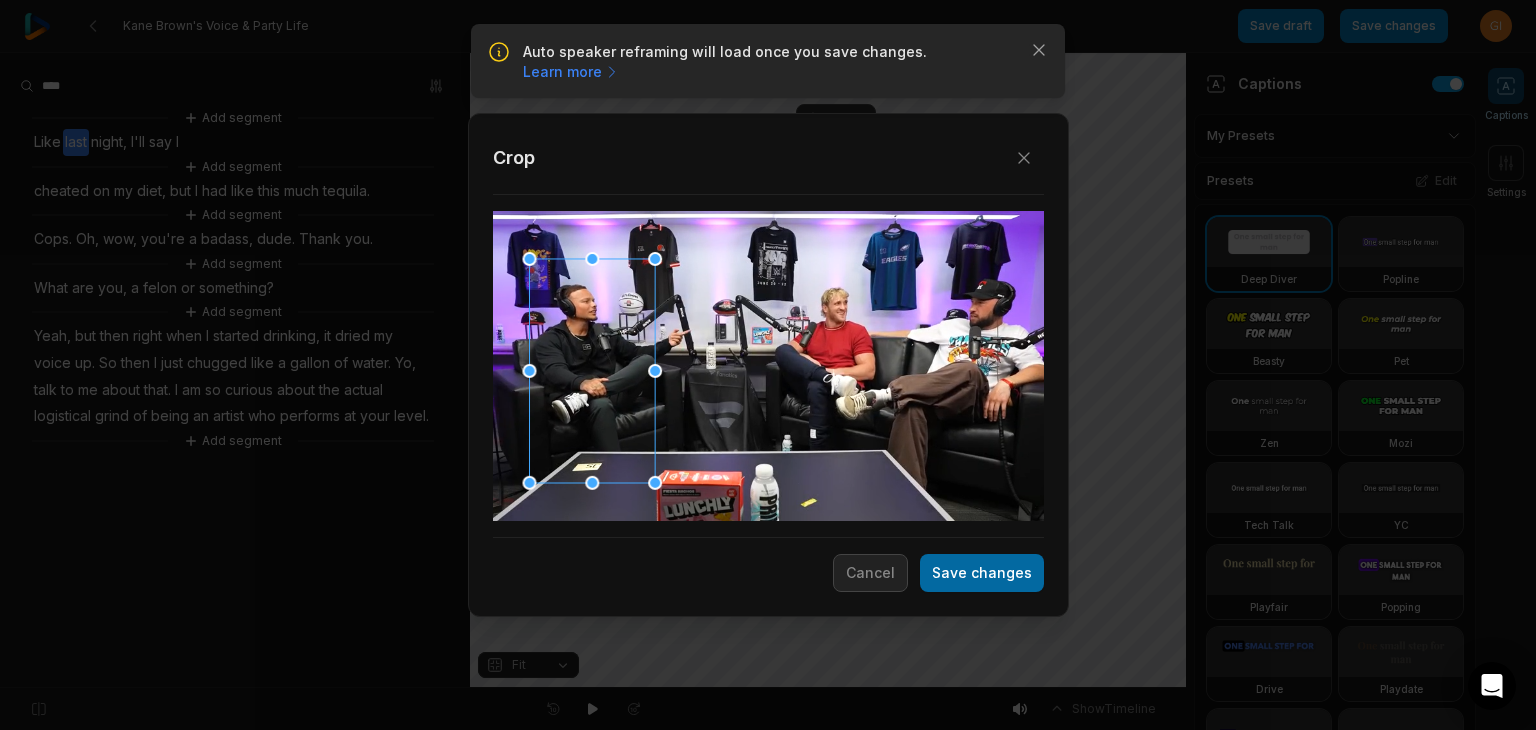 click on "Save changes" at bounding box center (982, 573) 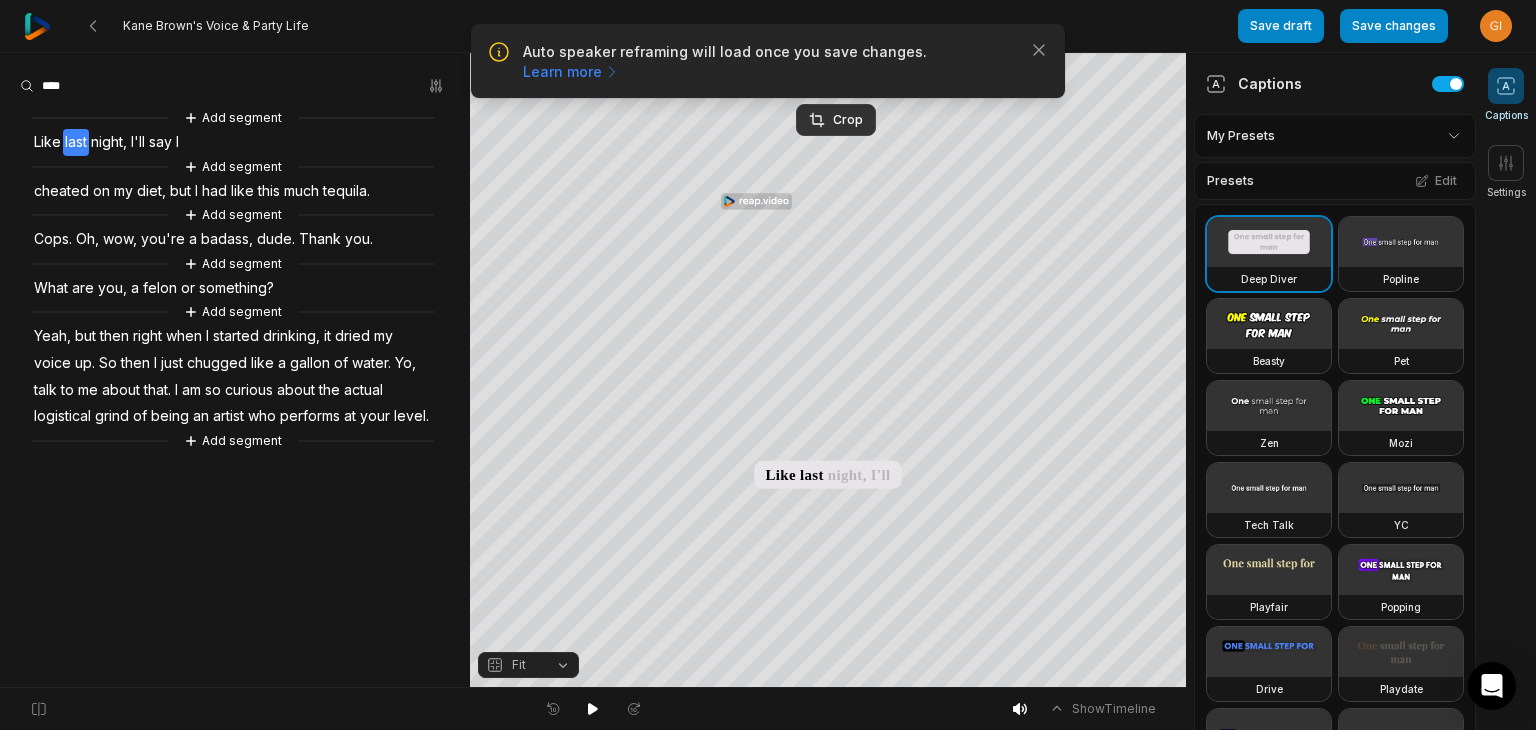 click 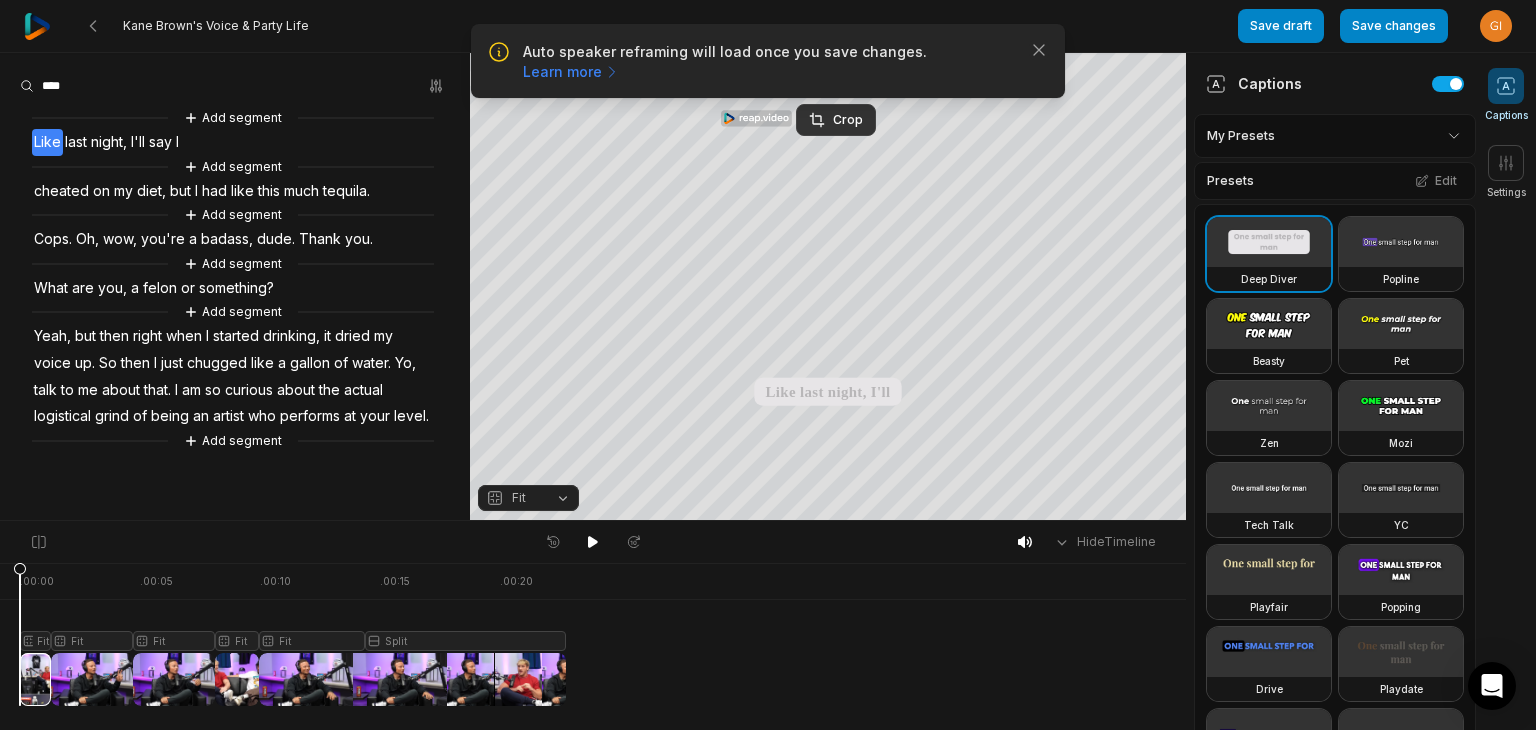 drag, startPoint x: 33, startPoint y: 564, endPoint x: 0, endPoint y: 572, distance: 33.955853 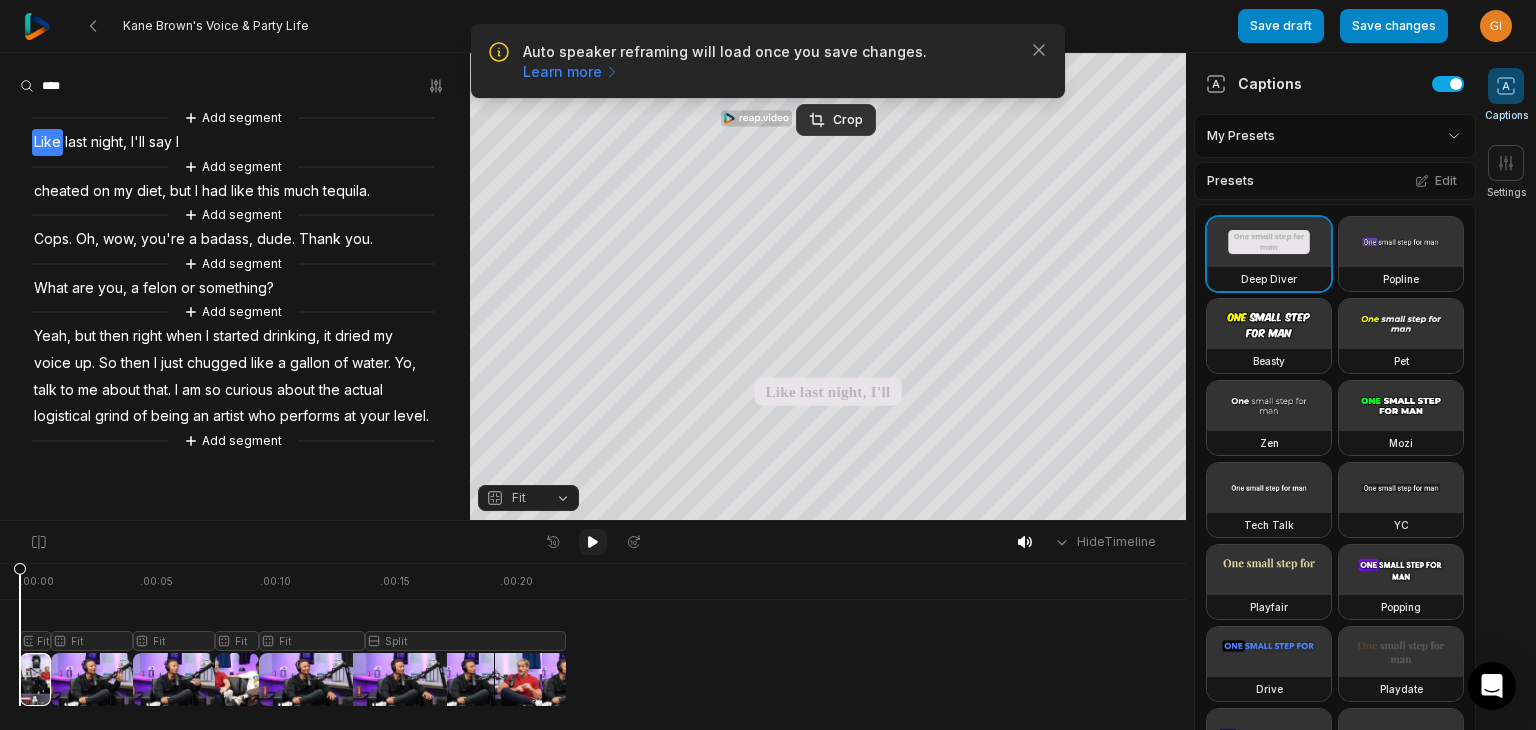 click at bounding box center [593, 542] 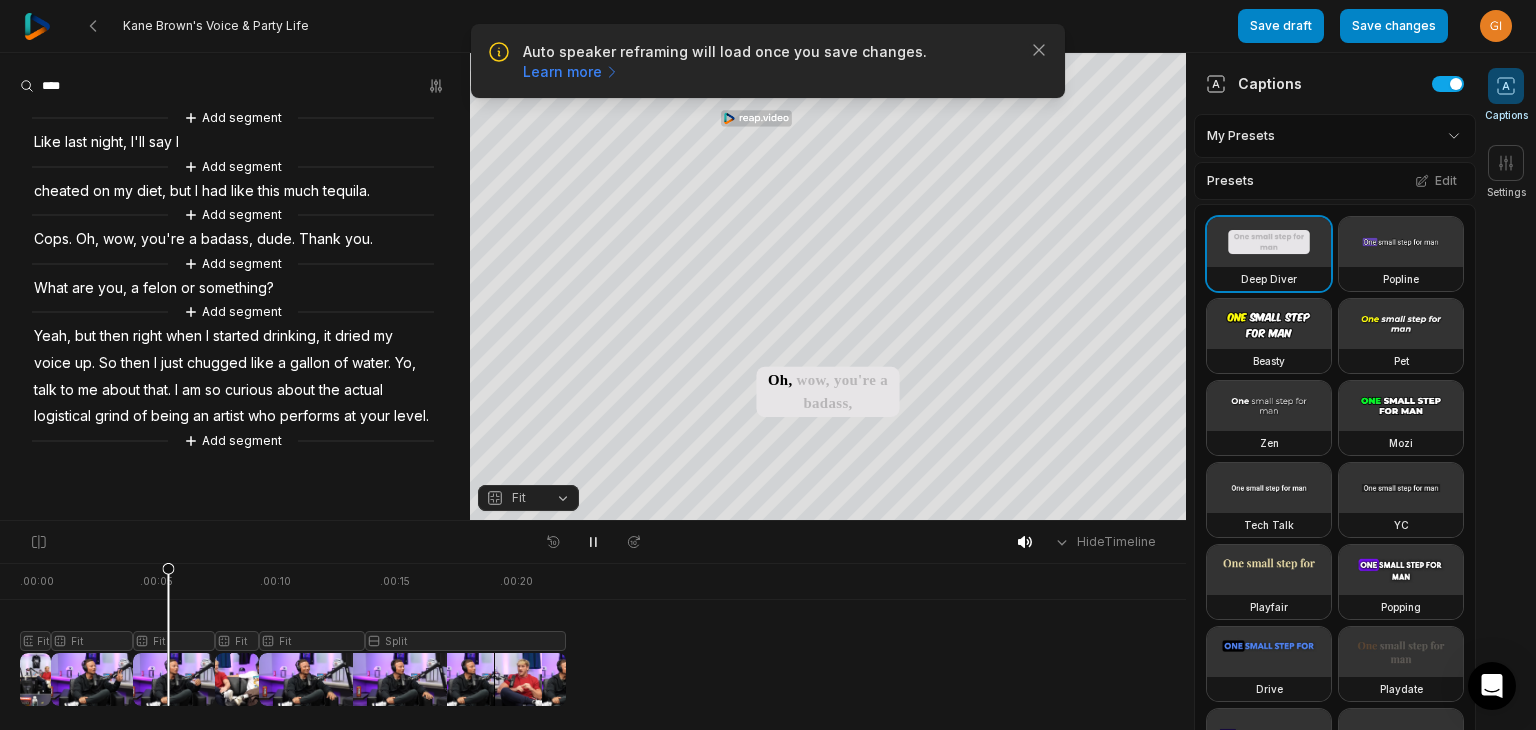 click 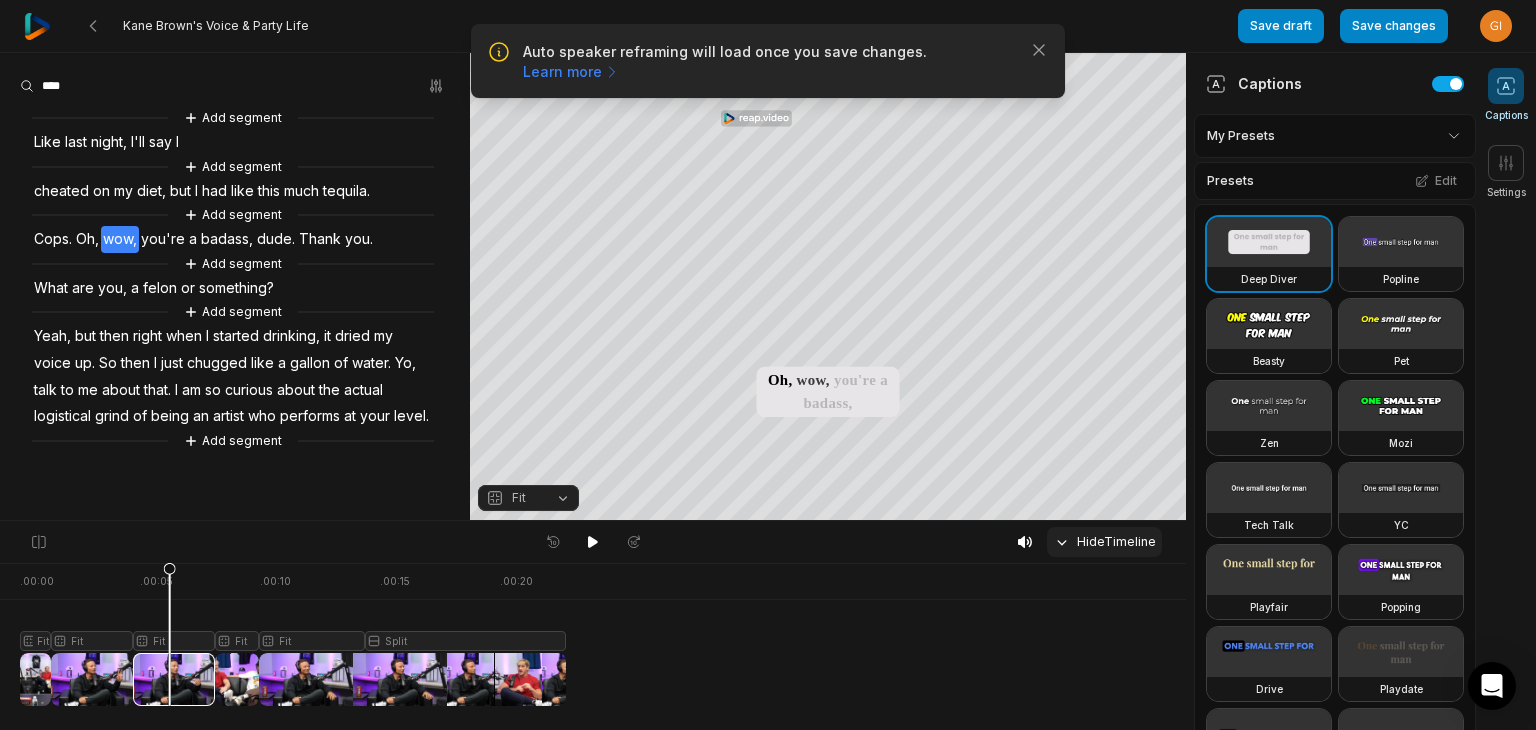 click 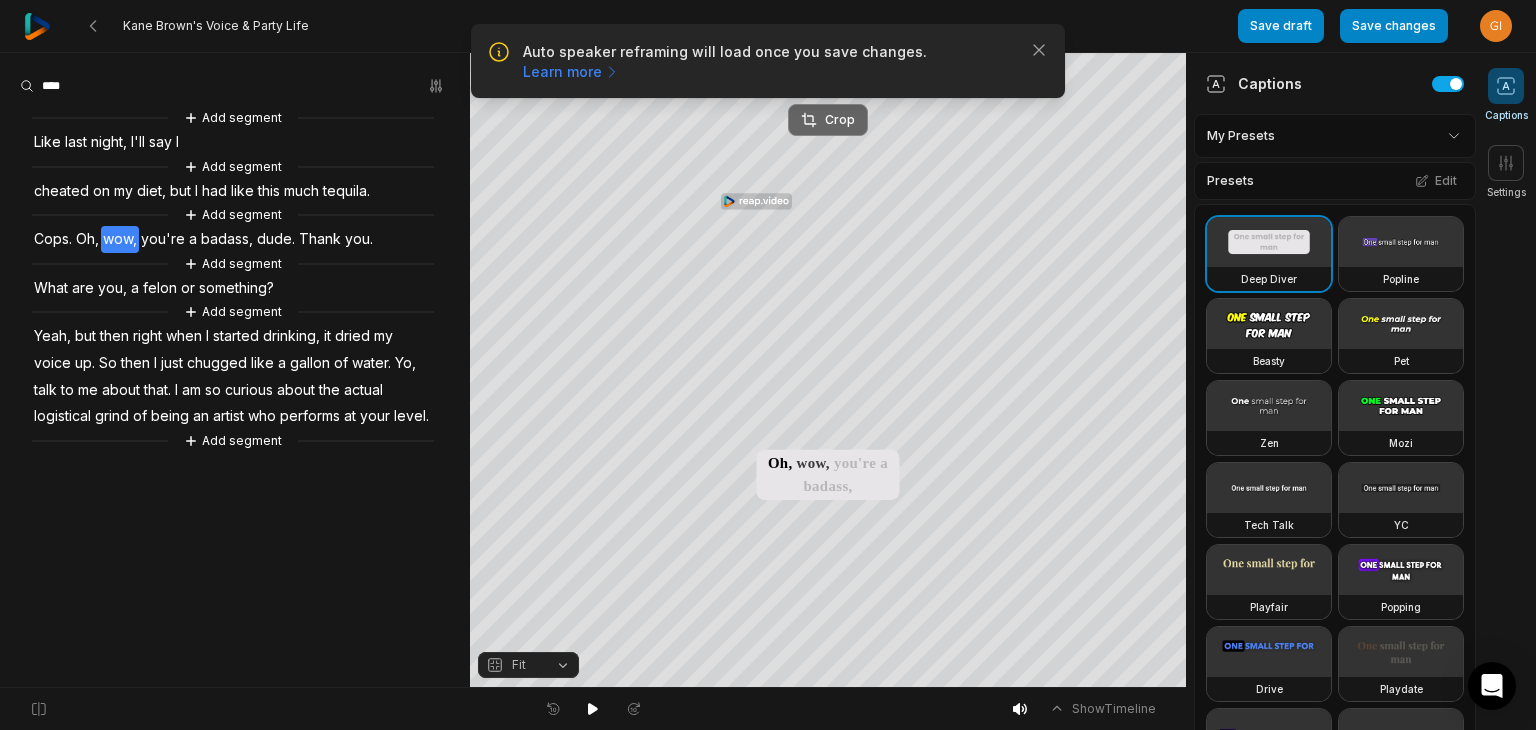 click on "Crop" at bounding box center [828, 120] 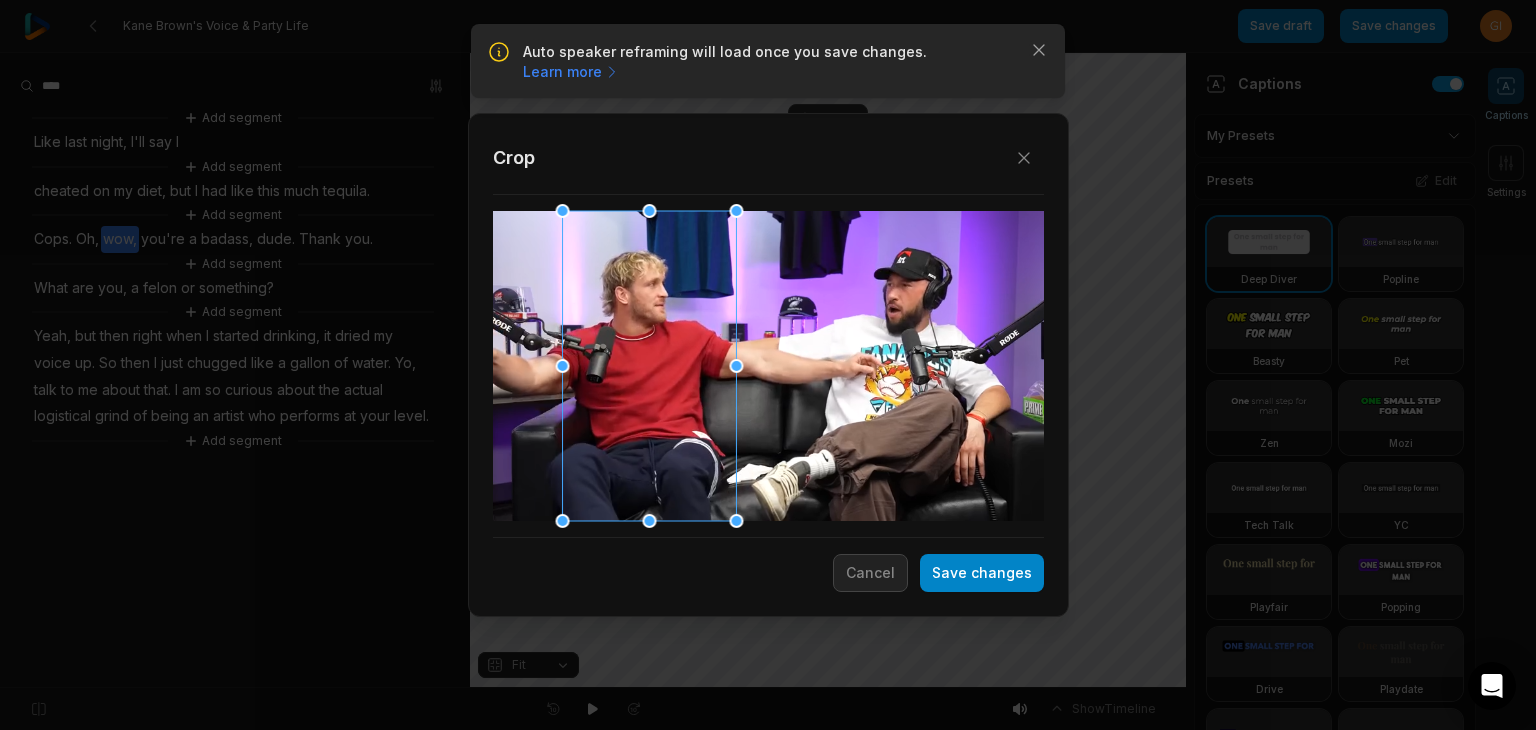 drag, startPoint x: 792, startPoint y: 446, endPoint x: 666, endPoint y: 443, distance: 126.035706 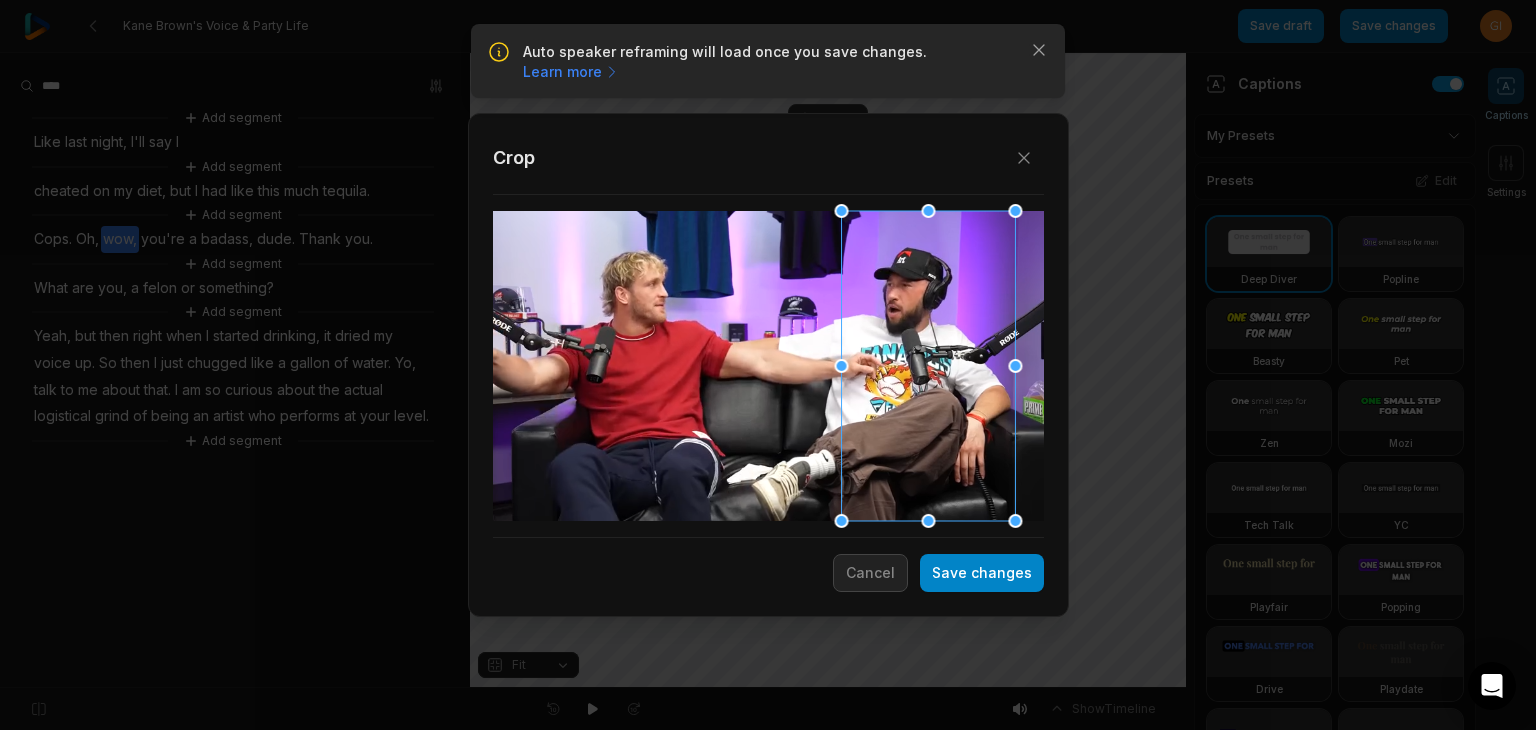 drag, startPoint x: 616, startPoint y: 401, endPoint x: 908, endPoint y: 459, distance: 297.70456 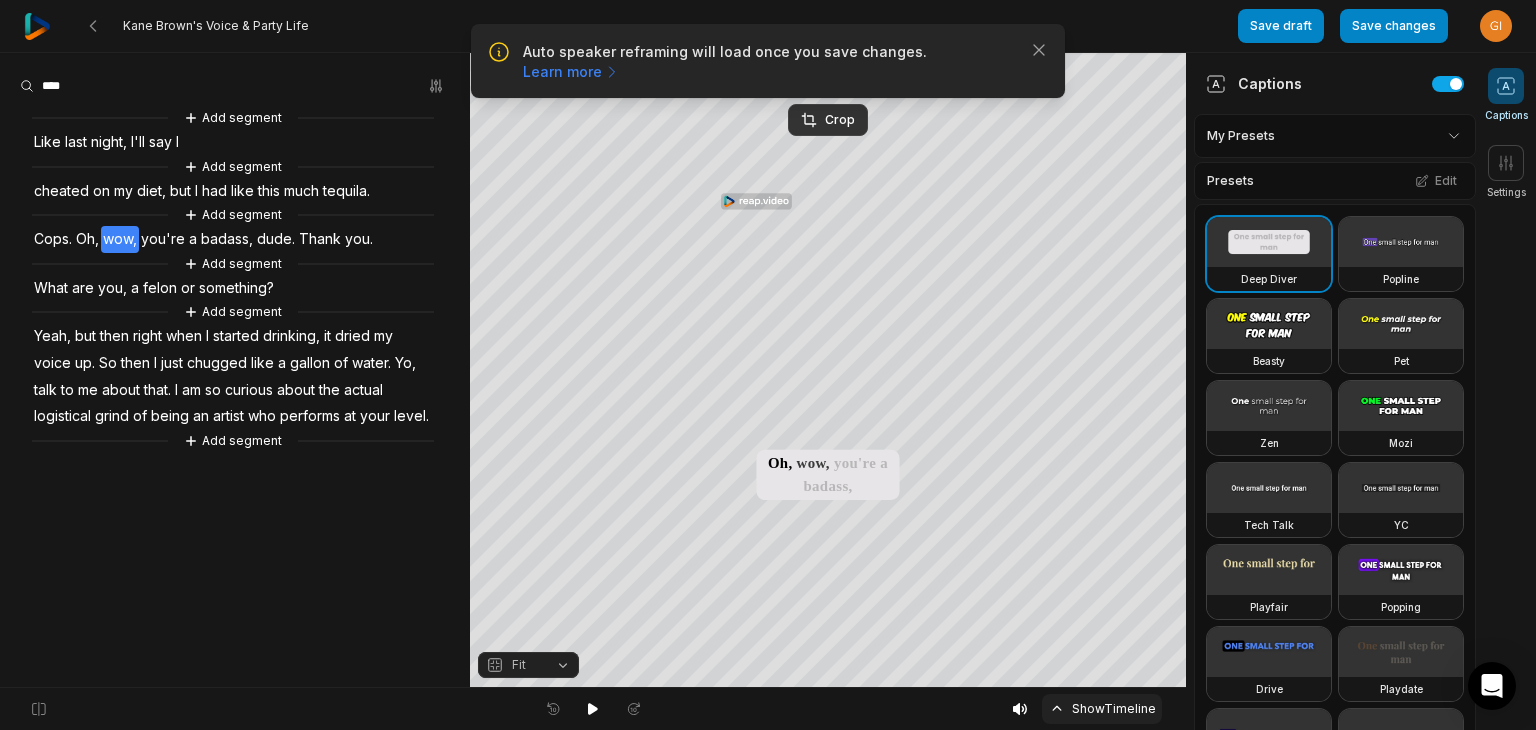 click 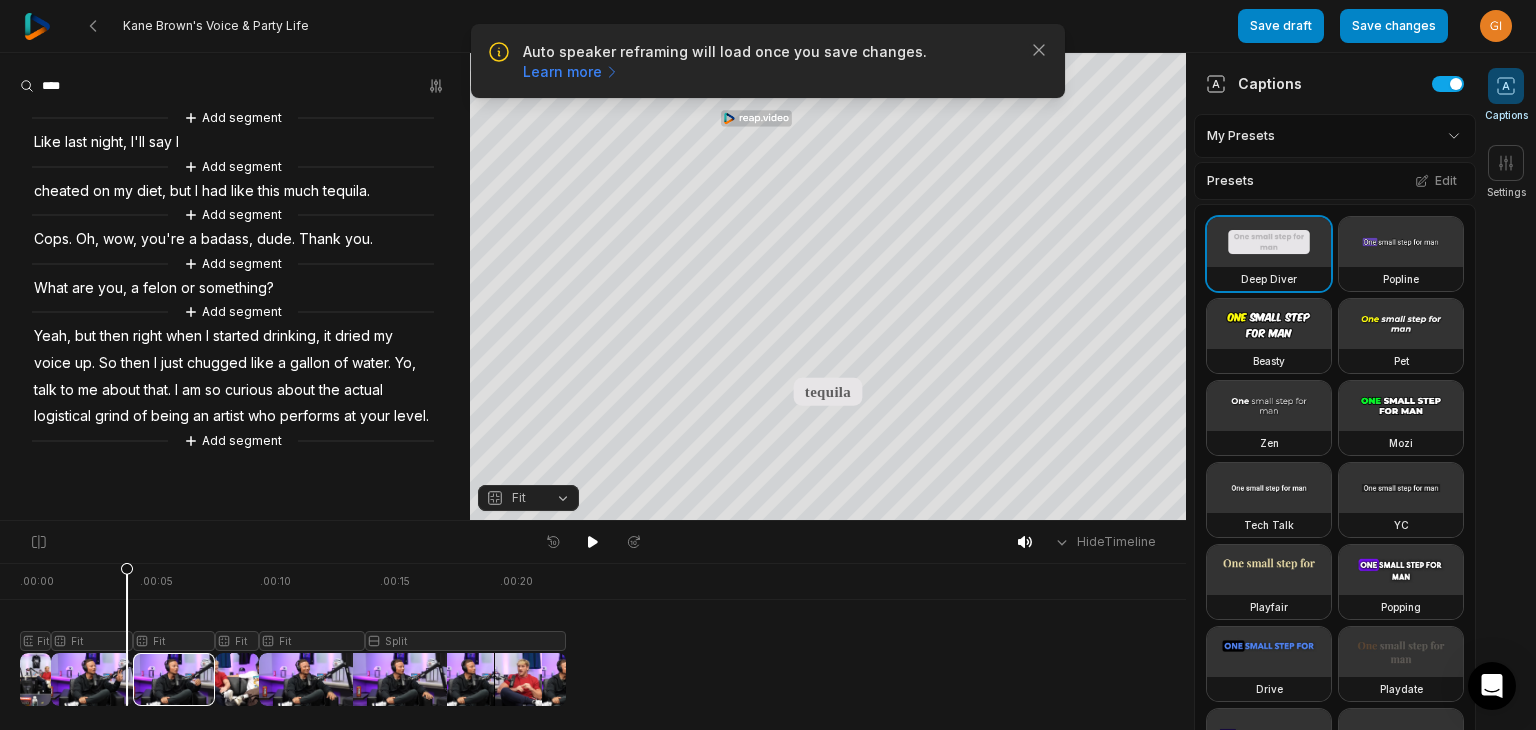 drag, startPoint x: 169, startPoint y: 568, endPoint x: 113, endPoint y: 568, distance: 56 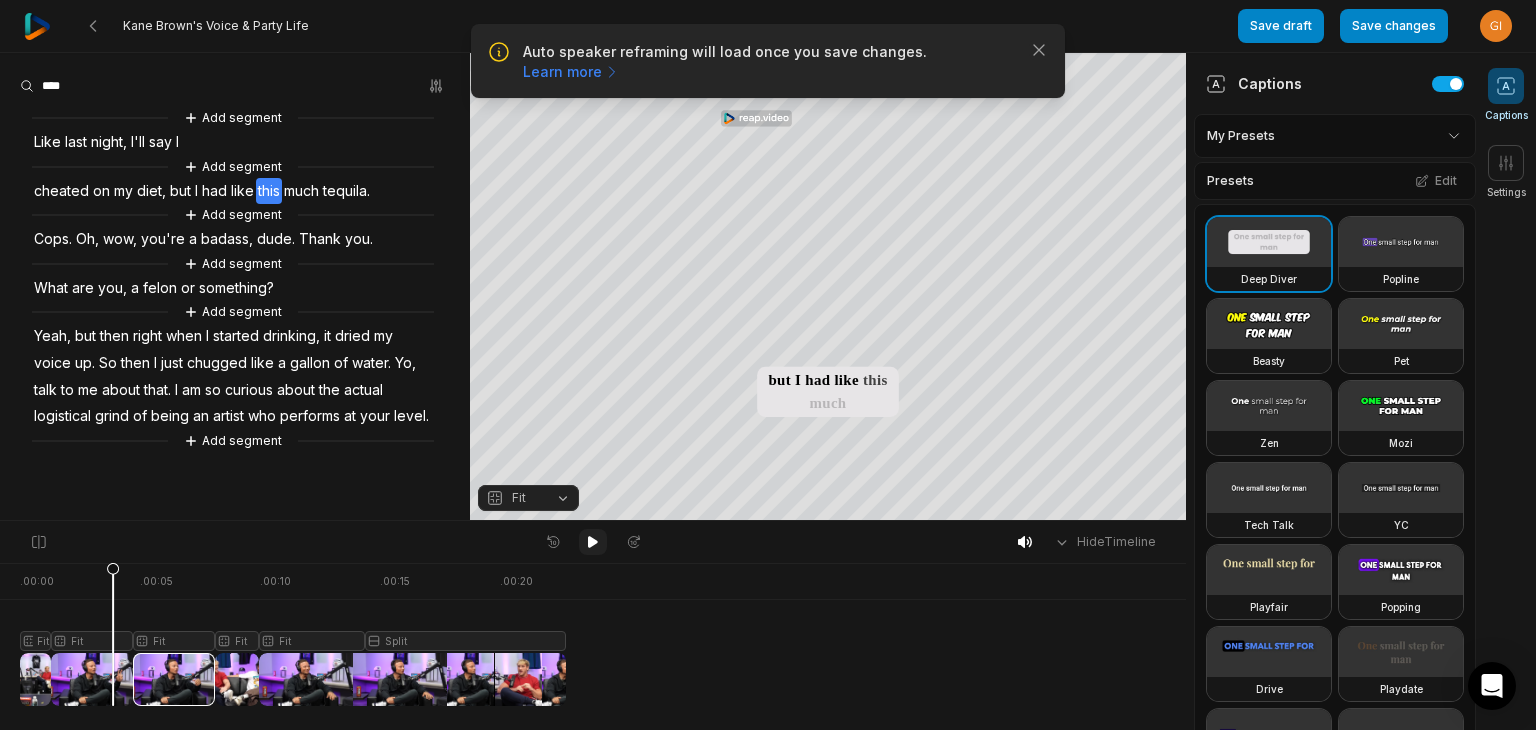 click 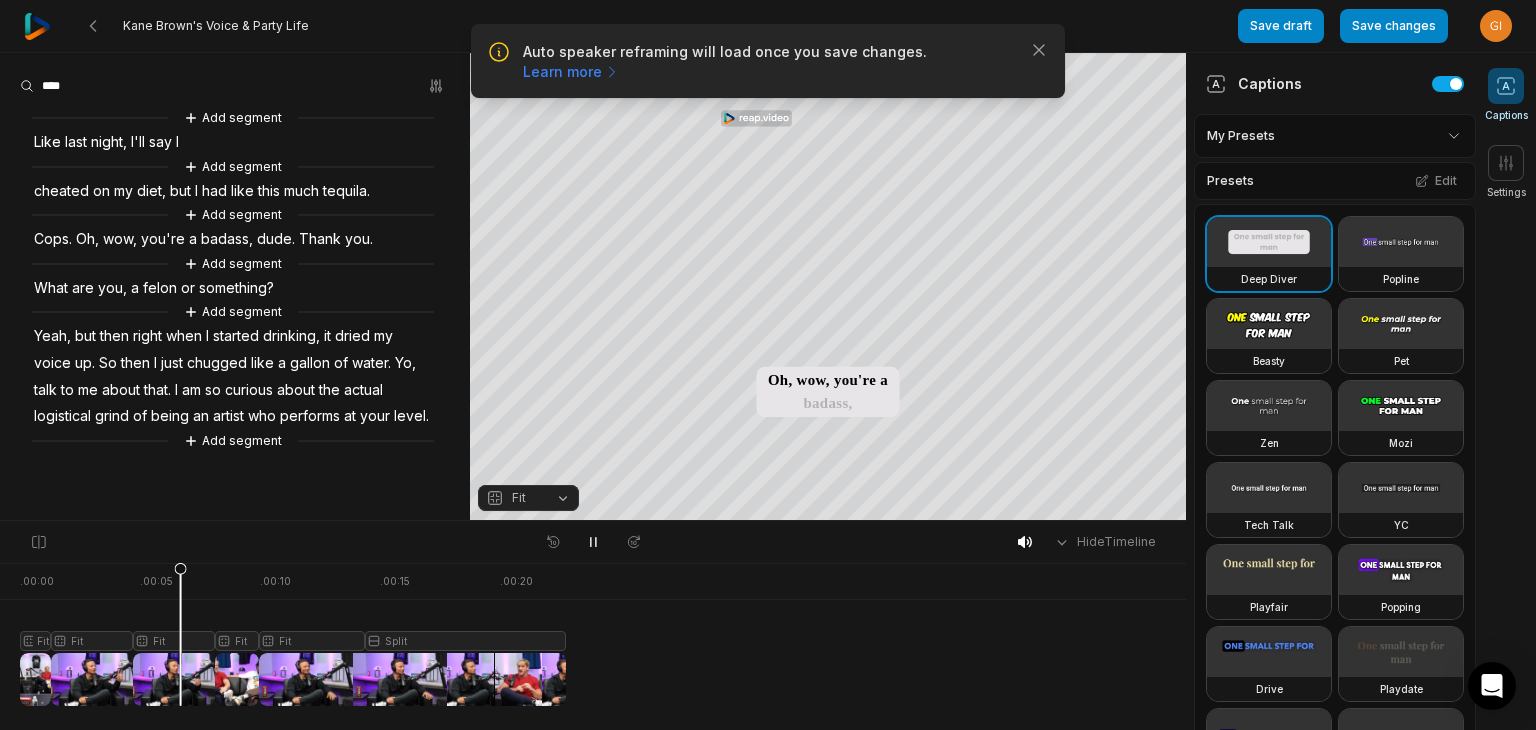 click at bounding box center (293, 634) 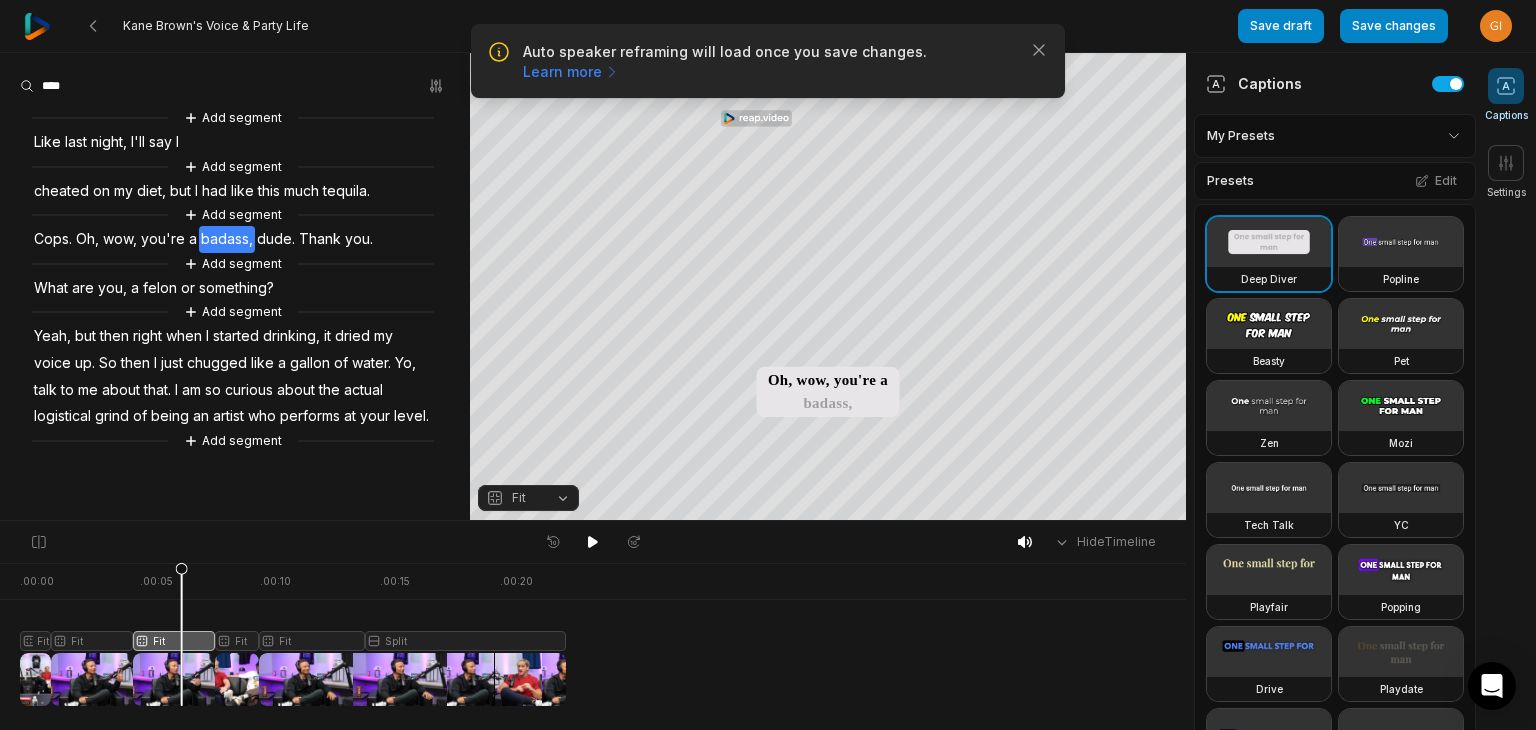click at bounding box center [293, 634] 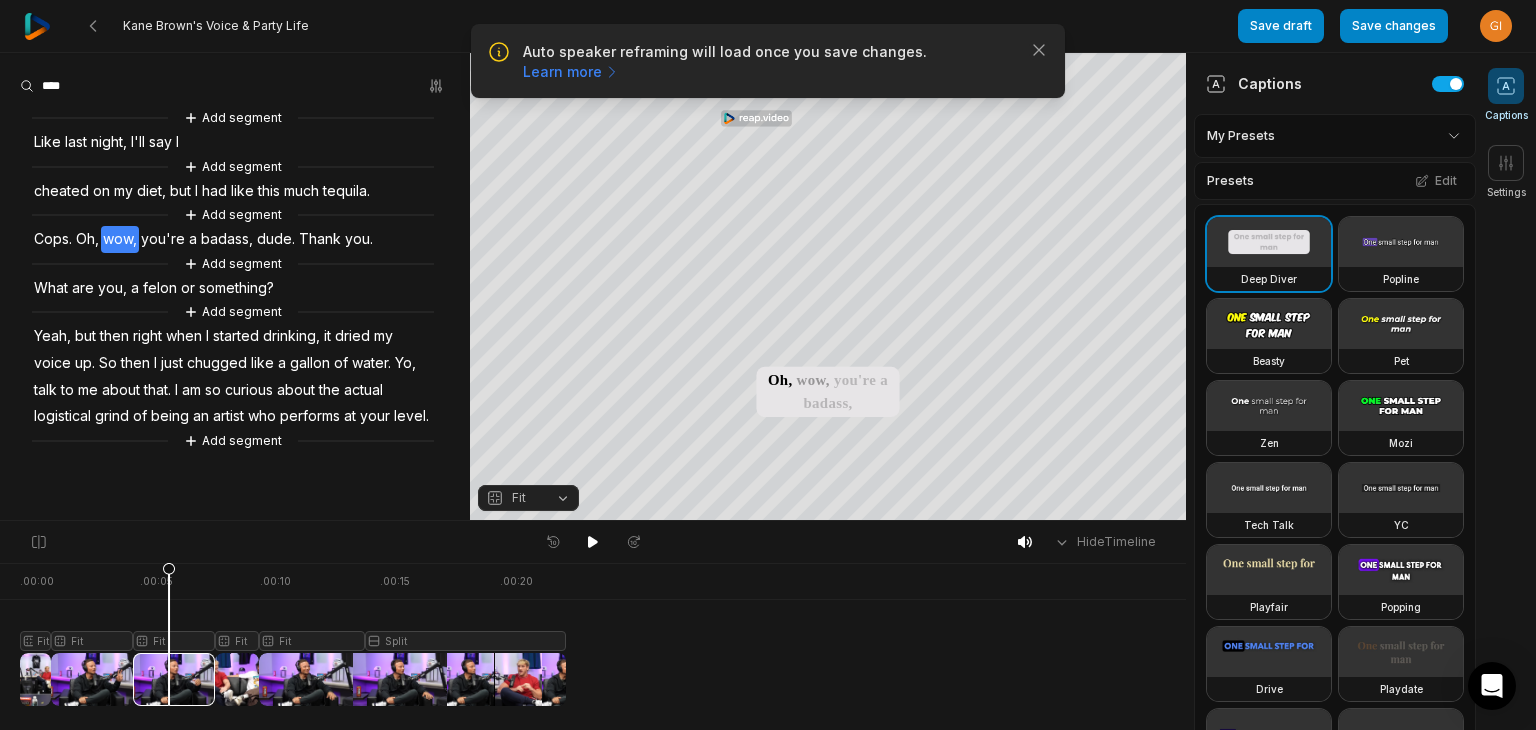 click on "Fit" at bounding box center (528, 498) 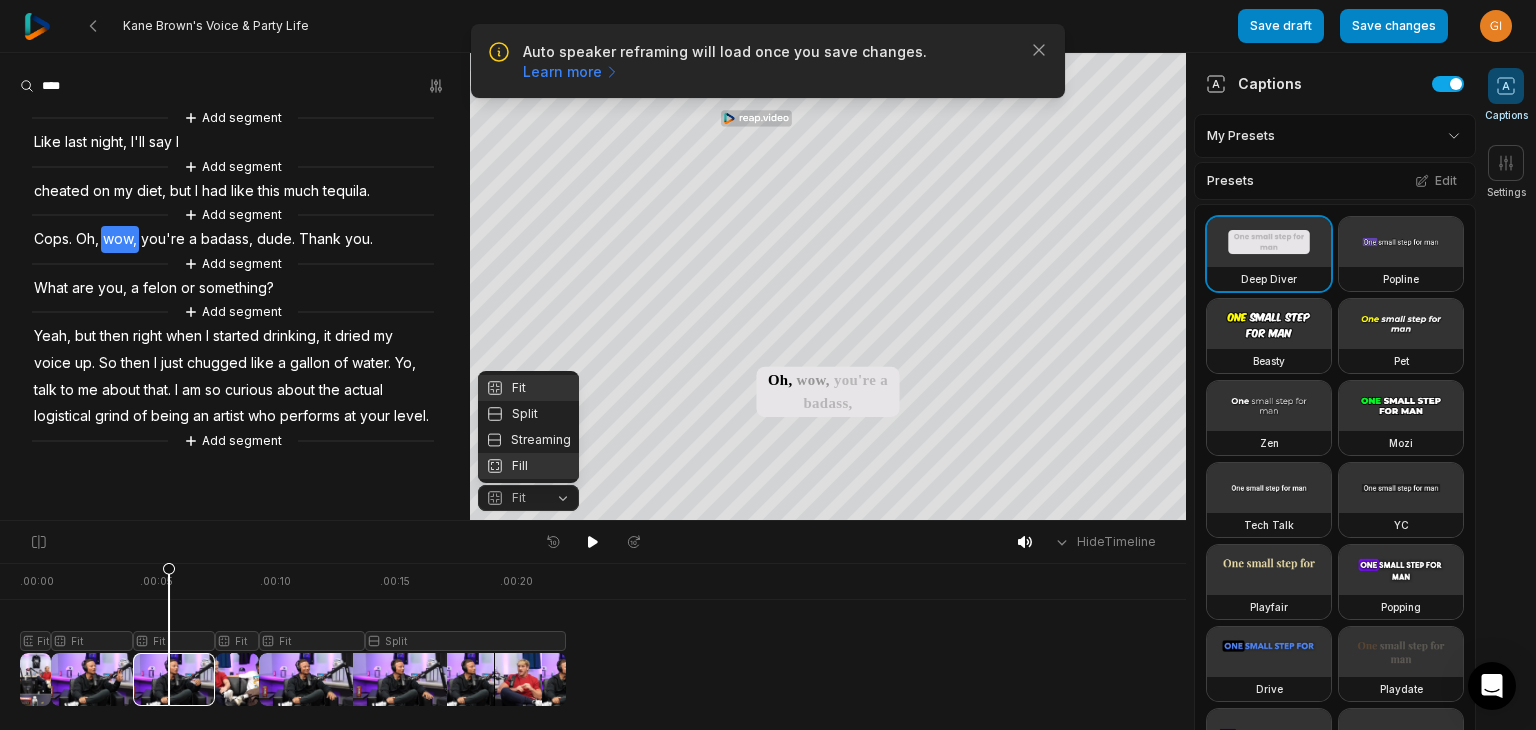 click on "Fill" at bounding box center [528, 466] 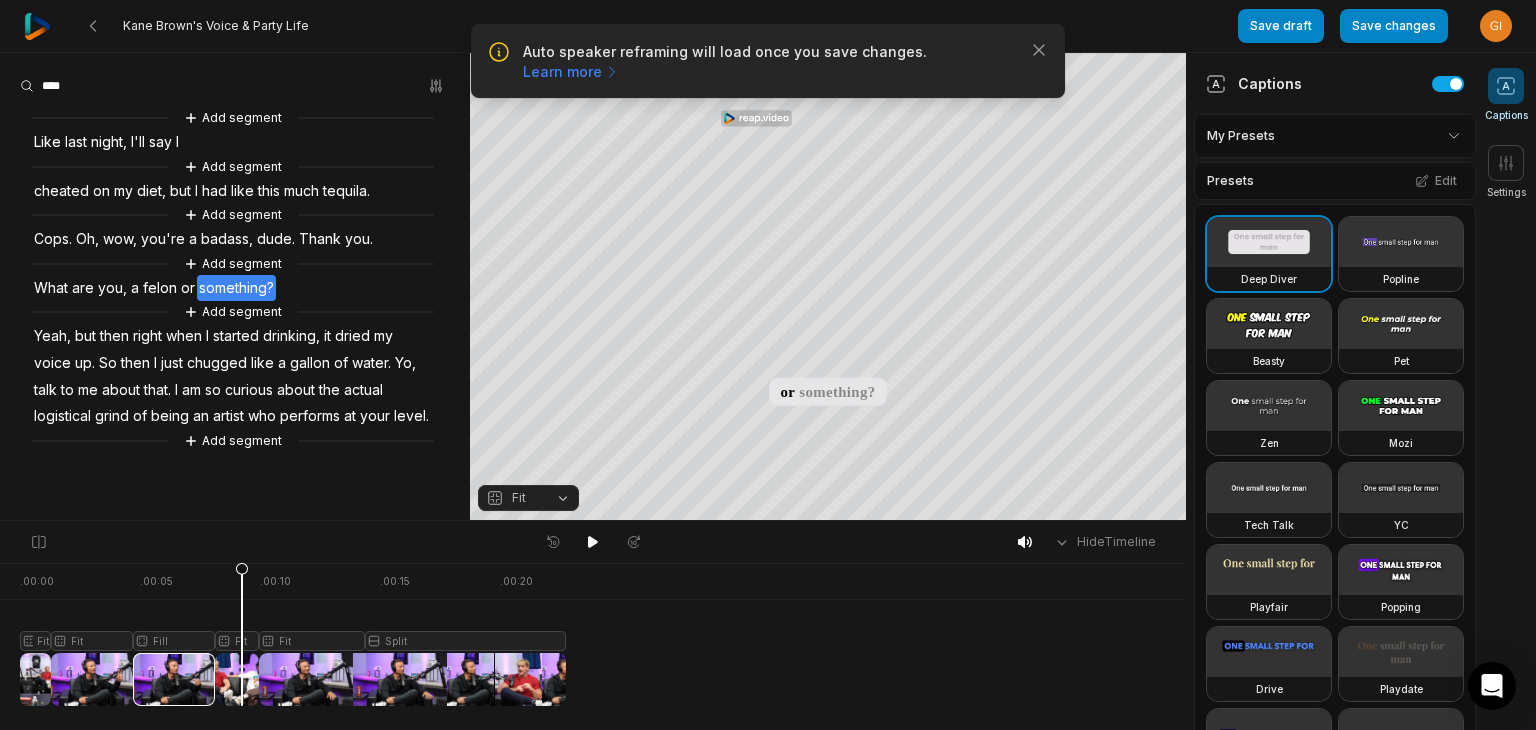 click at bounding box center [293, 634] 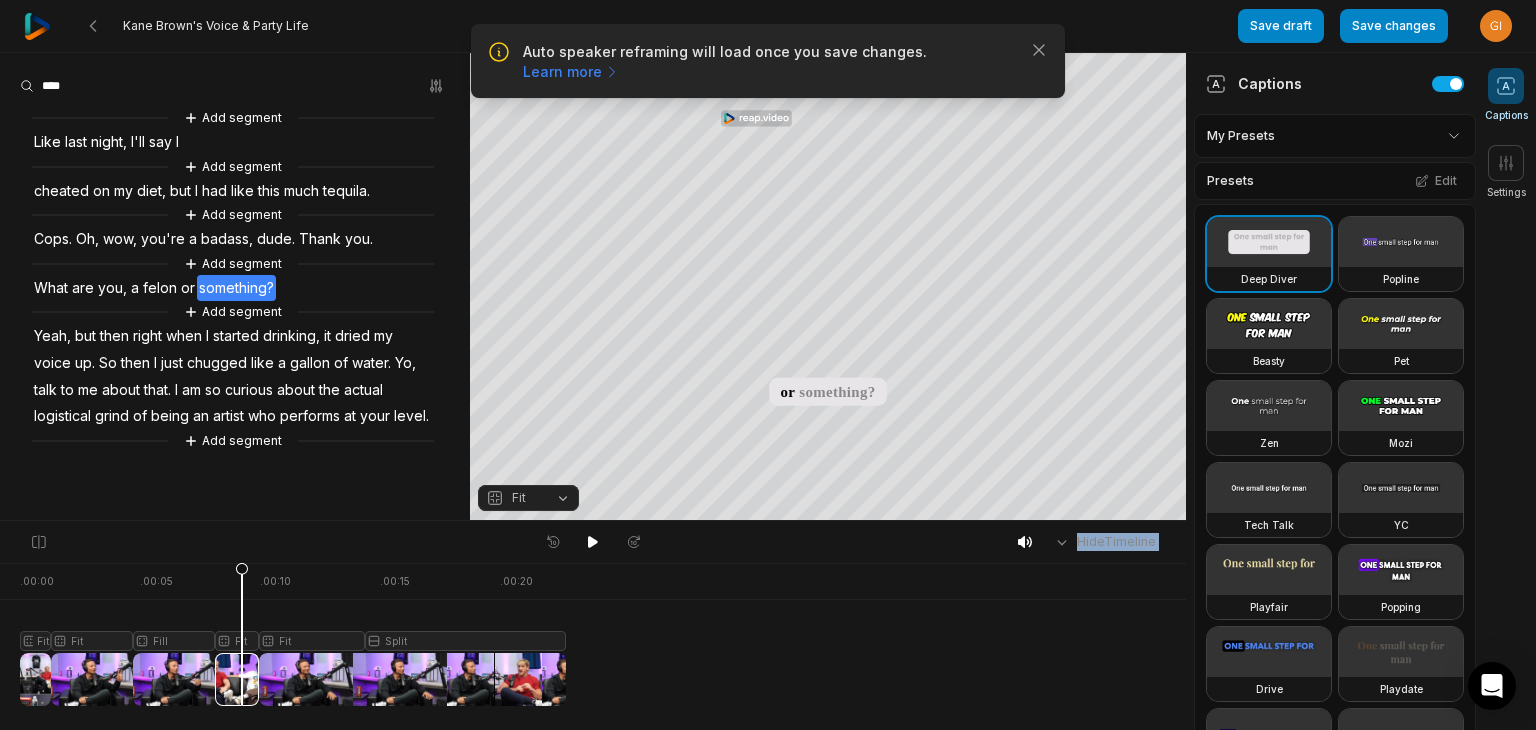 drag, startPoint x: 241, startPoint y: 560, endPoint x: 182, endPoint y: 571, distance: 60.016663 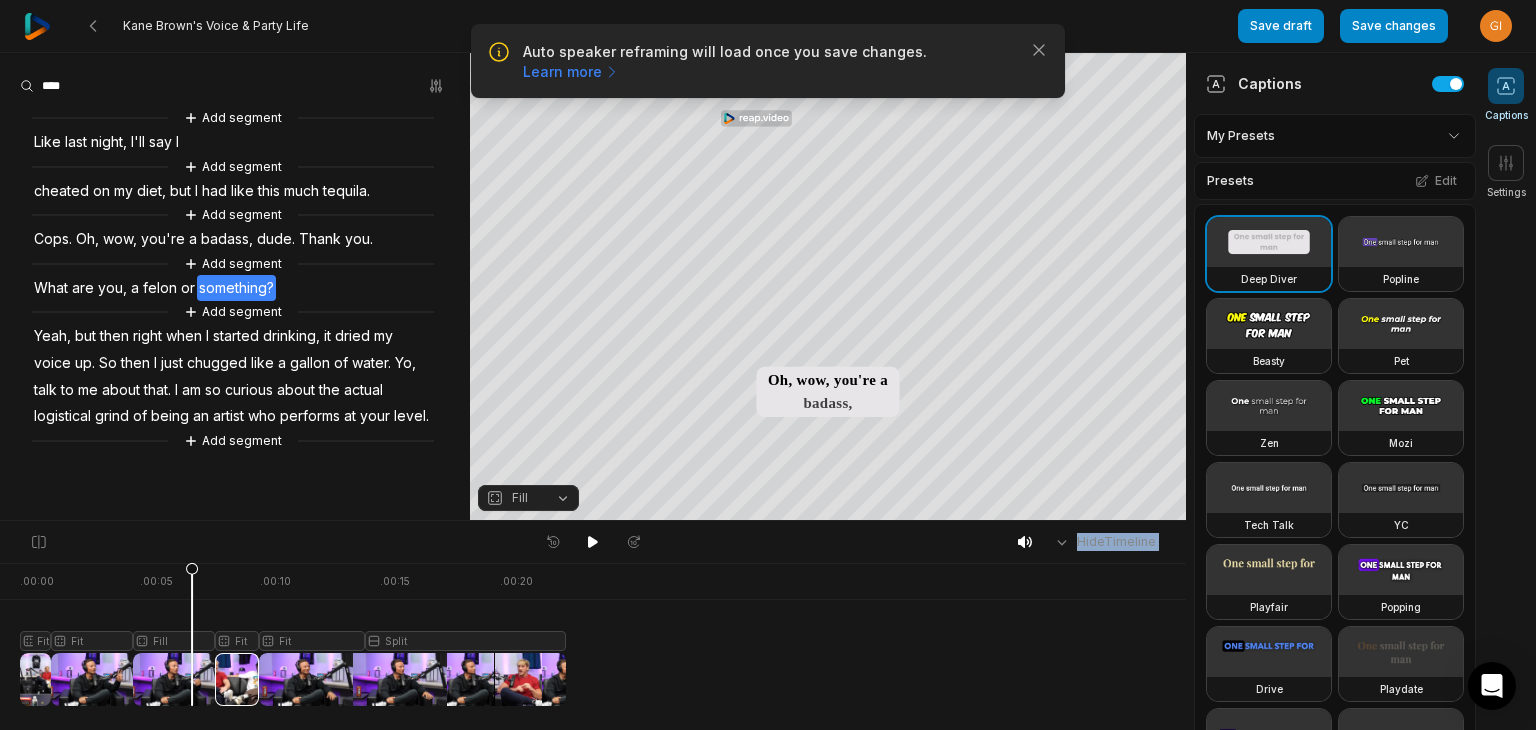 drag, startPoint x: 239, startPoint y: 566, endPoint x: 190, endPoint y: 575, distance: 49.819675 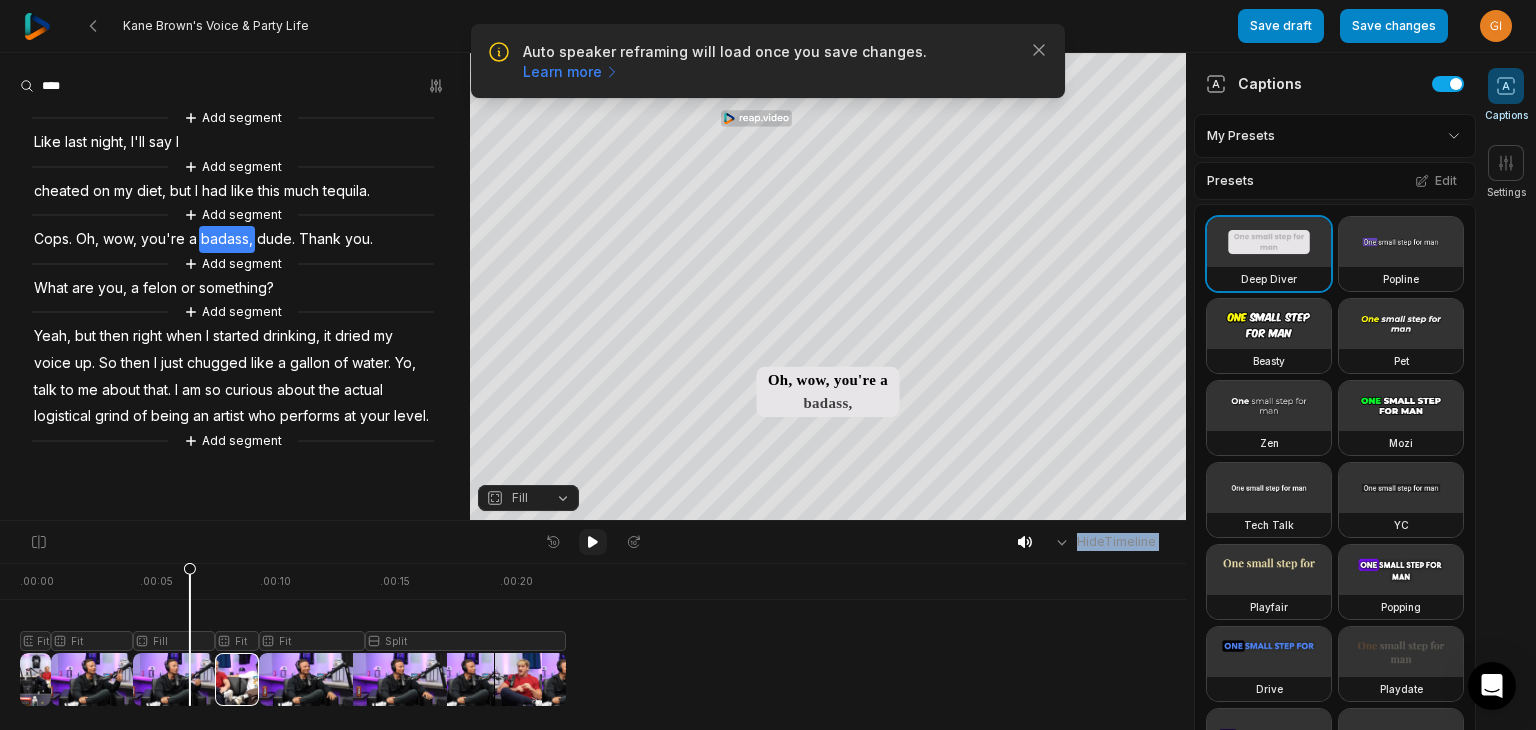 click 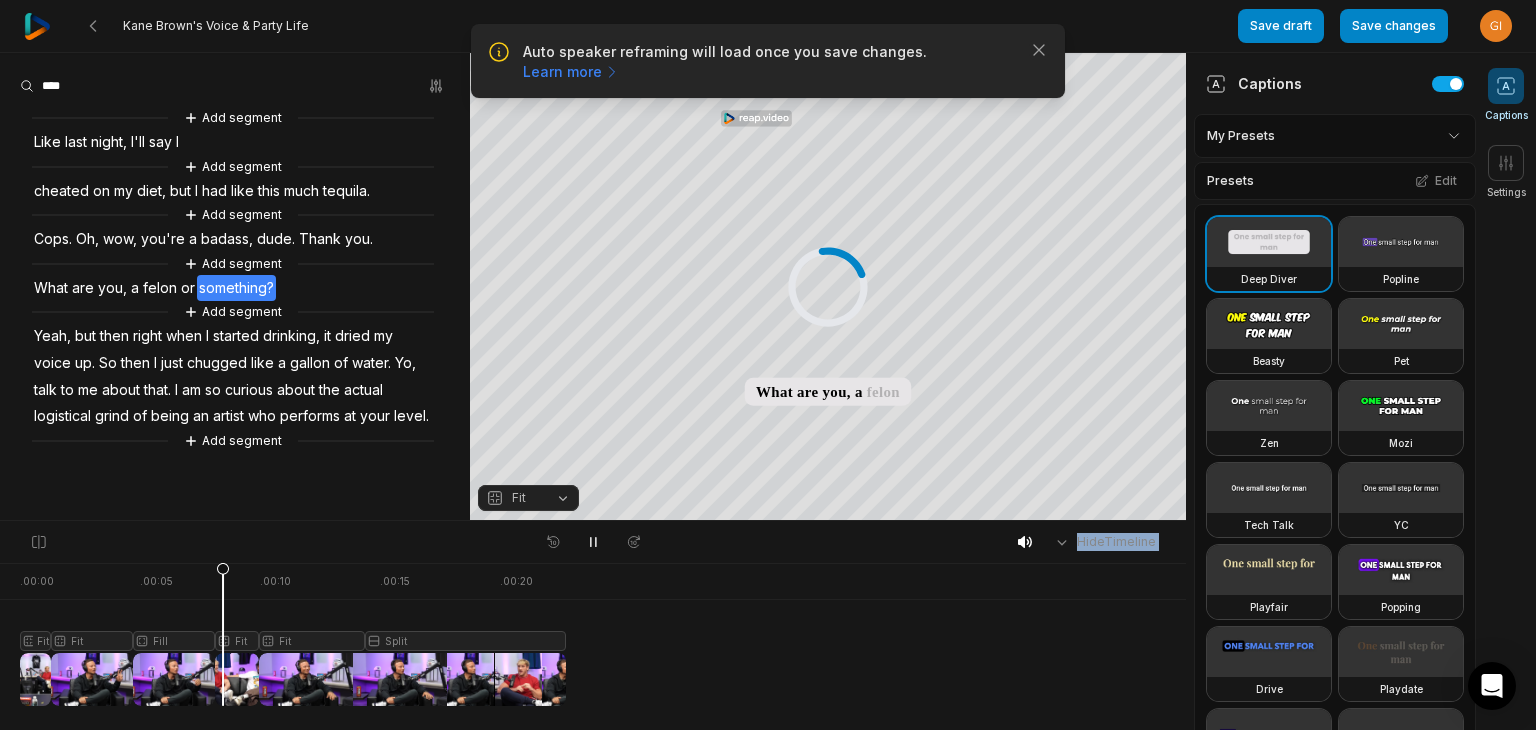 click at bounding box center [293, 634] 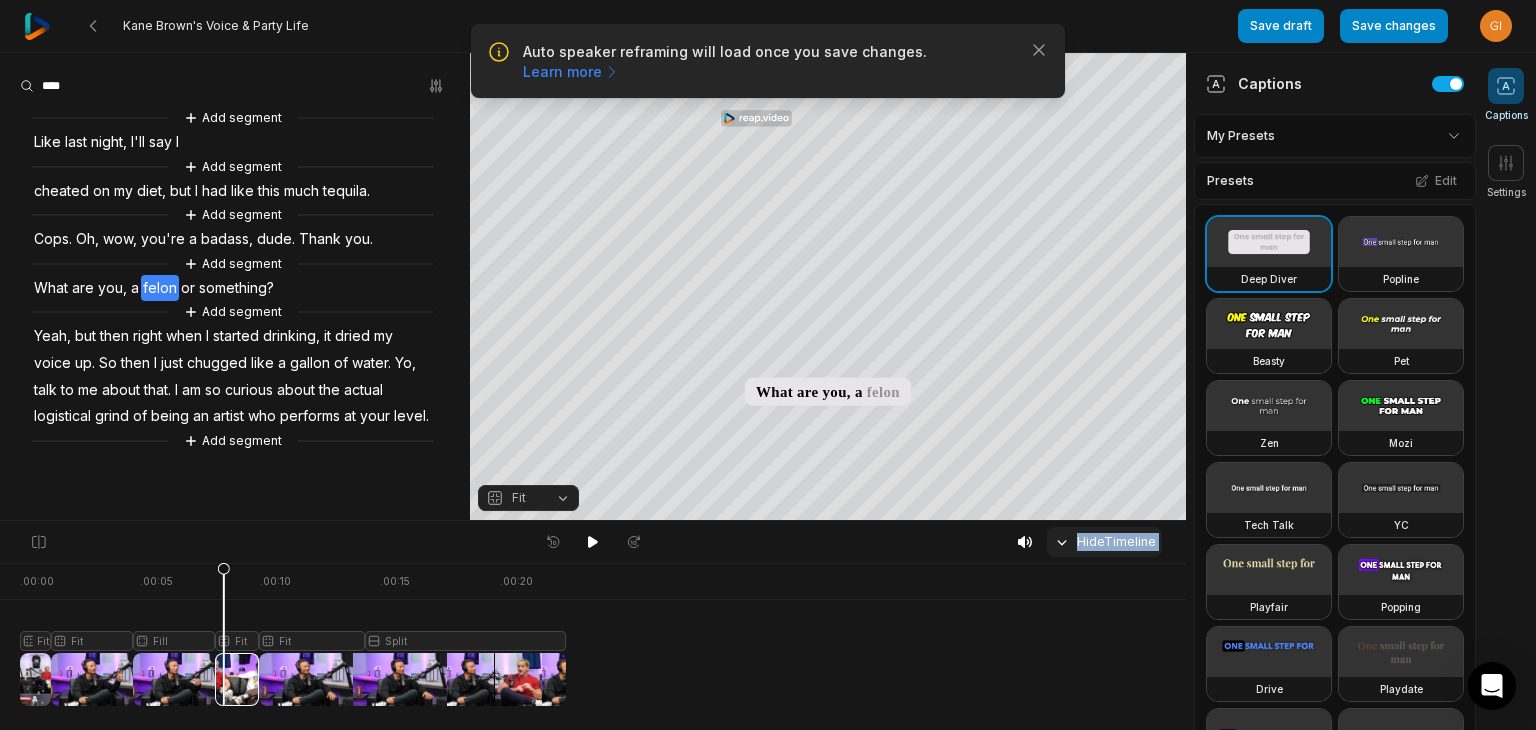 click on "Hide  Timeline" at bounding box center (1104, 542) 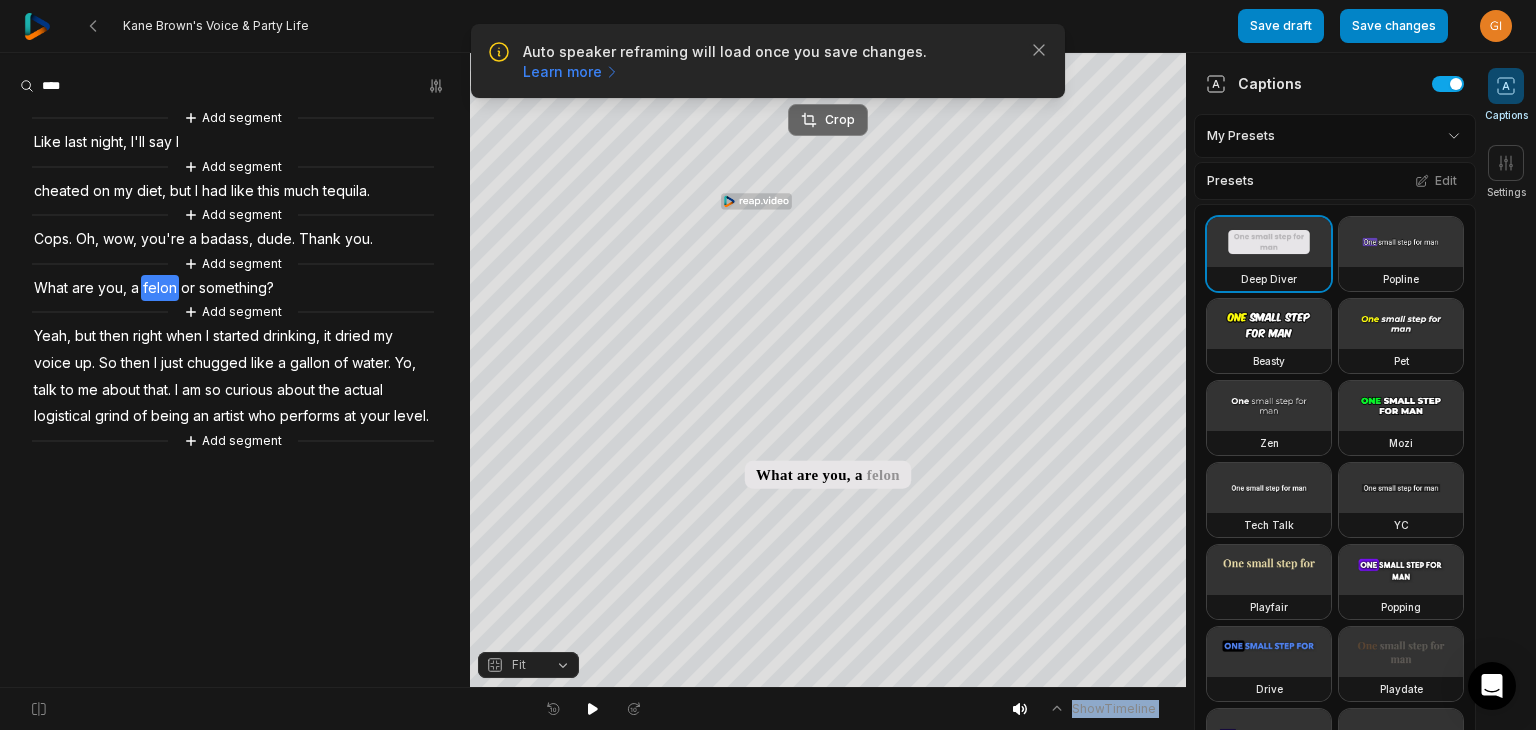 click on "Crop" at bounding box center (828, 120) 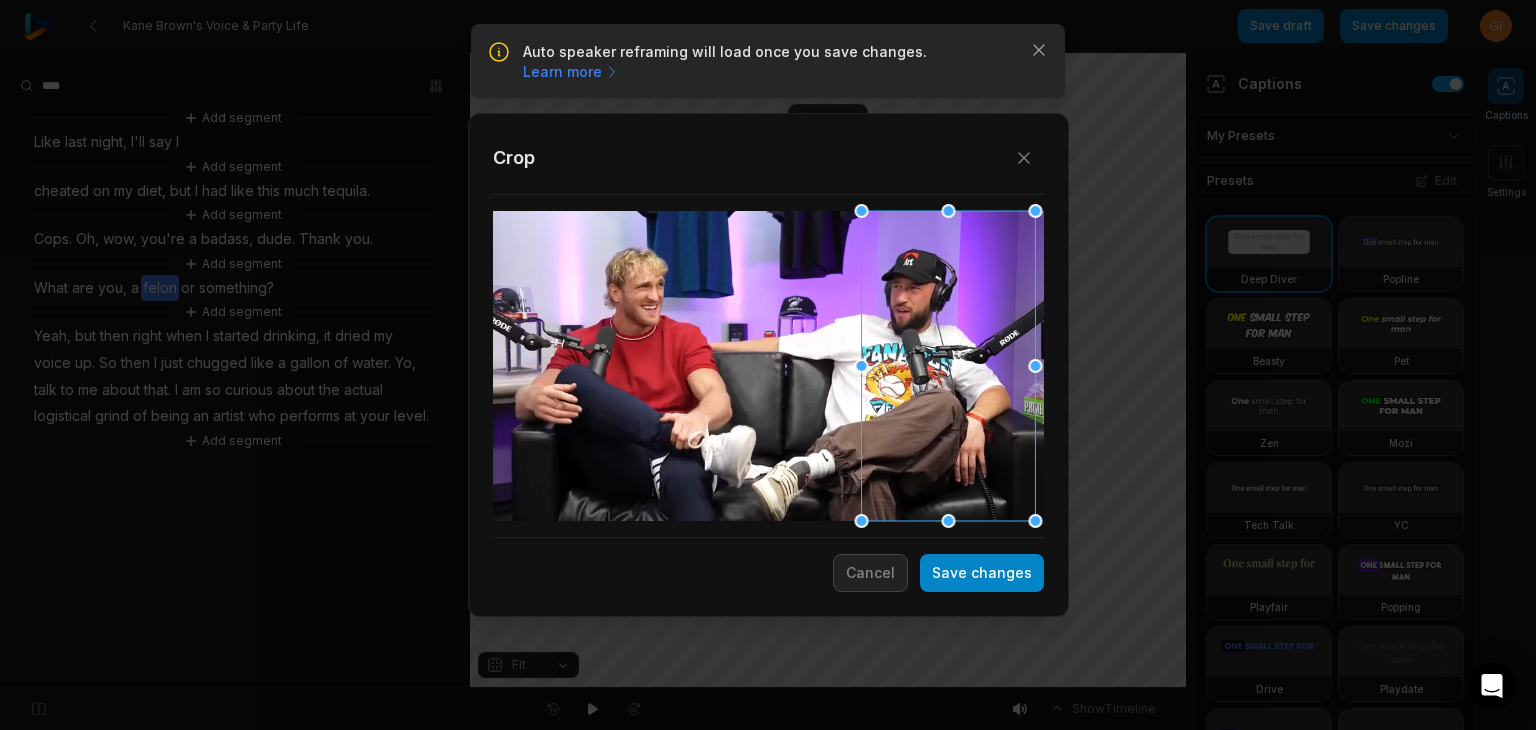 drag, startPoint x: 789, startPoint y: 449, endPoint x: 968, endPoint y: 461, distance: 179.40178 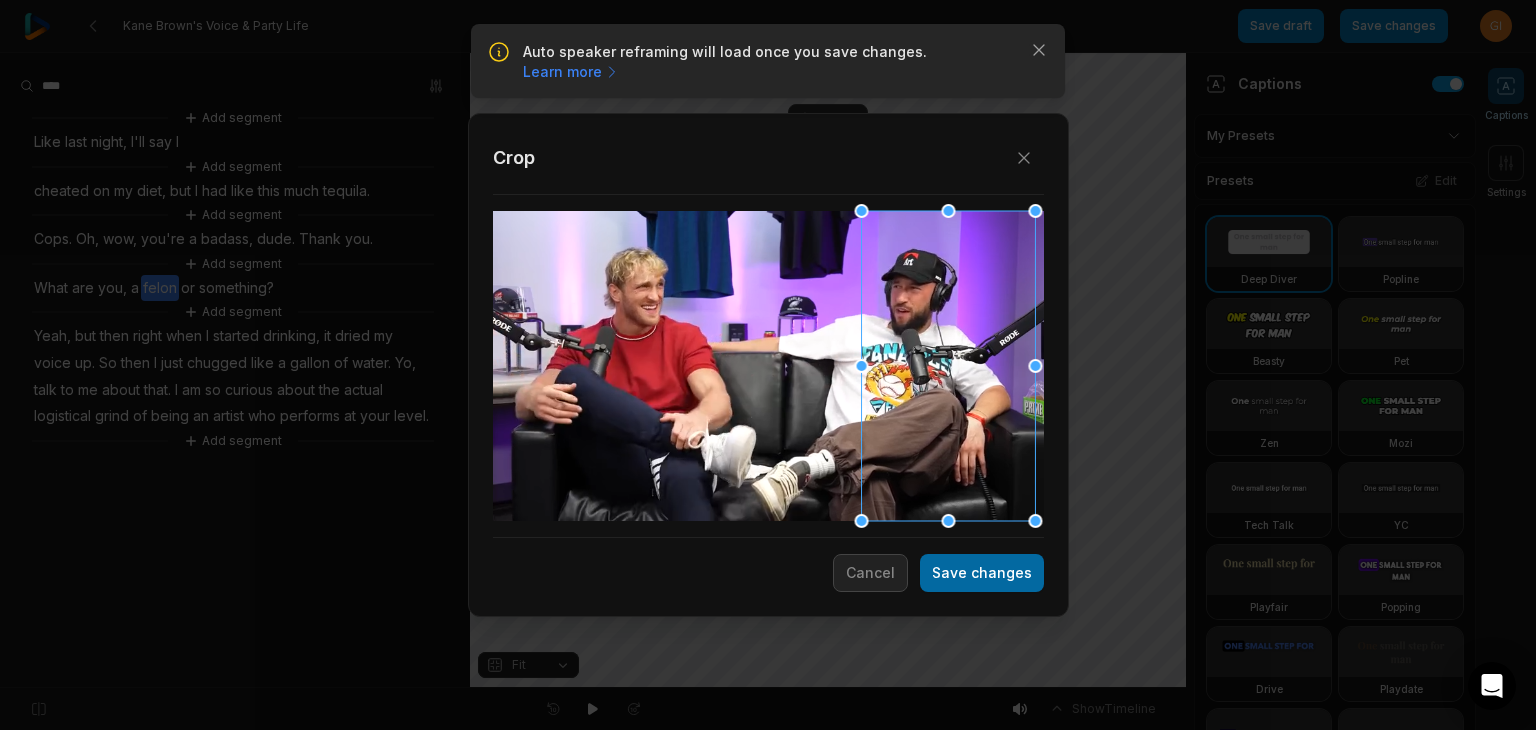 click on "Save changes" at bounding box center [982, 573] 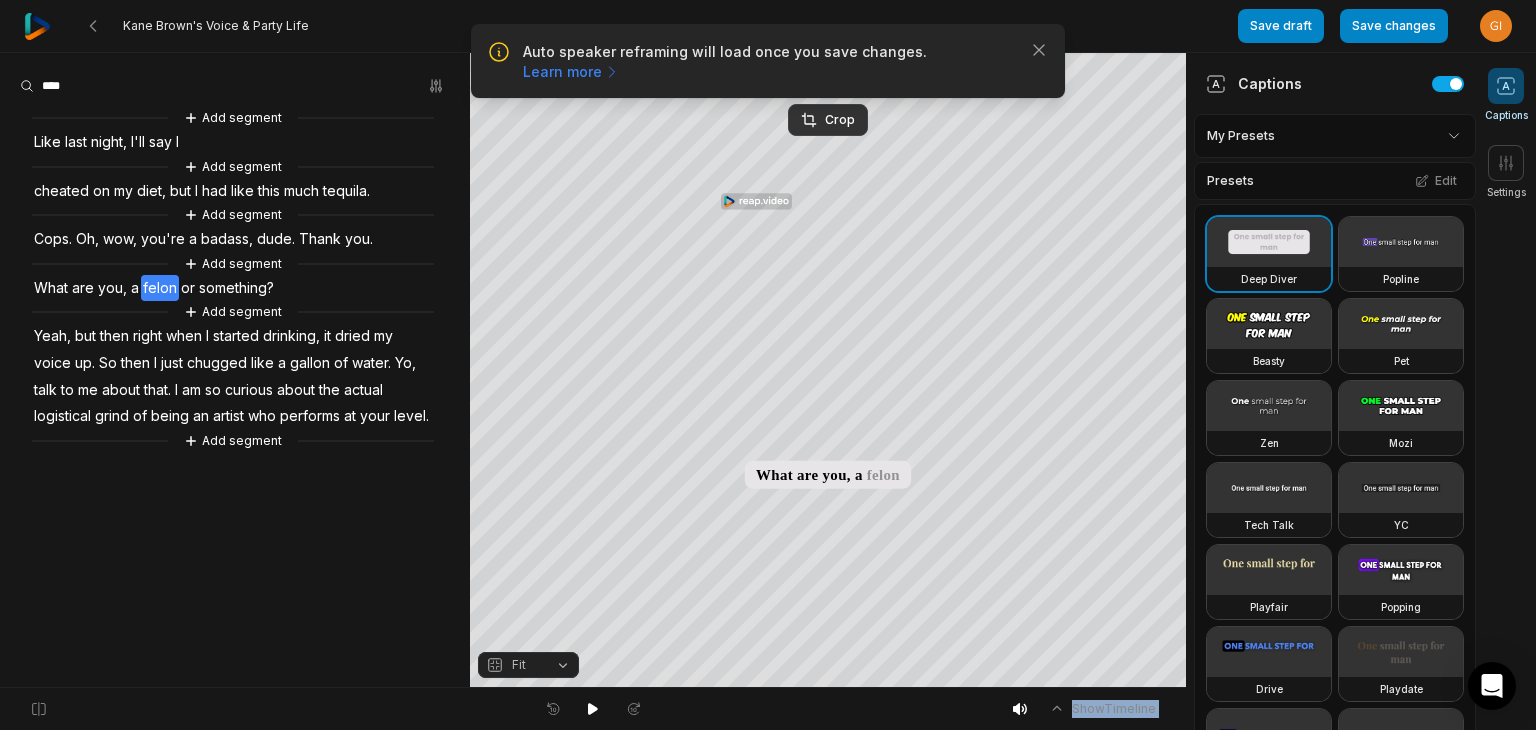 drag, startPoint x: 1063, startPoint y: 701, endPoint x: 941, endPoint y: 661, distance: 128.39003 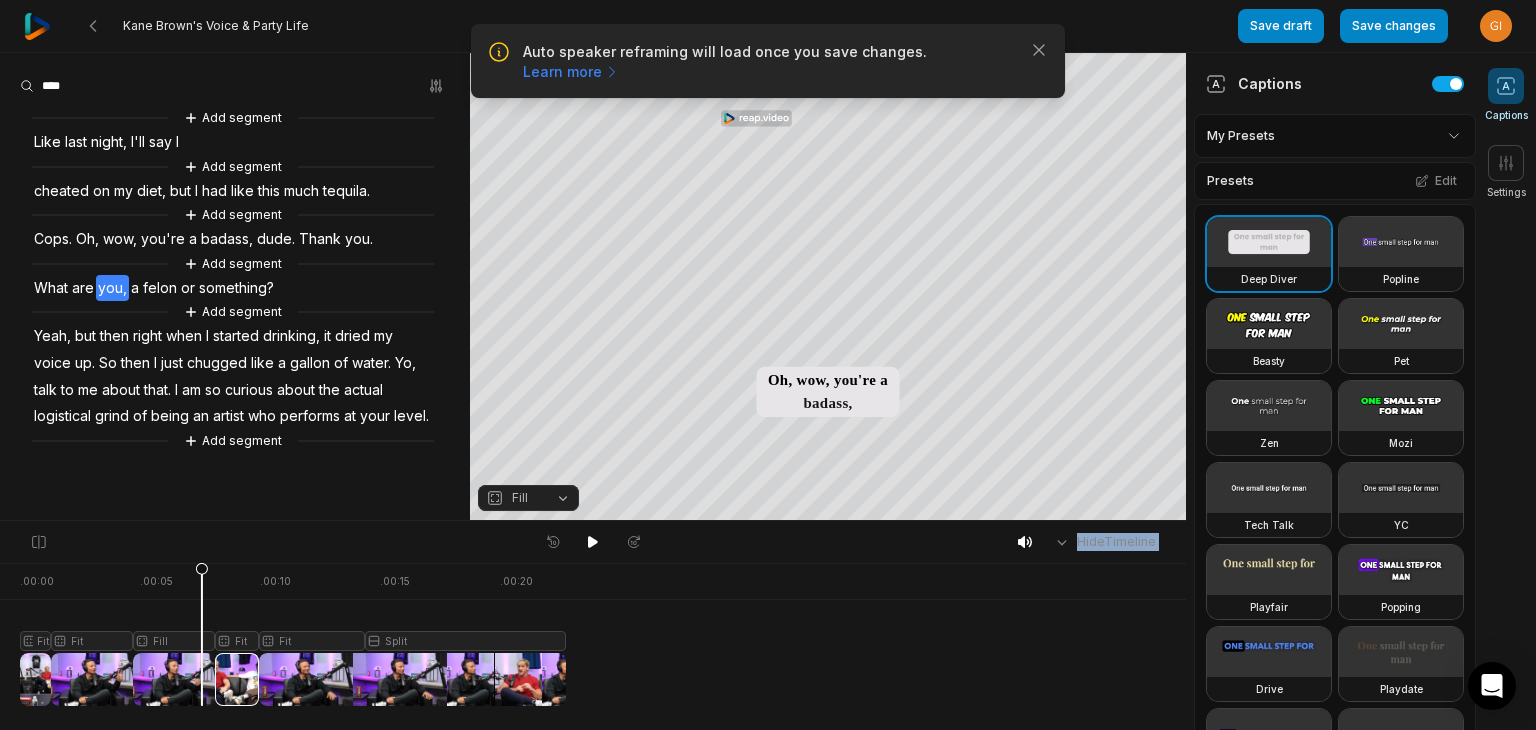 drag, startPoint x: 220, startPoint y: 572, endPoint x: 191, endPoint y: 572, distance: 29 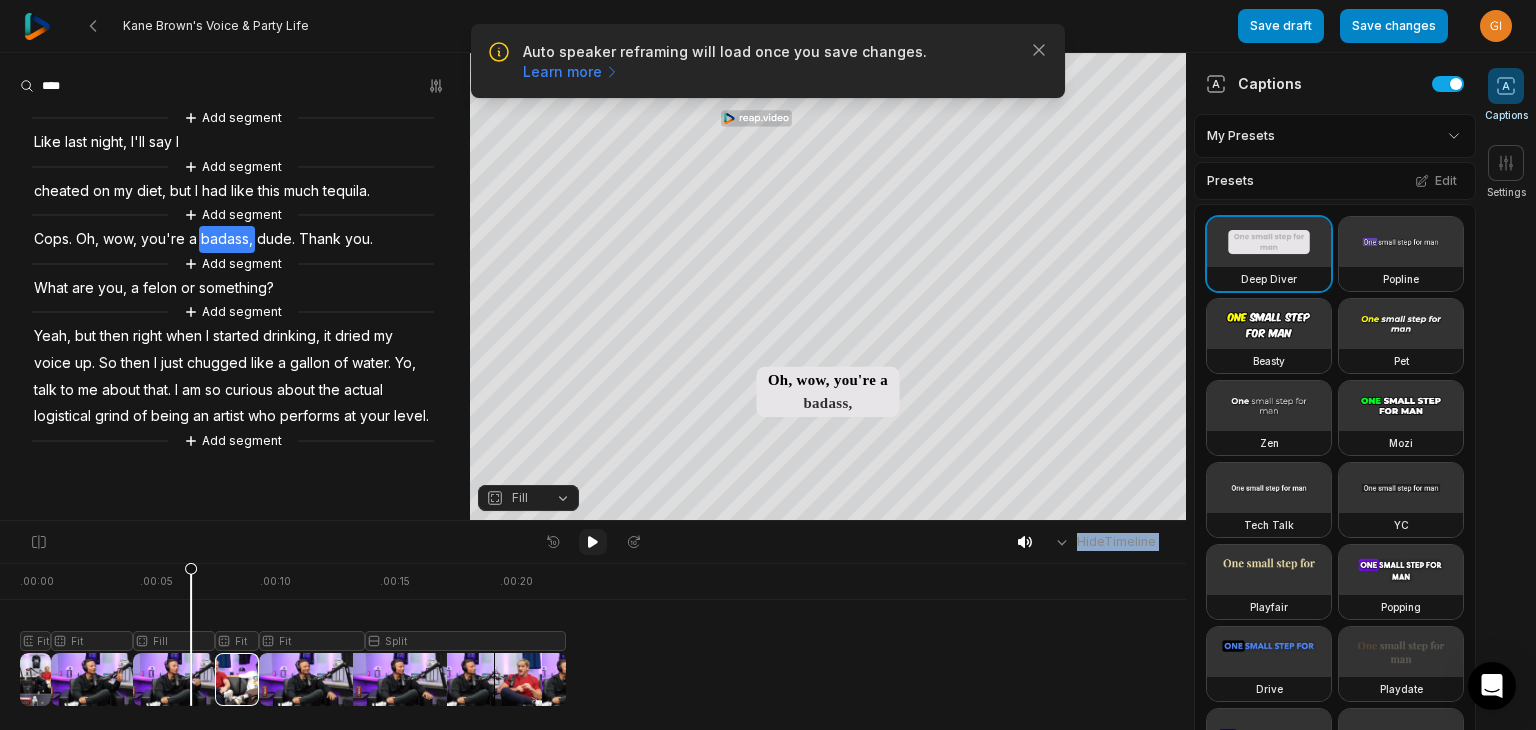 click 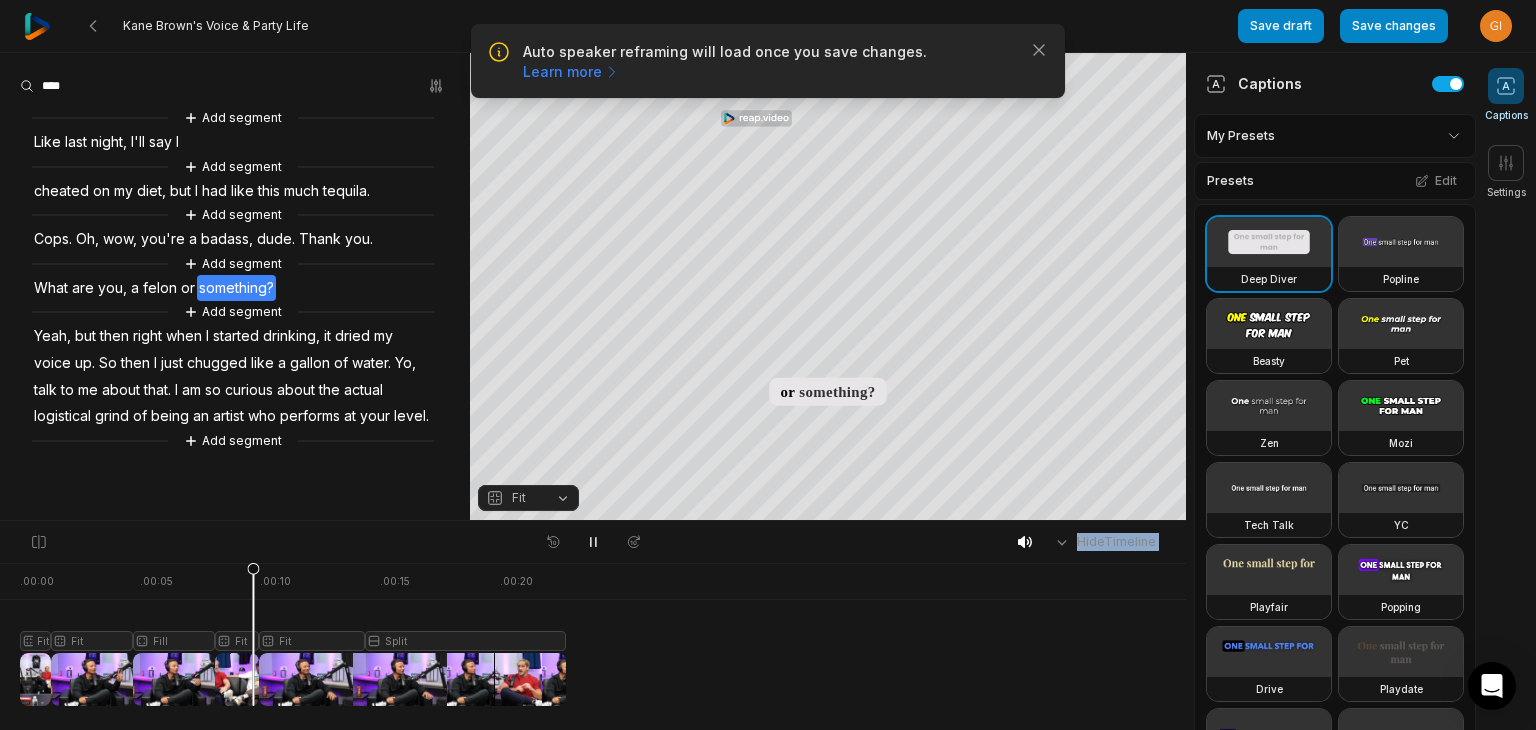 click at bounding box center (293, 634) 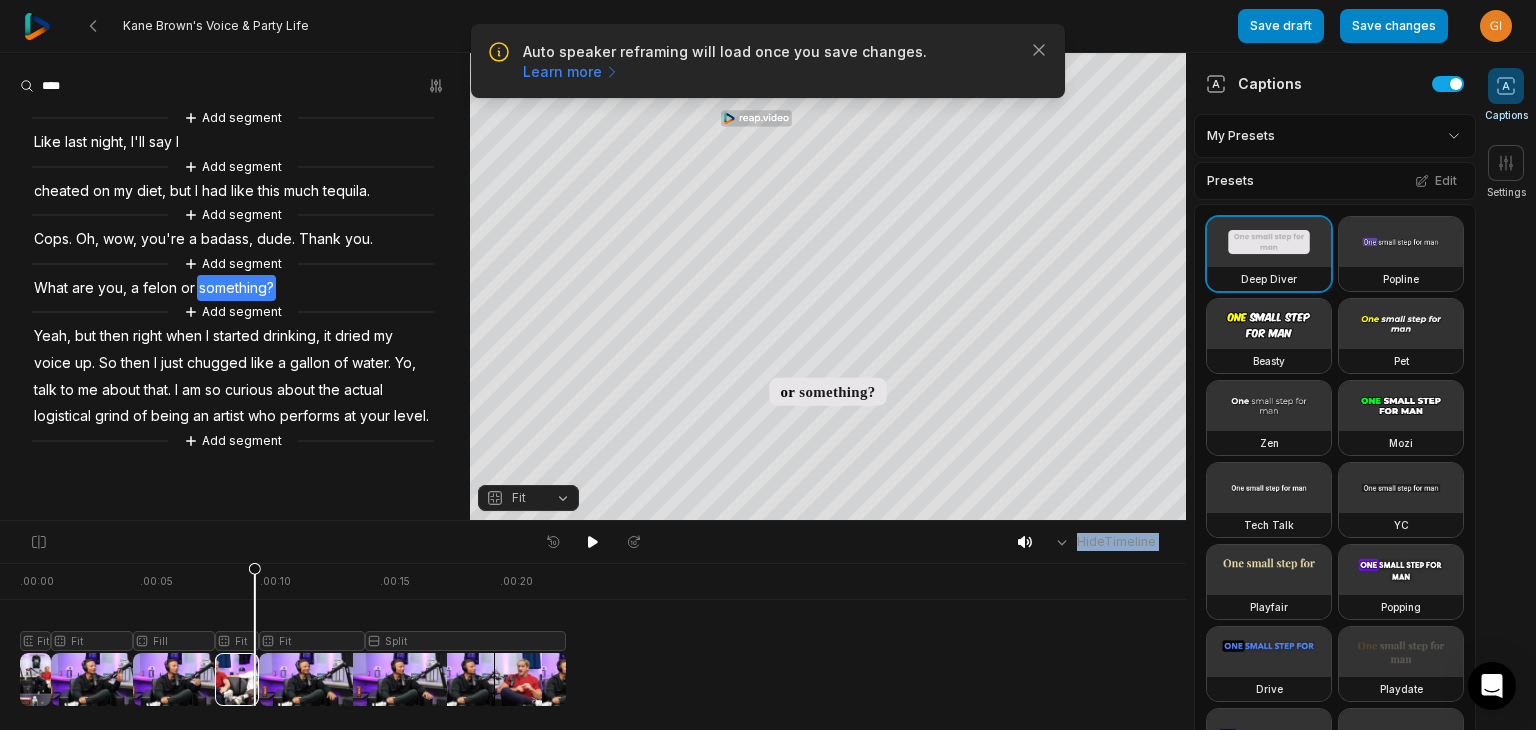 click at bounding box center (293, 634) 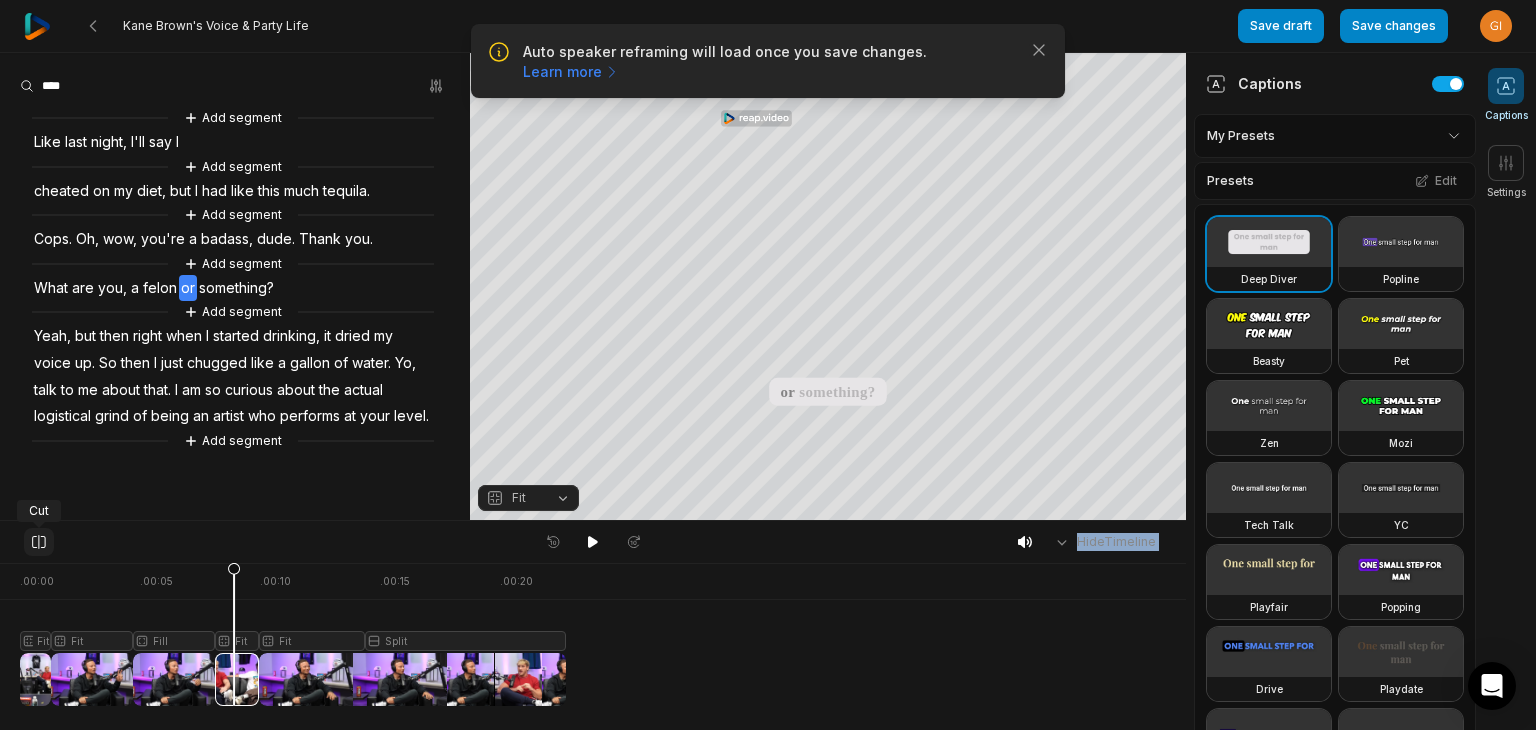 click 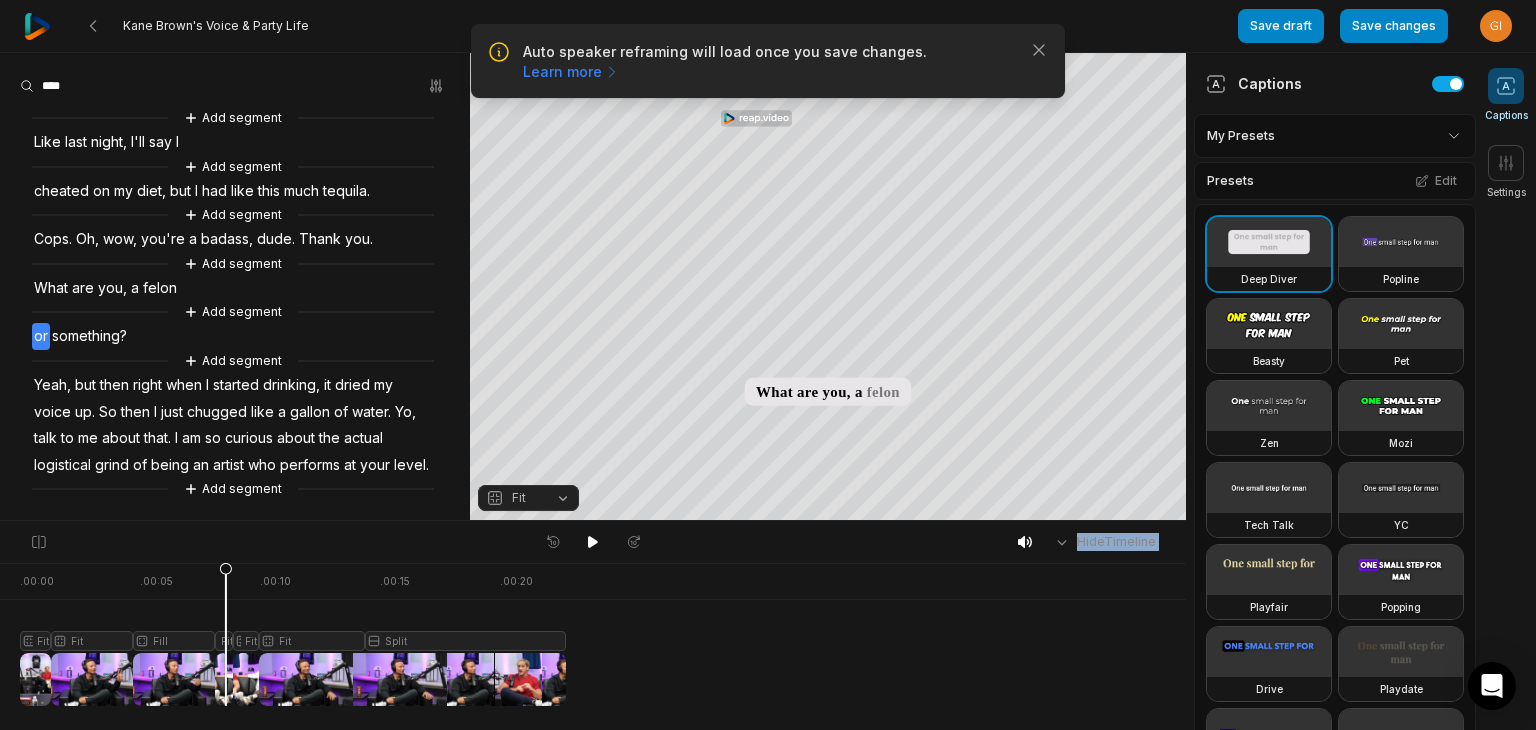 click at bounding box center [293, 634] 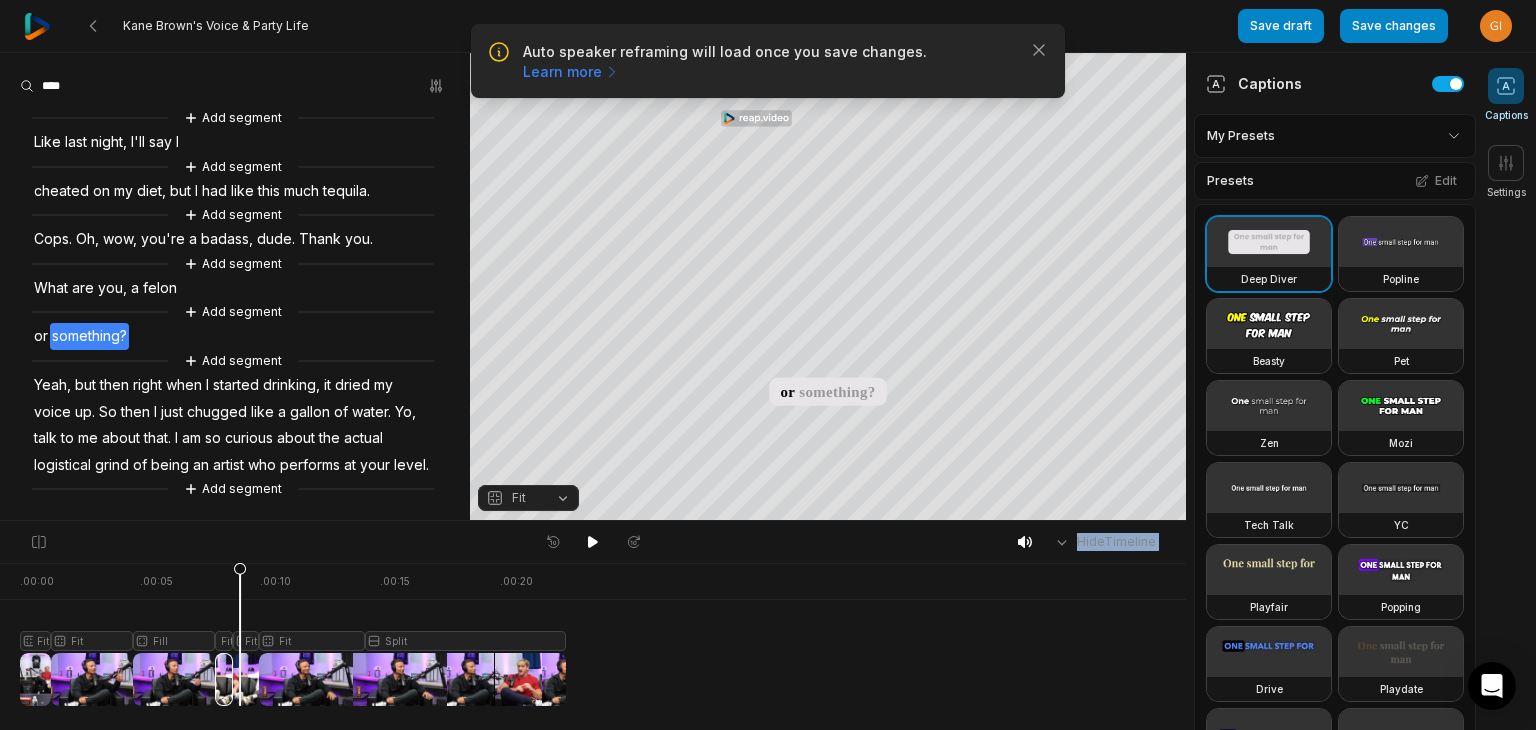 click at bounding box center (293, 634) 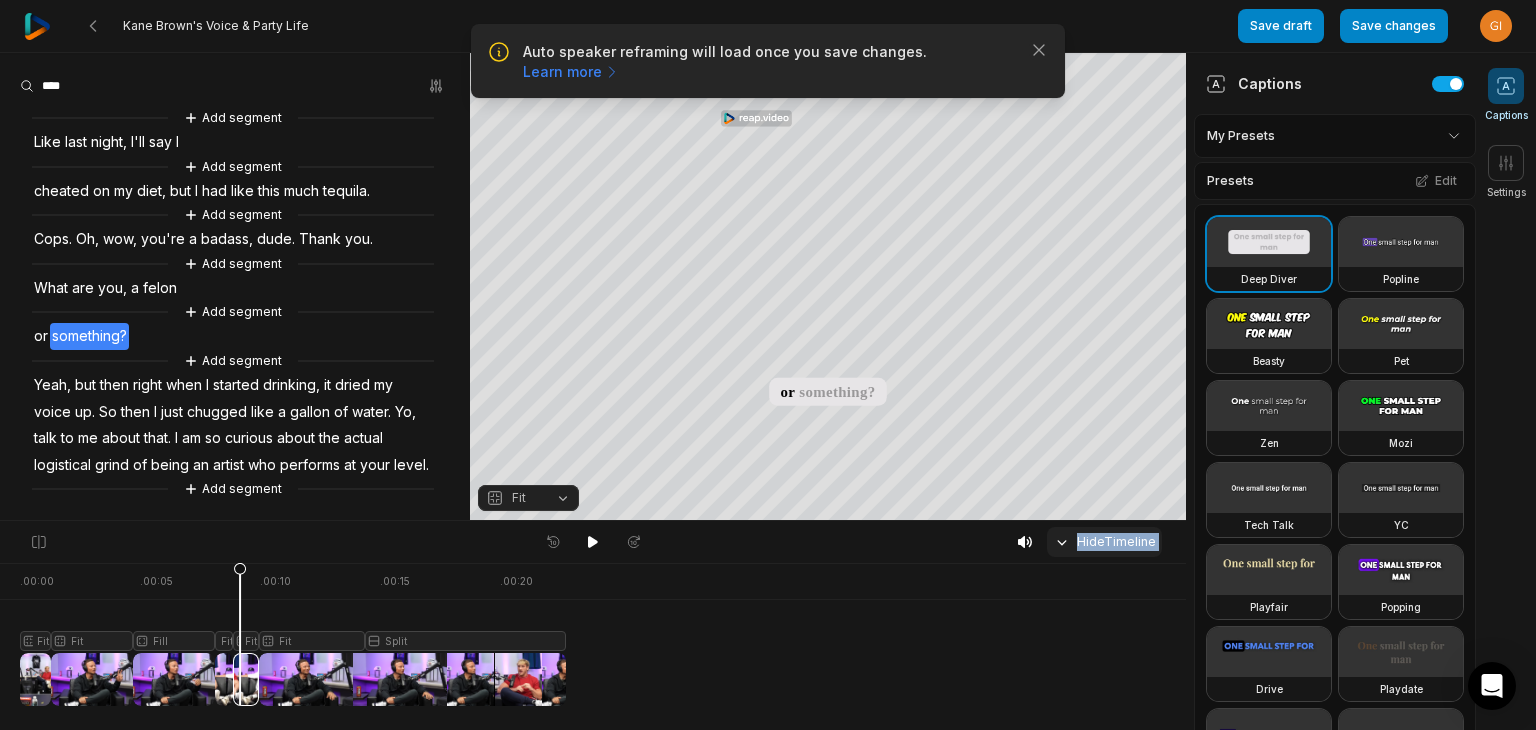 click 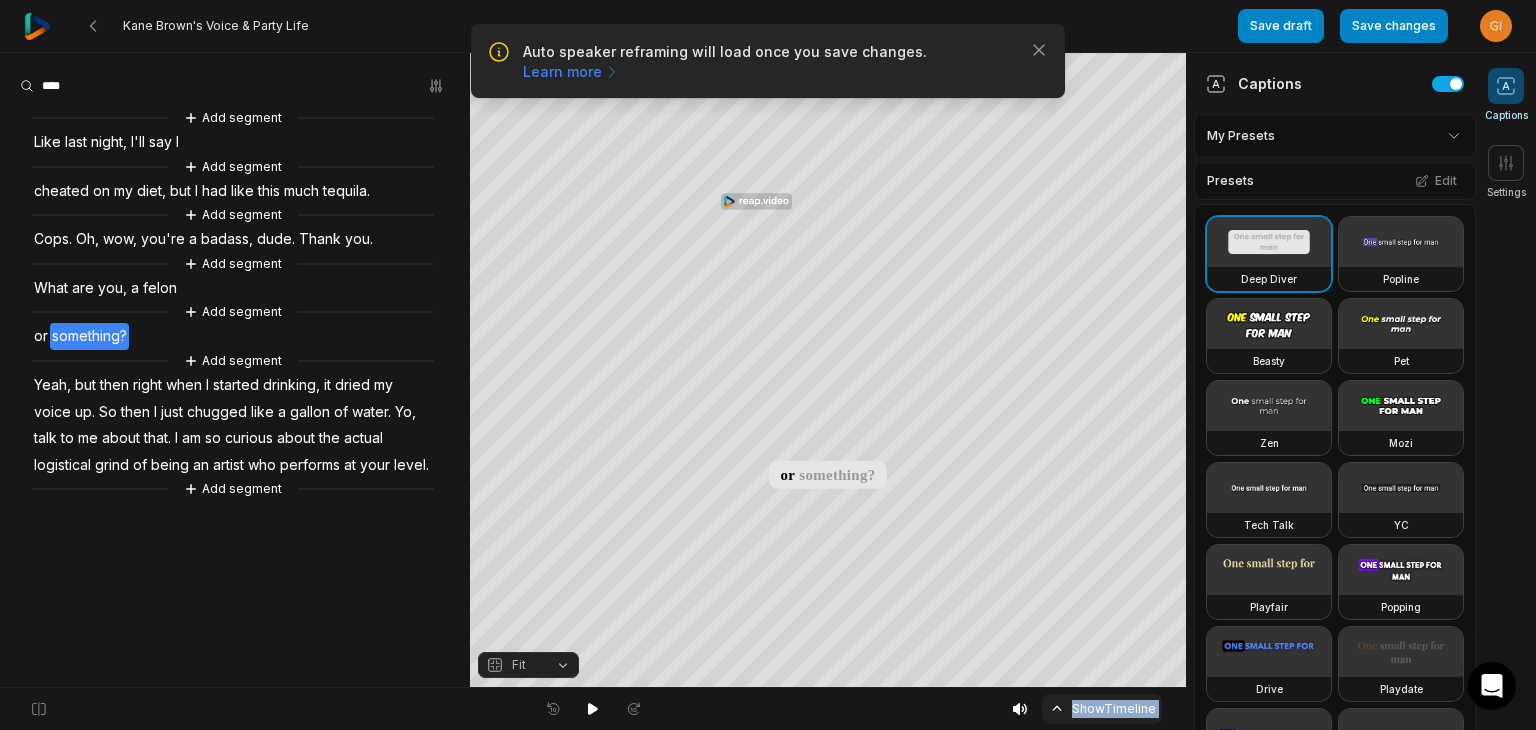 click 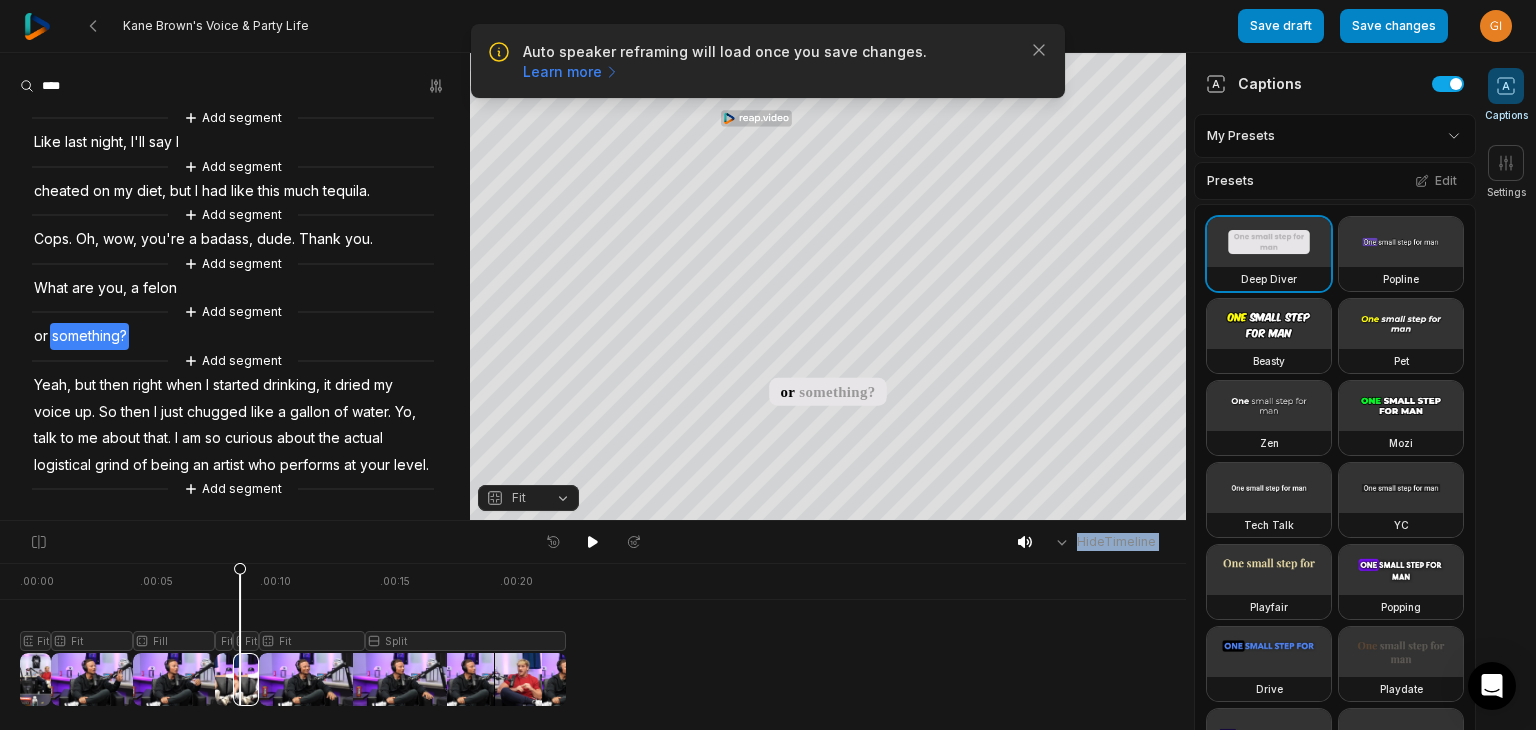 click on "Fit" at bounding box center [528, 498] 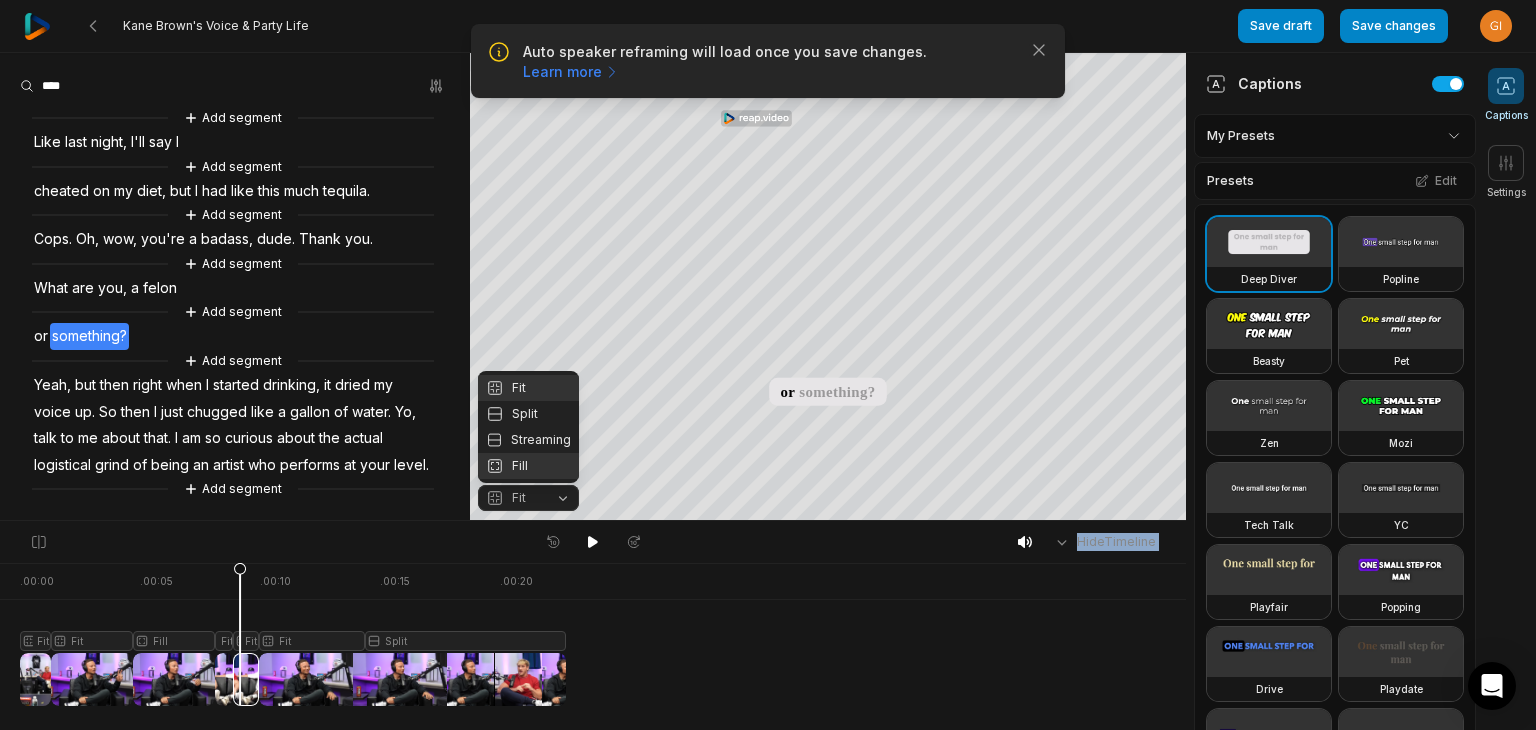 click on "Fill" at bounding box center (528, 466) 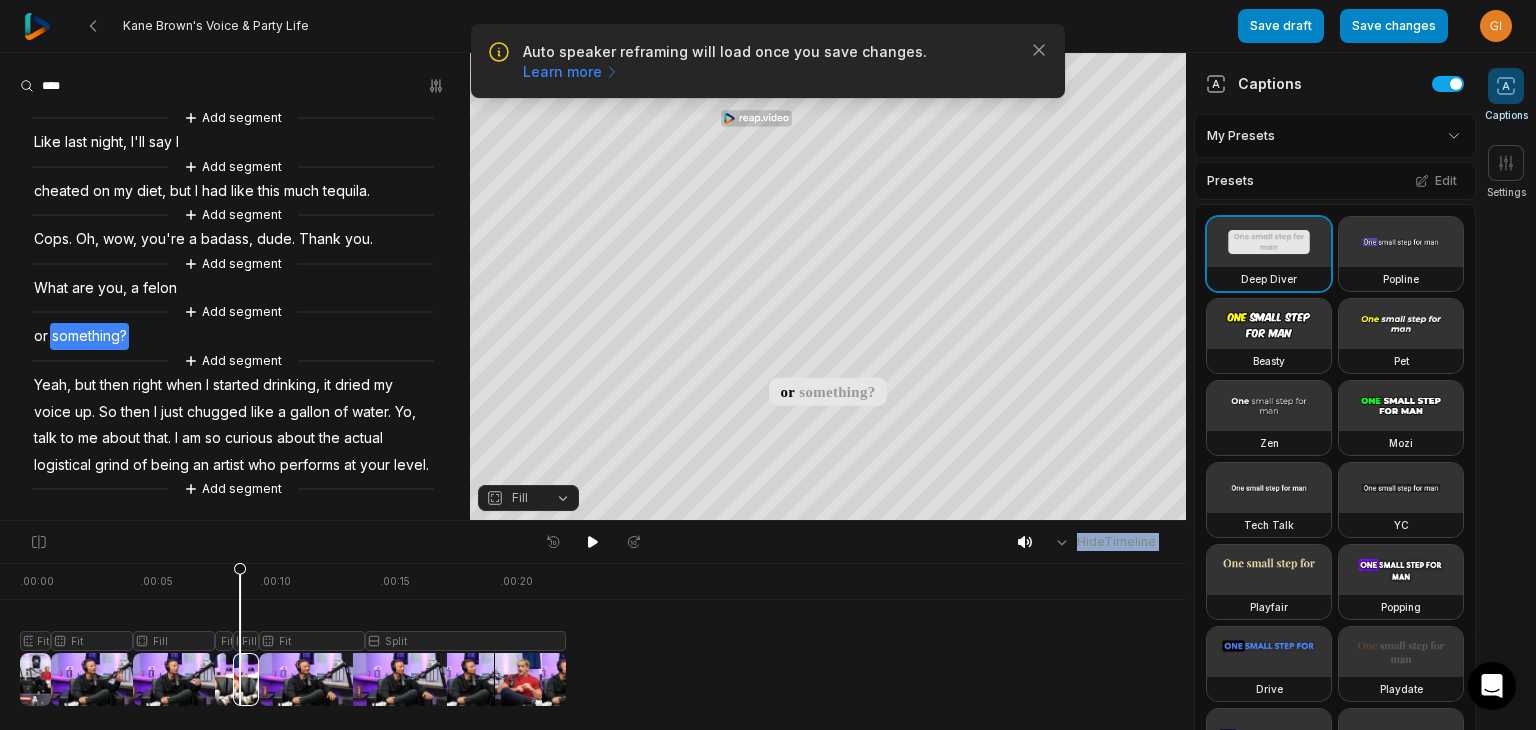 click at bounding box center (293, 634) 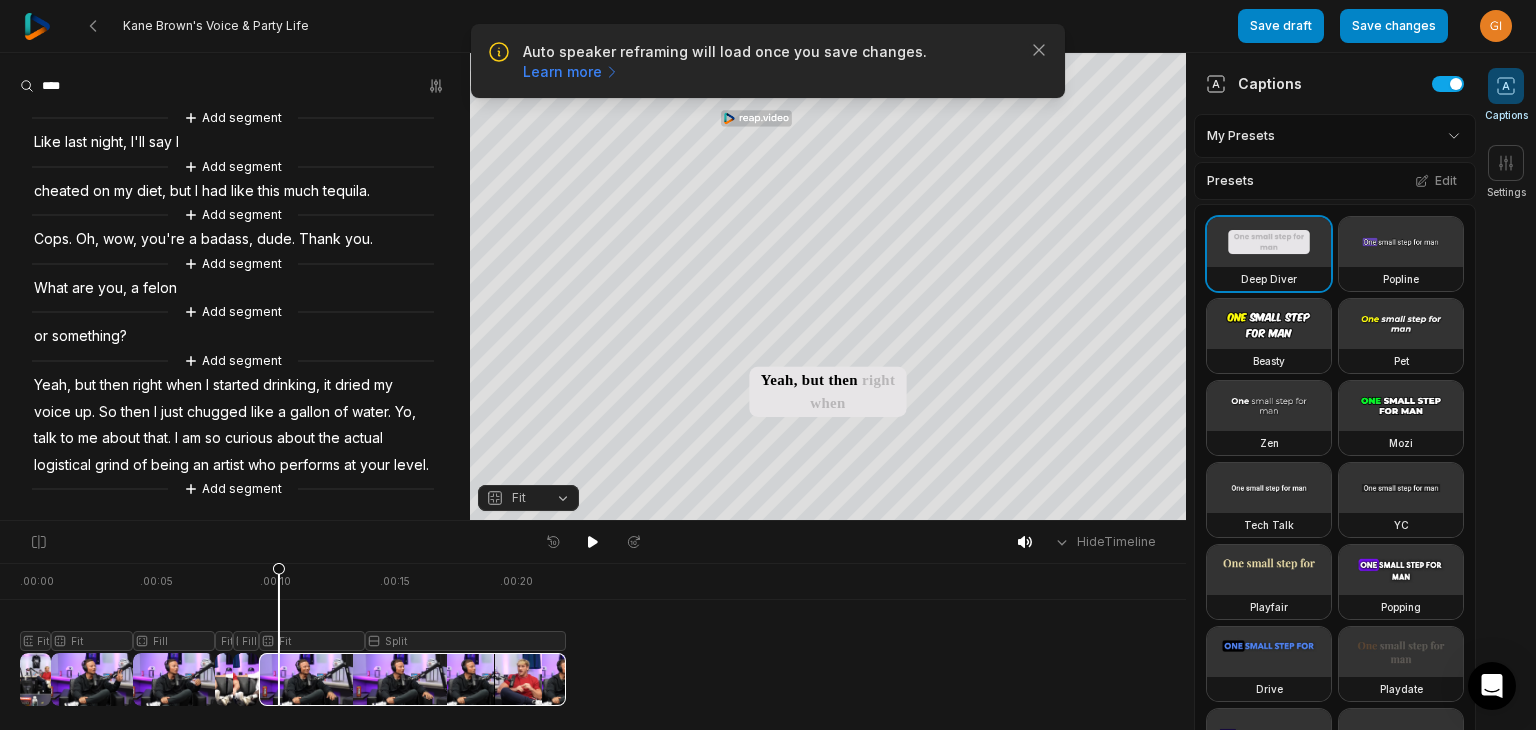 drag, startPoint x: 279, startPoint y: 553, endPoint x: 10, endPoint y: 566, distance: 269.31393 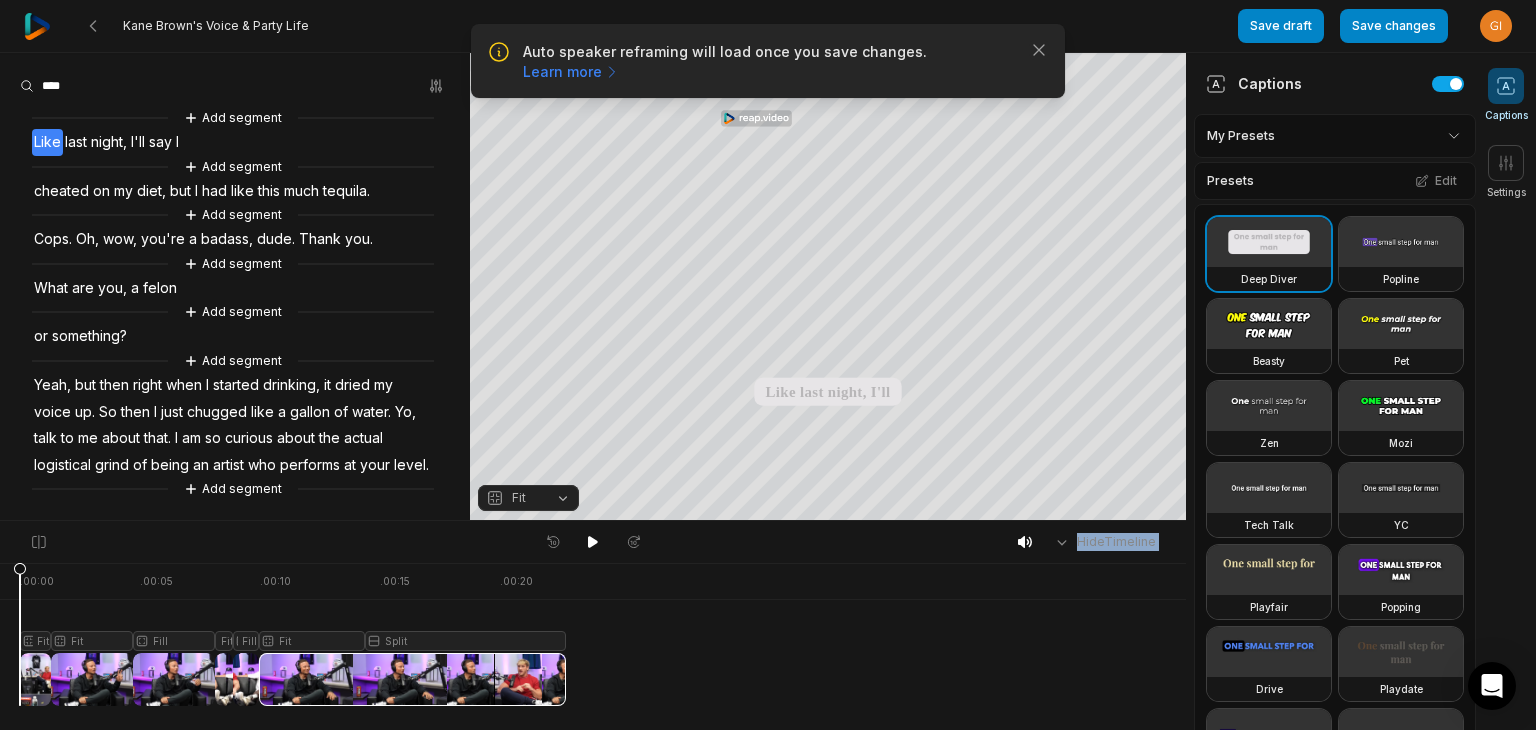 drag, startPoint x: 284, startPoint y: 570, endPoint x: 0, endPoint y: 576, distance: 284.0634 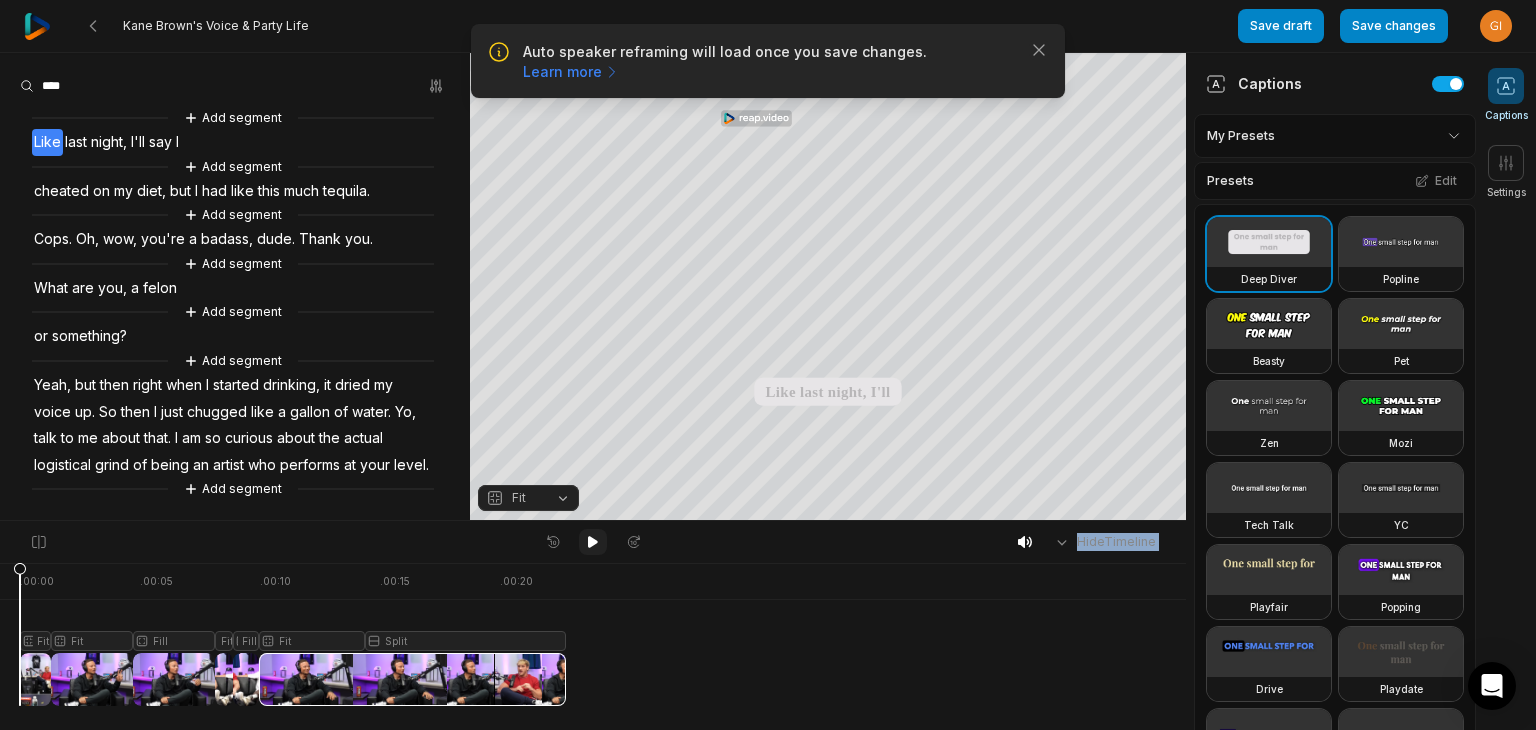 click 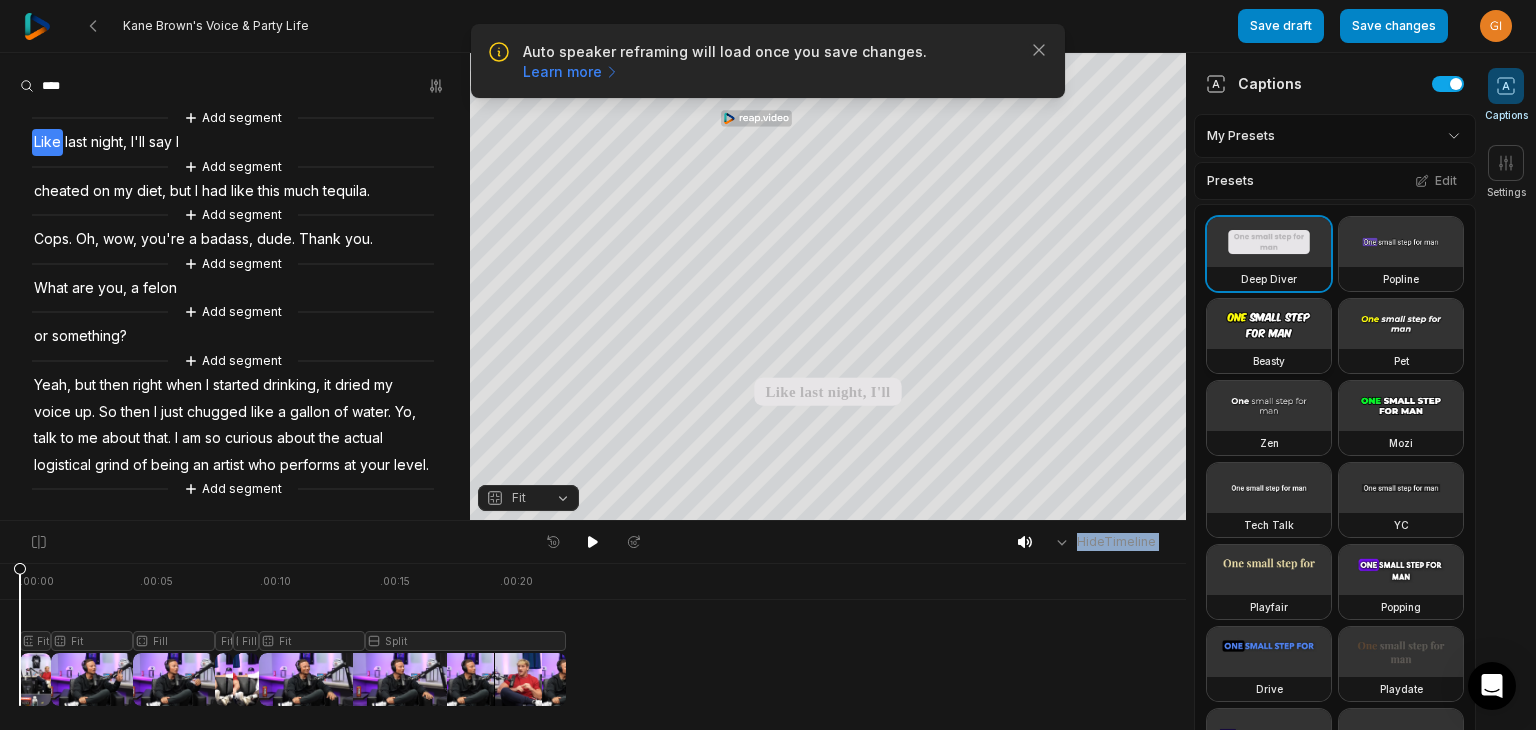 click at bounding box center (1269, 324) 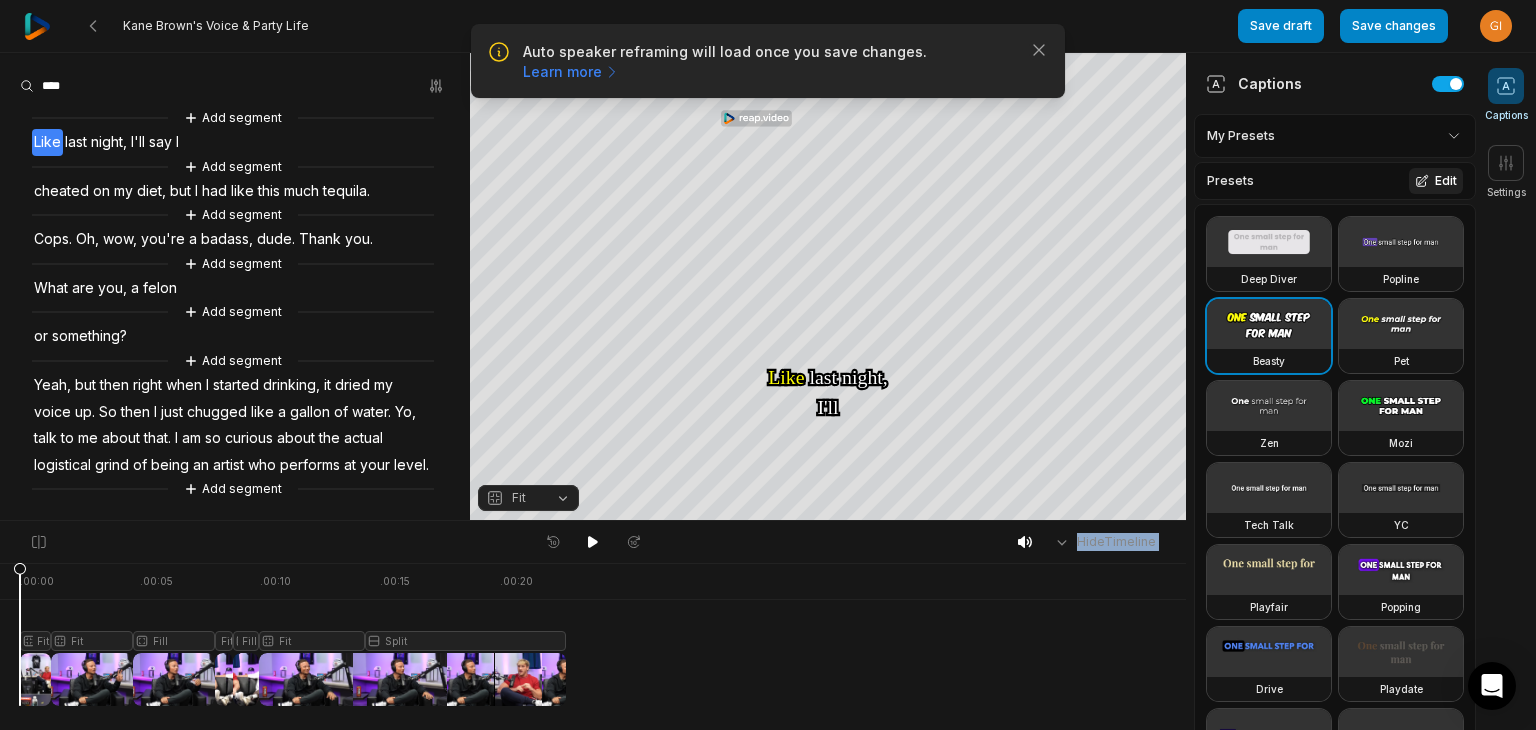 click on "Edit" at bounding box center [1436, 181] 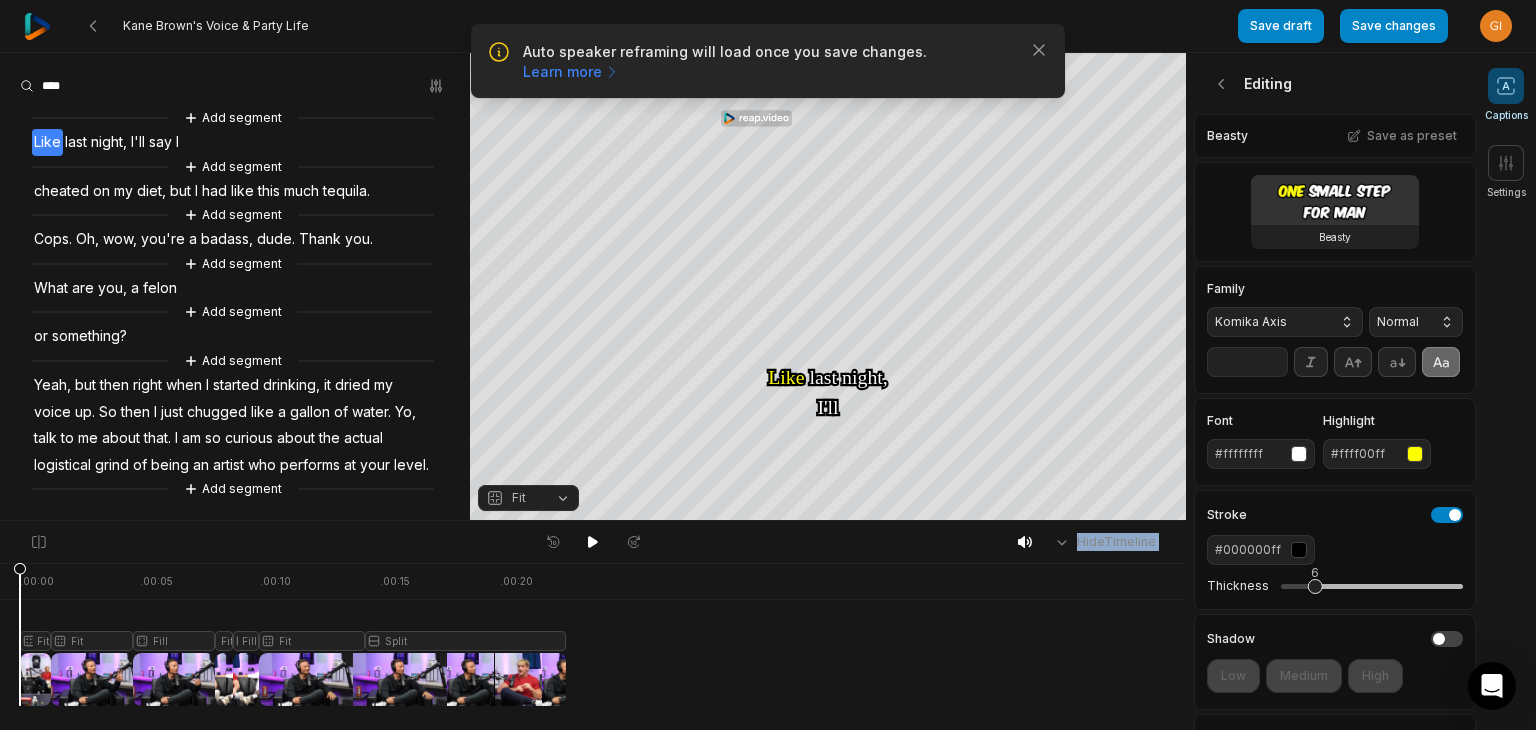 click on "Komika Axis" at bounding box center [1285, 322] 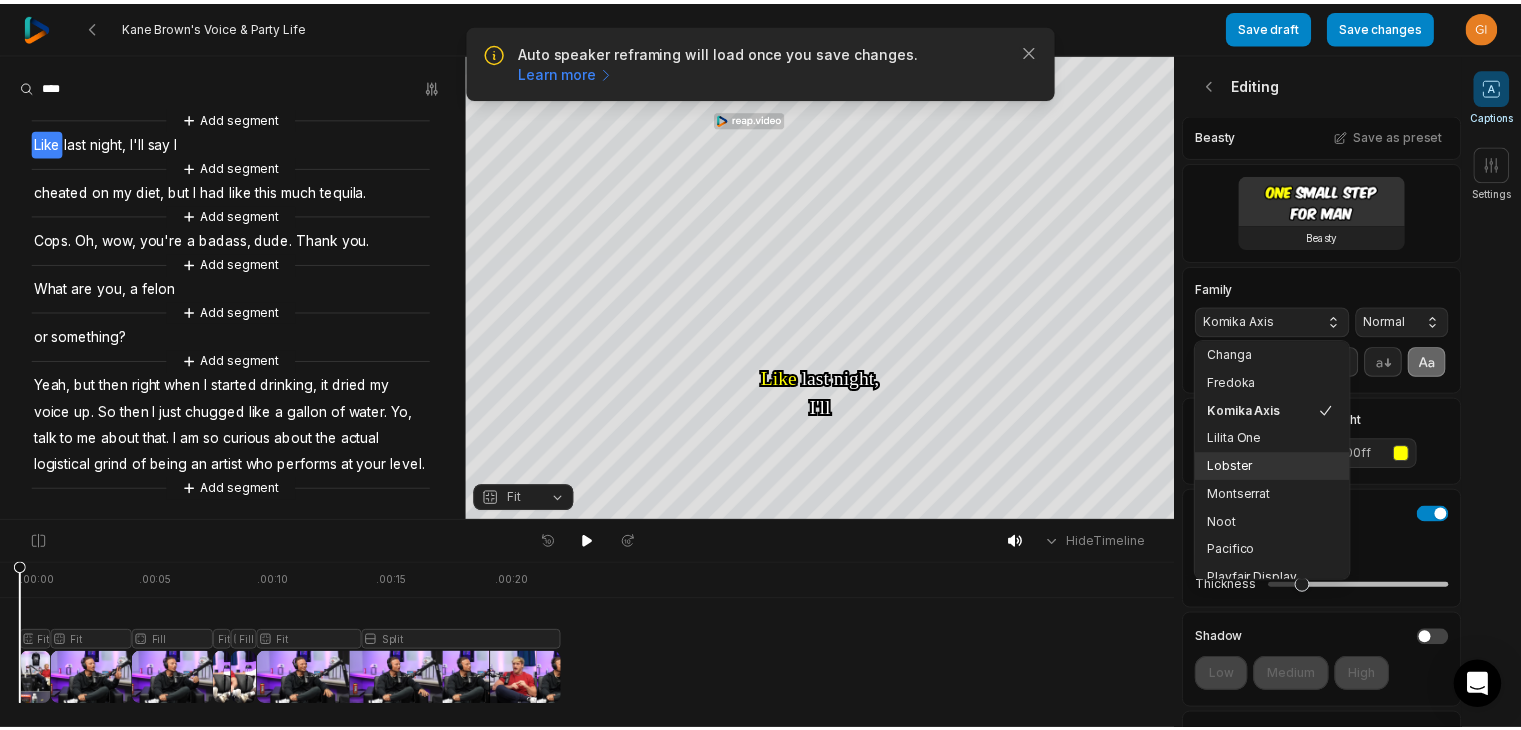 scroll, scrollTop: 216, scrollLeft: 0, axis: vertical 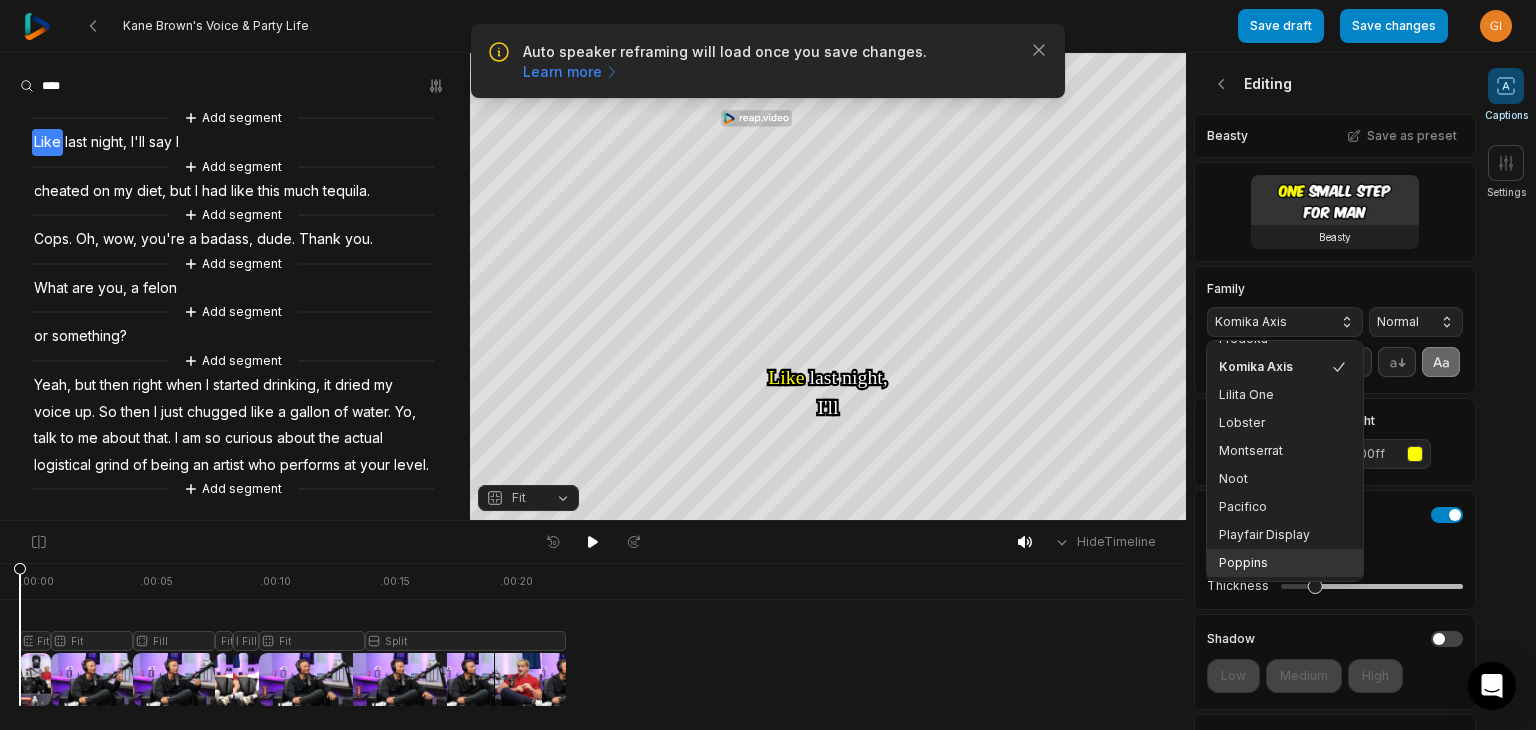 drag, startPoint x: 1248, startPoint y: 561, endPoint x: 1272, endPoint y: 533, distance: 36.878178 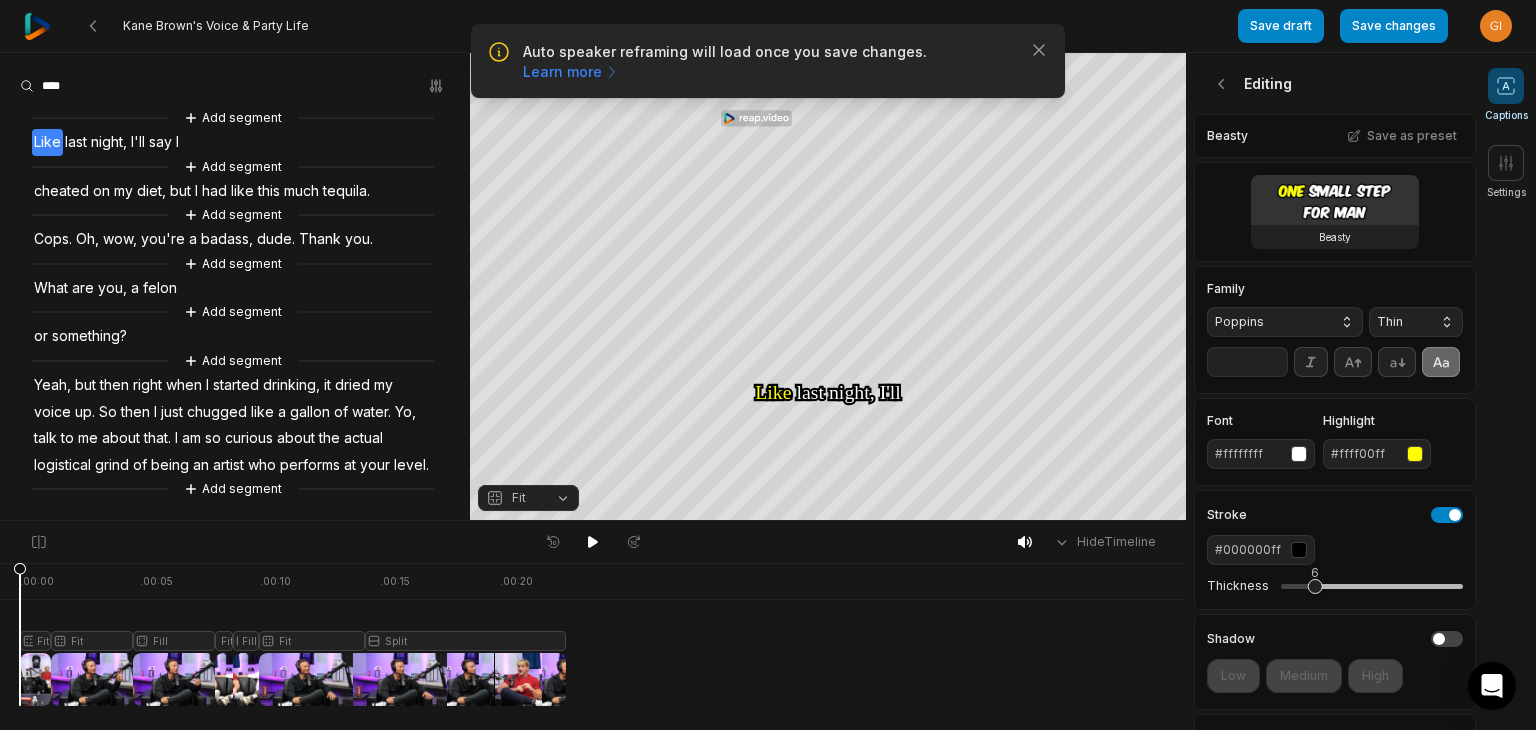 click on "Thin" at bounding box center (1416, 322) 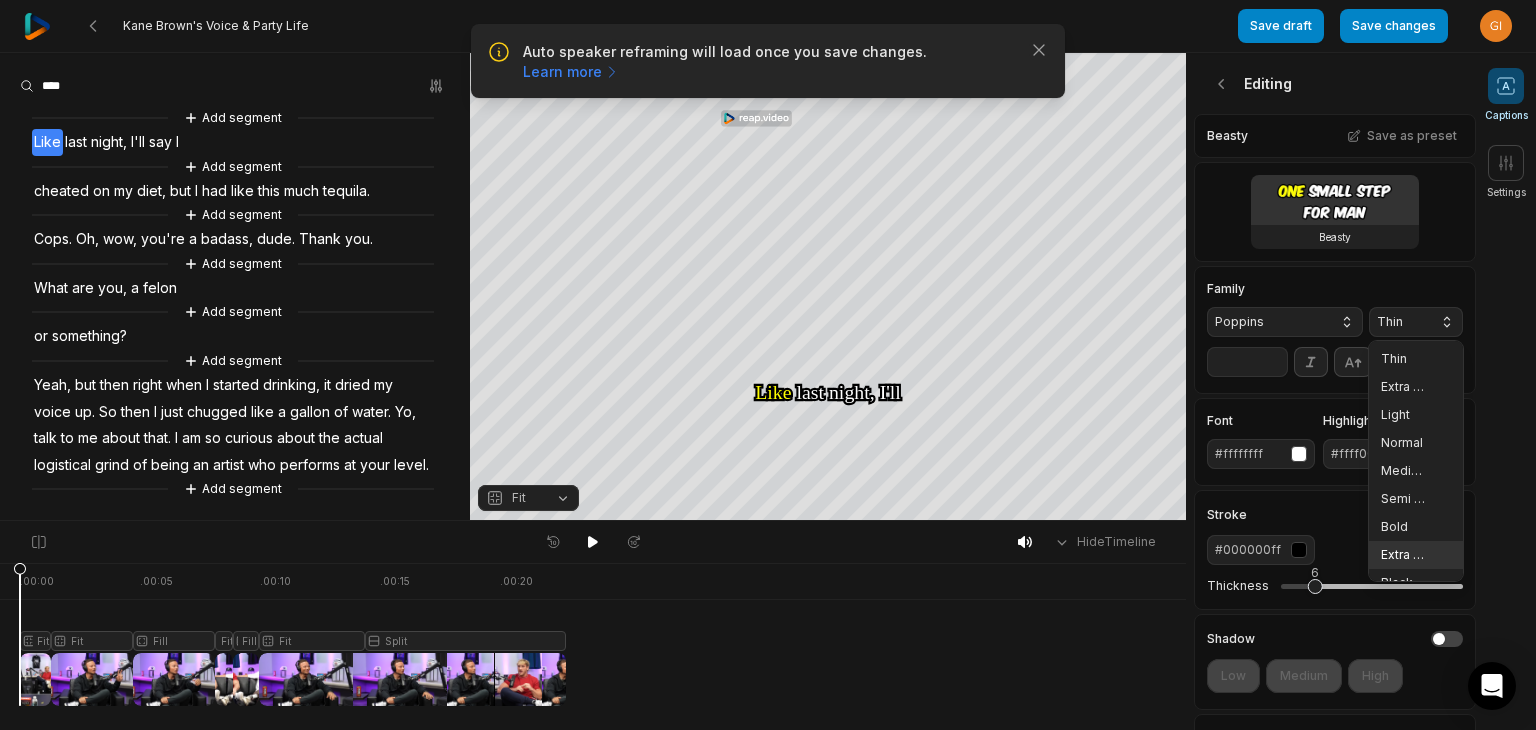 click on "Extra Bold" at bounding box center (1404, 555) 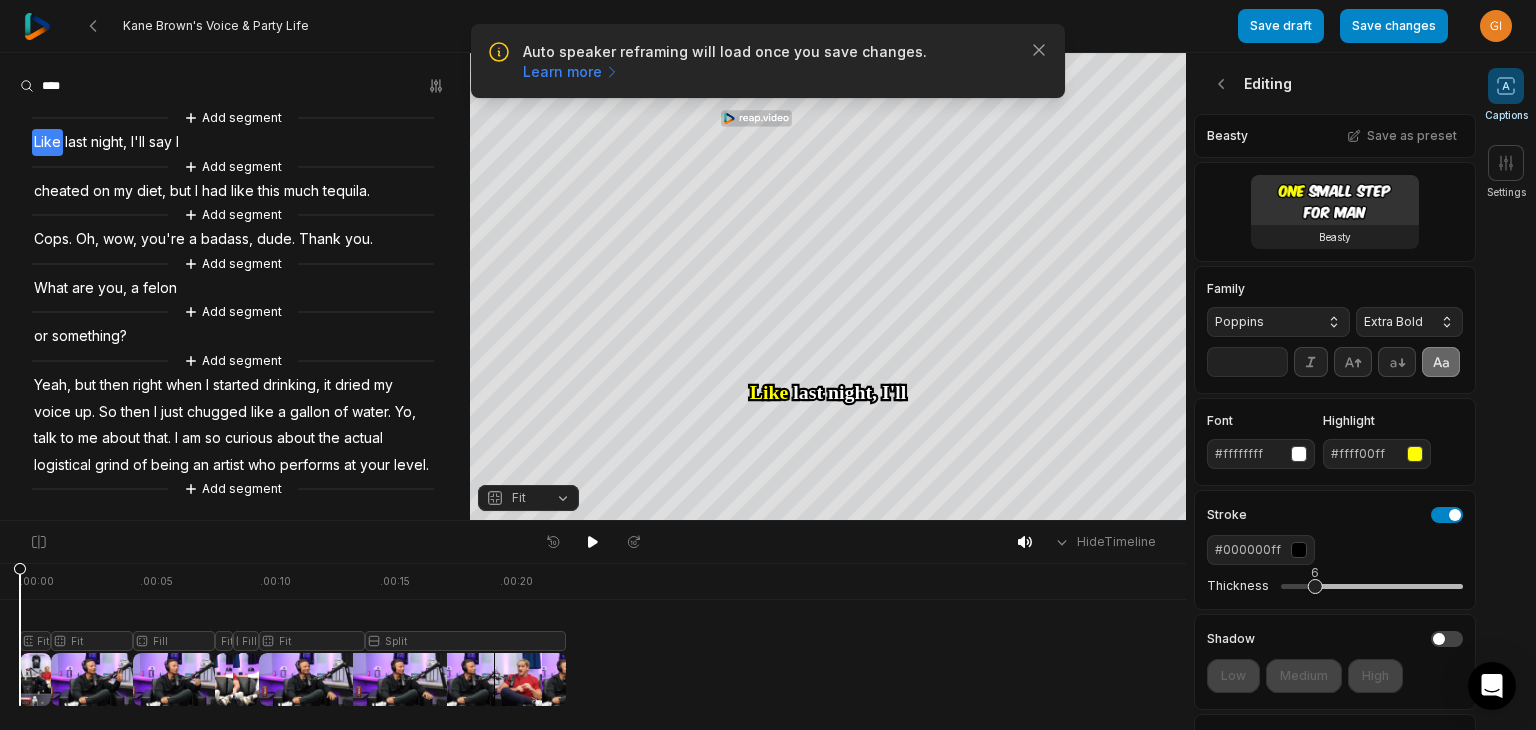 click on "**" at bounding box center (1247, 362) 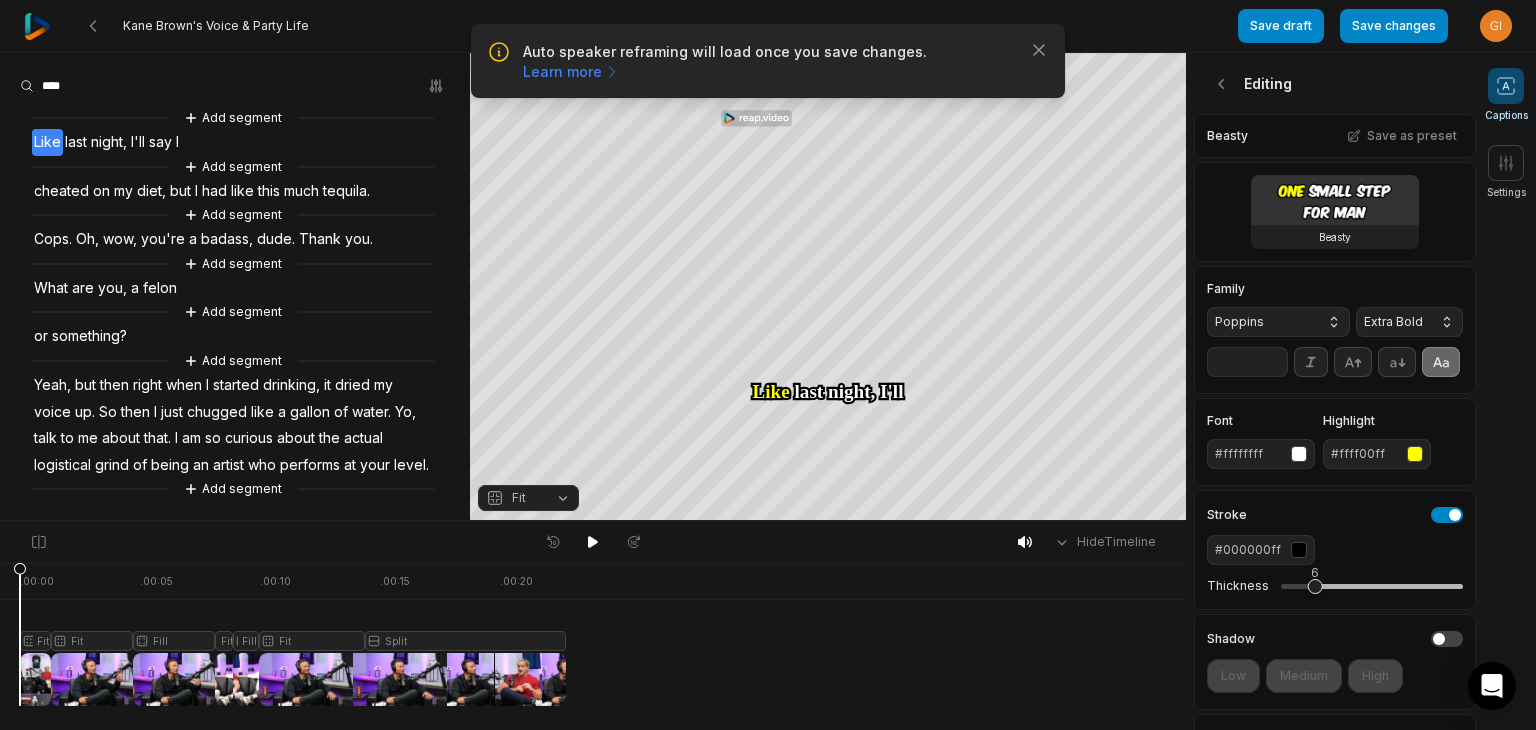 click on "**" at bounding box center (1247, 362) 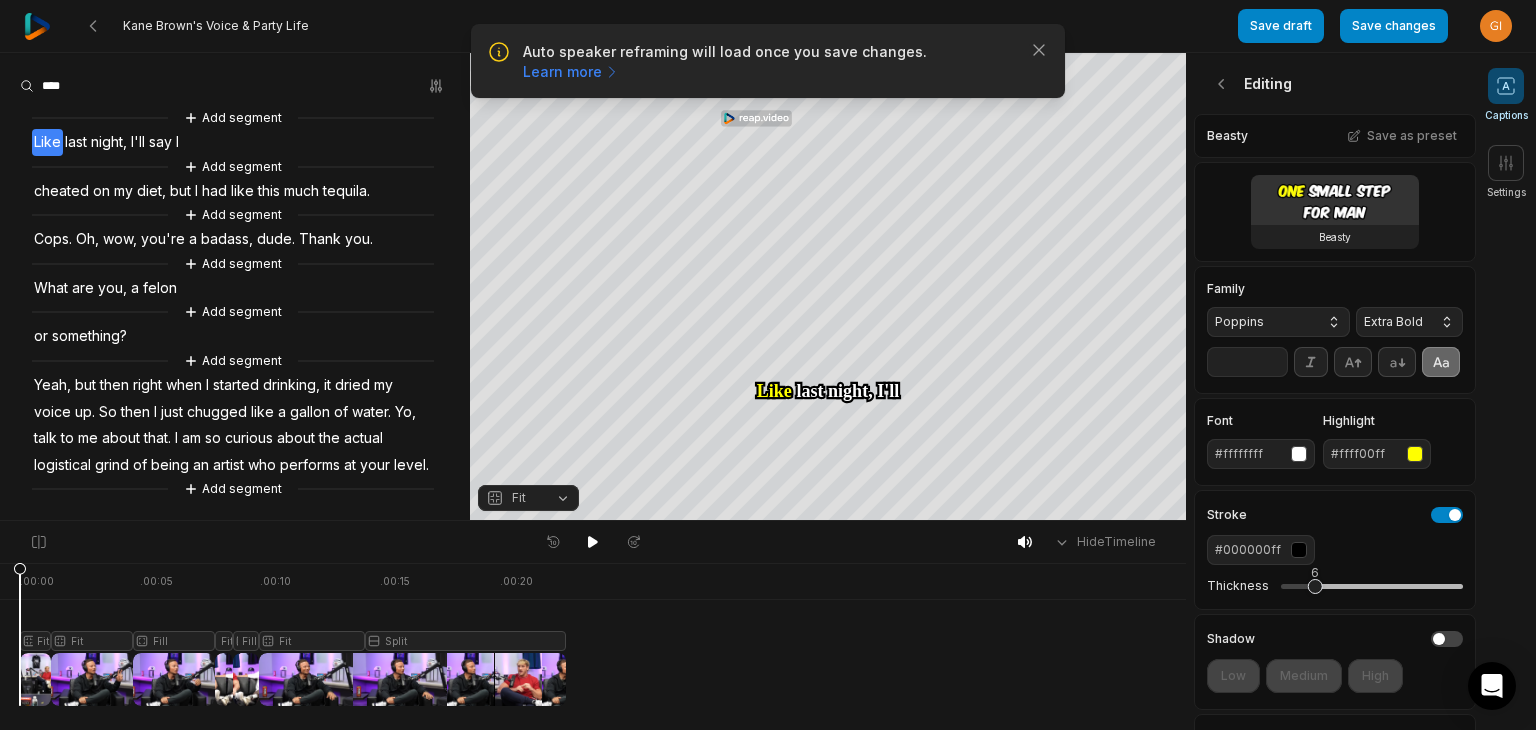 click on "**" at bounding box center [1247, 362] 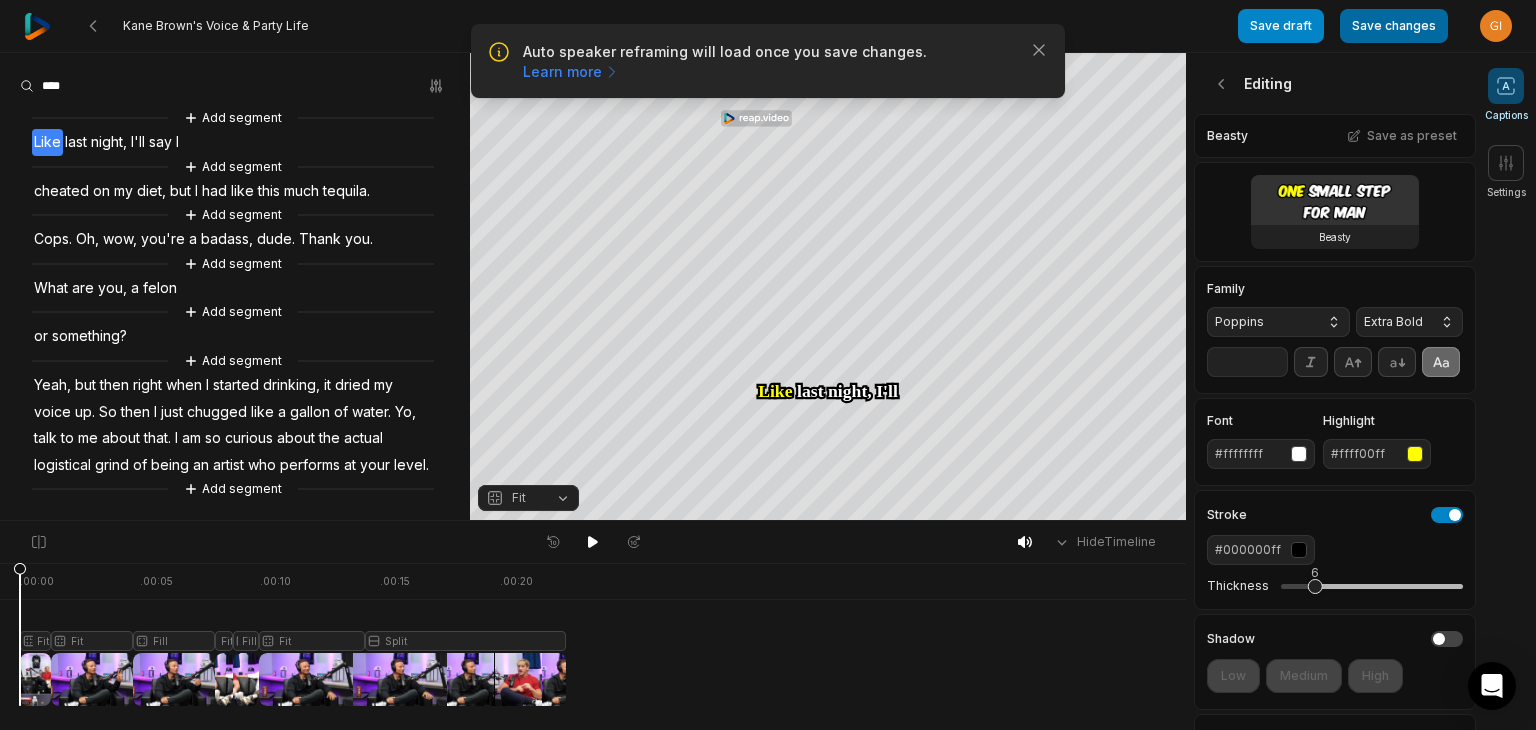 click on "Save changes" at bounding box center [1394, 26] 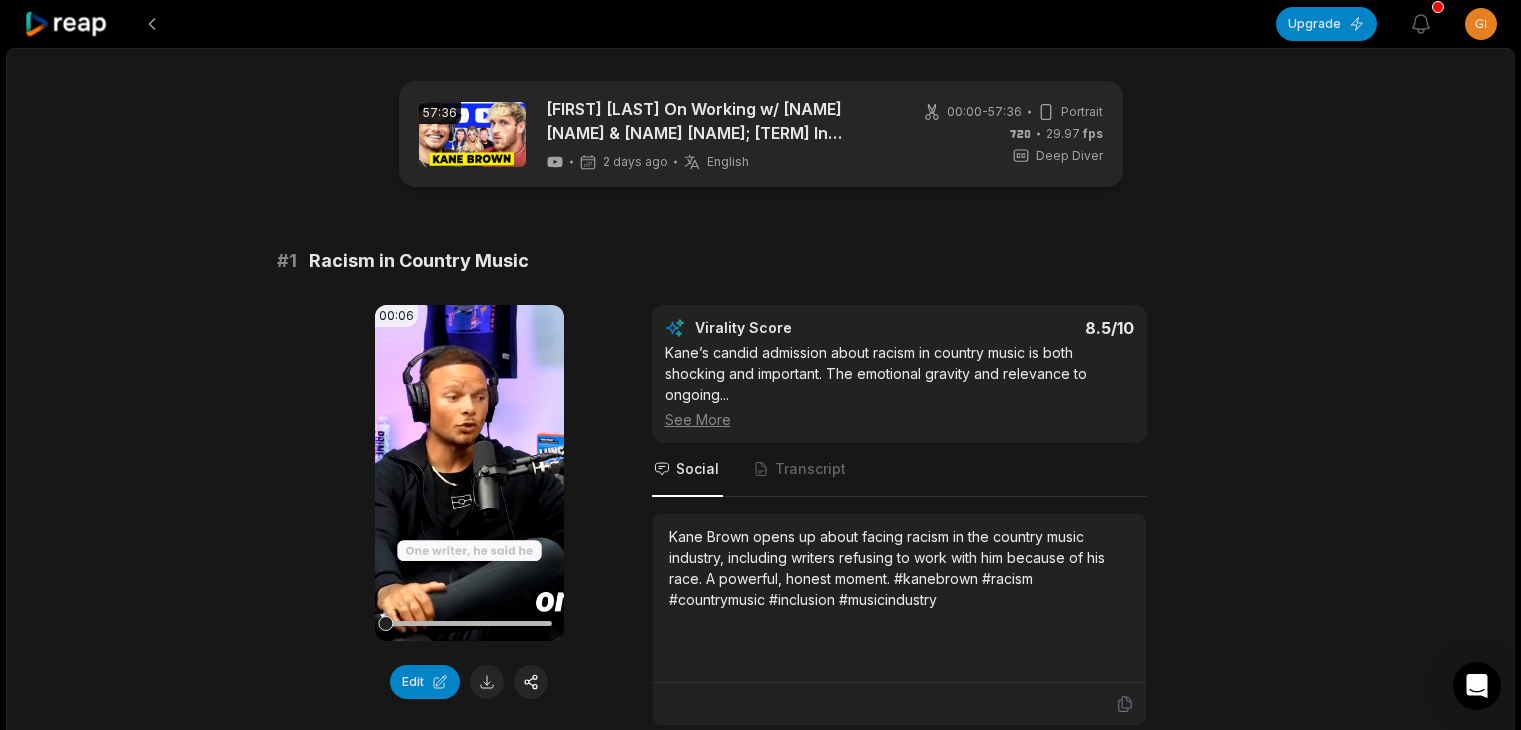 scroll, scrollTop: 0, scrollLeft: 0, axis: both 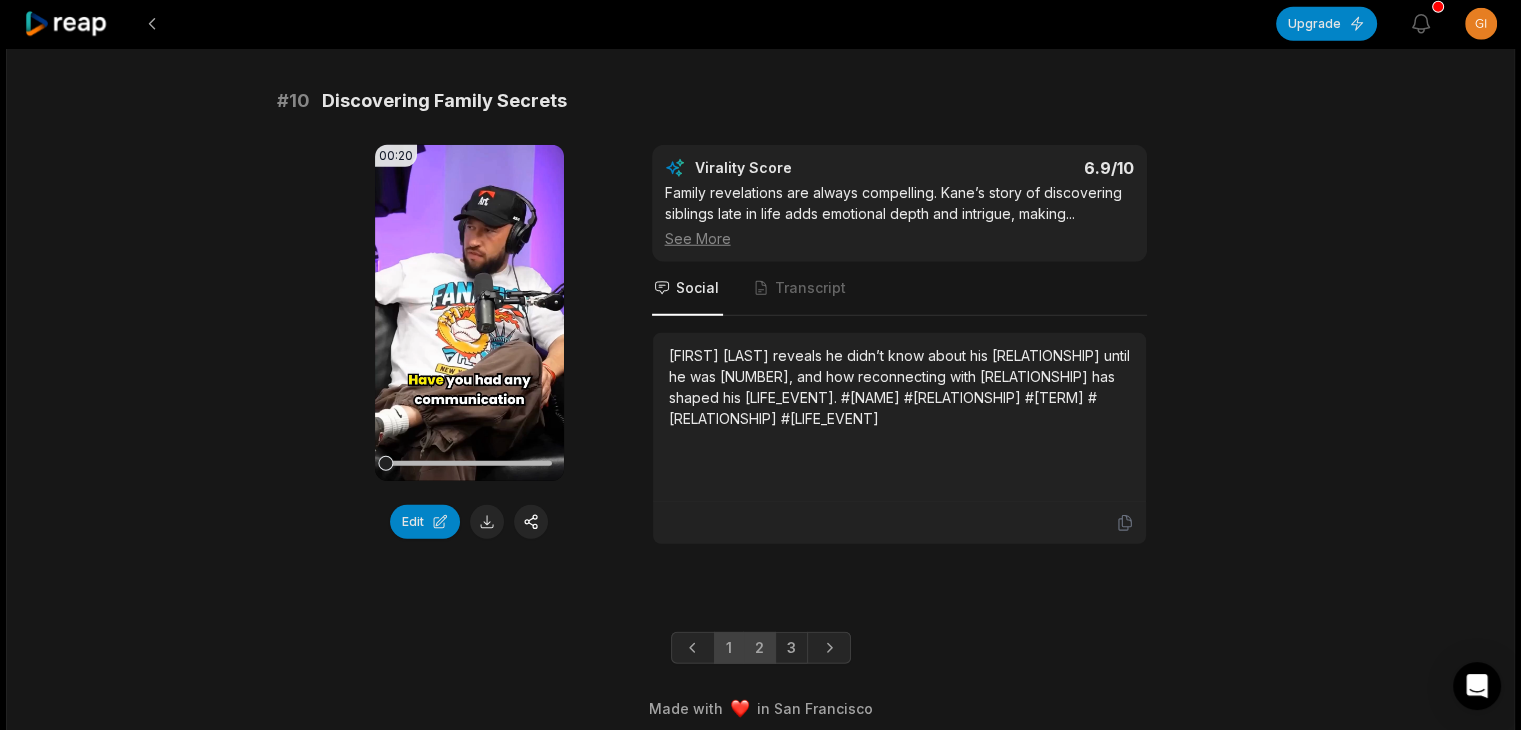 click on "2" at bounding box center (759, 648) 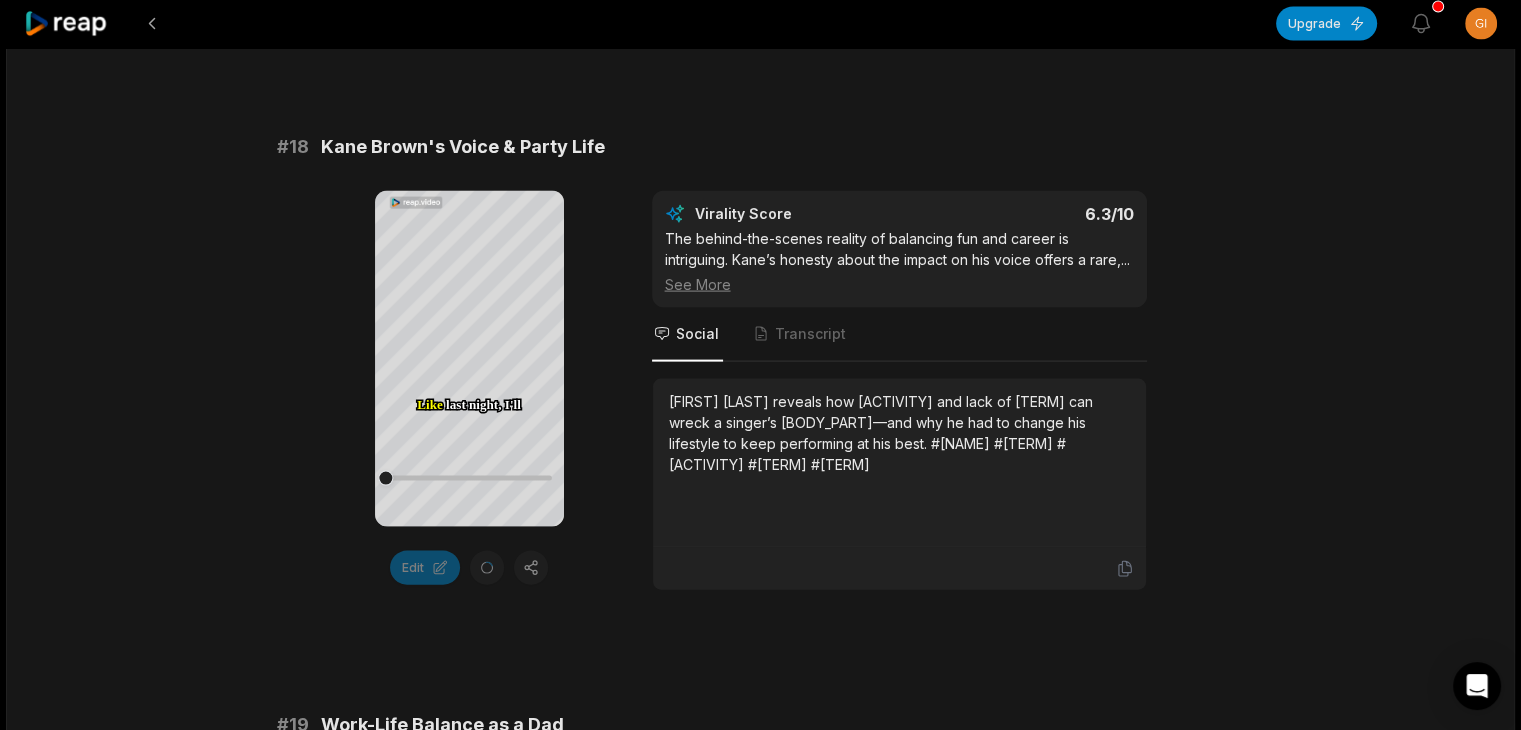 scroll, scrollTop: 4183, scrollLeft: 0, axis: vertical 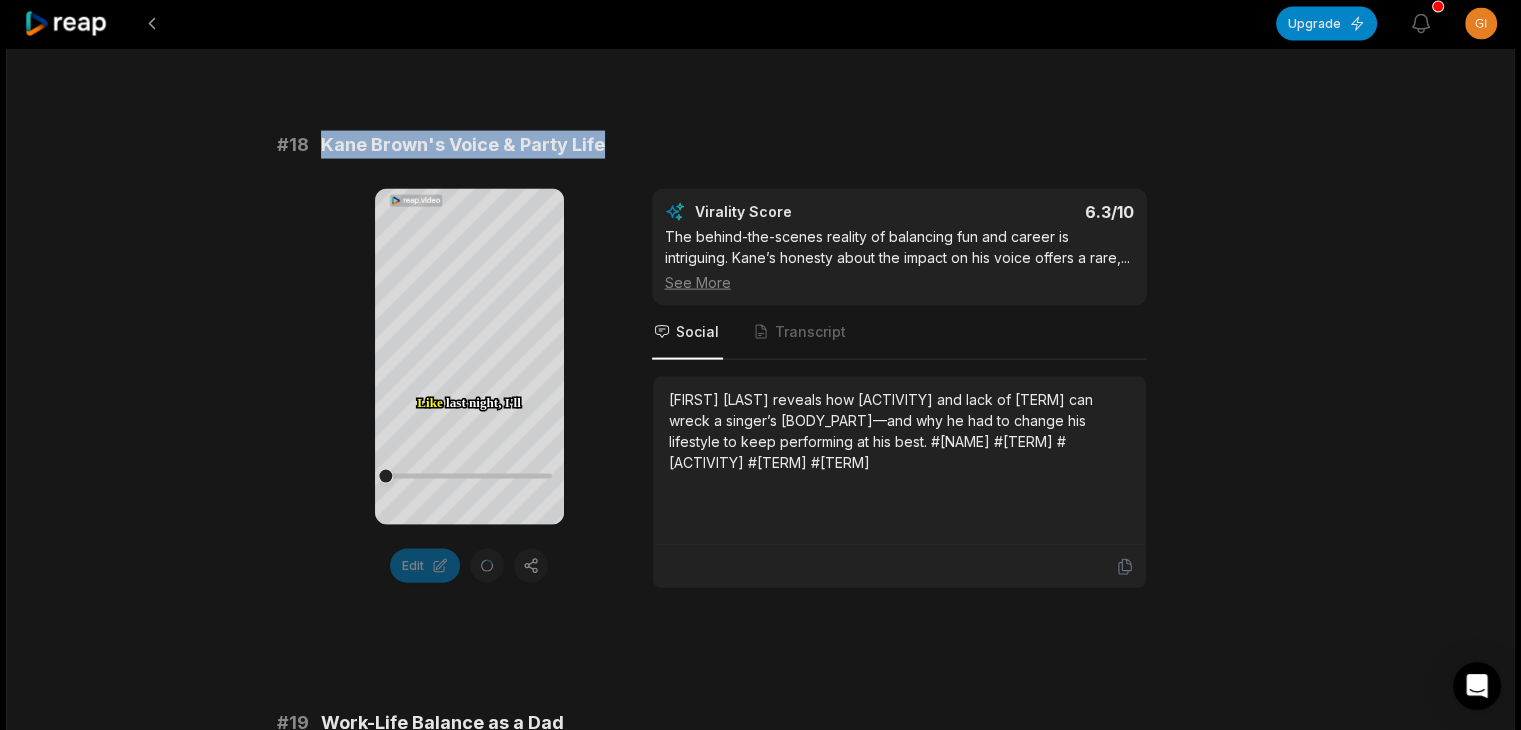 drag, startPoint x: 308, startPoint y: 108, endPoint x: 637, endPoint y: 126, distance: 329.49203 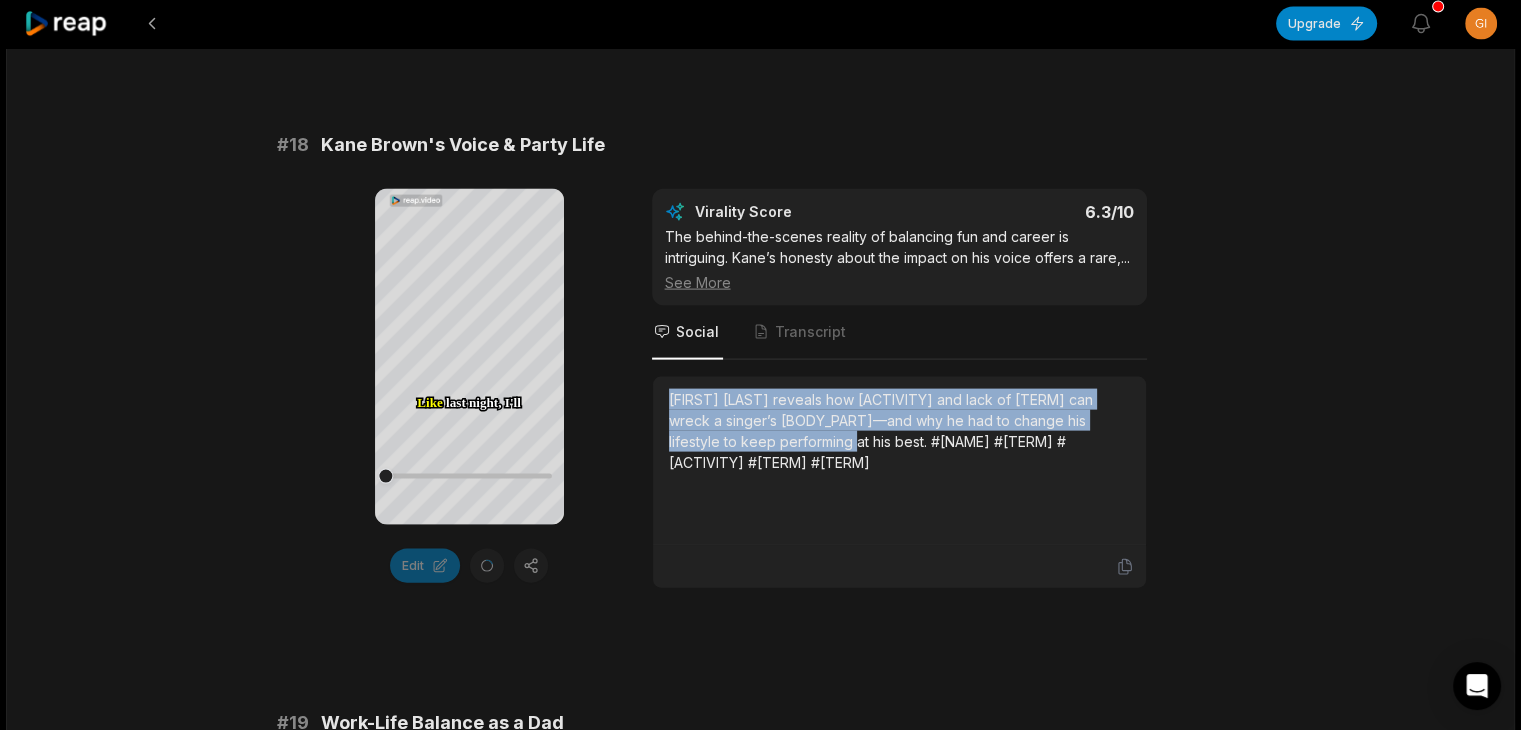 drag, startPoint x: 669, startPoint y: 386, endPoint x: 821, endPoint y: 423, distance: 156.43849 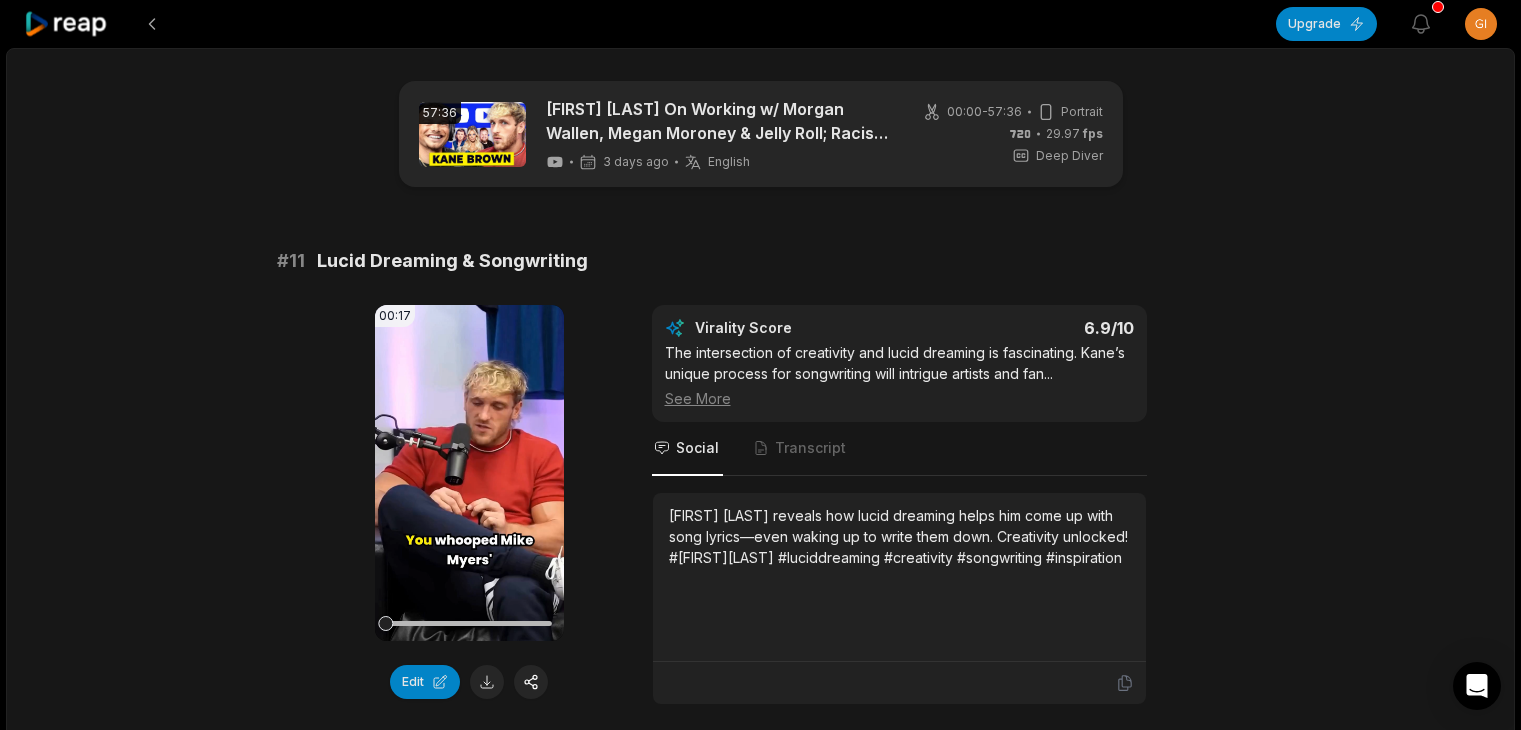 scroll, scrollTop: 4183, scrollLeft: 0, axis: vertical 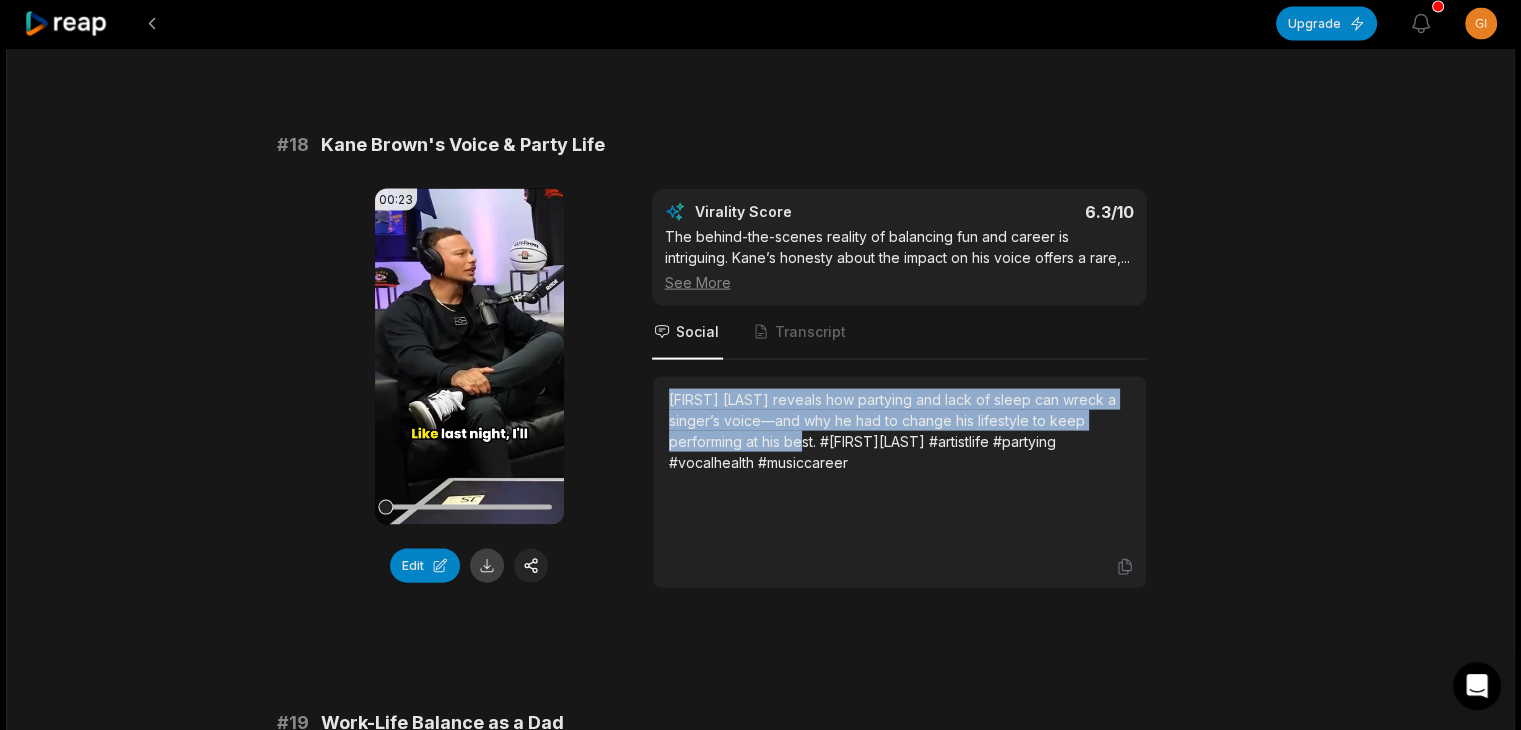 click at bounding box center (487, 566) 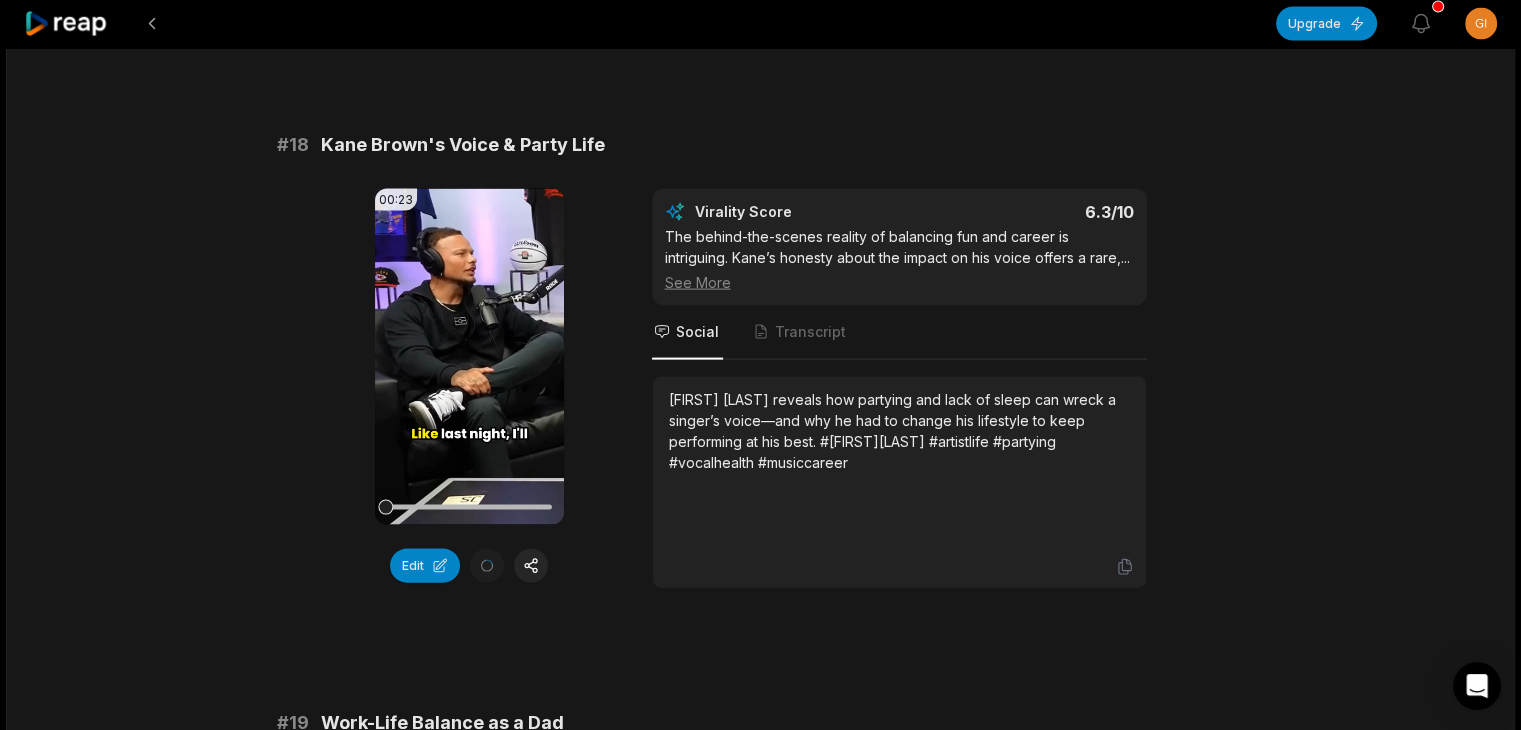 drag, startPoint x: 316, startPoint y: 116, endPoint x: 330, endPoint y: 121, distance: 14.866069 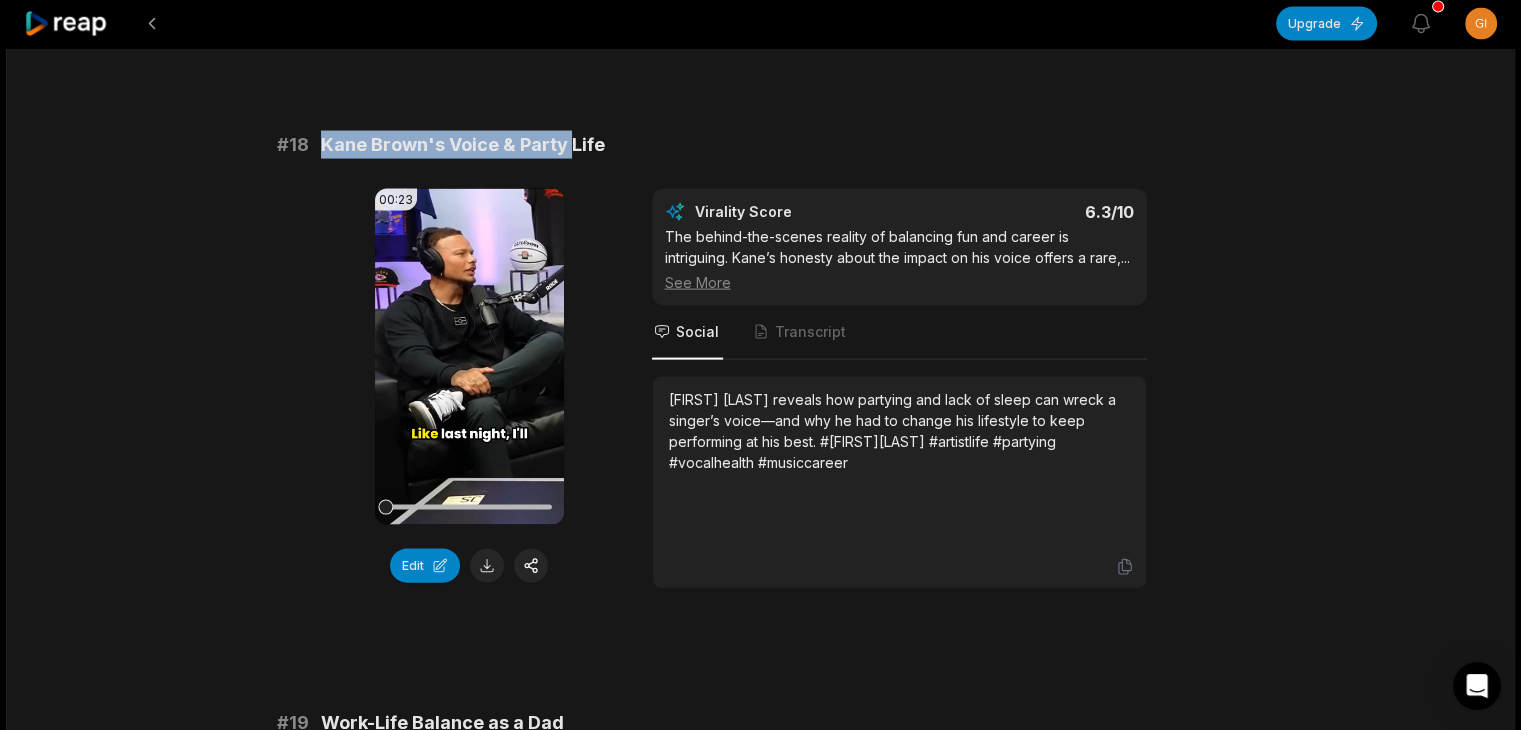 click on "00:23 Your browser does not support mp4 format. Edit Virality Score 6.3 /10 The behind-the-scenes reality of balancing fun and career is intriguing. [FIRST]’s honesty about the impact on his voice offers a rare, ... See More Social Transcript [FIRST] [LAST] reveals how partying and lack of sleep can wreck a singer’s voice—and why he had to change his lifestyle to keep performing at his best. #[FIRST][LAST] #artistlife #partying #vocalhealth #musiccareer" at bounding box center [761, 389] 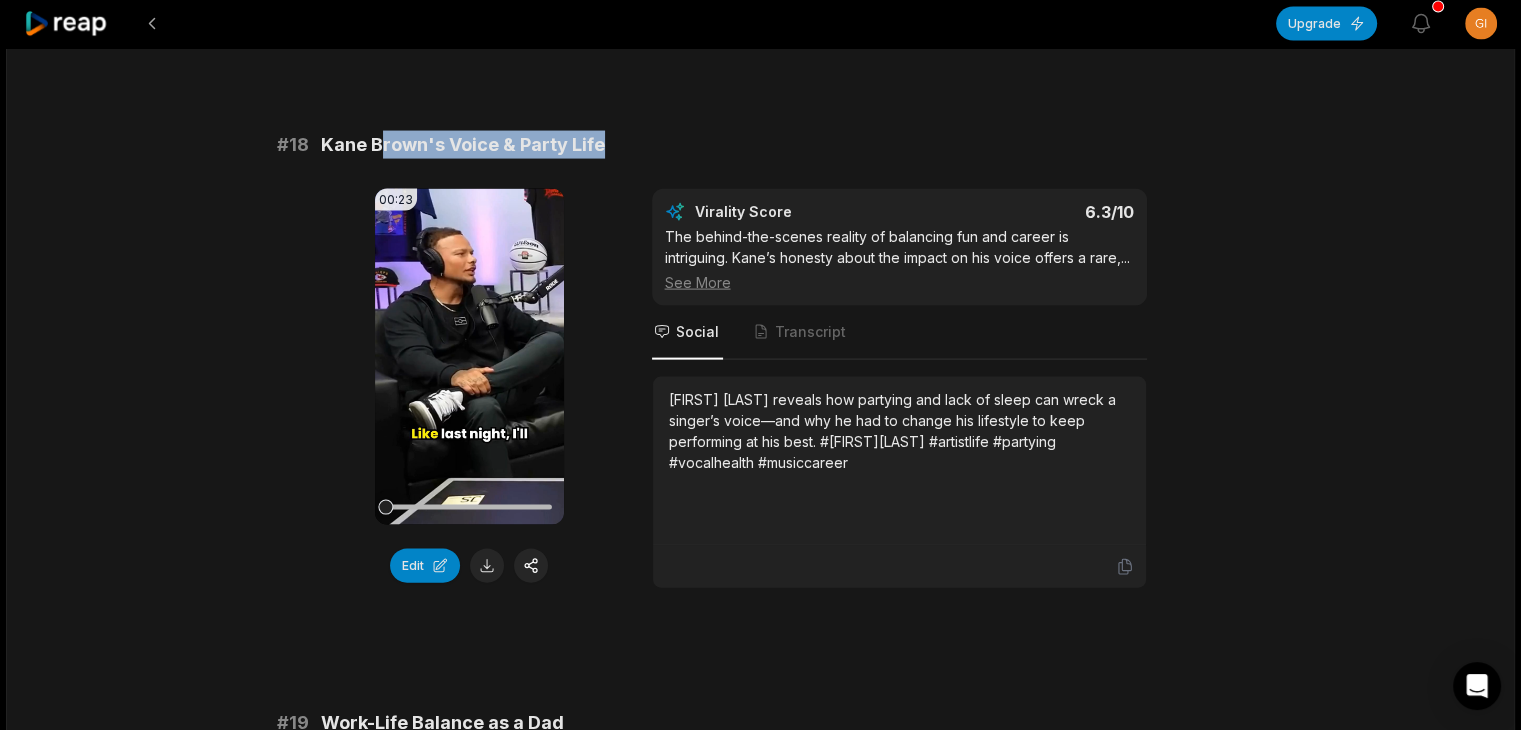 drag, startPoint x: 611, startPoint y: 115, endPoint x: 314, endPoint y: 115, distance: 297 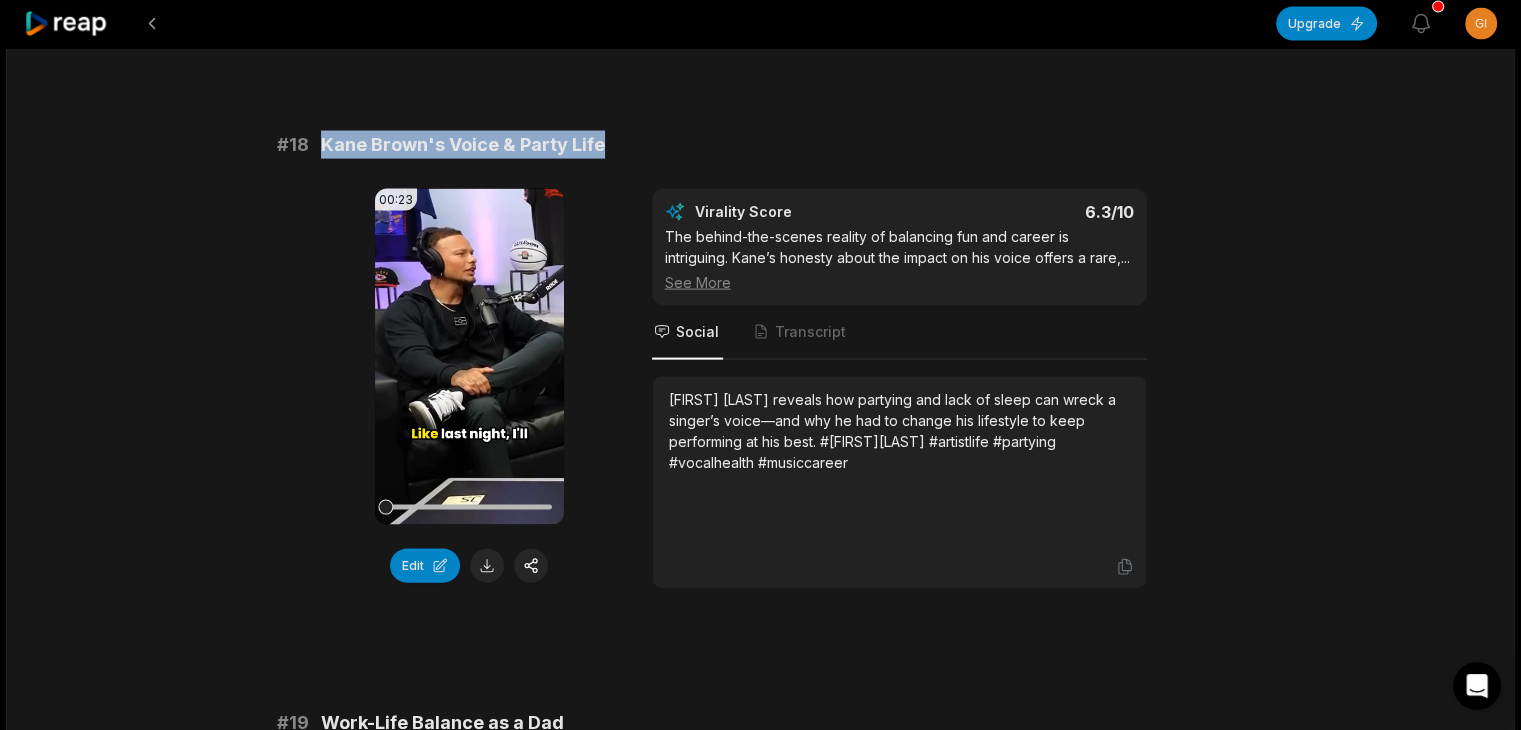 drag, startPoint x: 314, startPoint y: 115, endPoint x: 616, endPoint y: 117, distance: 302.00662 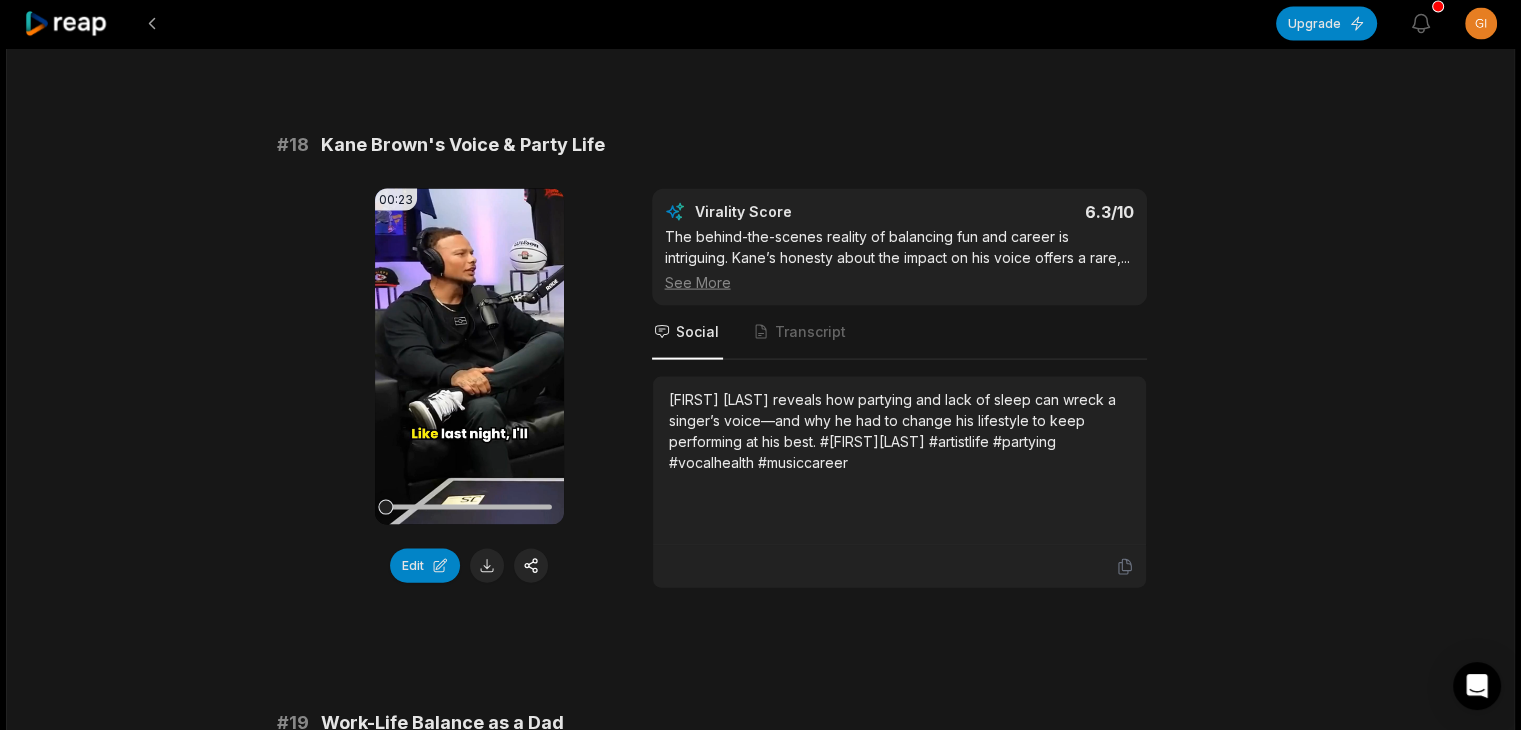 click on "00:23 Your browser does not support mp4 format. Edit Virality Score 6.3 /10 The behind-the-scenes reality of balancing fun and career is intriguing. [FIRST]’s honesty about the impact on his voice offers a rare, ... See More Social Transcript [FIRST] [LAST] reveals how partying and lack of sleep can wreck a singer’s voice—and why he had to change his lifestyle to keep performing at his best. #[FIRST][LAST] #artistlife #partying #vocalhealth #musiccareer" at bounding box center [761, 389] 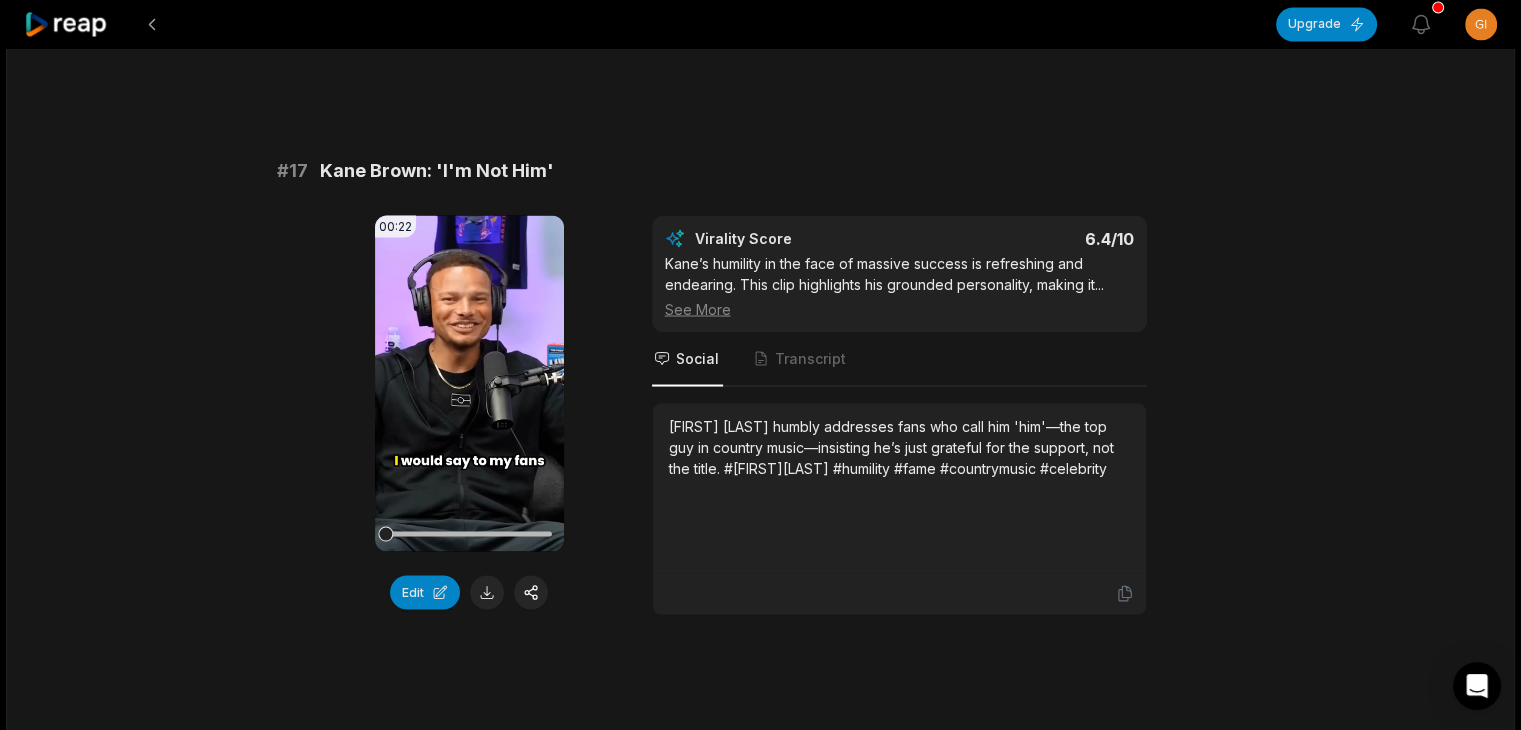 scroll, scrollTop: 3583, scrollLeft: 0, axis: vertical 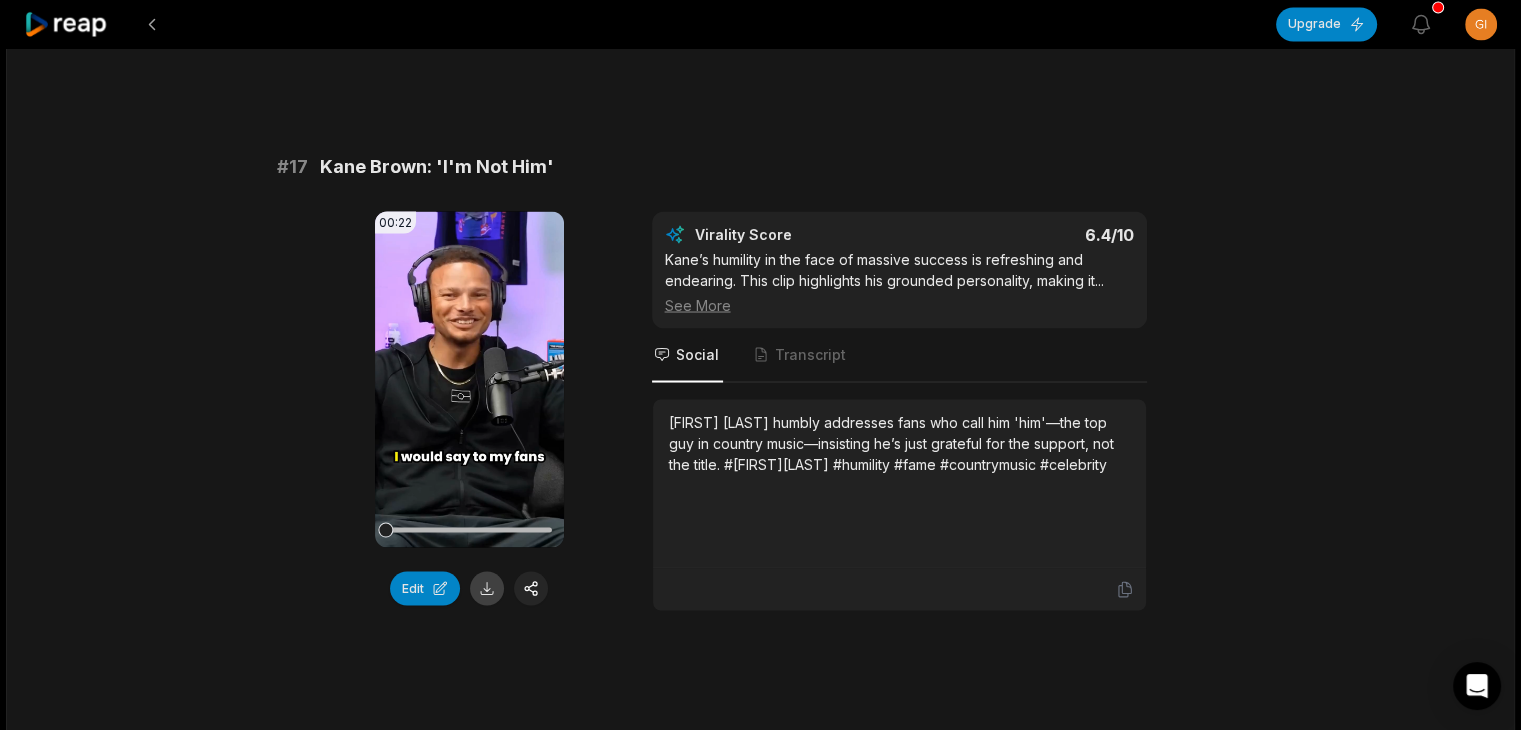 click at bounding box center (487, 588) 